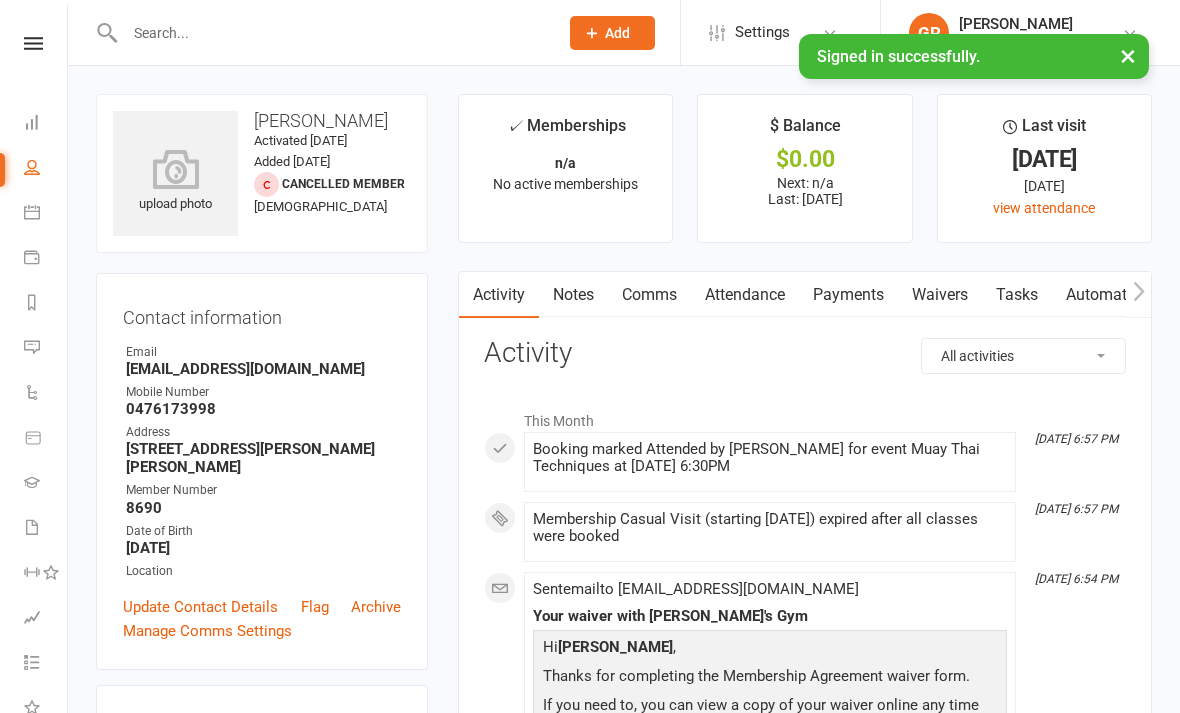 scroll, scrollTop: 0, scrollLeft: 0, axis: both 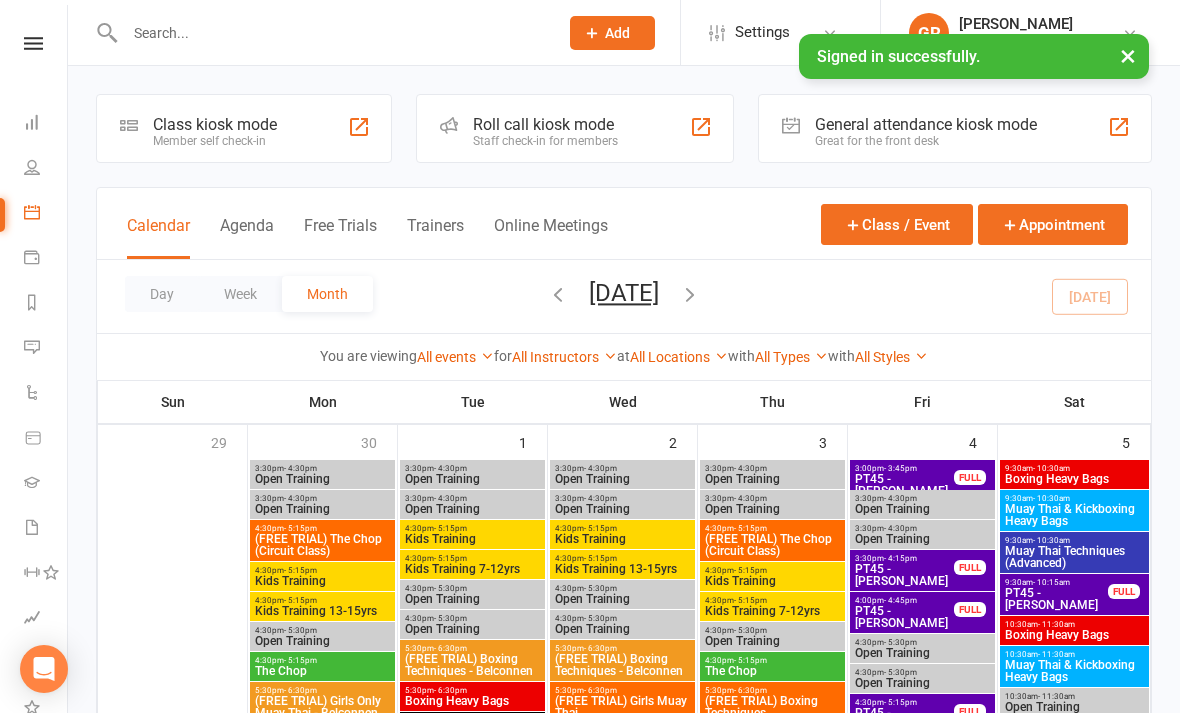 click on "Day Week Month July 2025
July 2025
Sun Mon Tue Wed Thu Fri Sat
29
30
01
02
03
04
05
06
07
08
09
10
11
12
13
14
15
16
17
18
19
20
21
22
23
24
25
26
27
28
29
30
31
01
02
03" at bounding box center [624, 296] 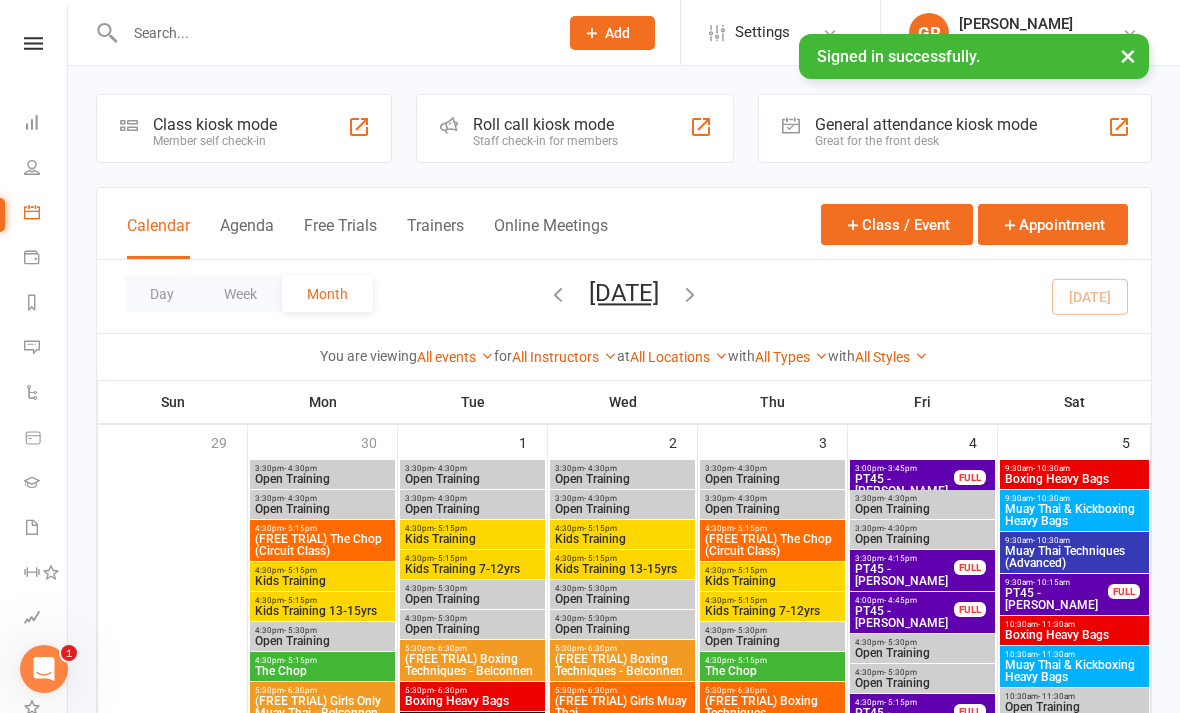scroll, scrollTop: 0, scrollLeft: 0, axis: both 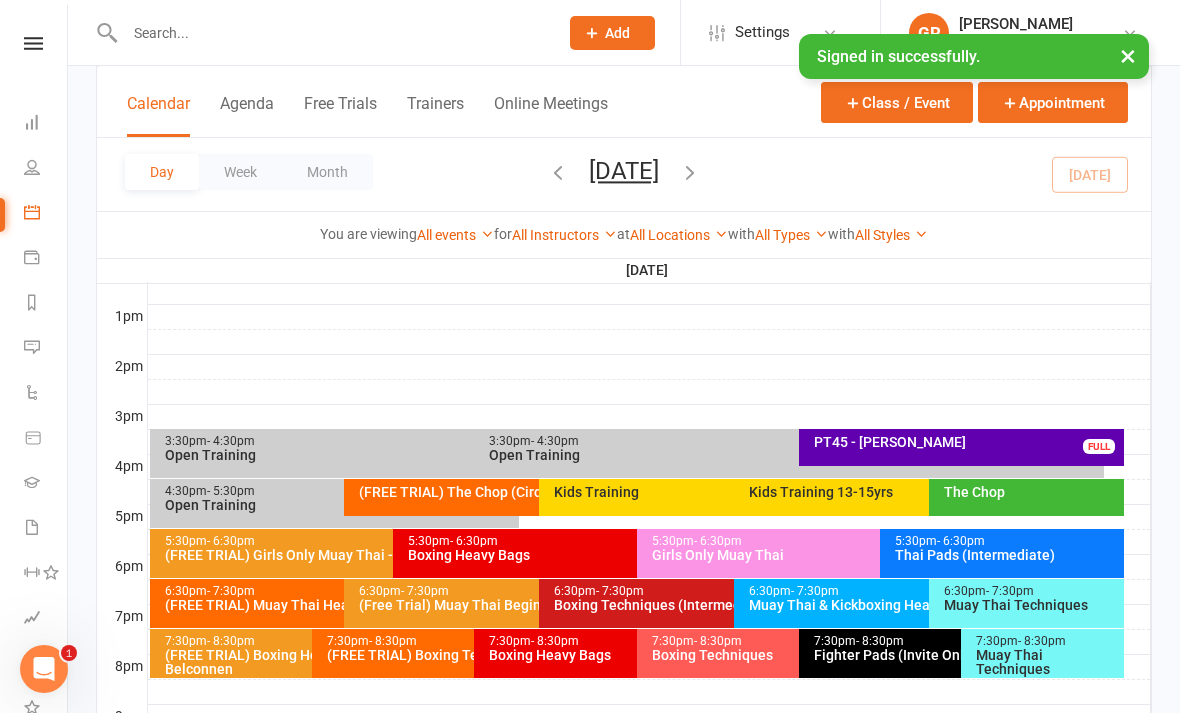 click on "All Locations" at bounding box center (679, 235) 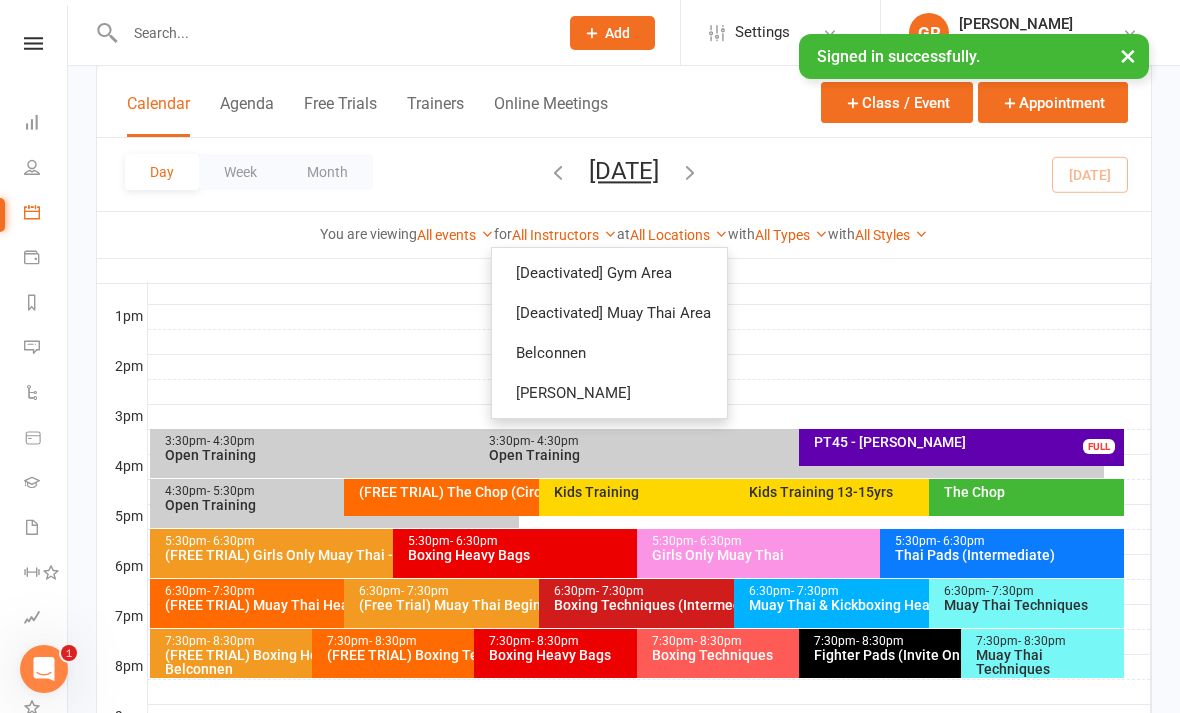 click on "Dickson" at bounding box center [609, 393] 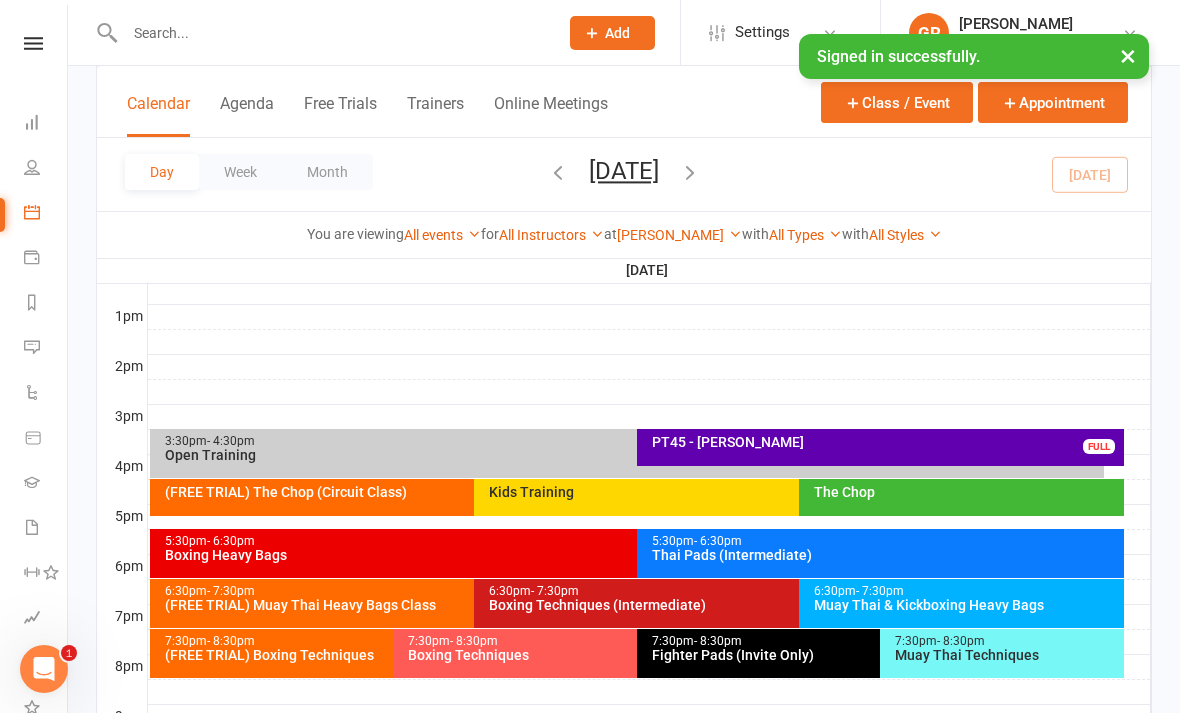 click on "Boxing Heavy Bags" at bounding box center (632, 555) 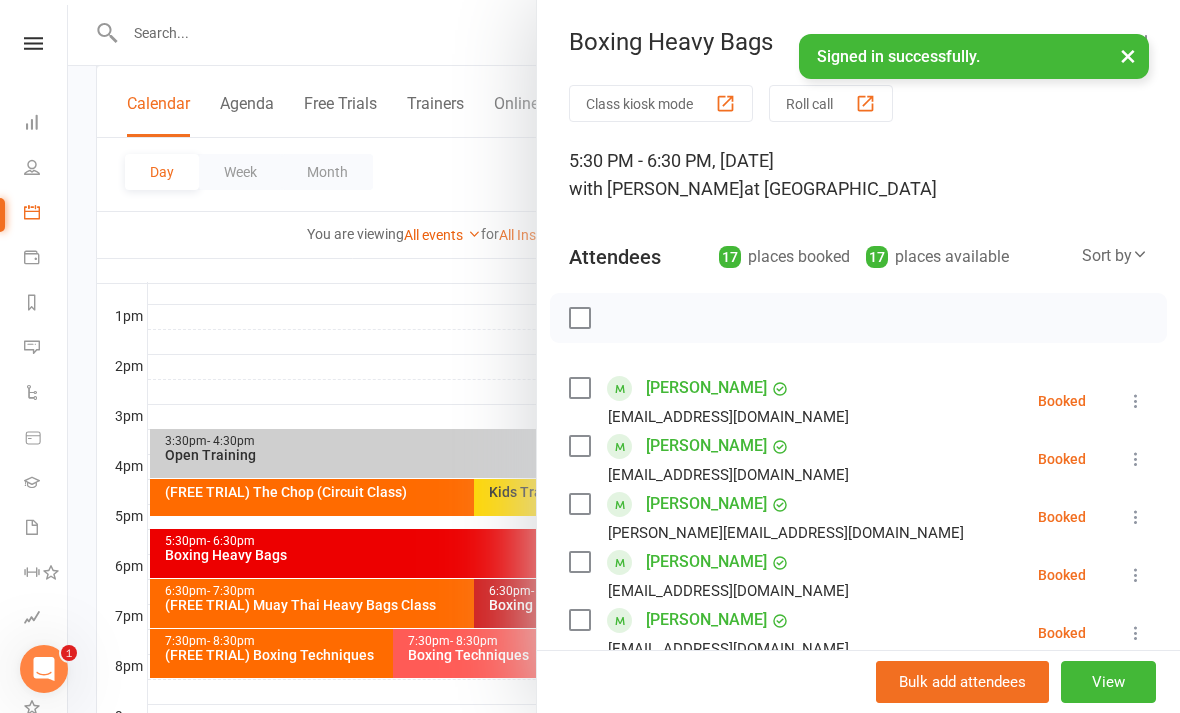 scroll, scrollTop: 29, scrollLeft: 0, axis: vertical 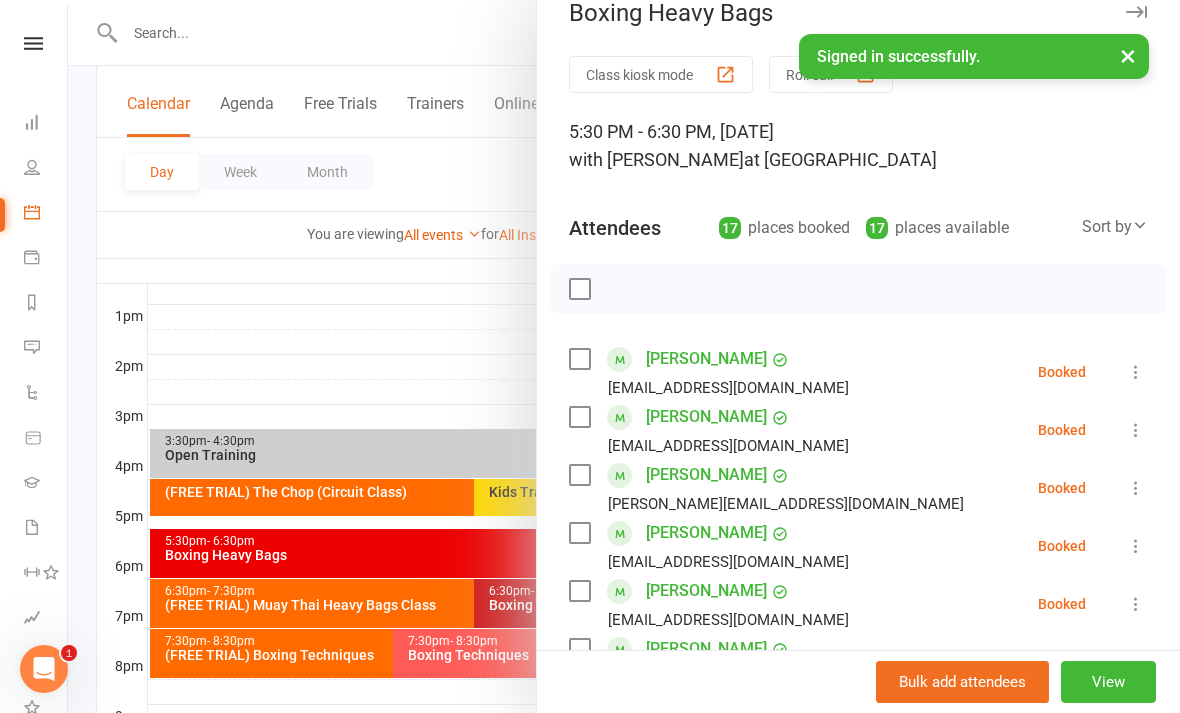 click on "Sort by" at bounding box center [1115, 227] 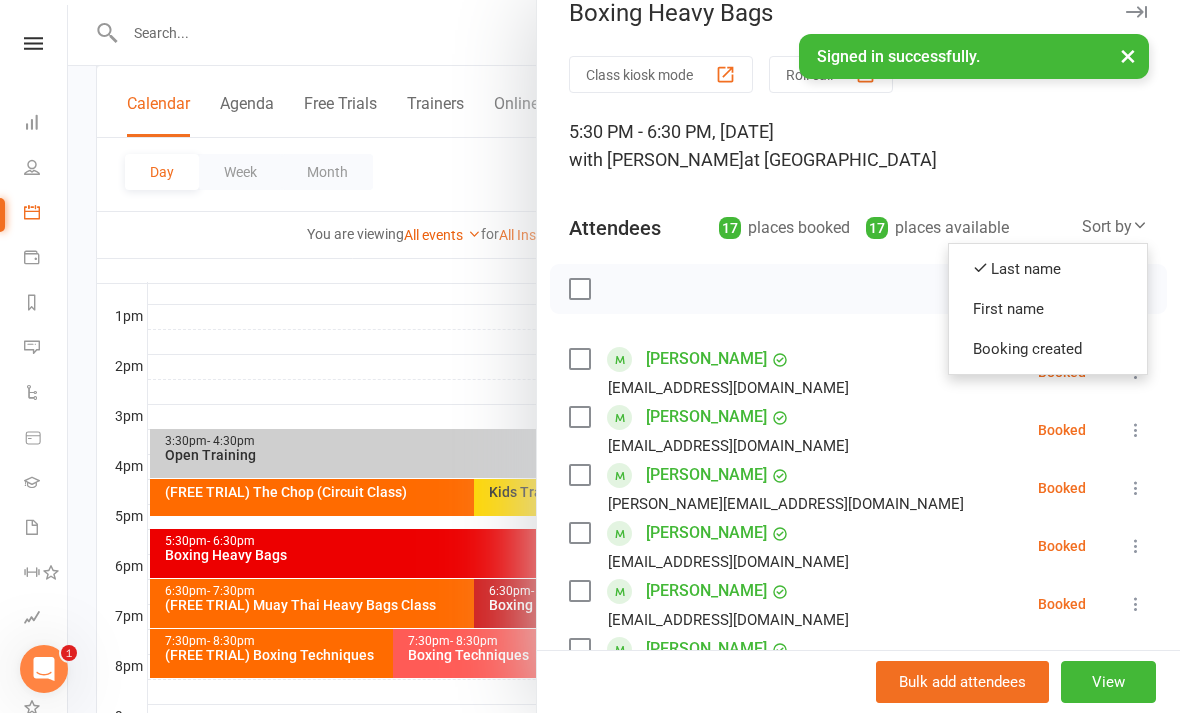 click on "First name" at bounding box center [1048, 309] 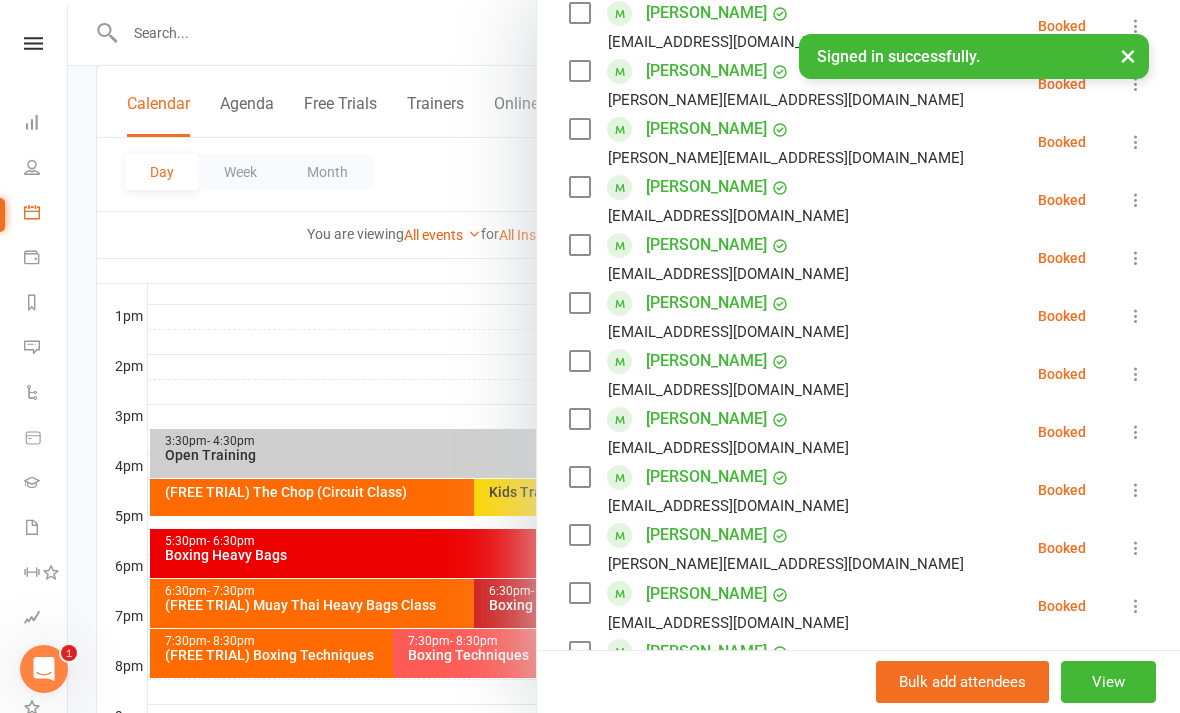 scroll, scrollTop: 667, scrollLeft: 0, axis: vertical 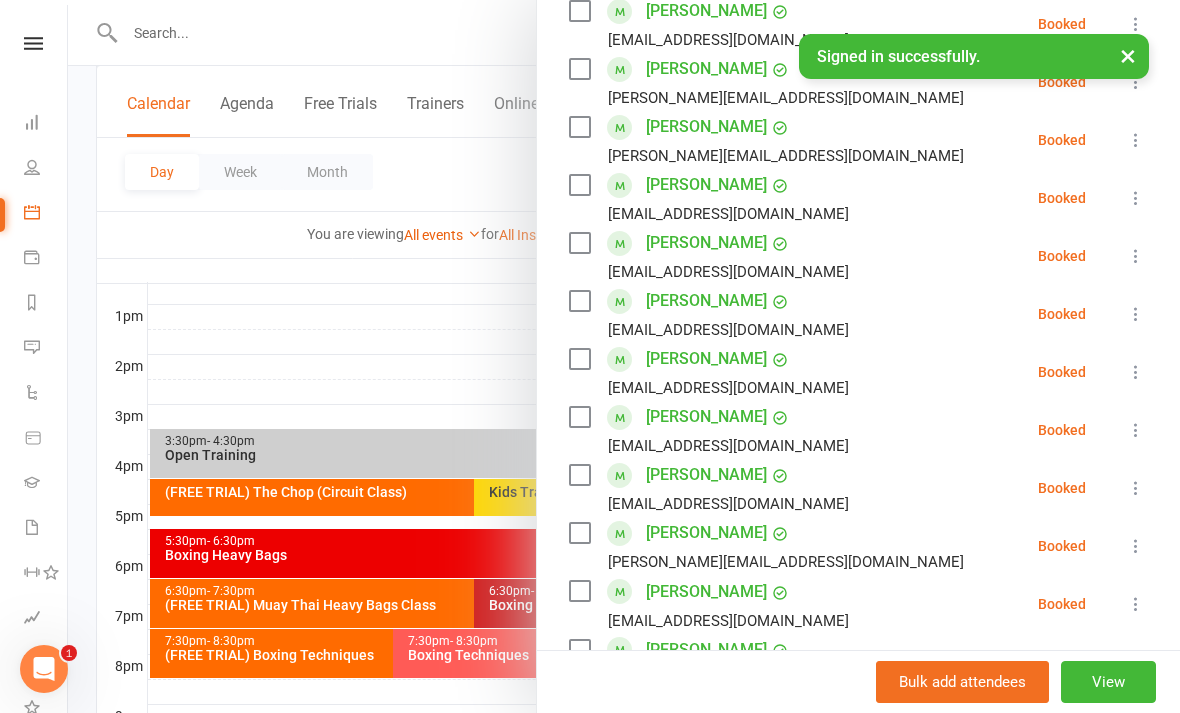 click at bounding box center [1136, 372] 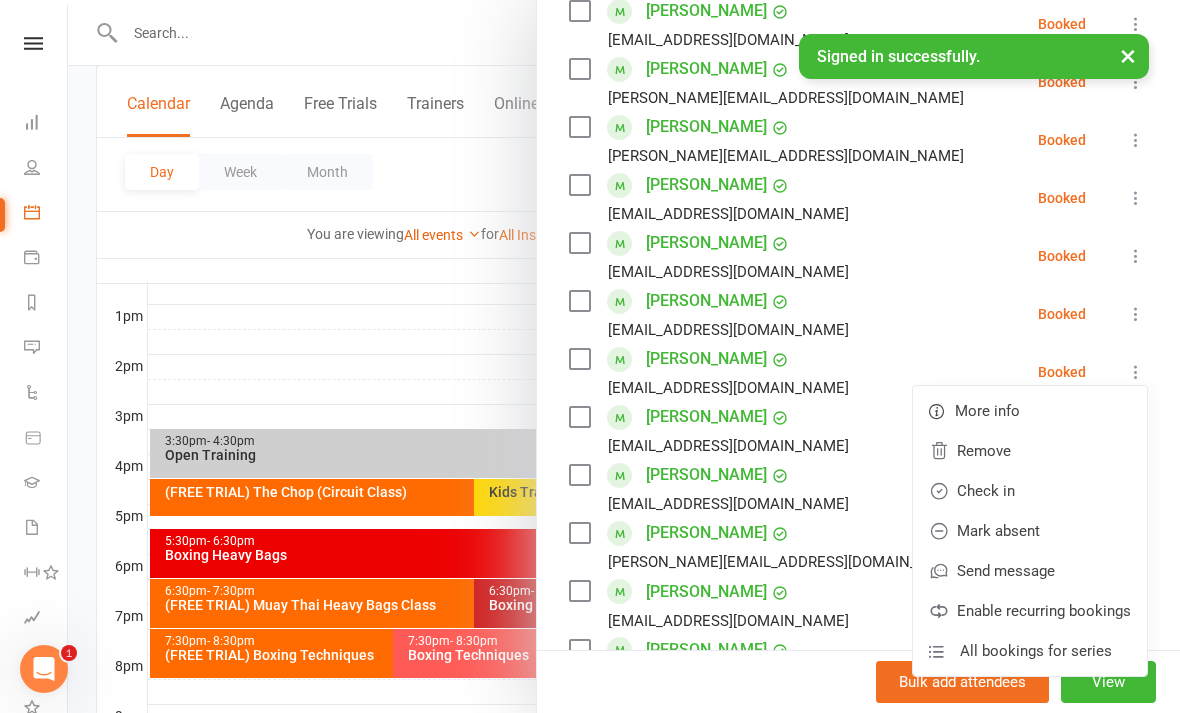 click on "Check in" at bounding box center [1030, 491] 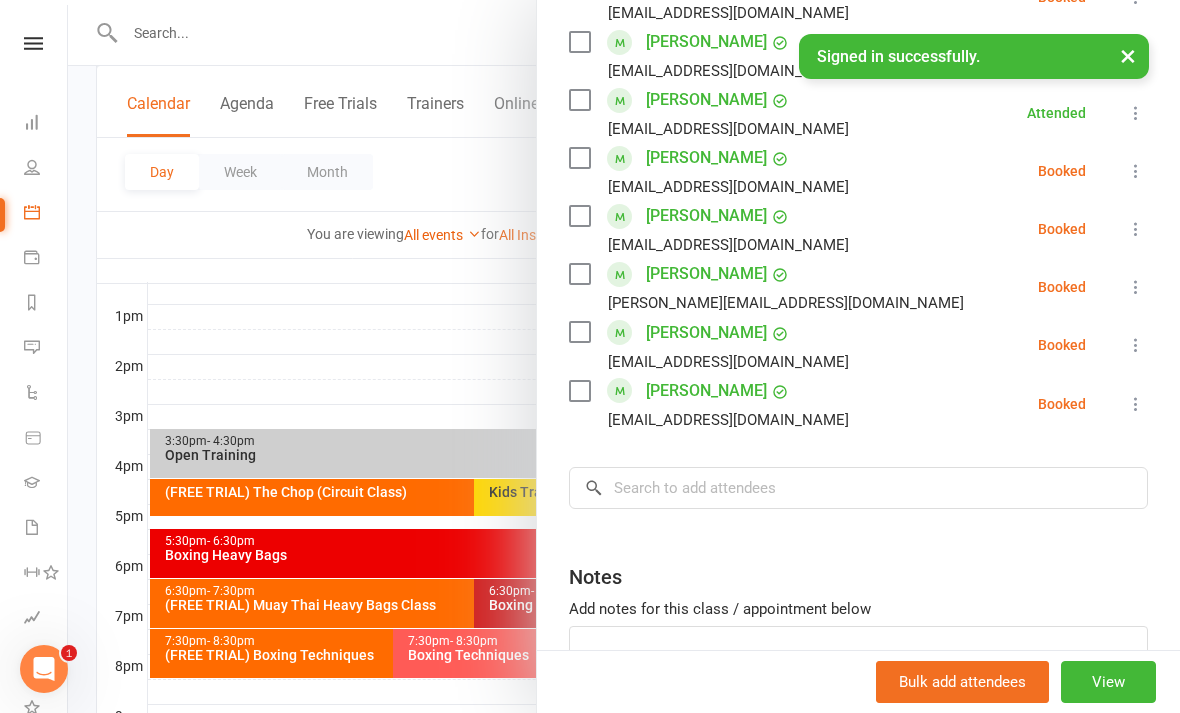 scroll, scrollTop: 927, scrollLeft: 0, axis: vertical 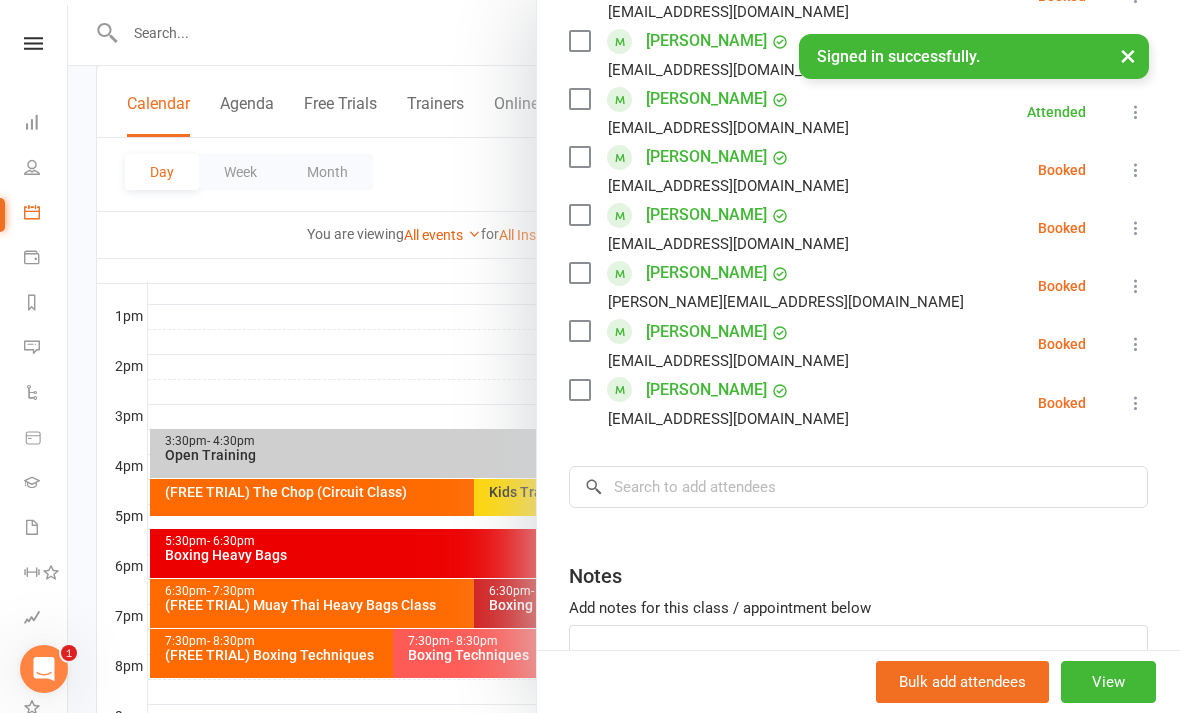 click at bounding box center (1136, 344) 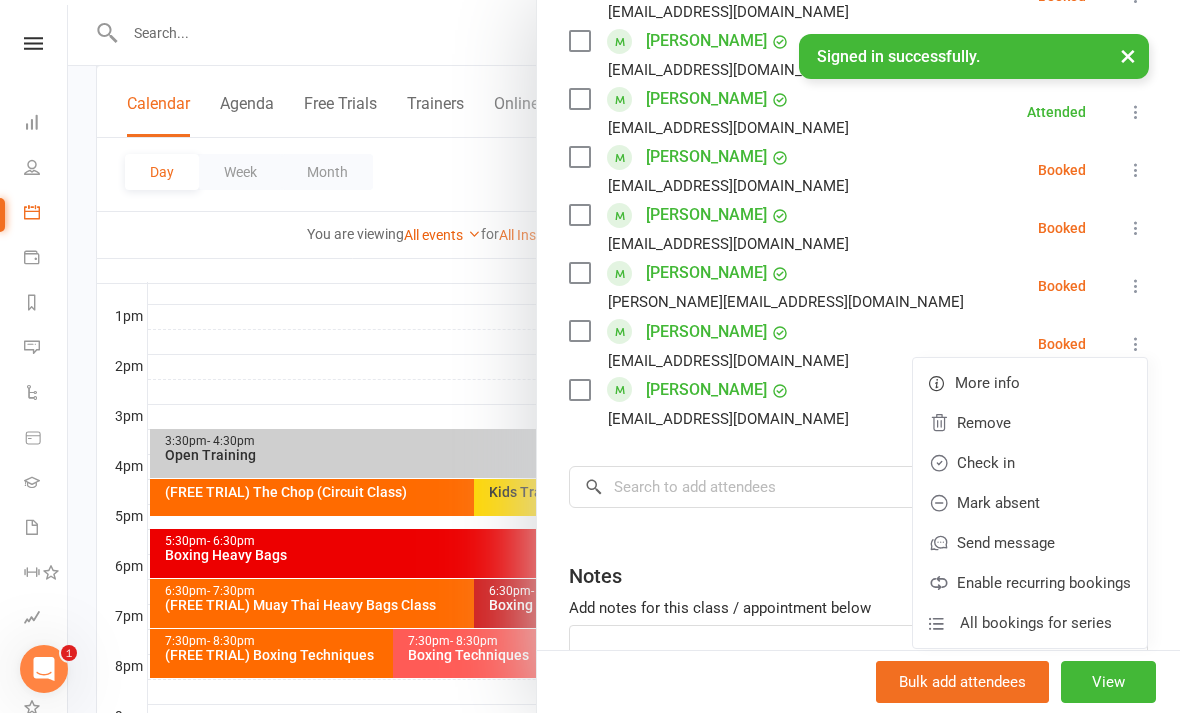 click on "Check in" at bounding box center [1030, 463] 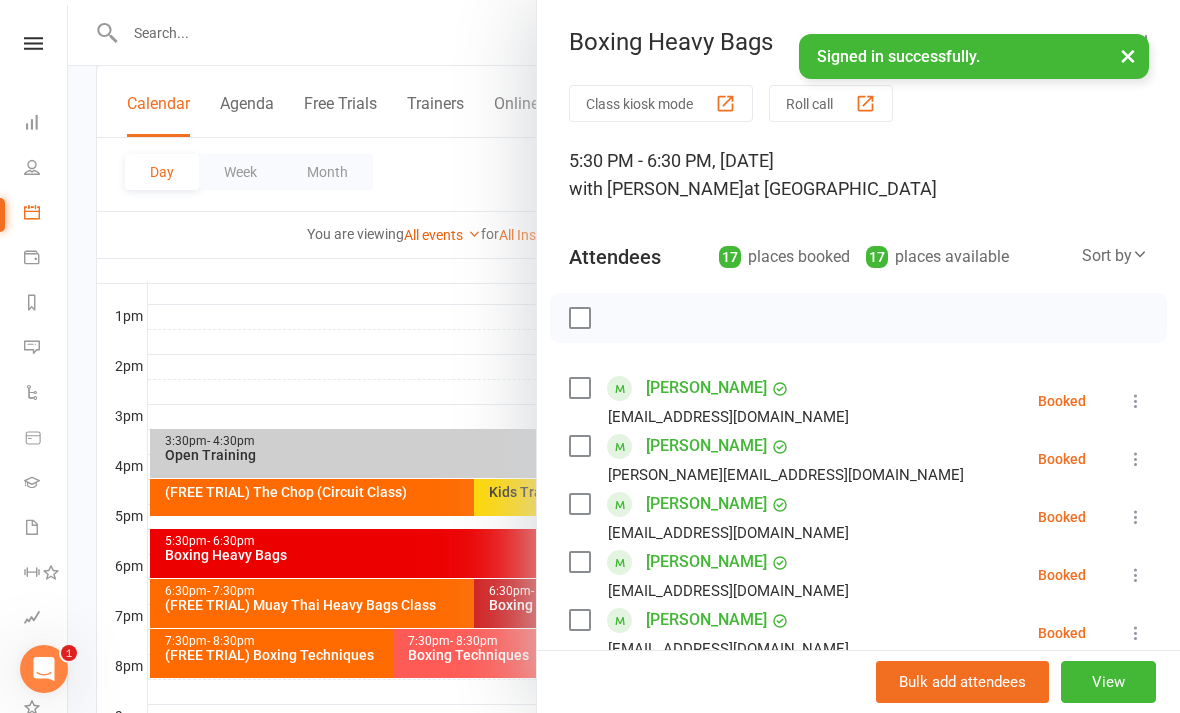 scroll, scrollTop: 0, scrollLeft: 0, axis: both 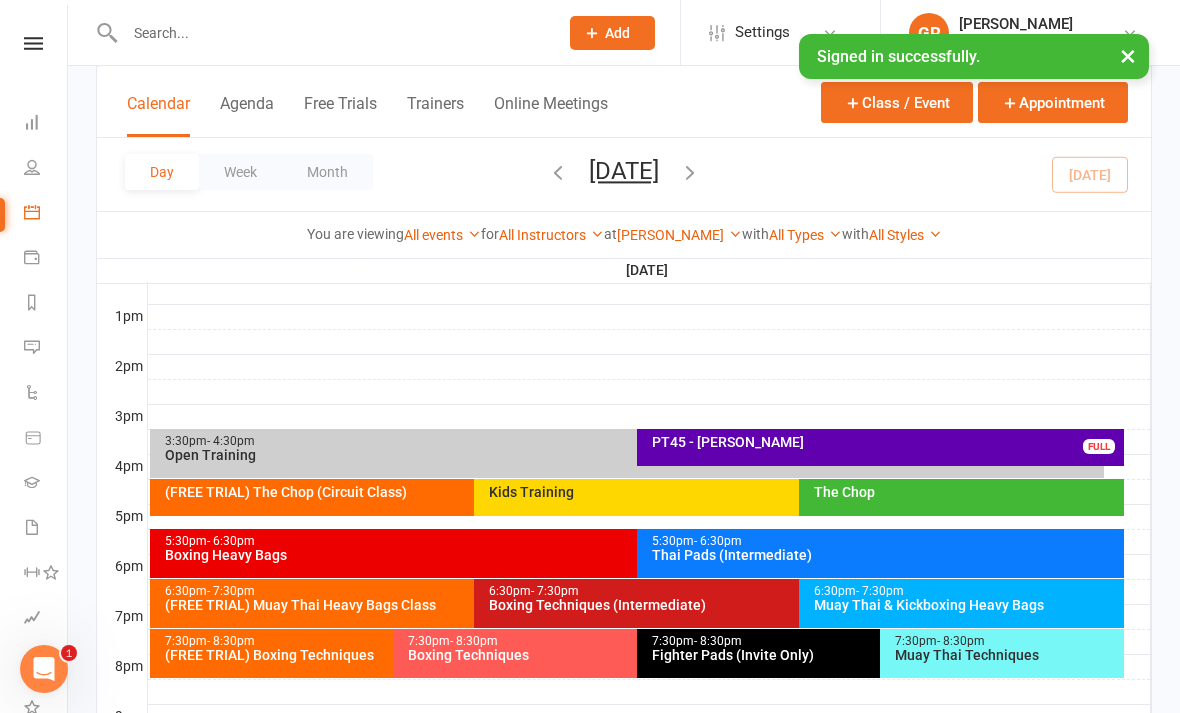 click on "Boxing Techniques (Intermediate)" at bounding box center (793, 605) 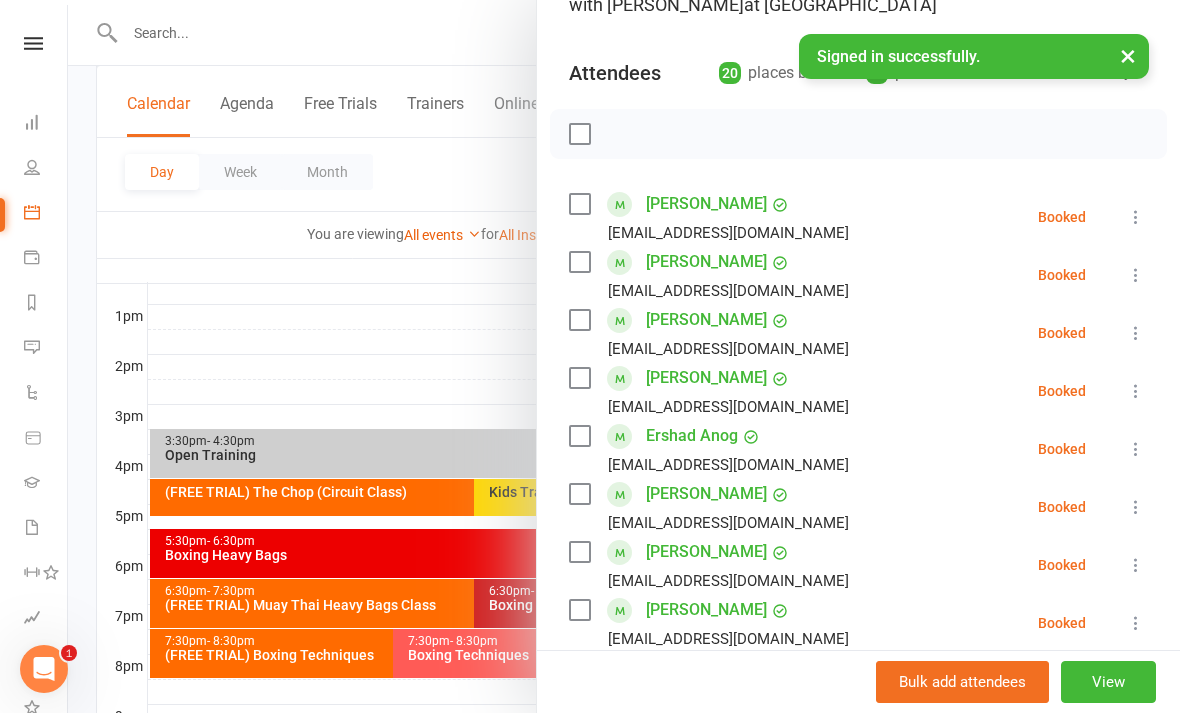 scroll, scrollTop: 186, scrollLeft: 0, axis: vertical 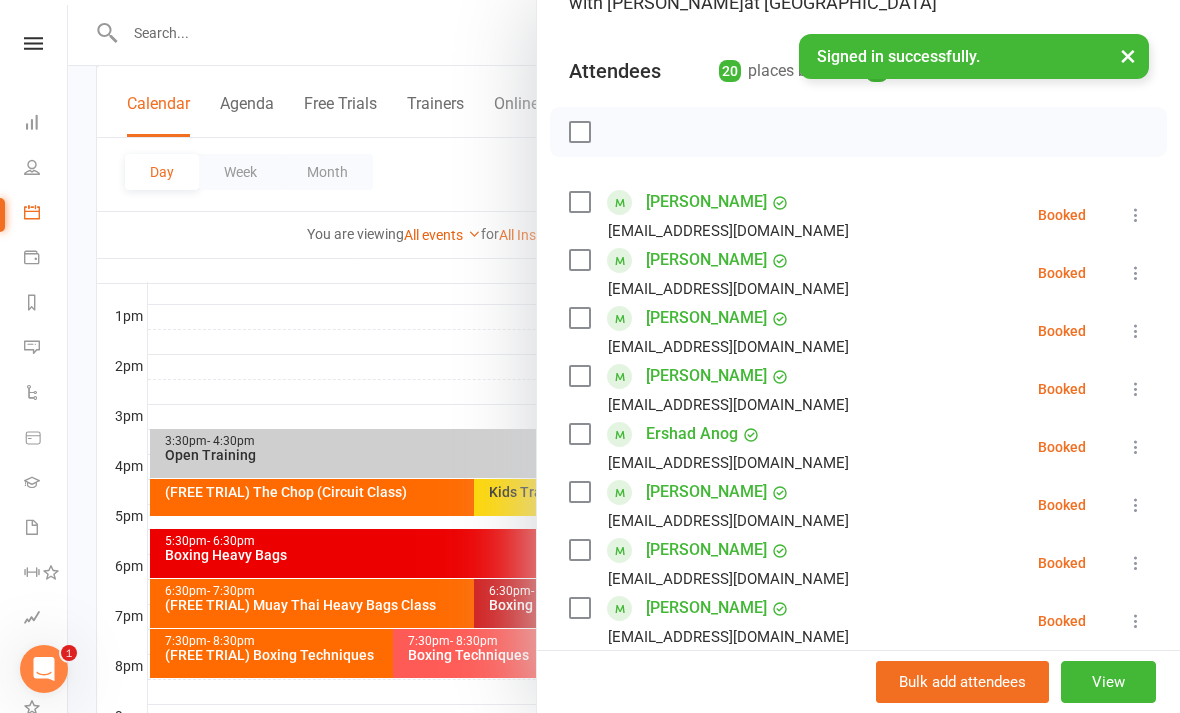 click at bounding box center (624, 356) 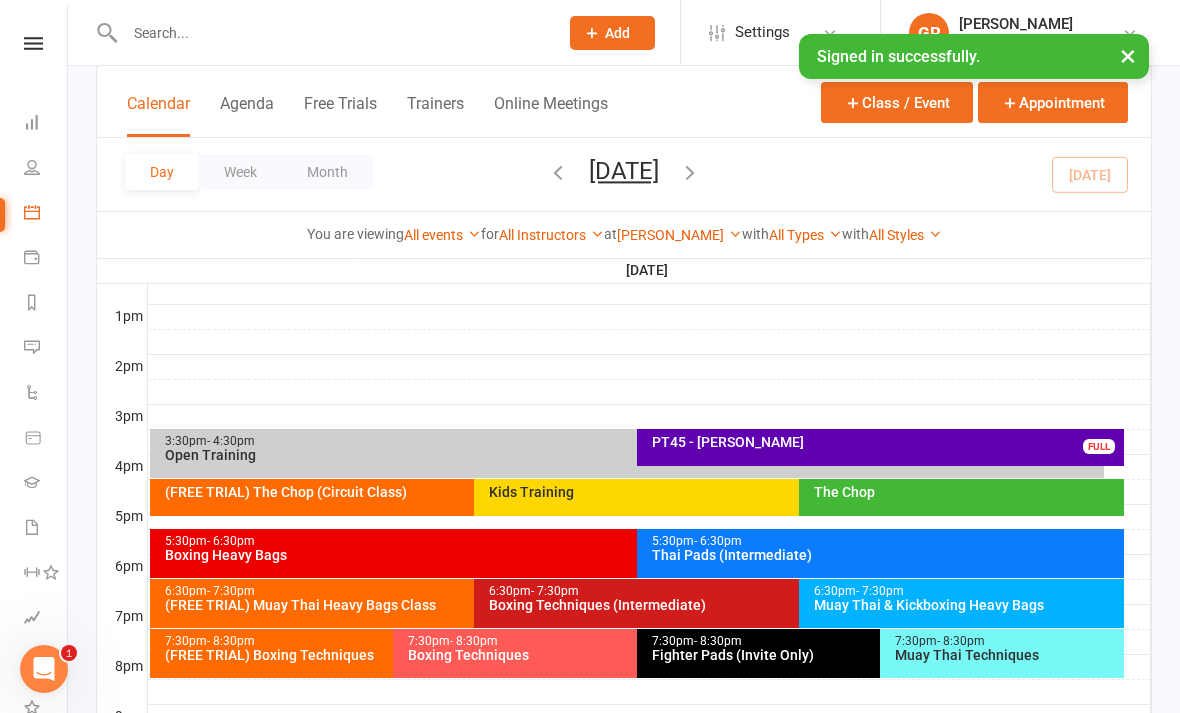 click on "Boxing Heavy Bags" at bounding box center [632, 555] 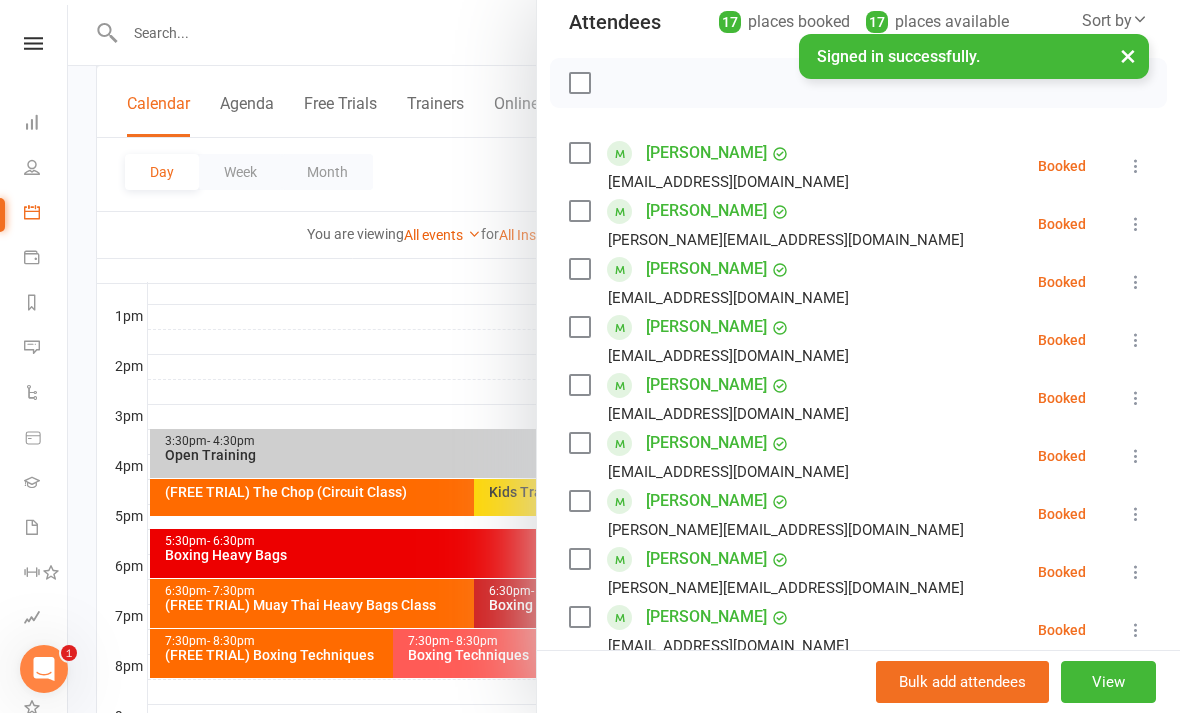 scroll, scrollTop: 233, scrollLeft: 0, axis: vertical 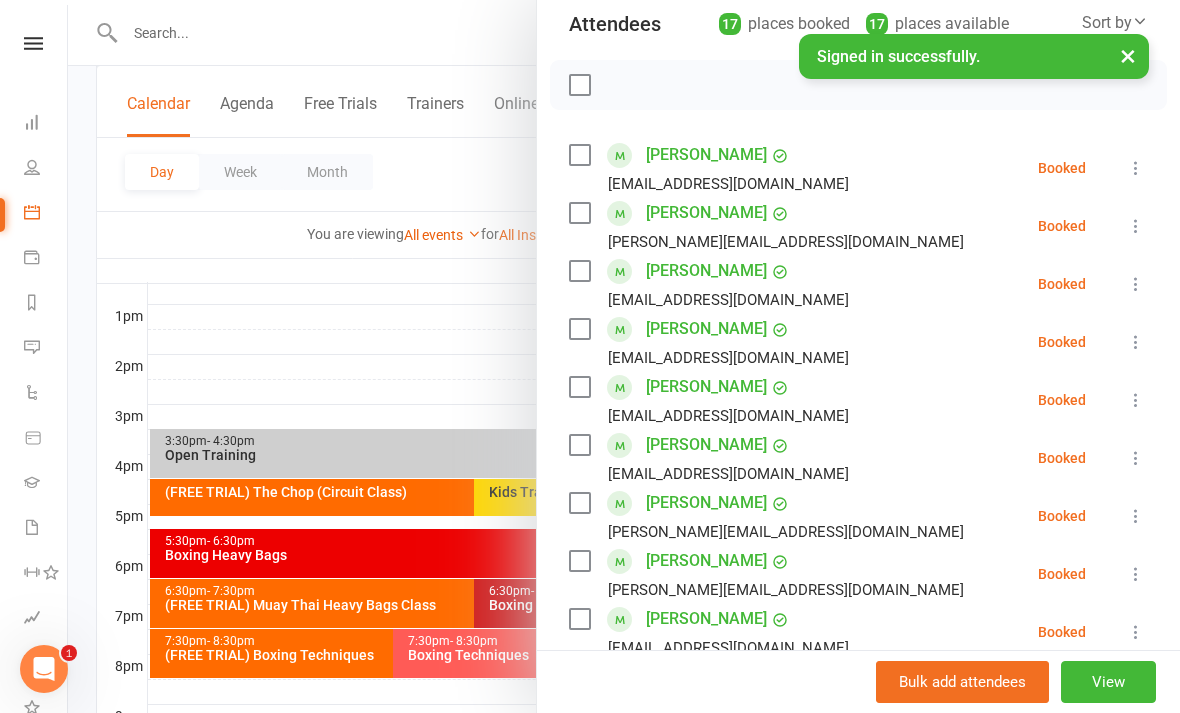 click at bounding box center (1136, 342) 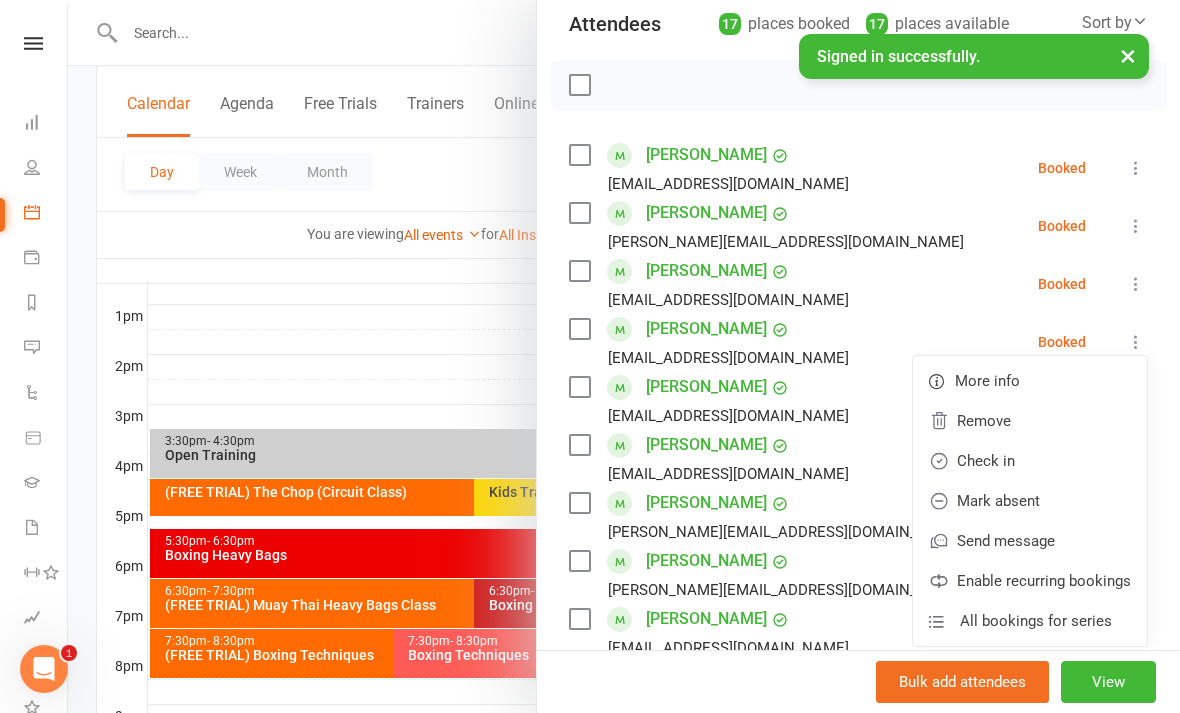 click on "Check in" at bounding box center [1030, 461] 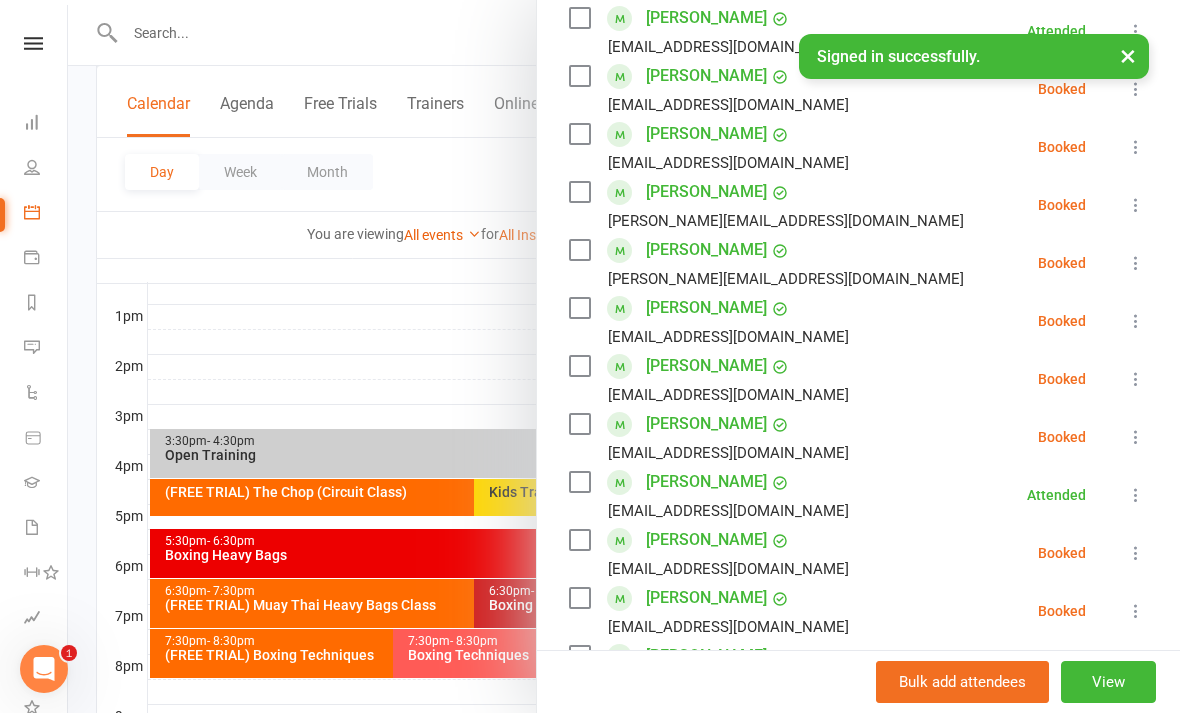 scroll, scrollTop: 547, scrollLeft: 0, axis: vertical 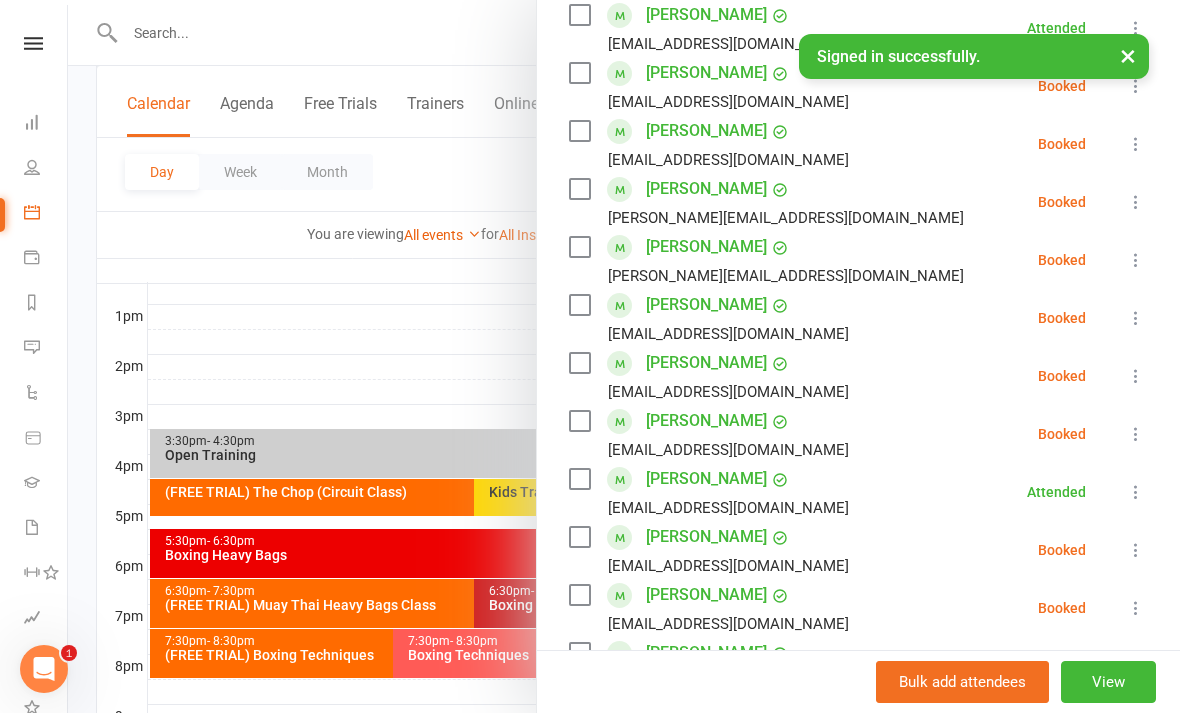 click at bounding box center (1136, 144) 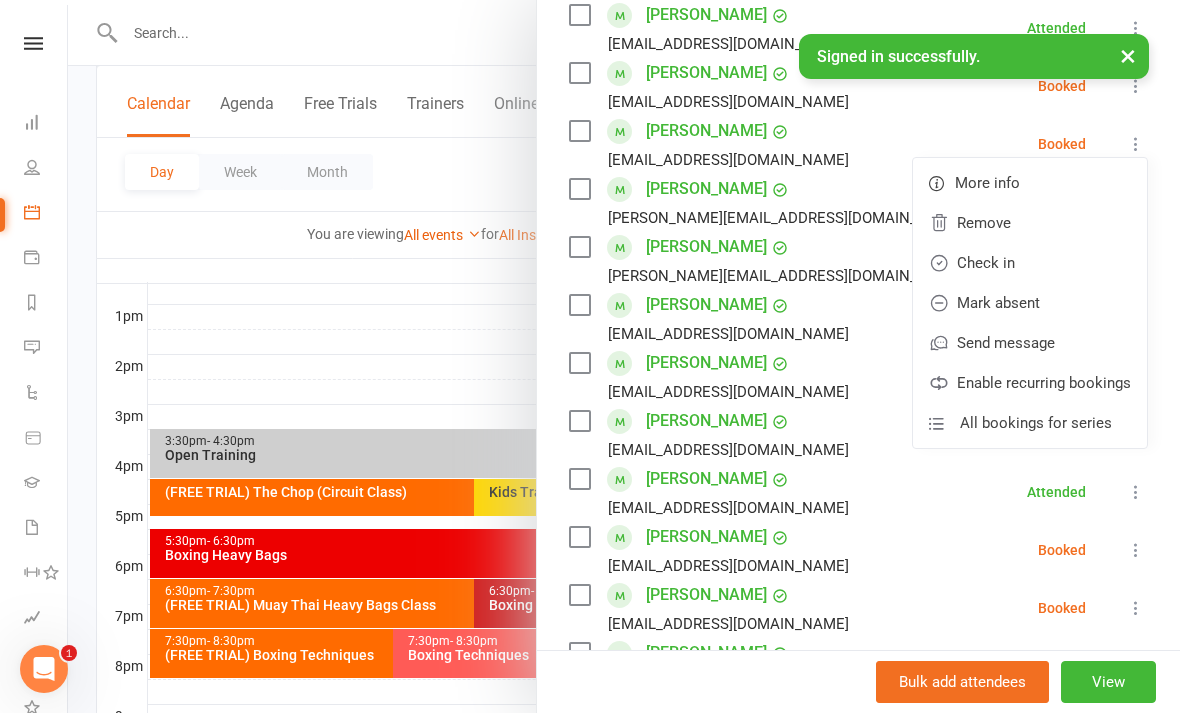 click on "Check in" at bounding box center [1030, 263] 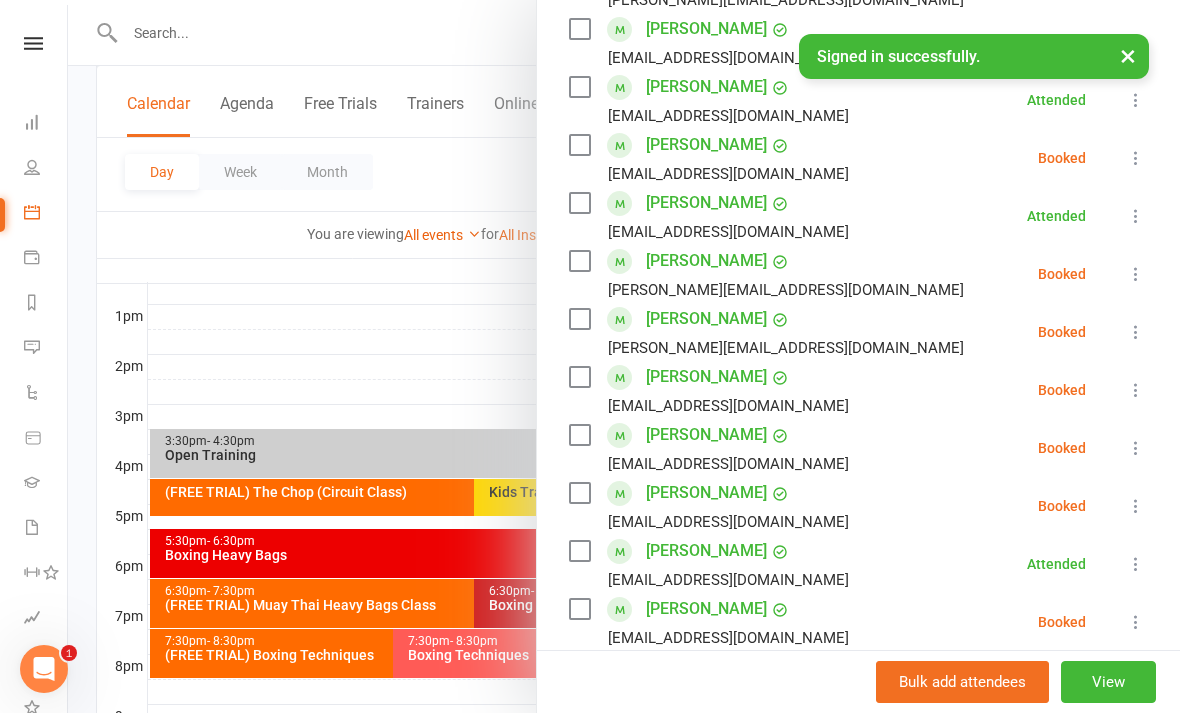 scroll, scrollTop: 477, scrollLeft: 0, axis: vertical 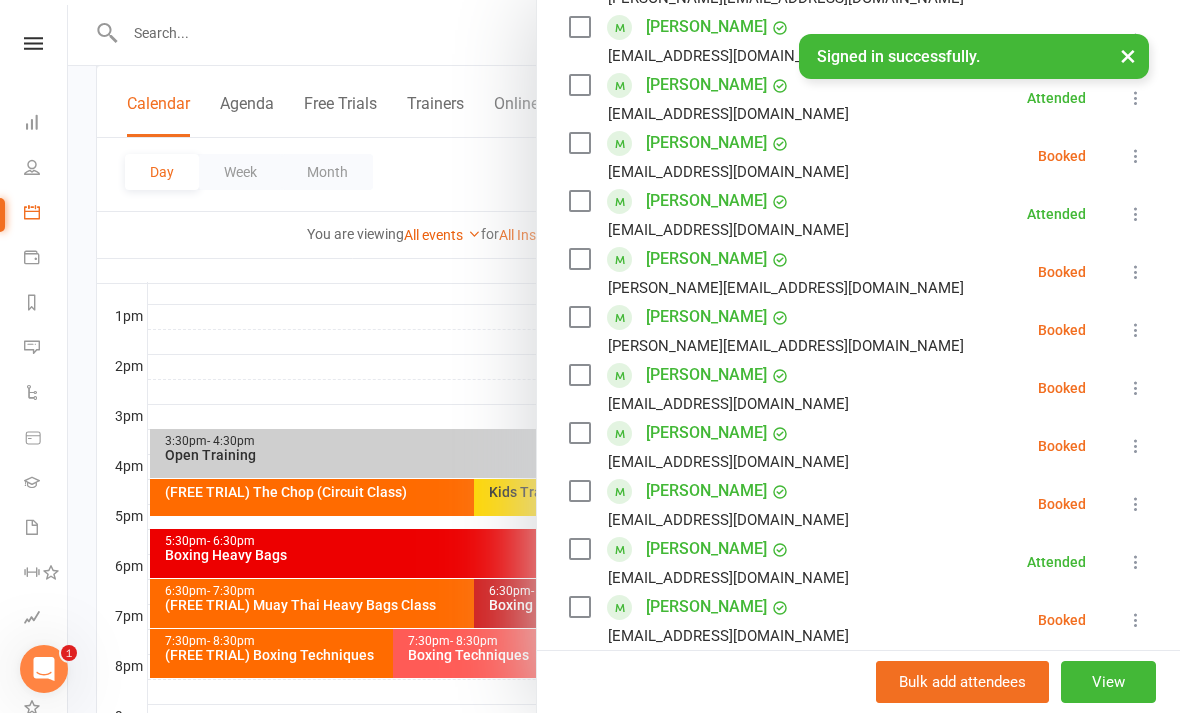 click at bounding box center (1136, 446) 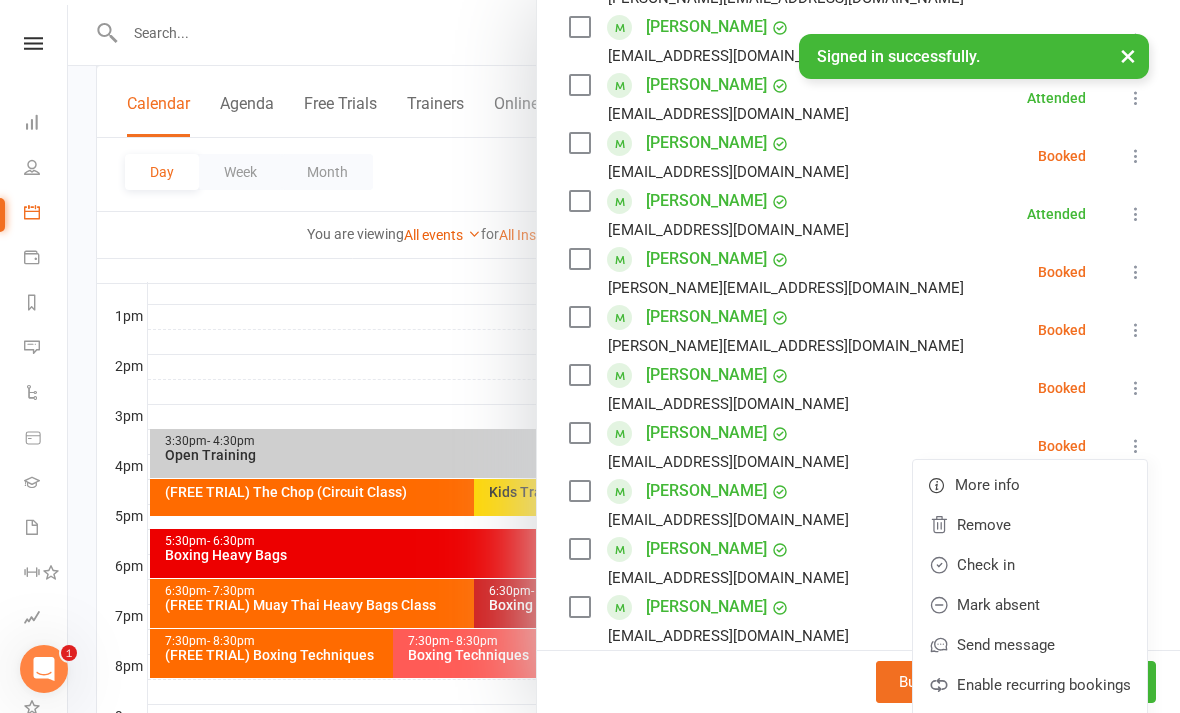 click on "Check in" at bounding box center (1030, 565) 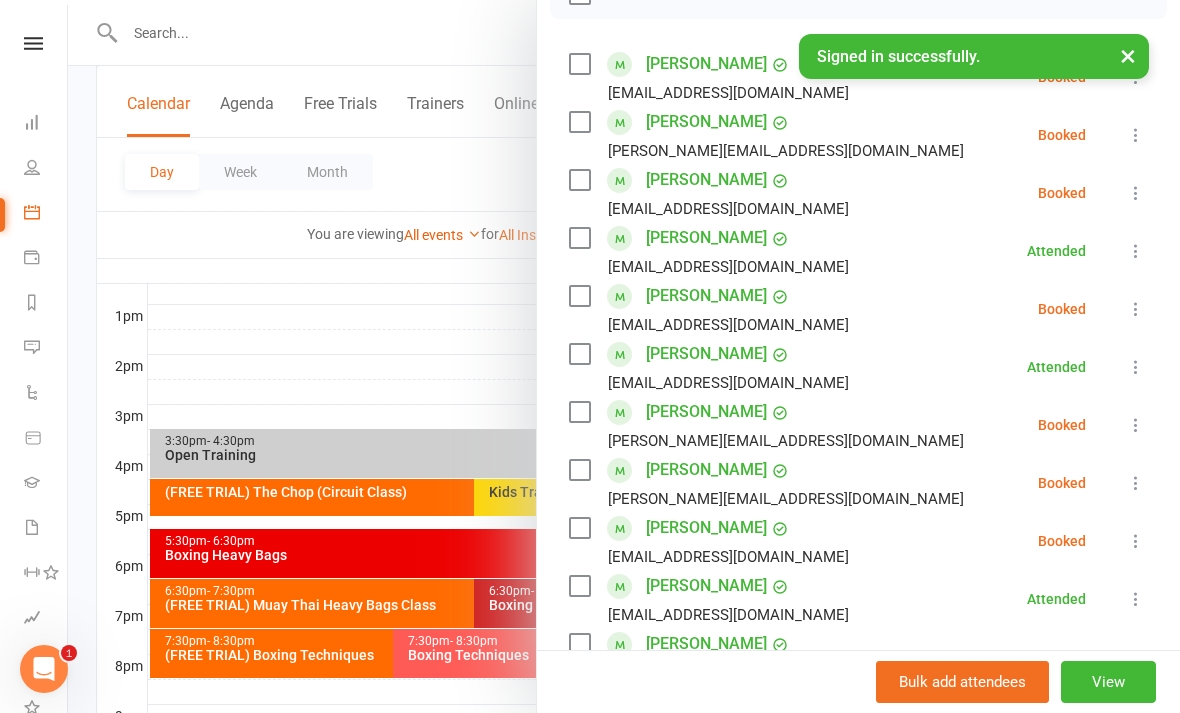 scroll, scrollTop: 323, scrollLeft: 0, axis: vertical 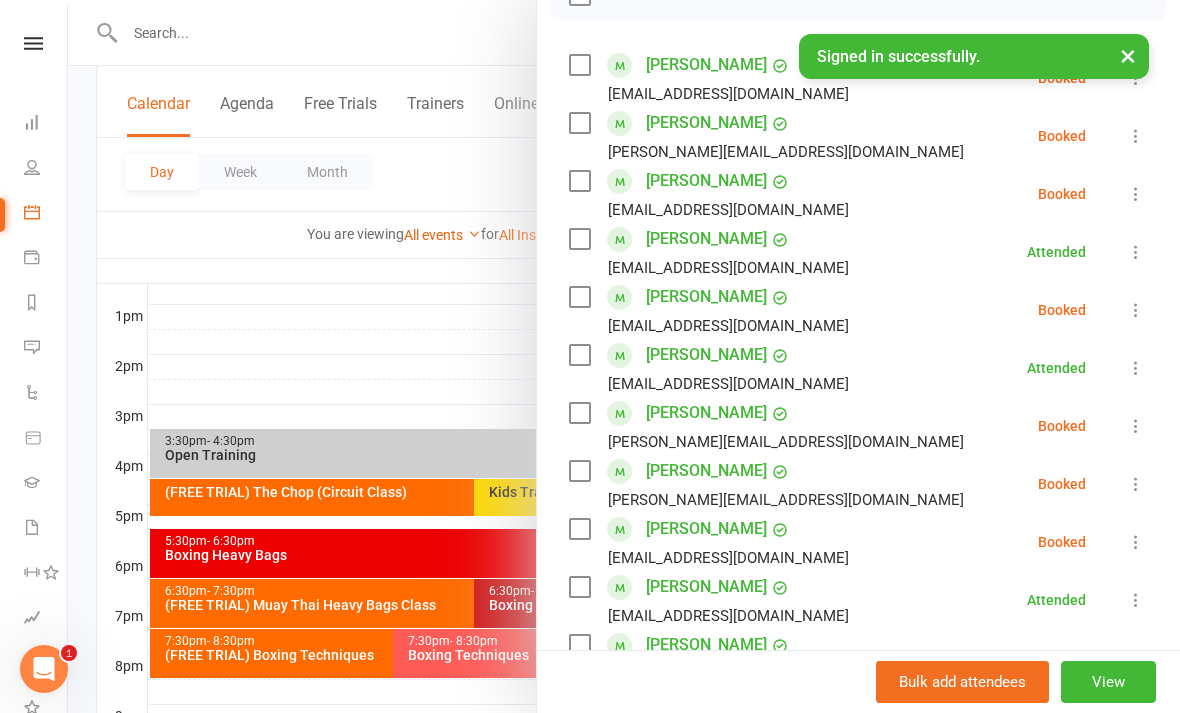 click at bounding box center [1136, 310] 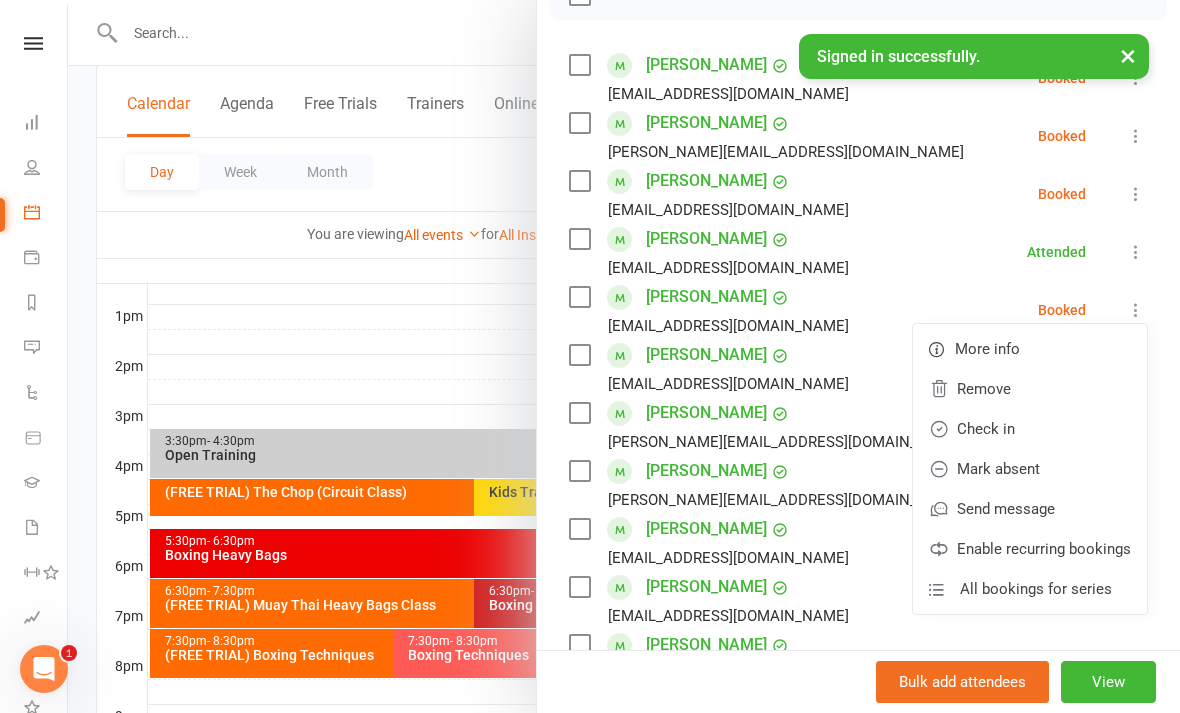 click on "Check in" at bounding box center (1030, 429) 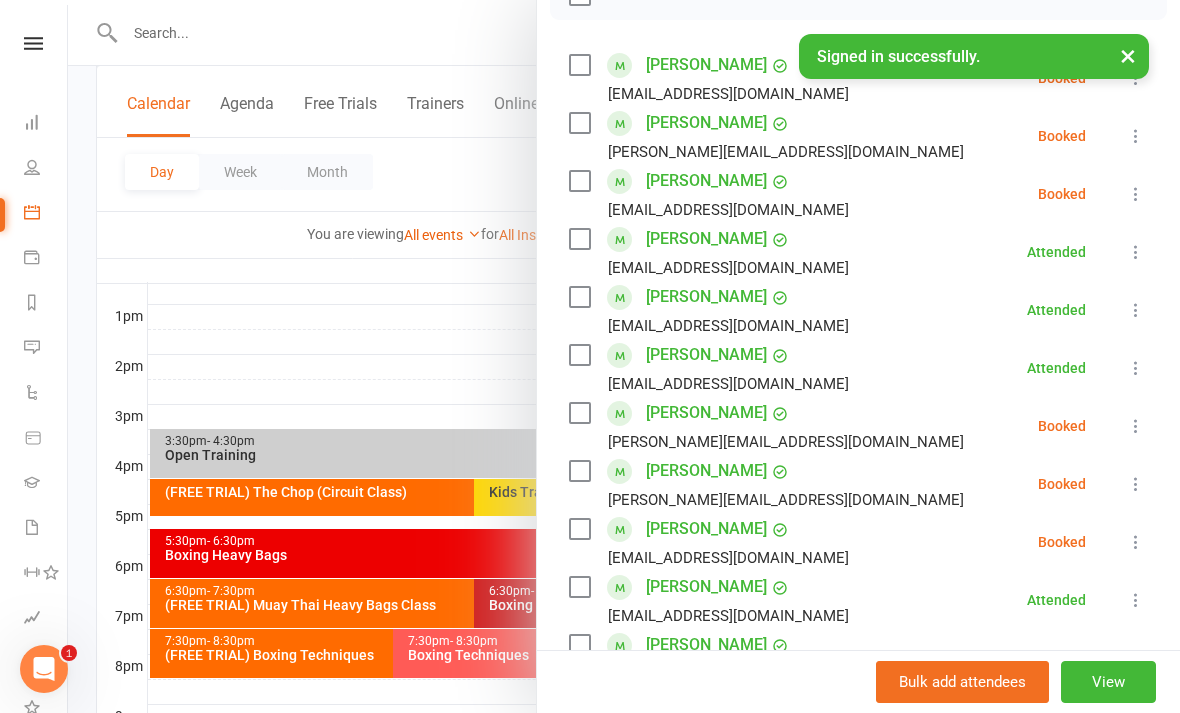 scroll, scrollTop: 276, scrollLeft: 0, axis: vertical 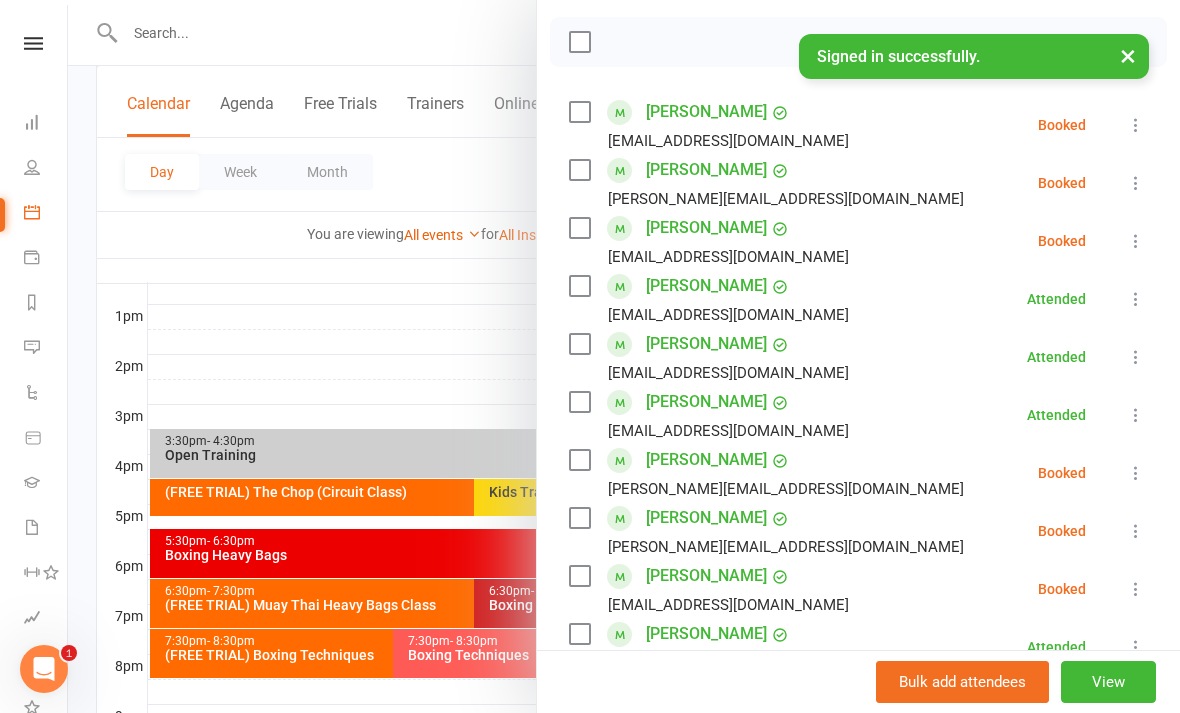 click at bounding box center (1136, 125) 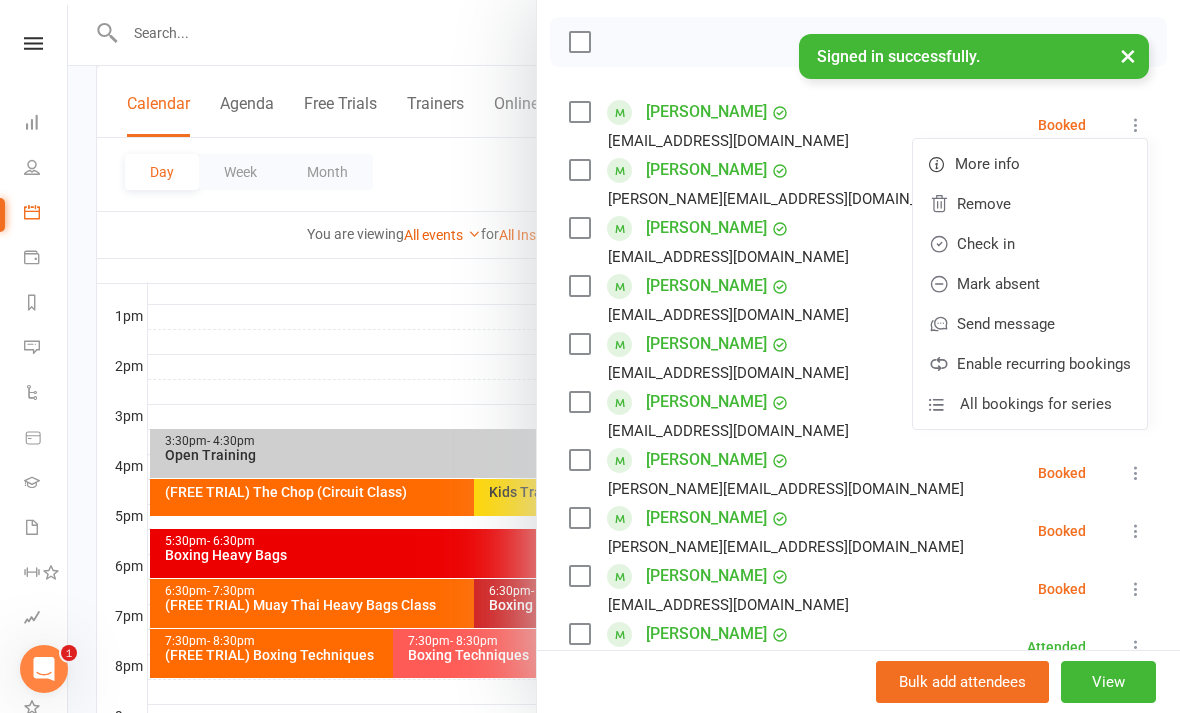 click on "Check in" at bounding box center (1030, 244) 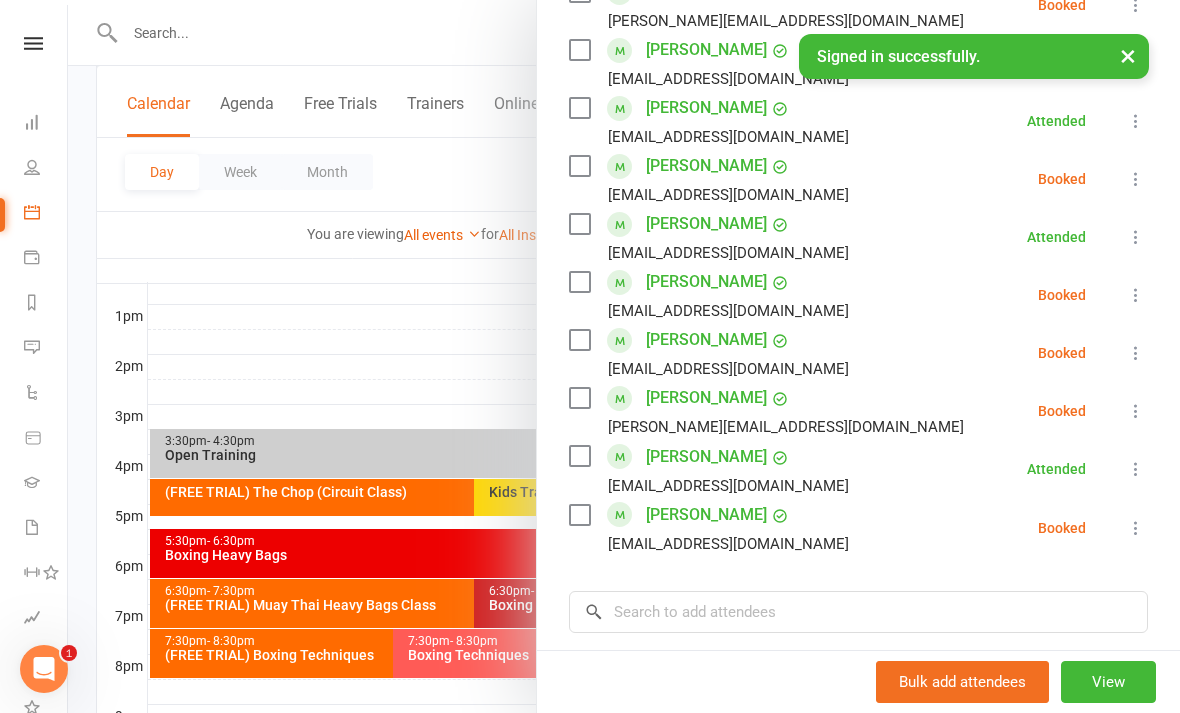 scroll, scrollTop: 794, scrollLeft: 0, axis: vertical 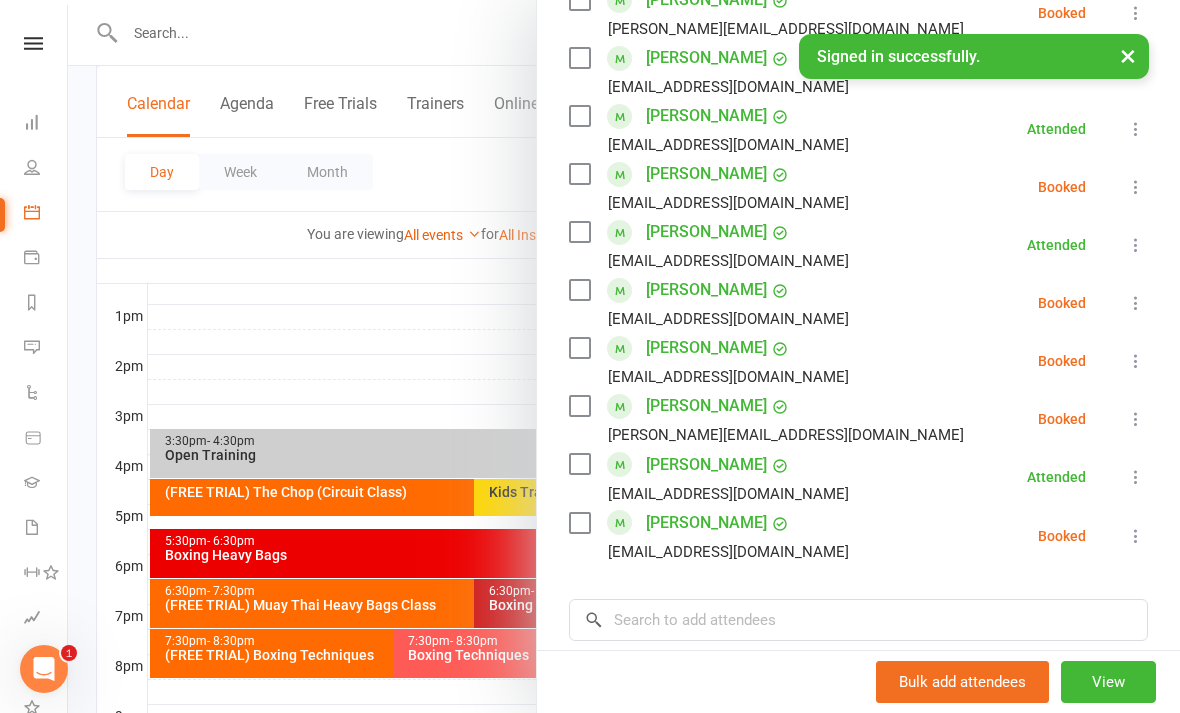 click at bounding box center (1136, 419) 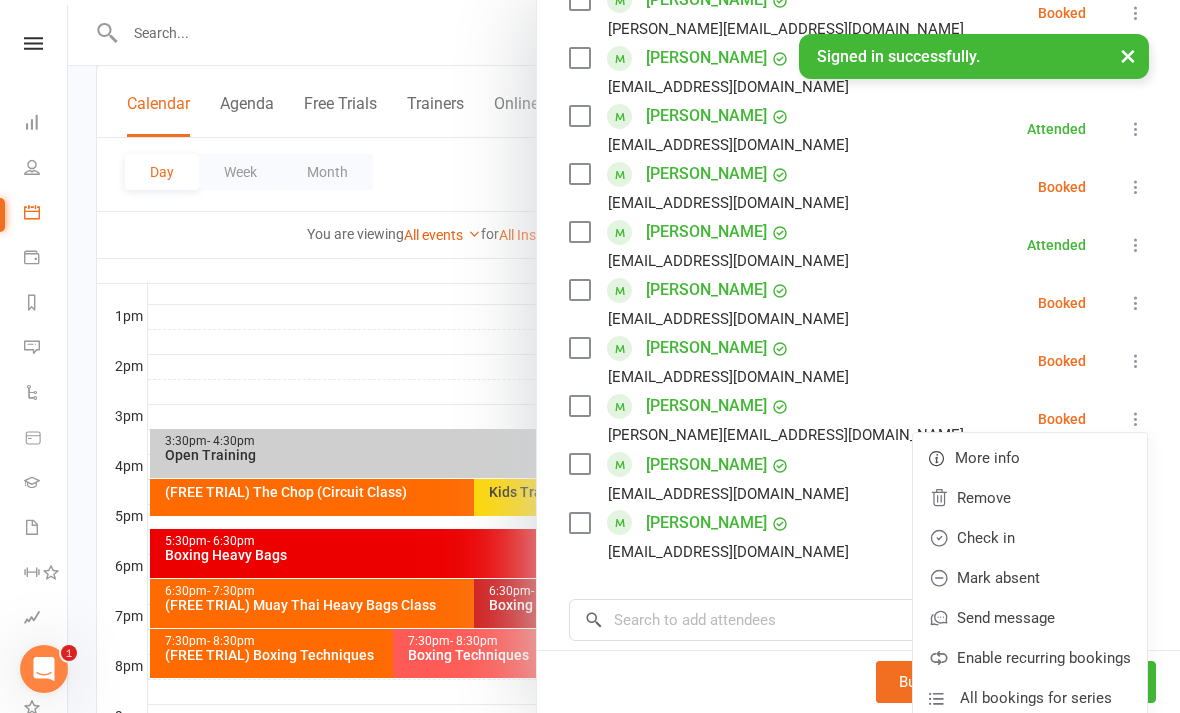 click on "Check in" at bounding box center (1030, 538) 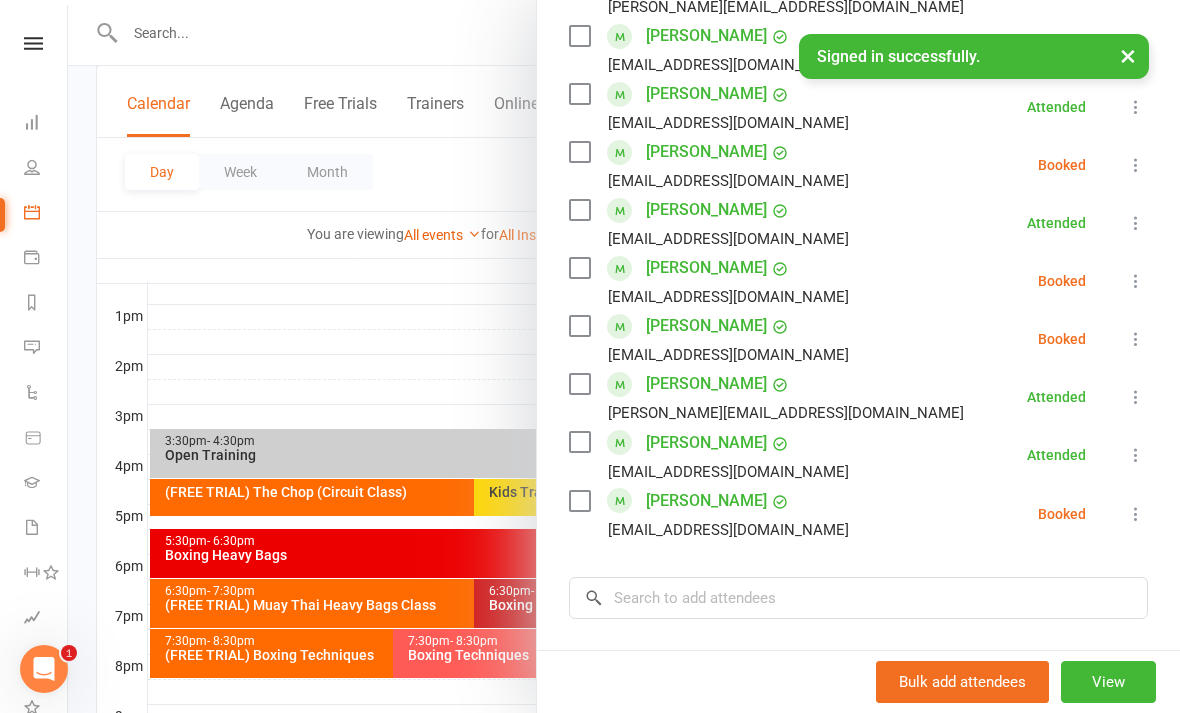 scroll, scrollTop: 815, scrollLeft: 0, axis: vertical 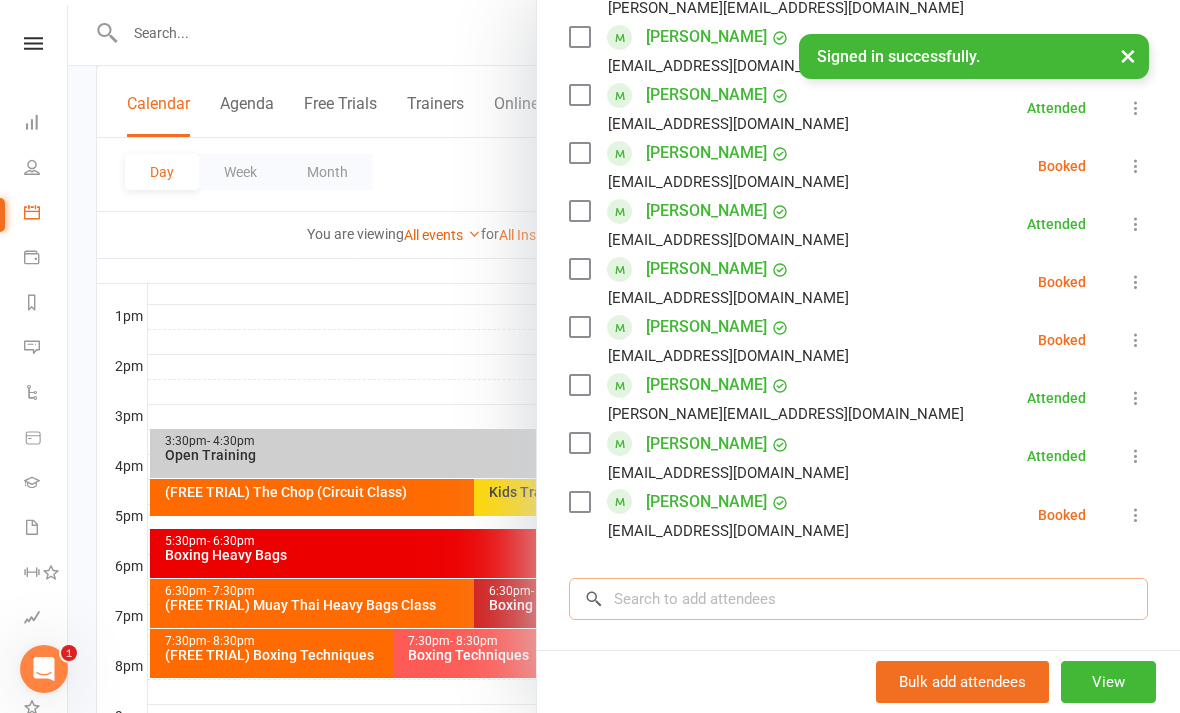 click at bounding box center (858, 599) 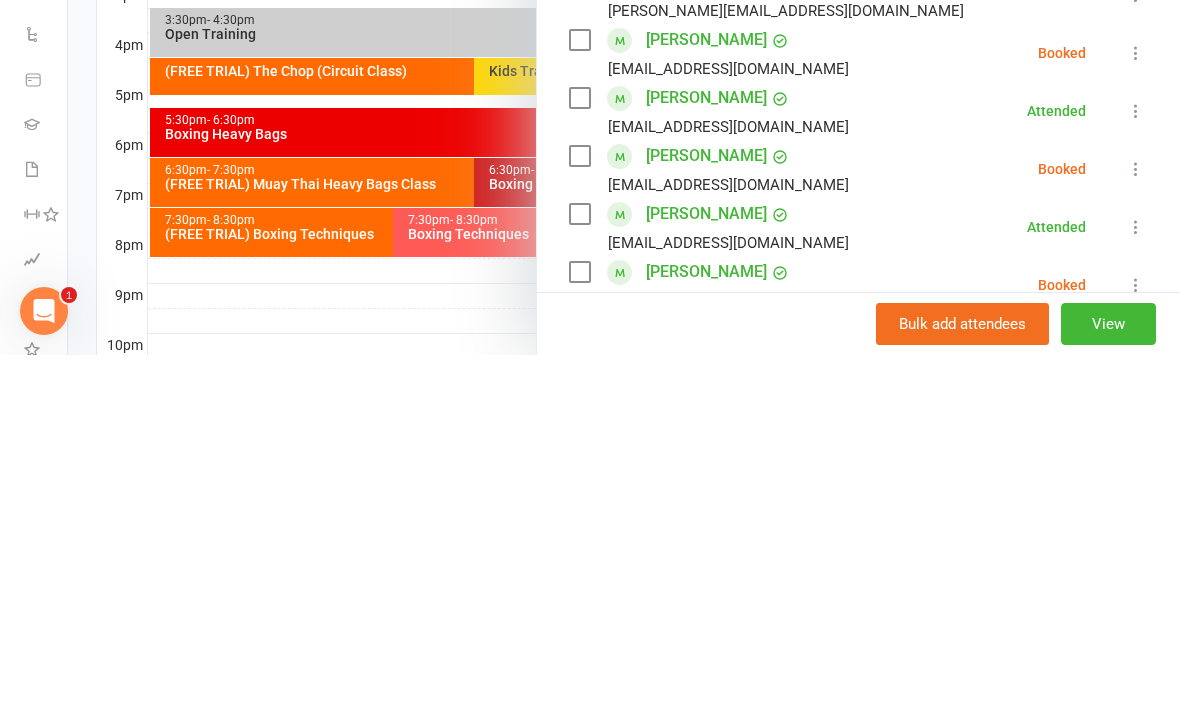 scroll, scrollTop: 459, scrollLeft: 0, axis: vertical 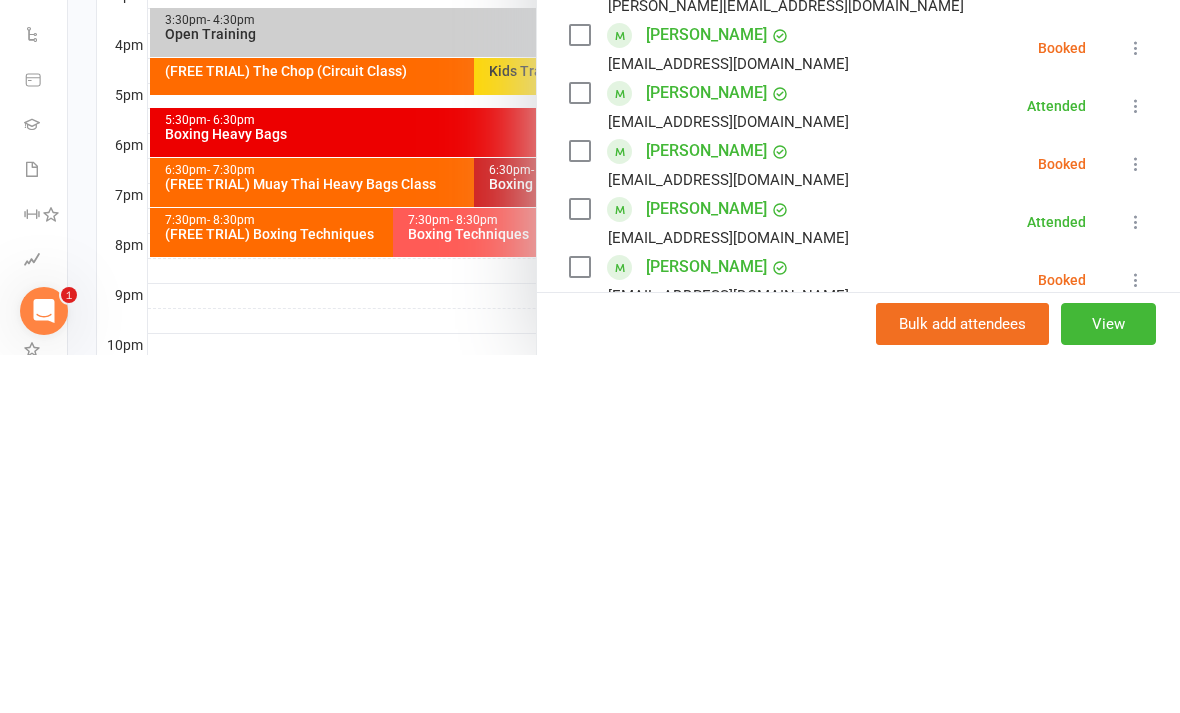 type on "Ma" 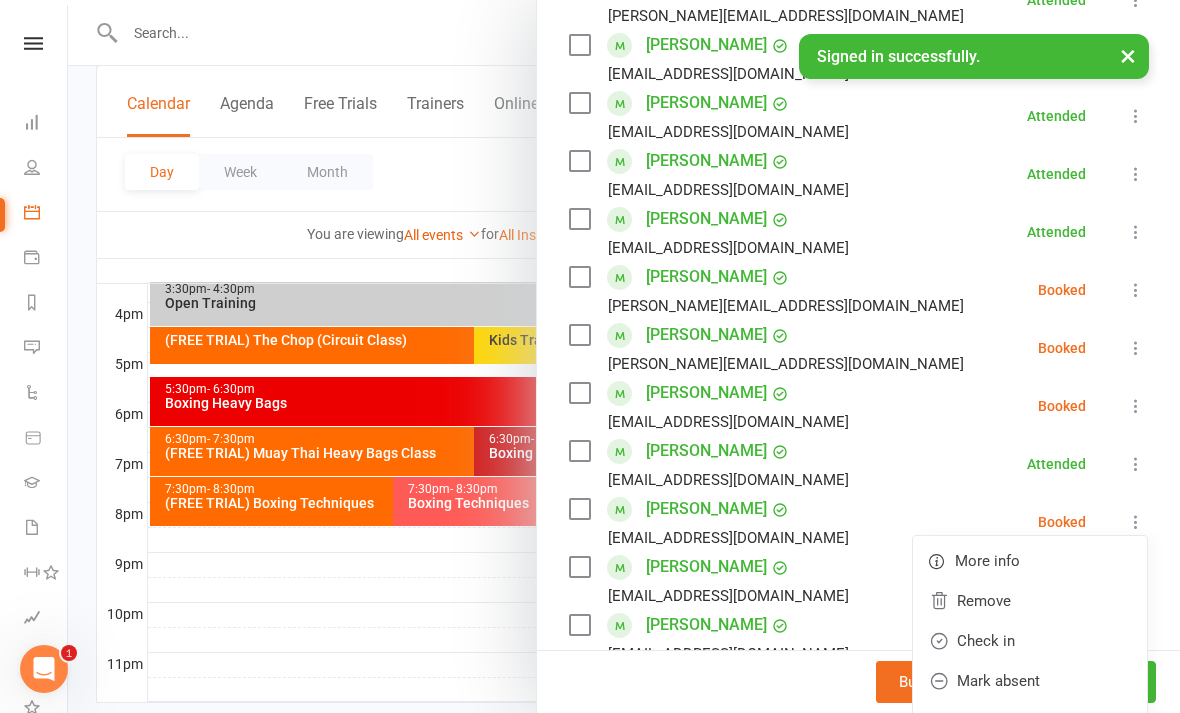 click on "Check in" at bounding box center [1030, 641] 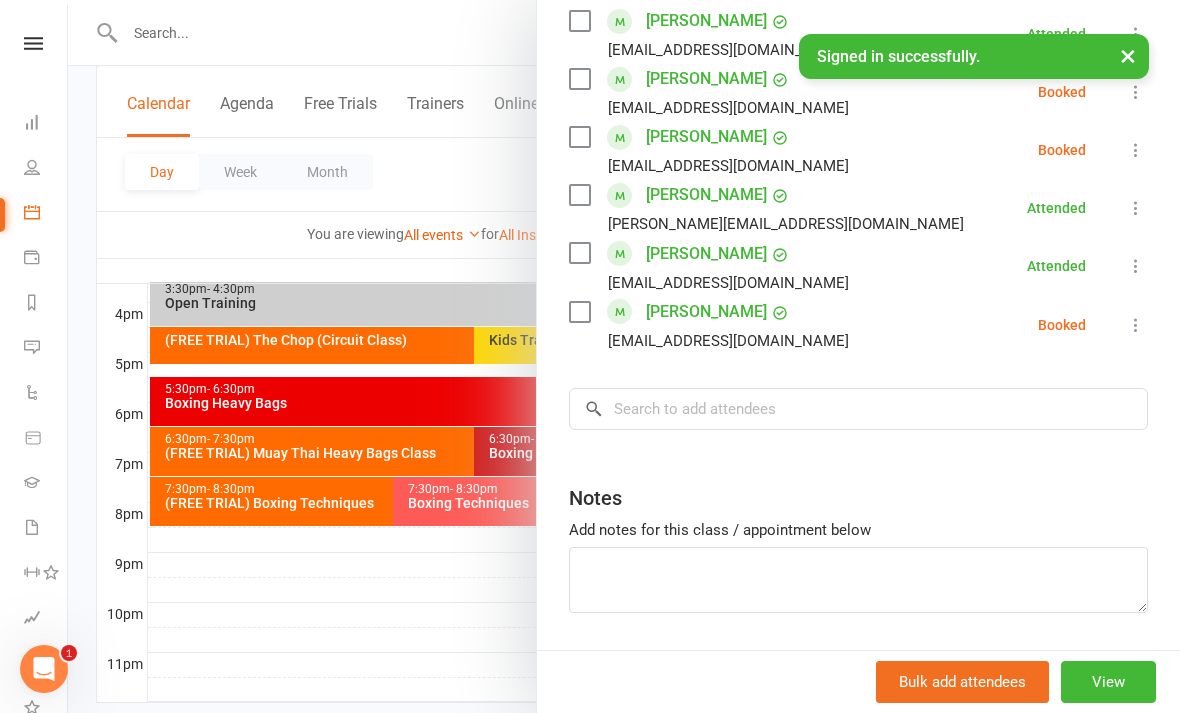 scroll, scrollTop: 1004, scrollLeft: 0, axis: vertical 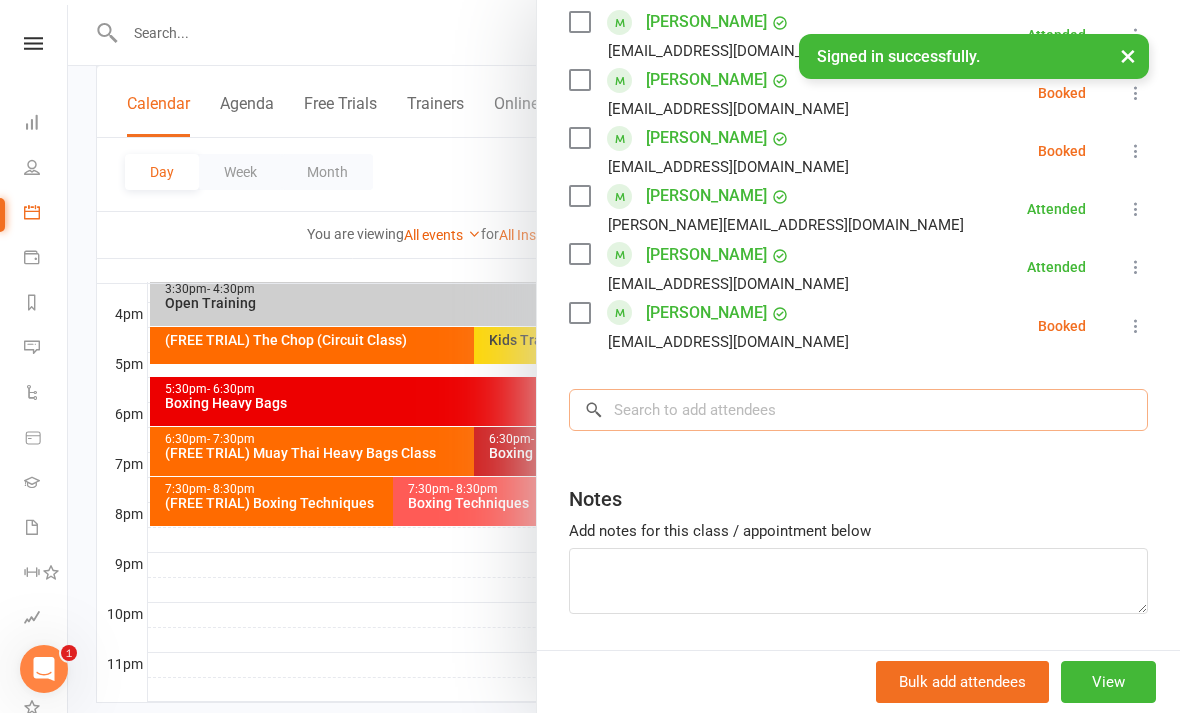 click at bounding box center [858, 410] 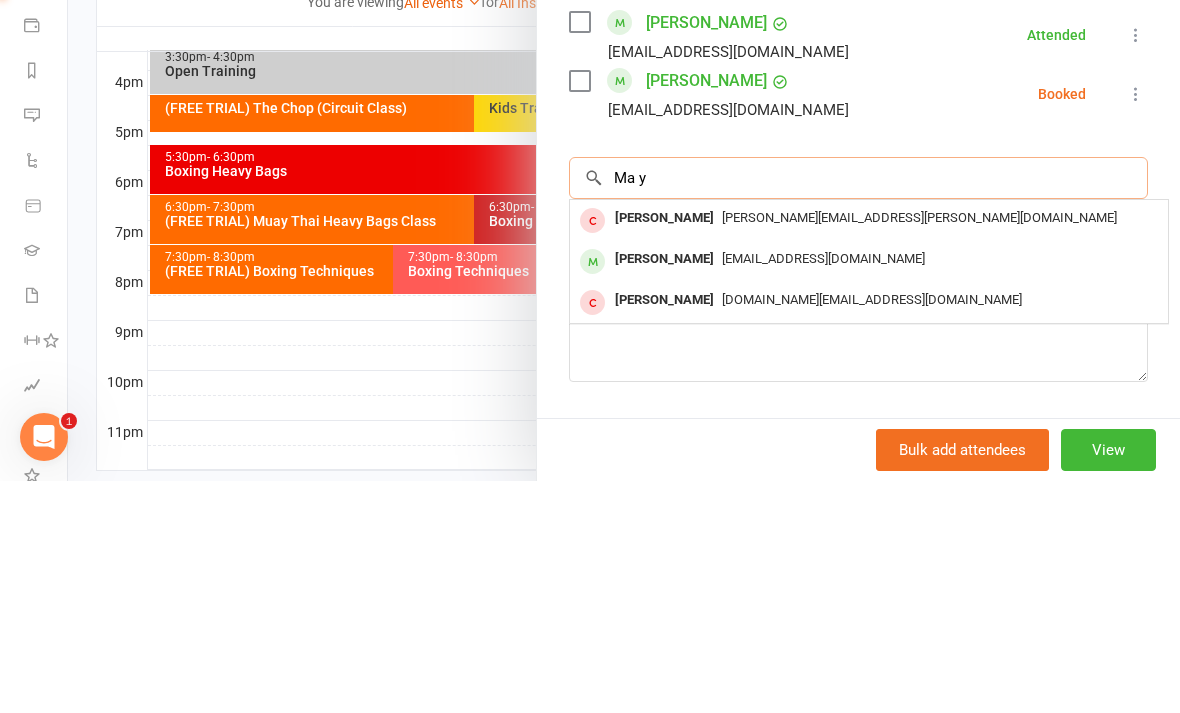 type on "Ma y" 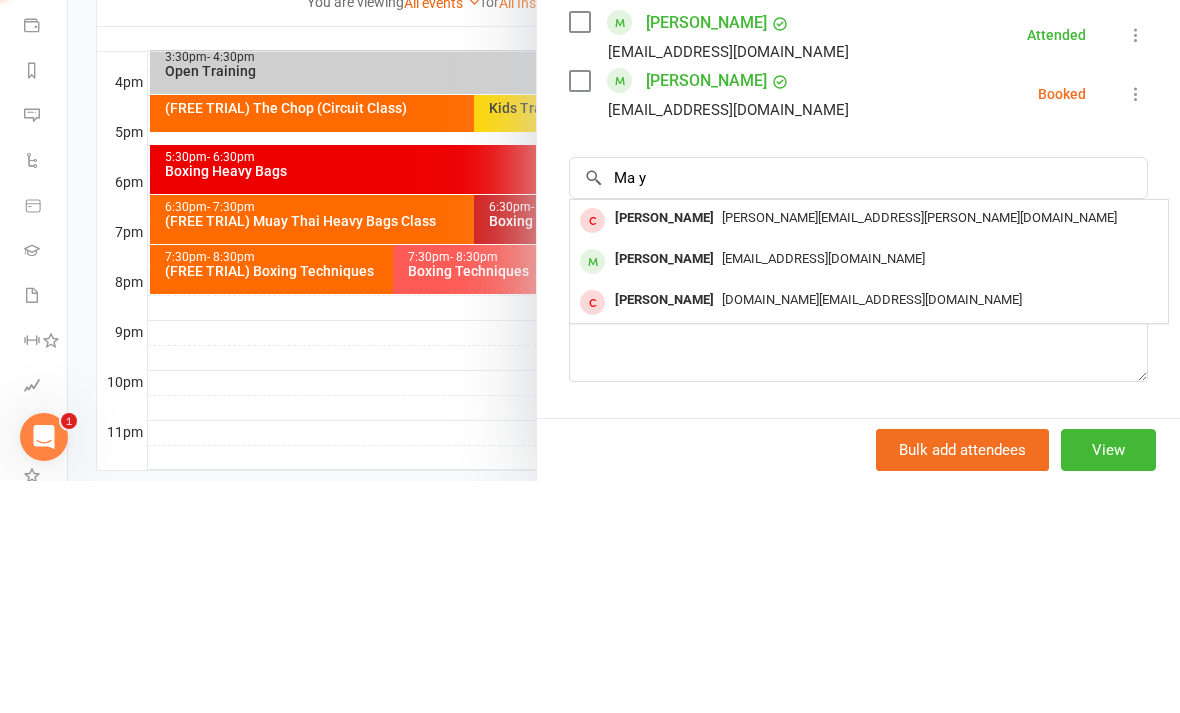click on "ma280023373@gmail.com" at bounding box center [869, 491] 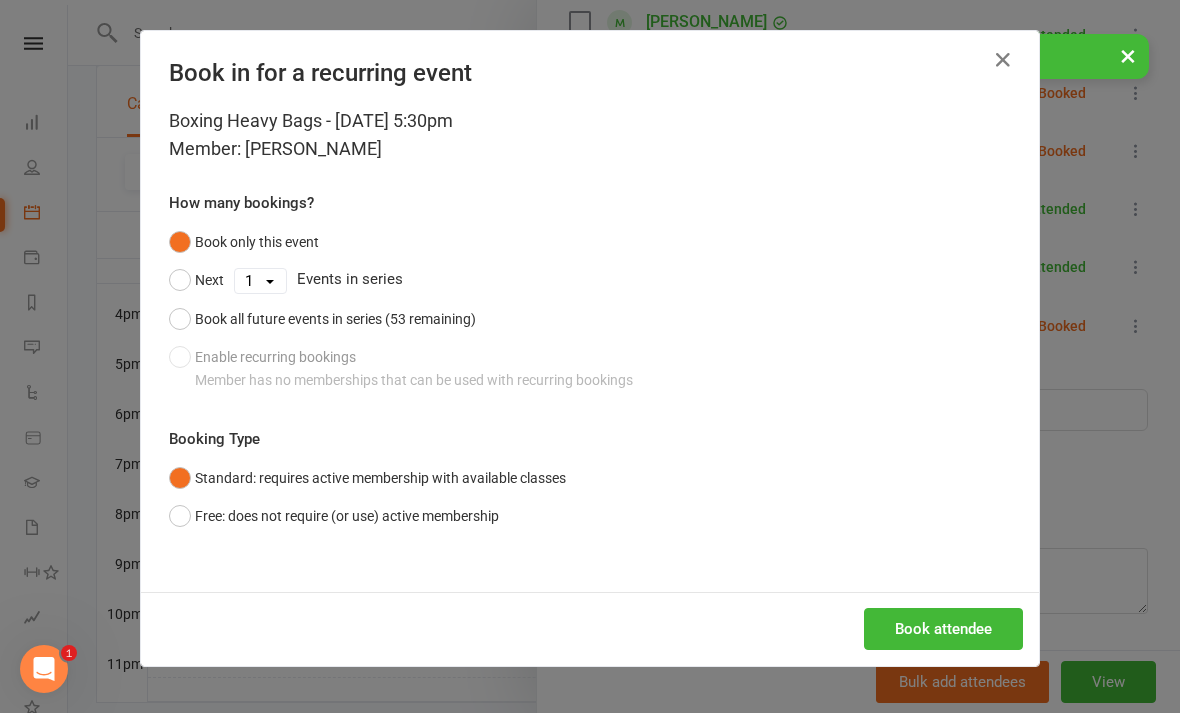 click on "Book attendee" at bounding box center [943, 629] 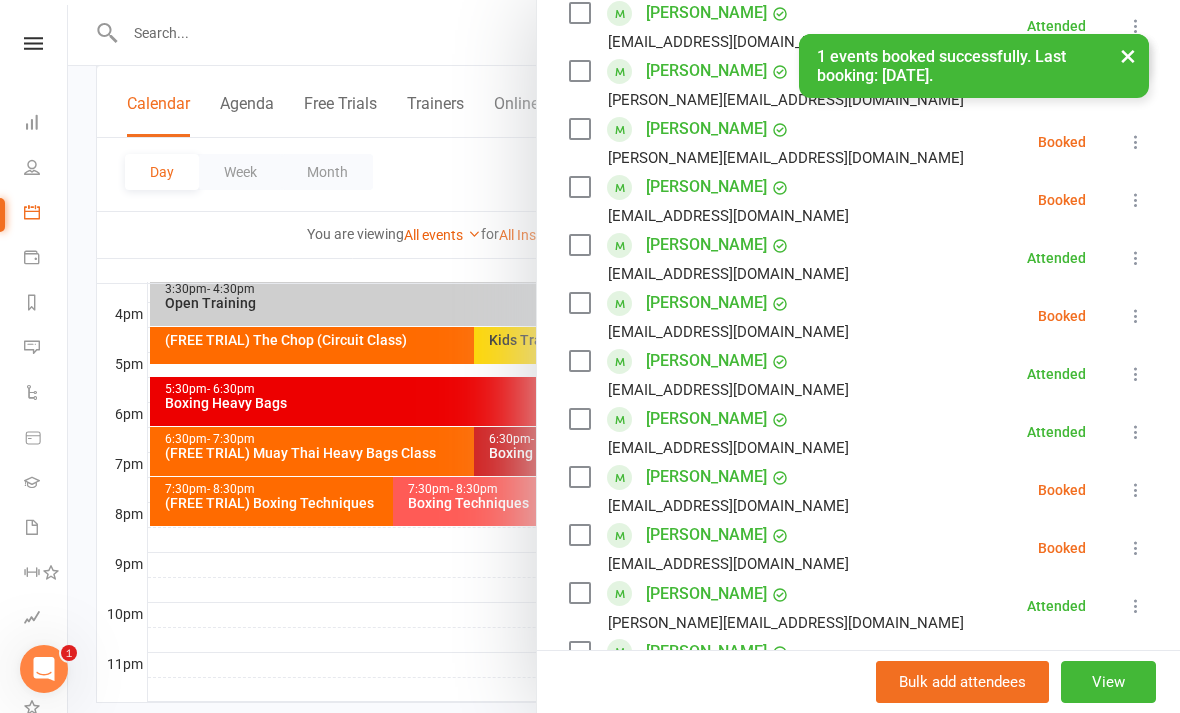 scroll, scrollTop: 664, scrollLeft: 0, axis: vertical 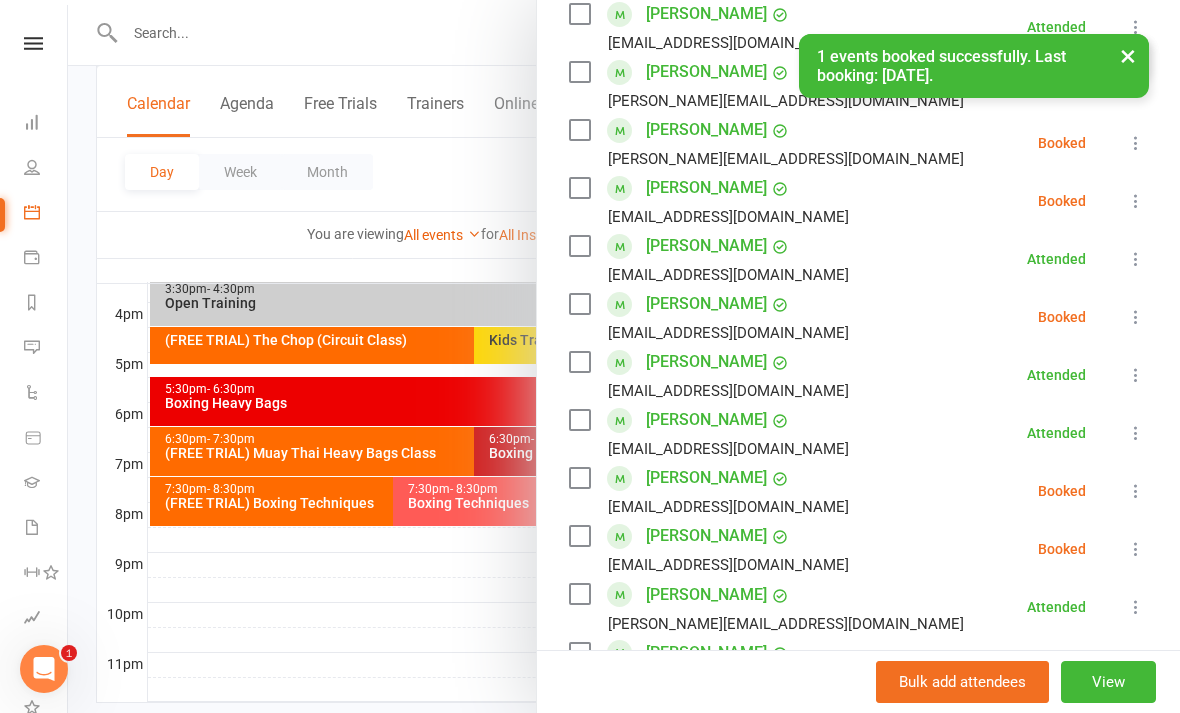 click at bounding box center (1136, 317) 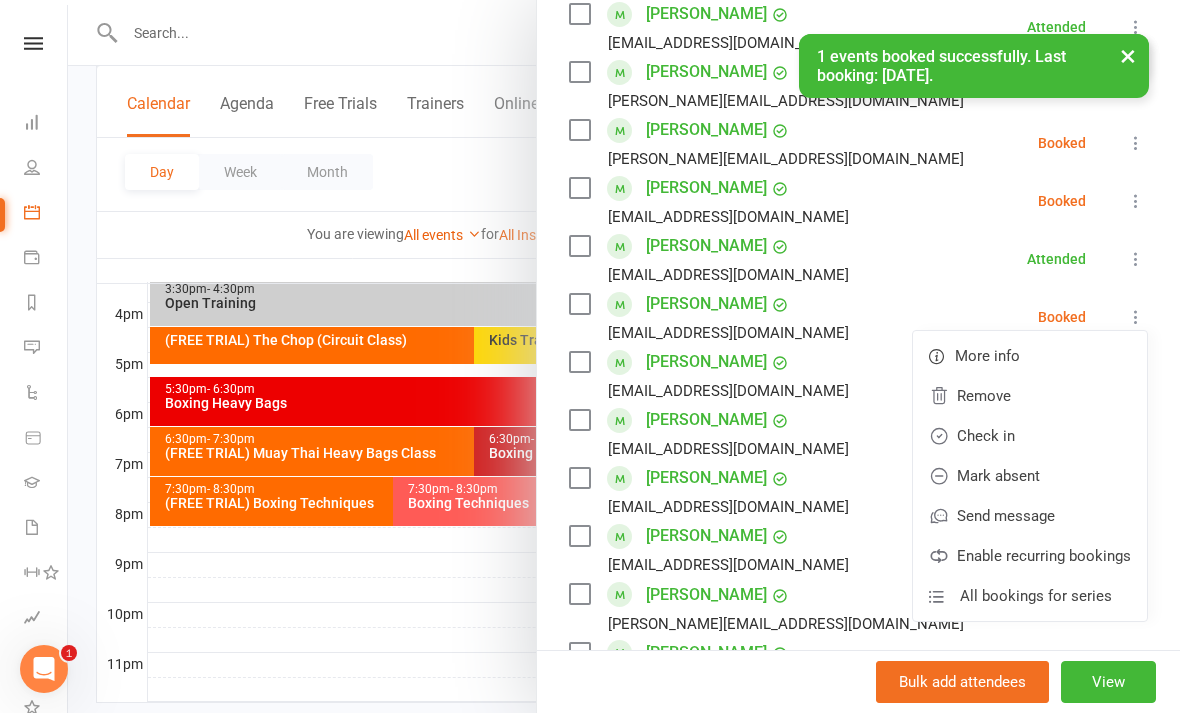 click on "Check in" at bounding box center [1030, 436] 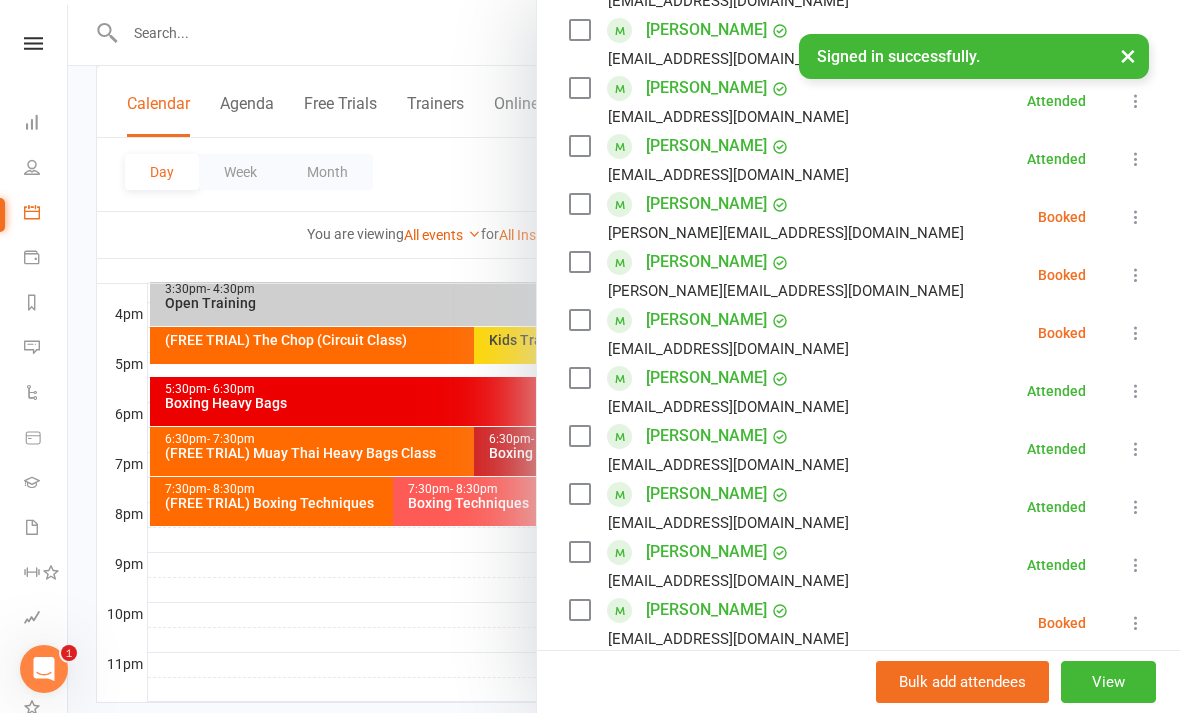 scroll, scrollTop: 564, scrollLeft: 0, axis: vertical 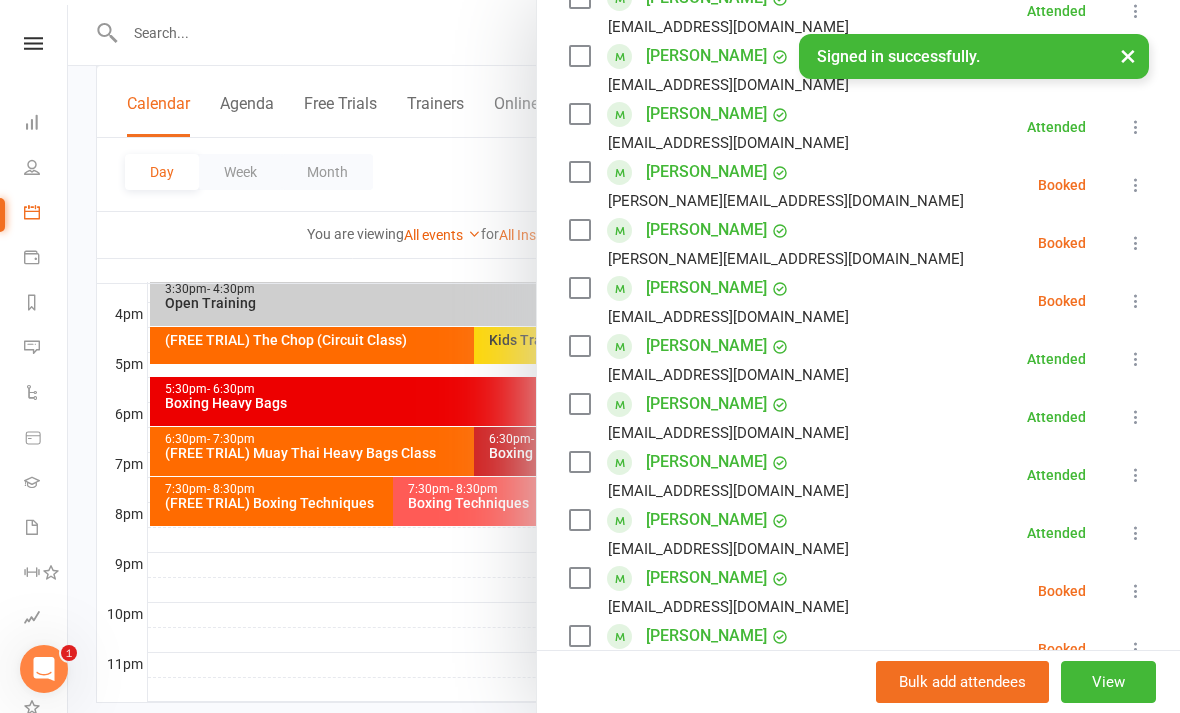 click at bounding box center (624, 356) 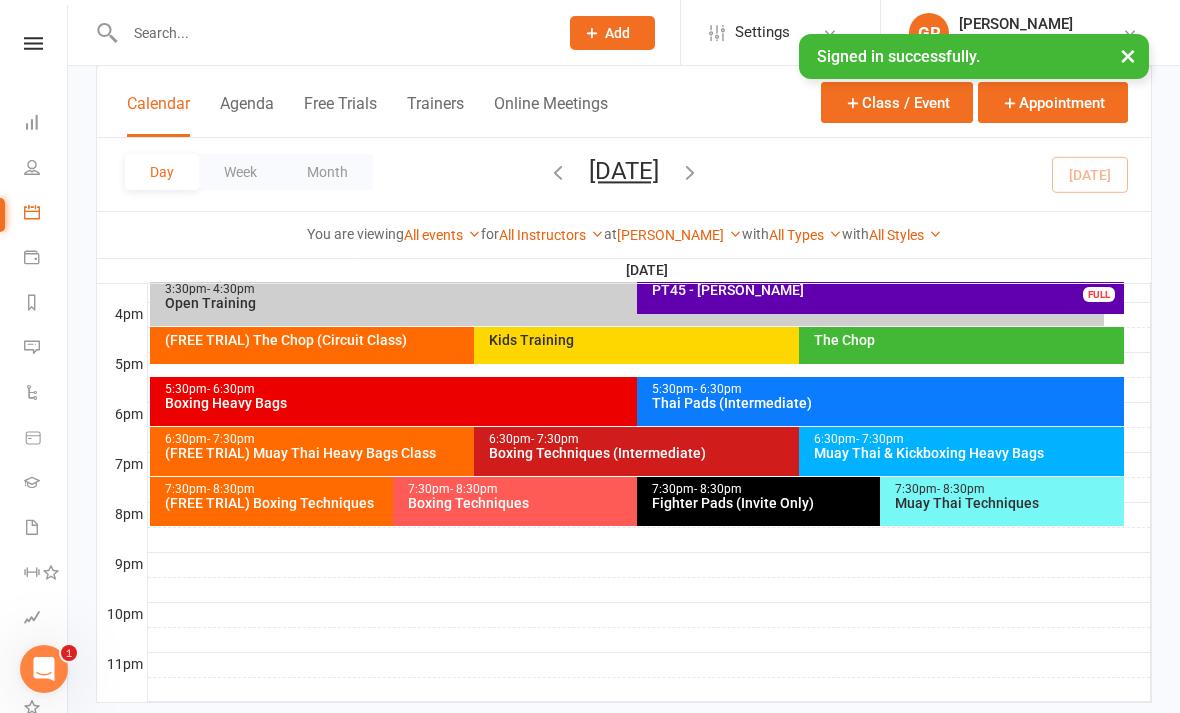click on "Thai Pads (Intermediate)" at bounding box center (885, 403) 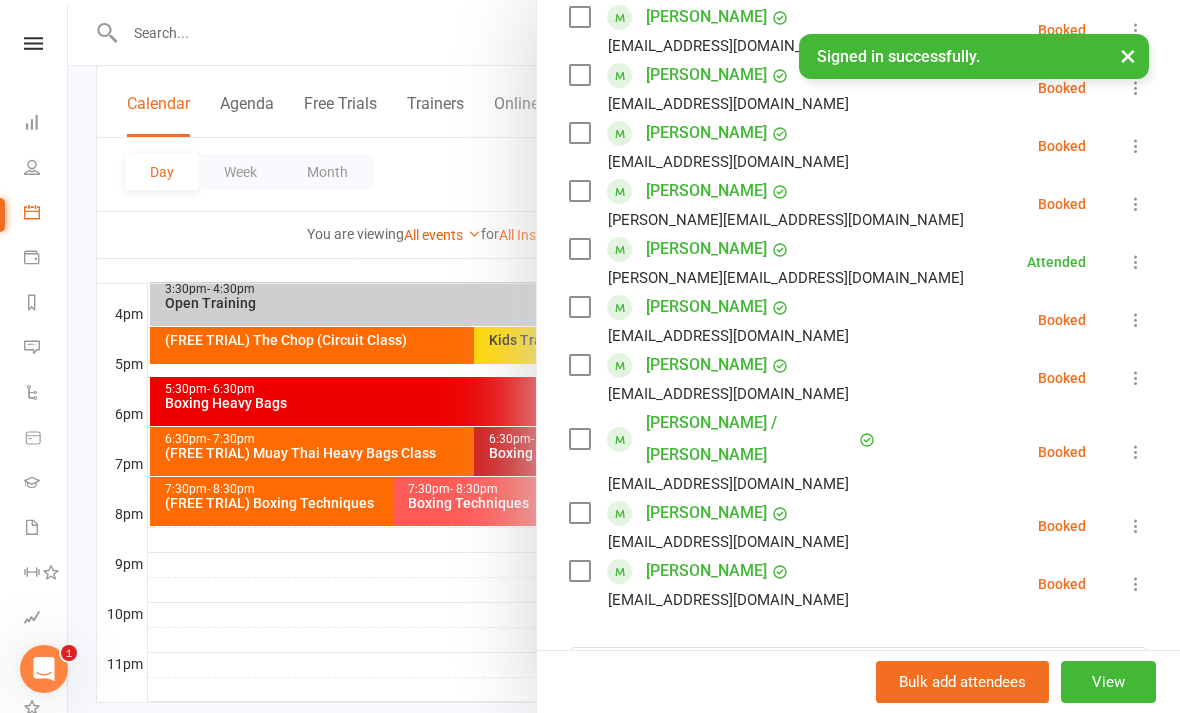 scroll, scrollTop: 638, scrollLeft: 0, axis: vertical 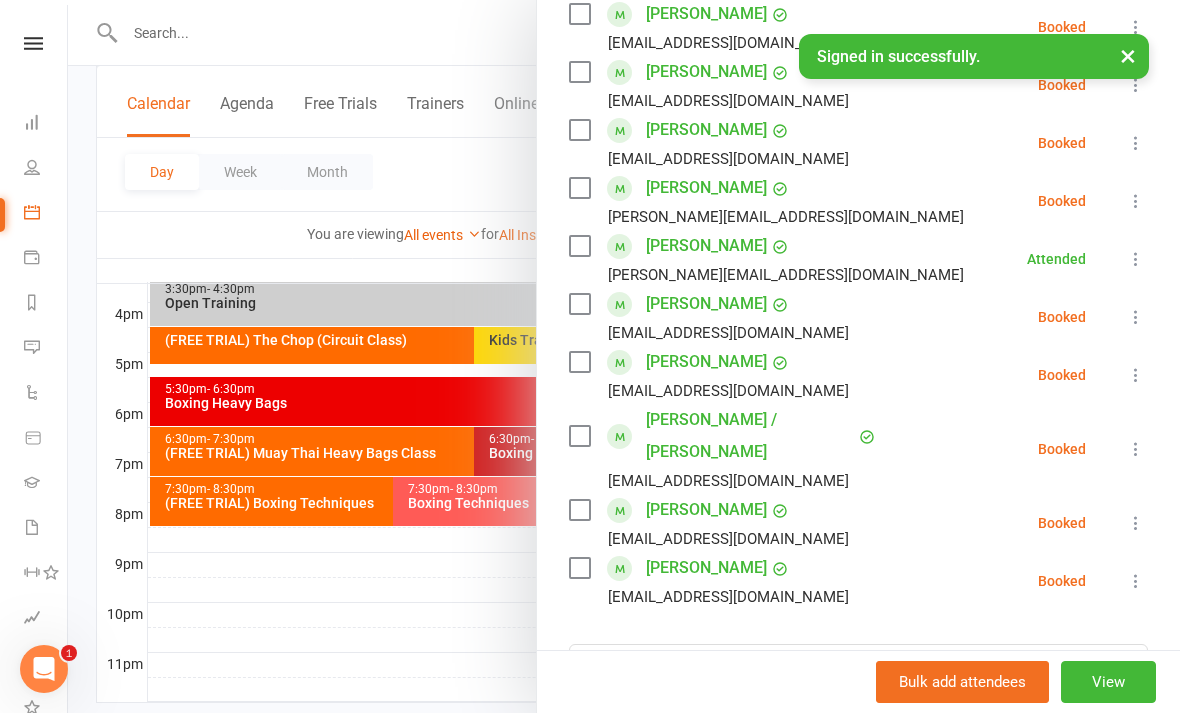 click at bounding box center [1136, 581] 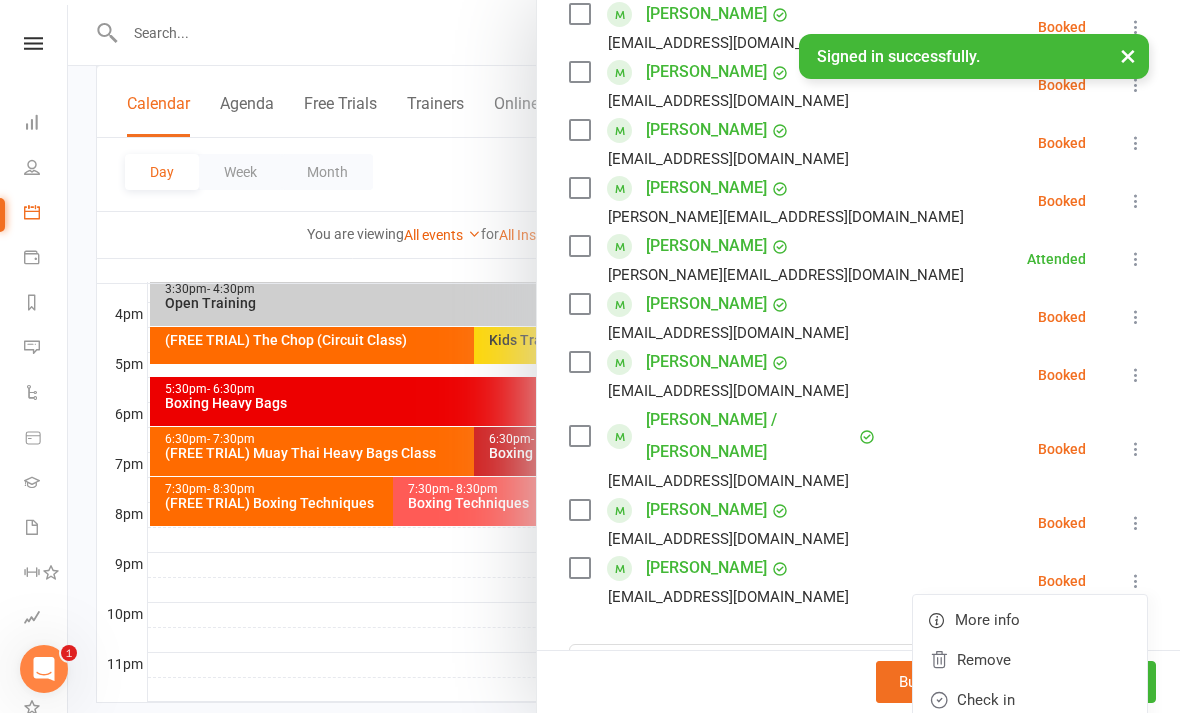 click on "Check in" at bounding box center [1030, 700] 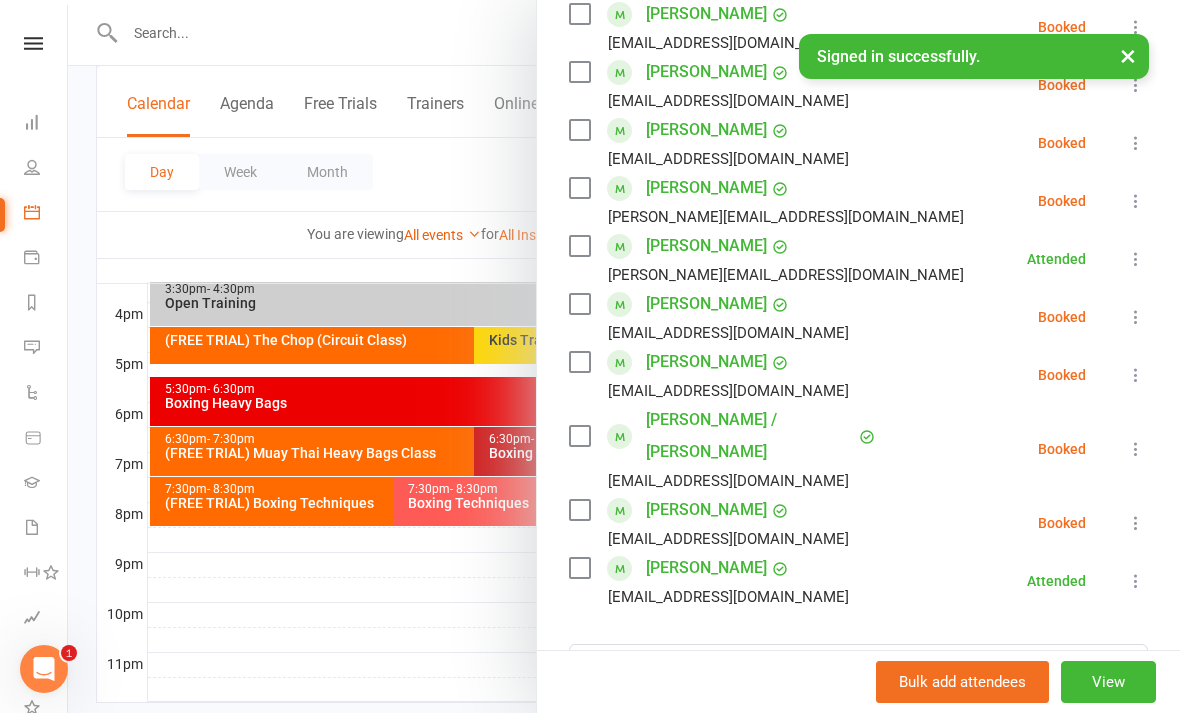 click at bounding box center (1136, 449) 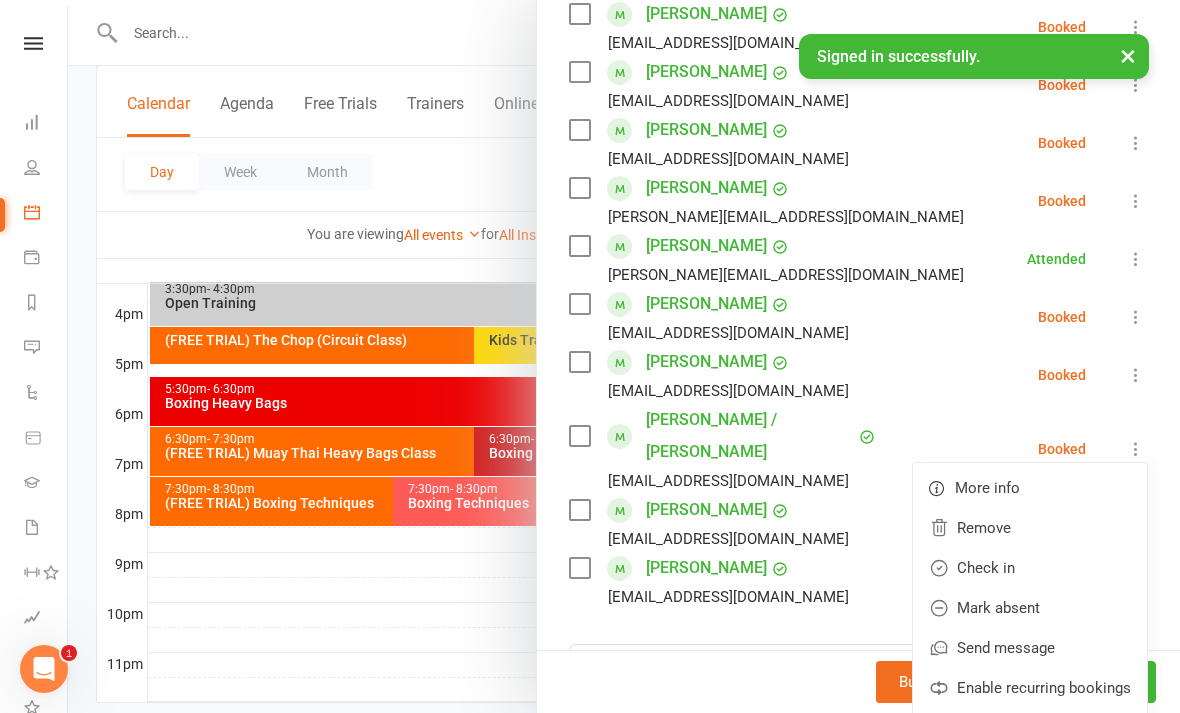 click on "Check in" at bounding box center (1030, 568) 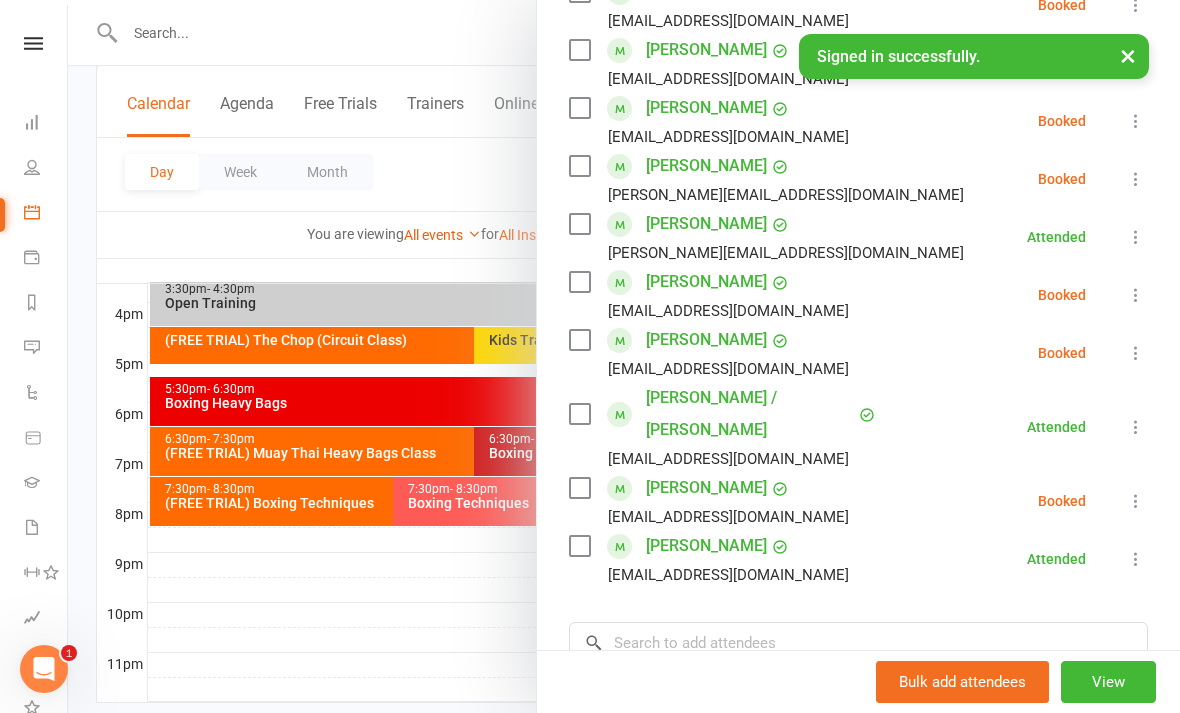 scroll, scrollTop: 703, scrollLeft: 0, axis: vertical 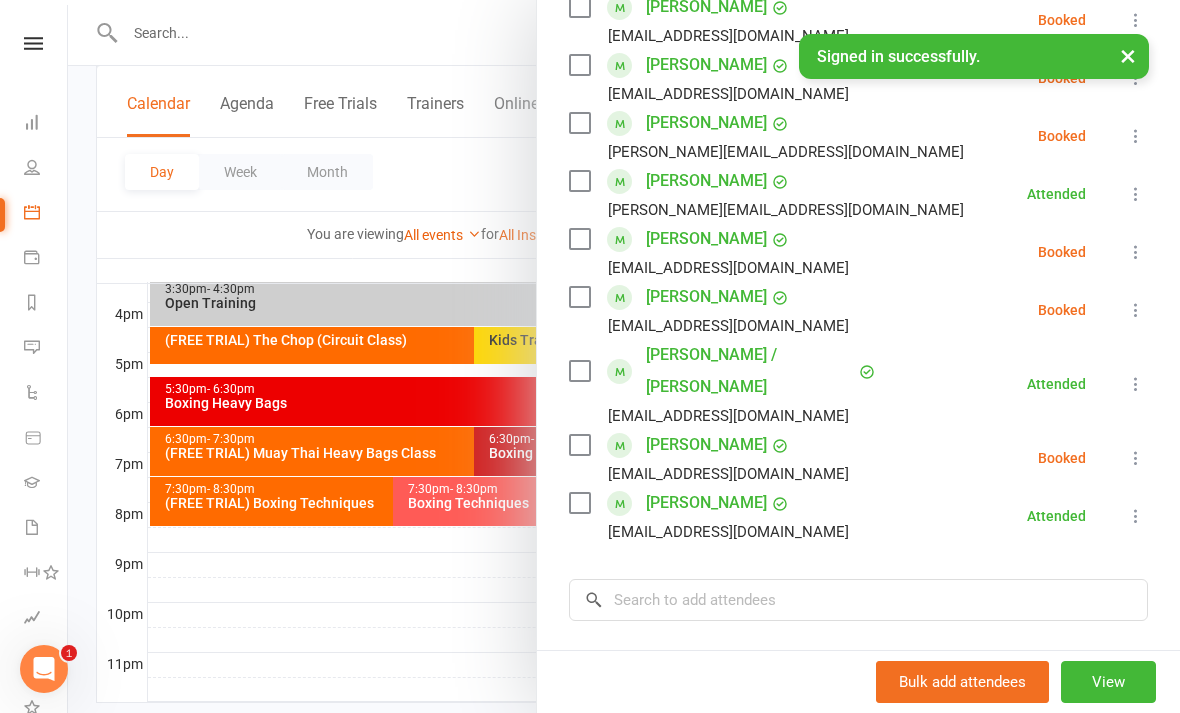 click at bounding box center (1136, 458) 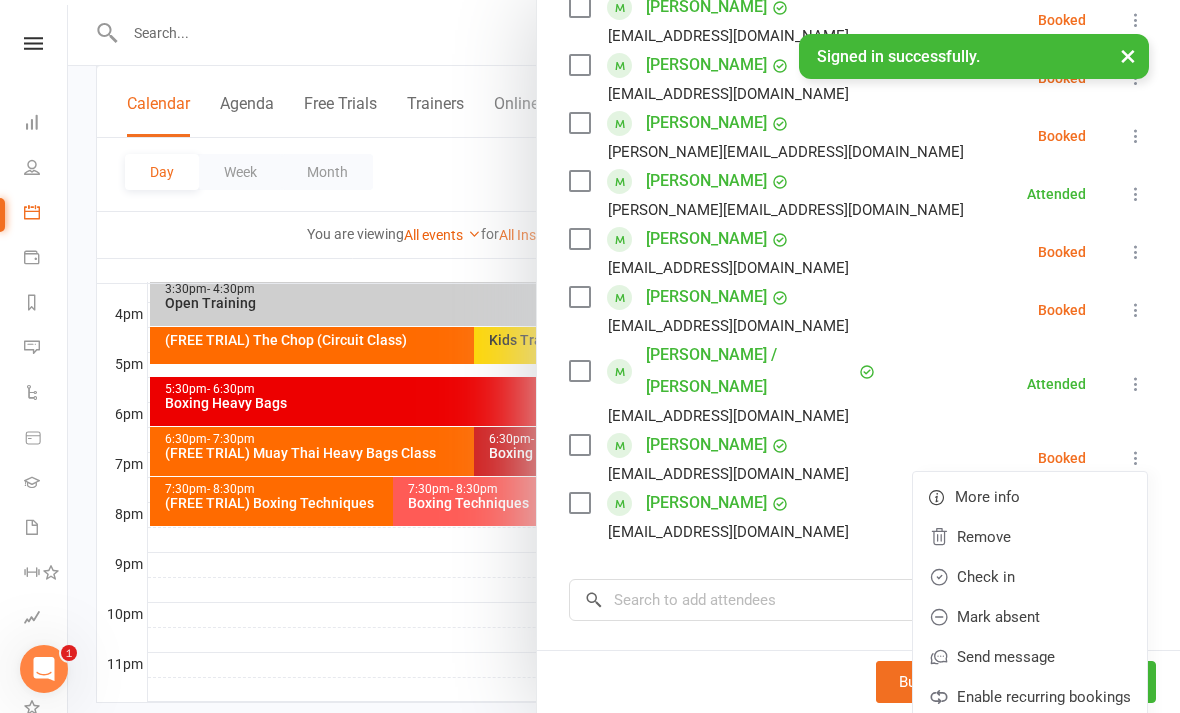 click on "Check in" at bounding box center (1030, 577) 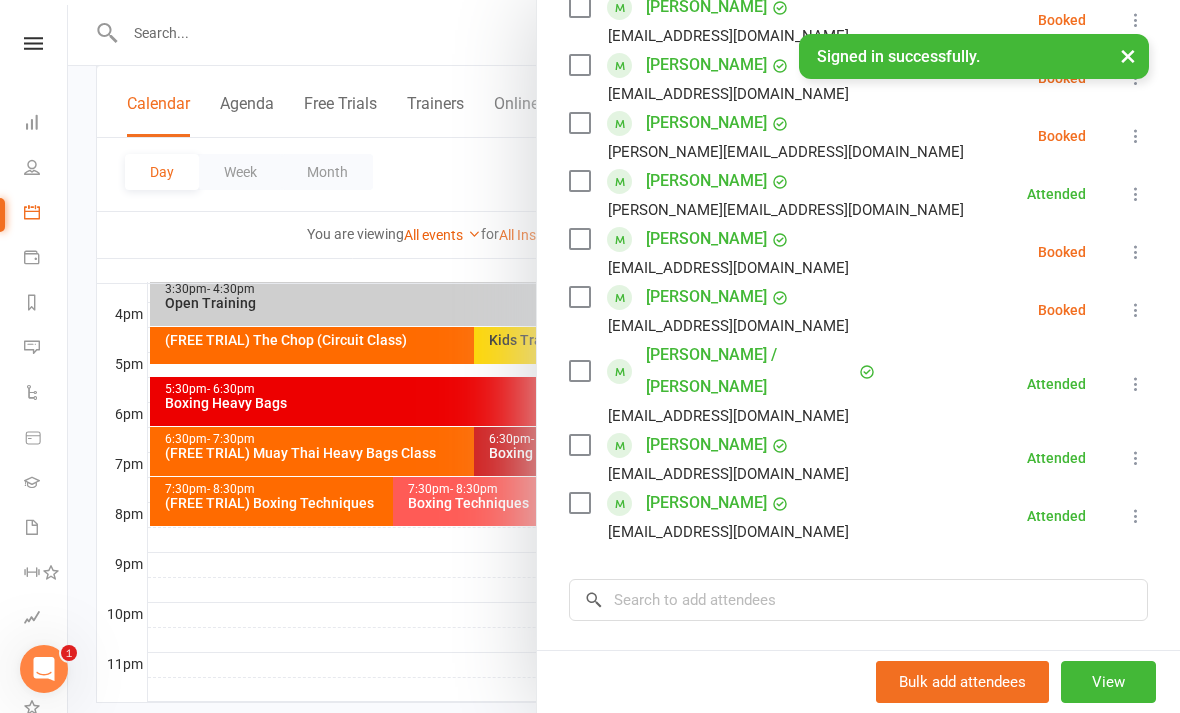click on "Levi Newman  levinewman44@gmail.com Booked More info  Remove  Check in  Mark absent  Send message  Enable recurring bookings  All bookings for series" at bounding box center [858, 310] 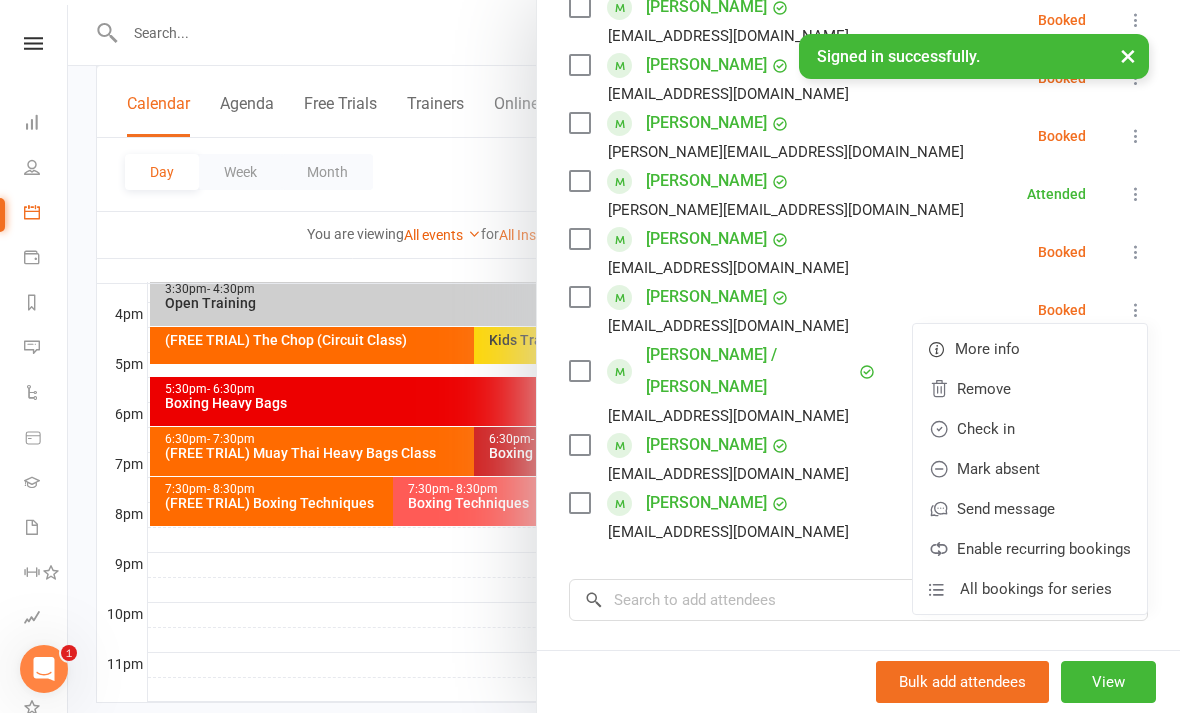 click on "Check in" at bounding box center [1030, 429] 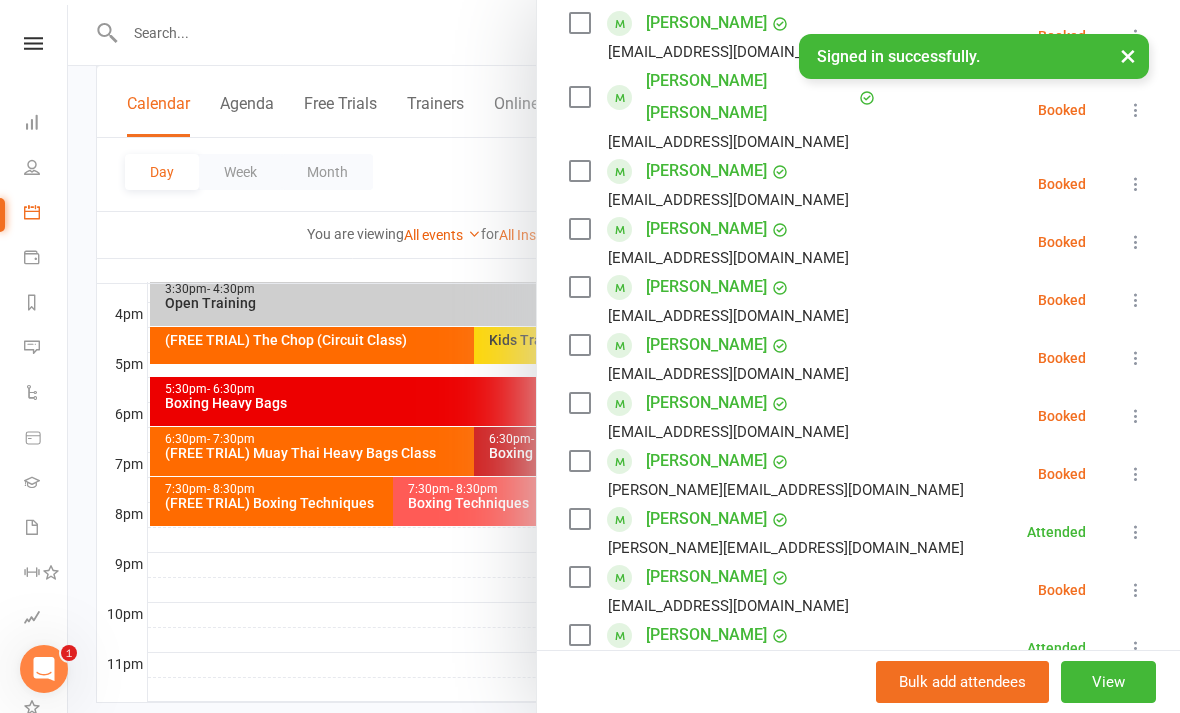 scroll, scrollTop: 357, scrollLeft: 0, axis: vertical 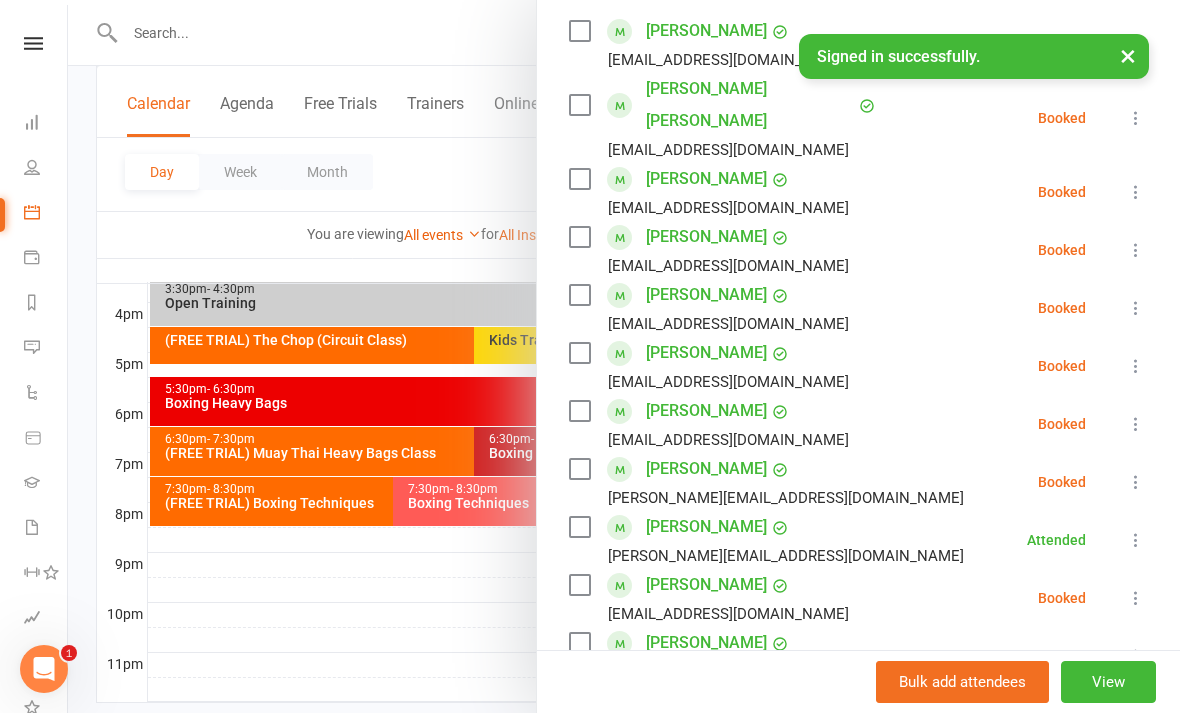click at bounding box center [1136, 366] 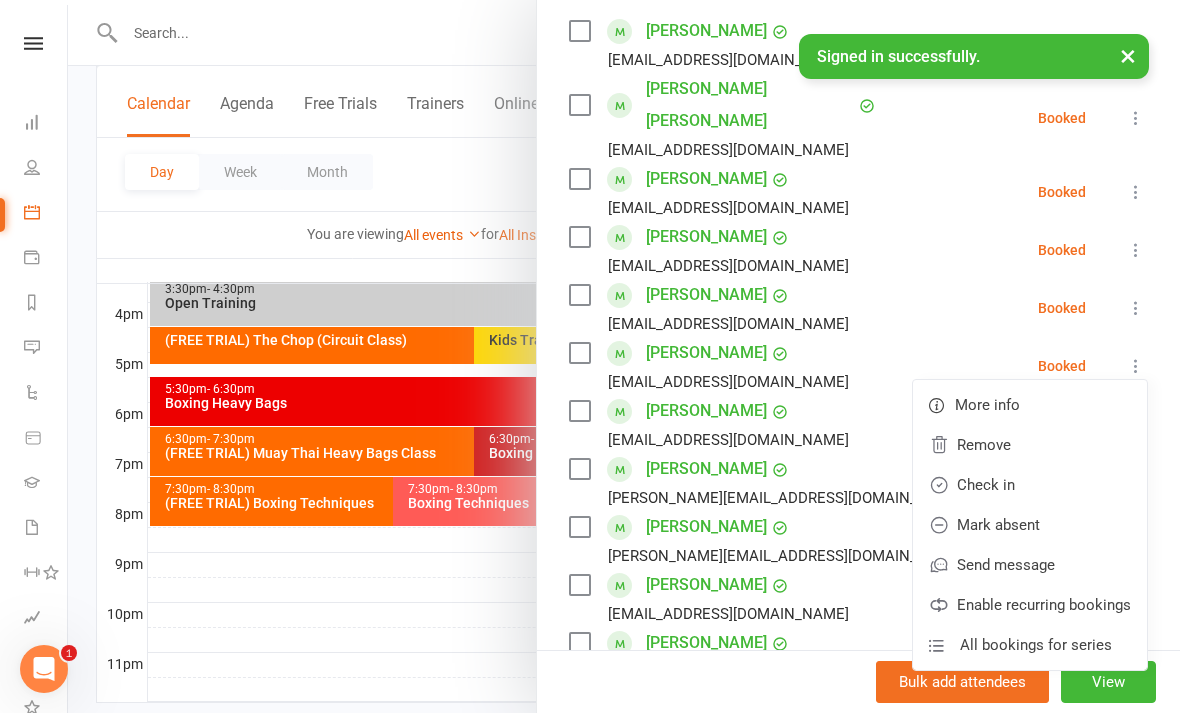 click on "Check in" at bounding box center (1030, 485) 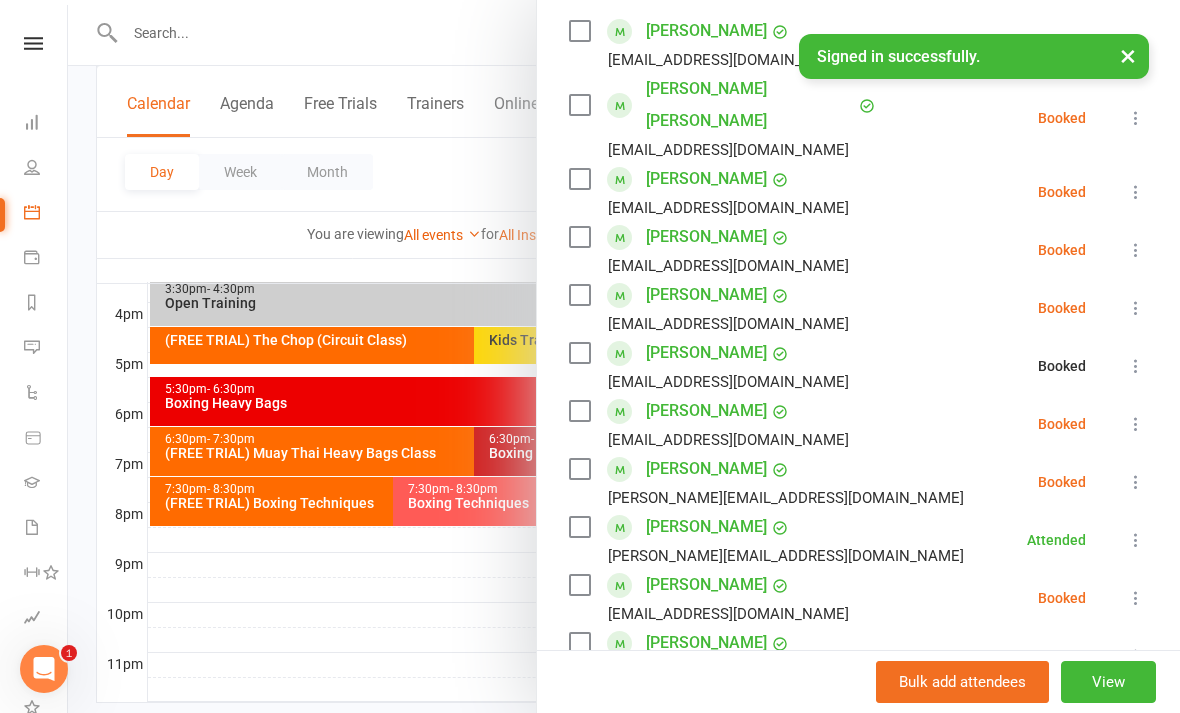 click at bounding box center (1136, 308) 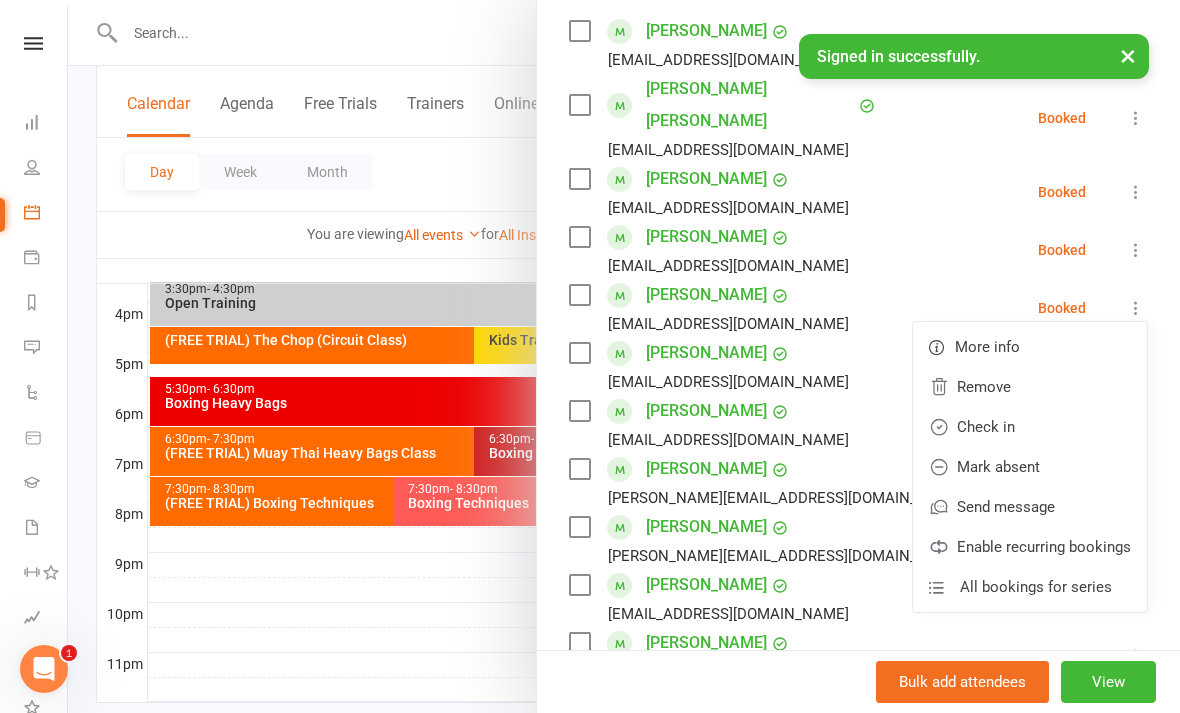 click on "Check in" at bounding box center (1030, 427) 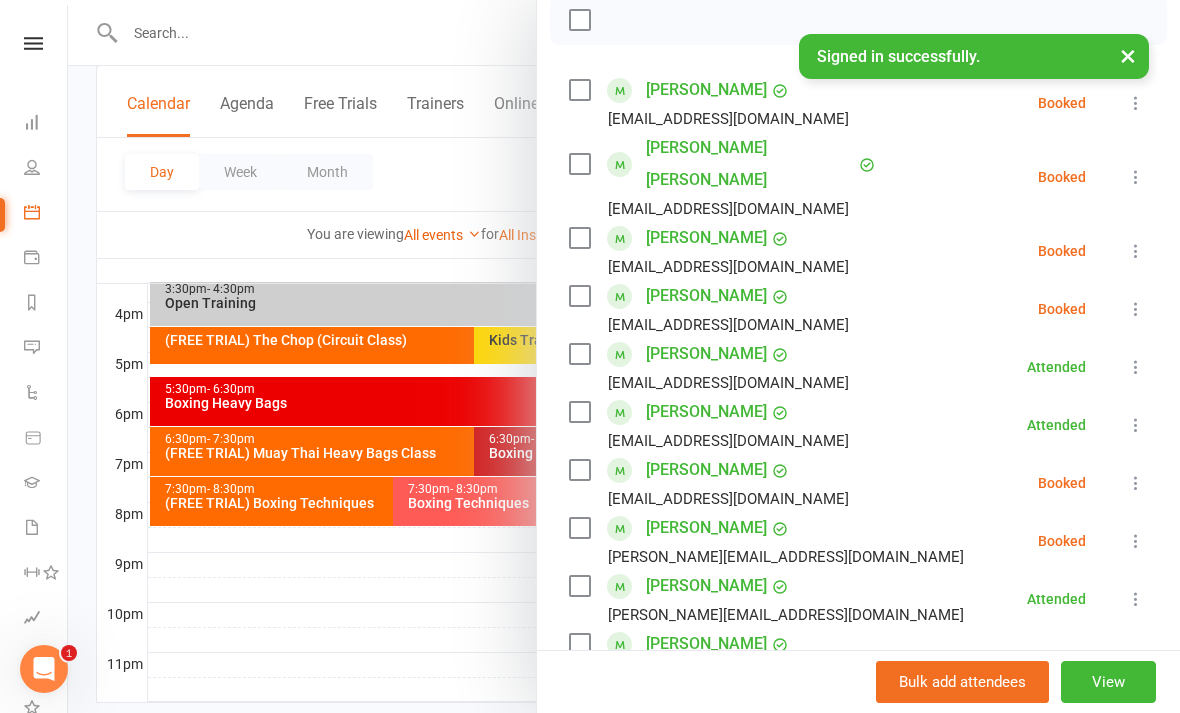scroll, scrollTop: 296, scrollLeft: 0, axis: vertical 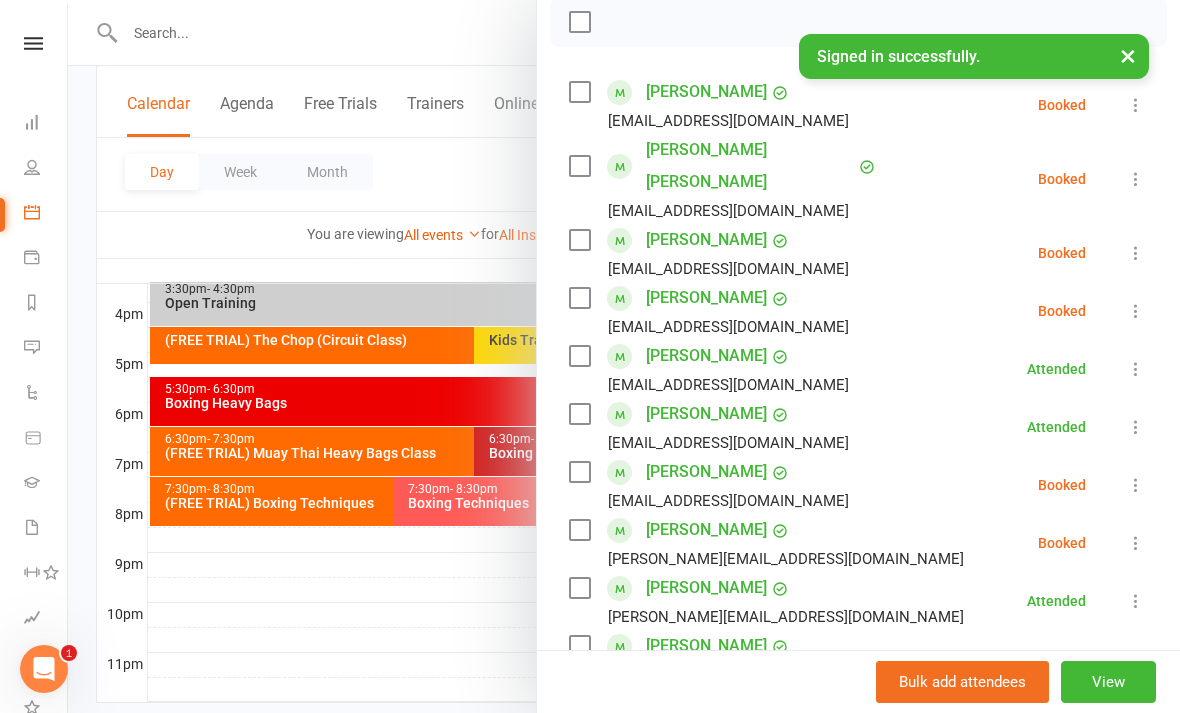 click at bounding box center [1136, 105] 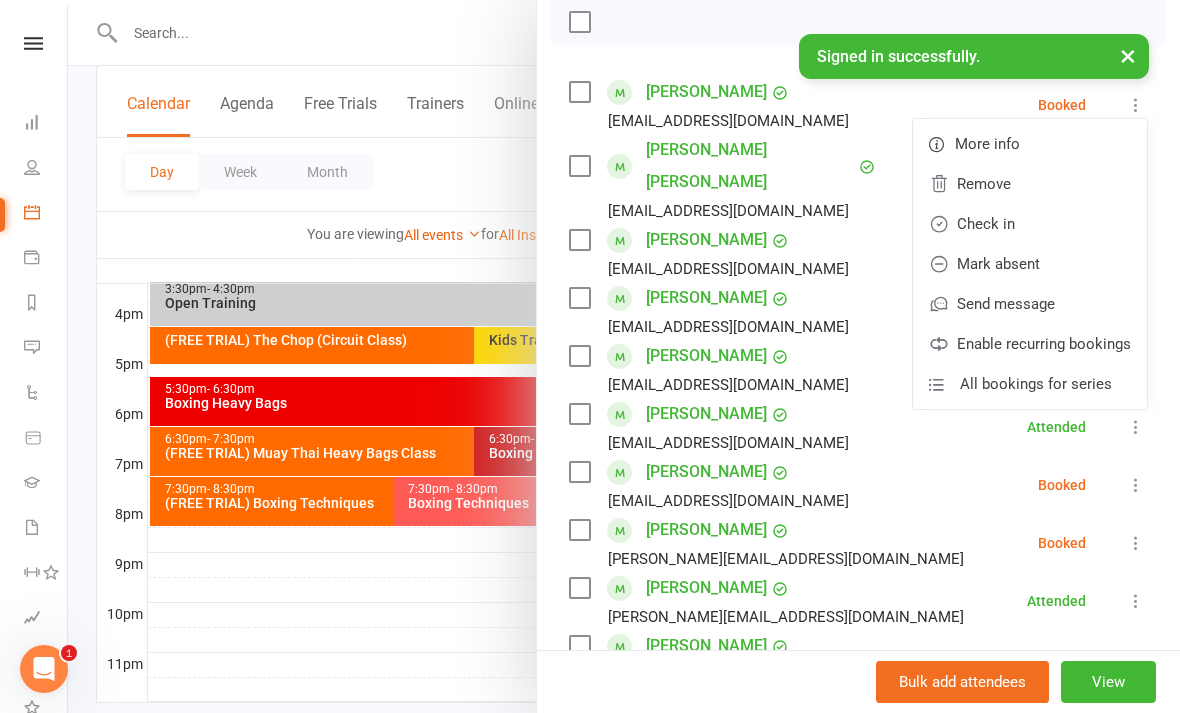 click on "Check in" at bounding box center (1030, 224) 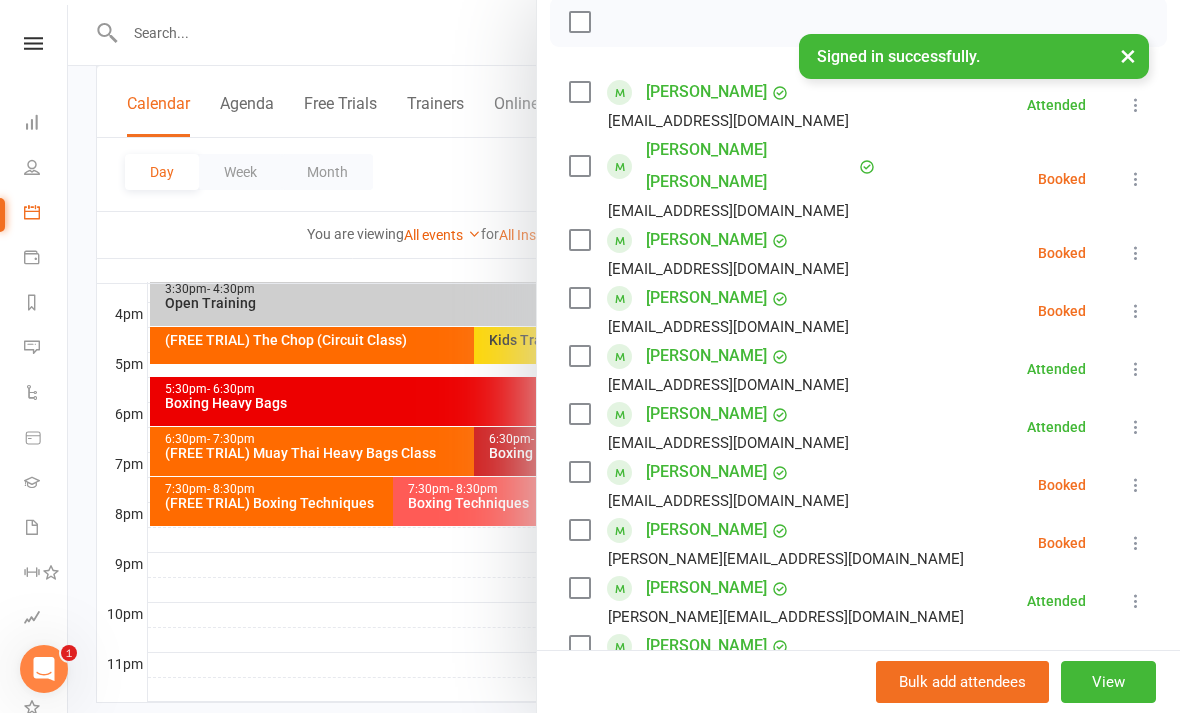 click at bounding box center (1136, 253) 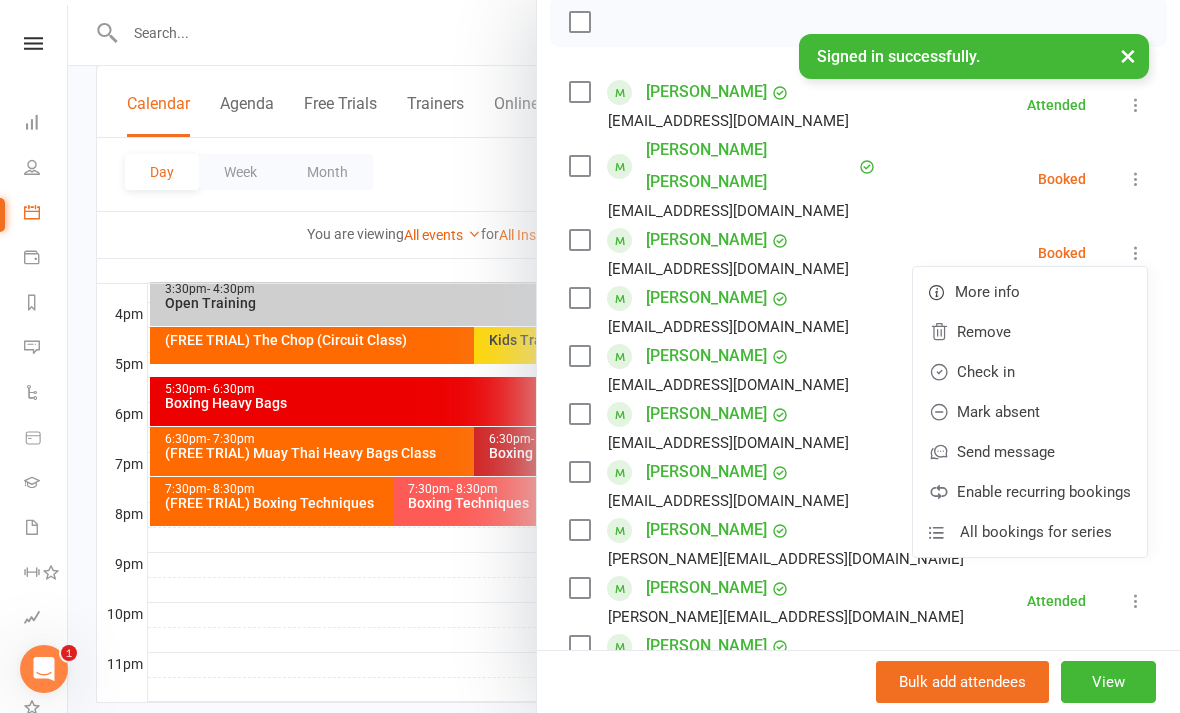 click on "Check in" at bounding box center (1030, 372) 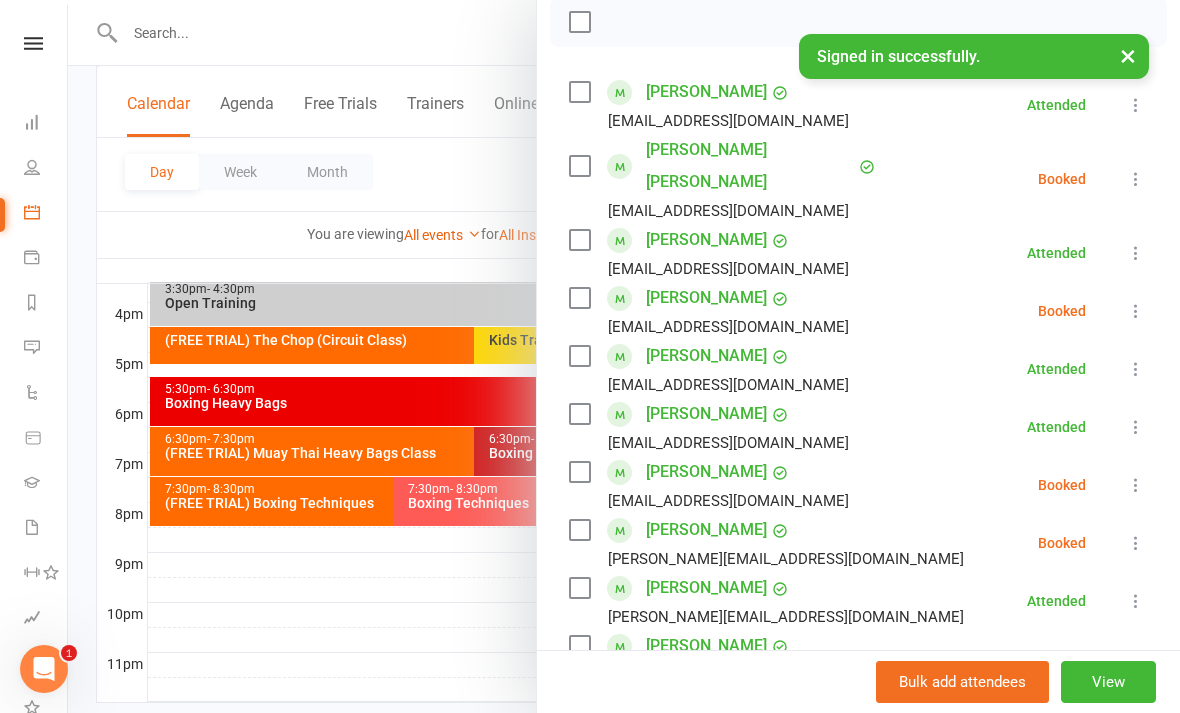 click at bounding box center (624, 356) 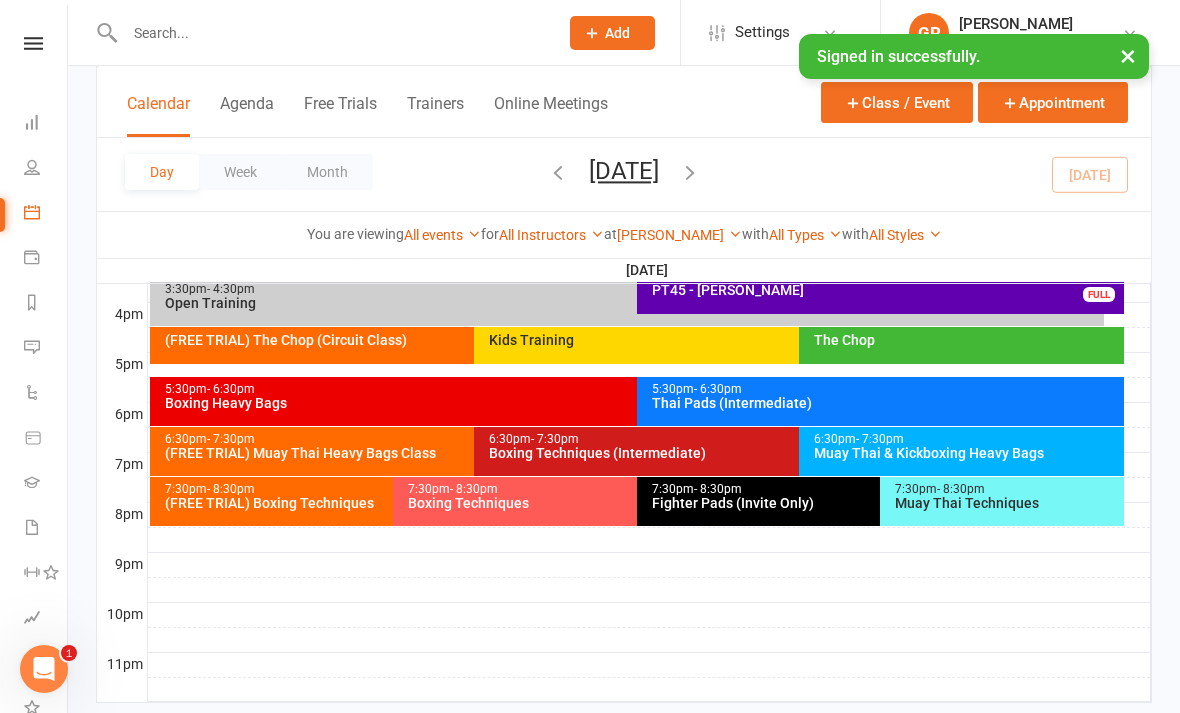 click on "Thai Pads (Intermediate)" at bounding box center (885, 403) 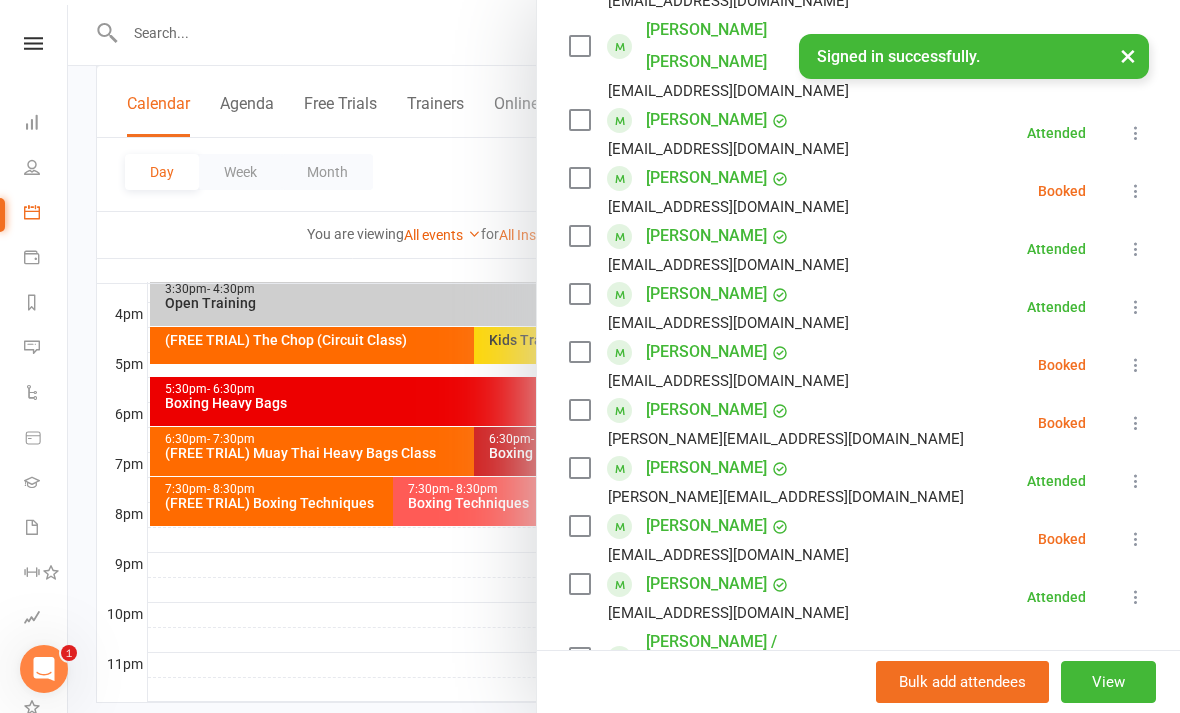 scroll, scrollTop: 417, scrollLeft: 0, axis: vertical 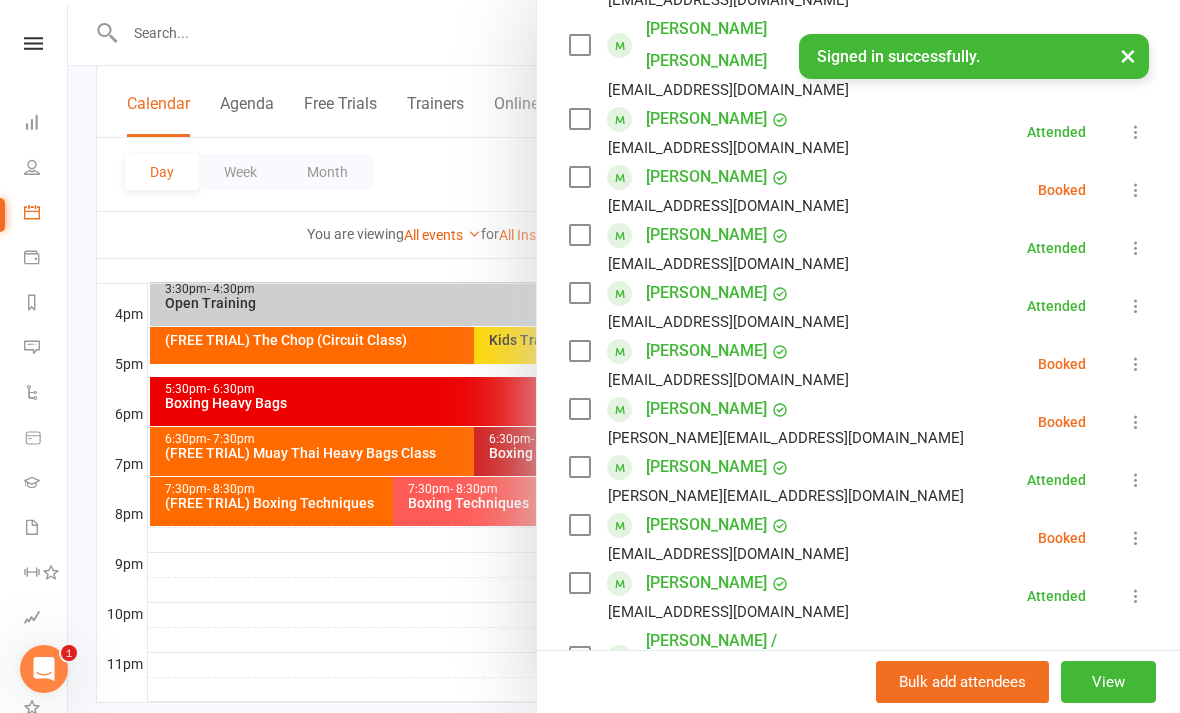 click at bounding box center (1136, 538) 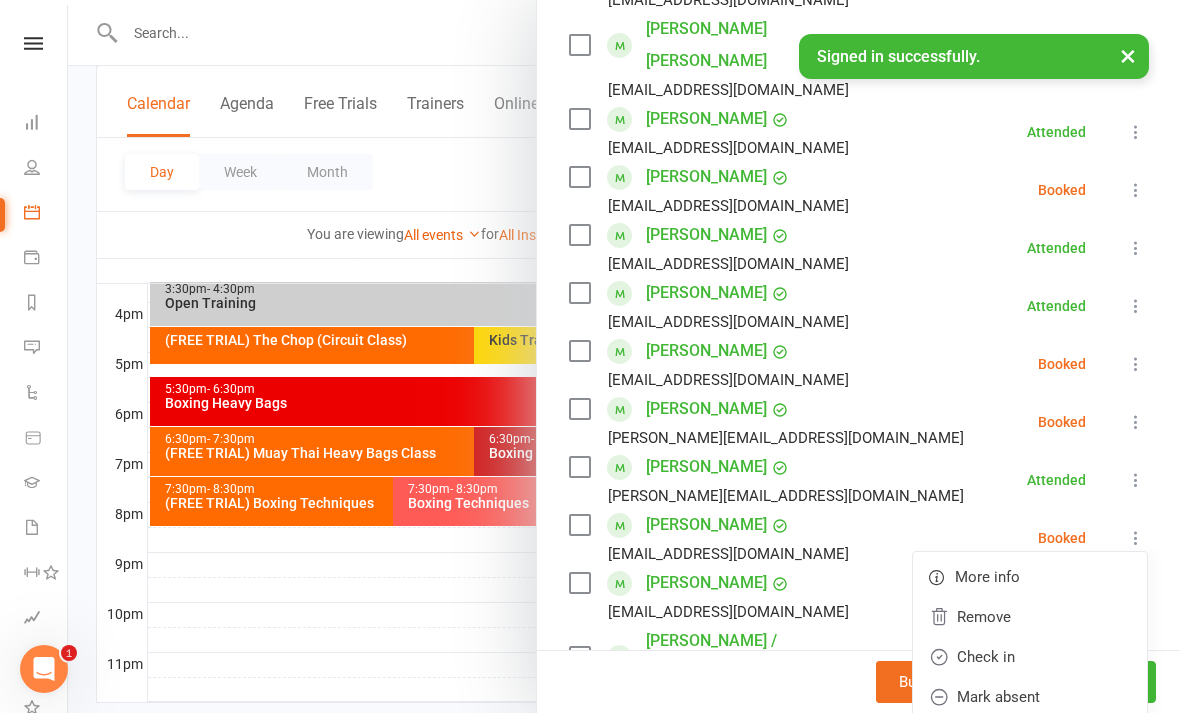 click on "Check in" at bounding box center [1030, 657] 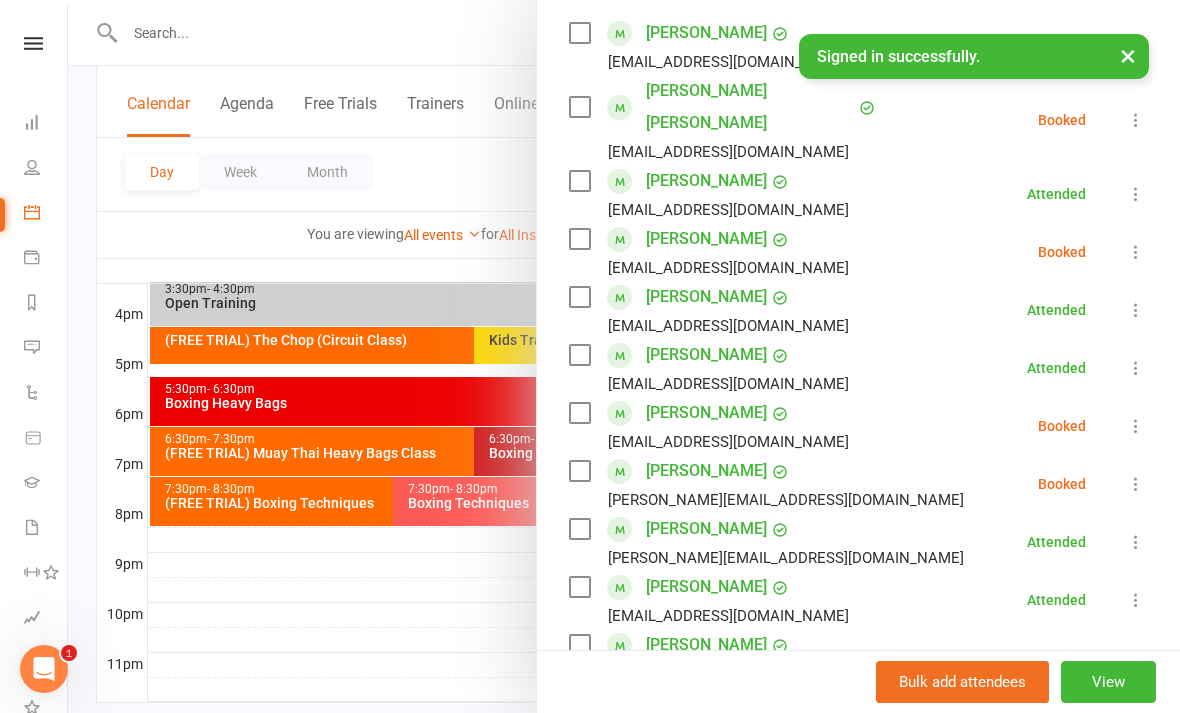 scroll, scrollTop: 347, scrollLeft: 0, axis: vertical 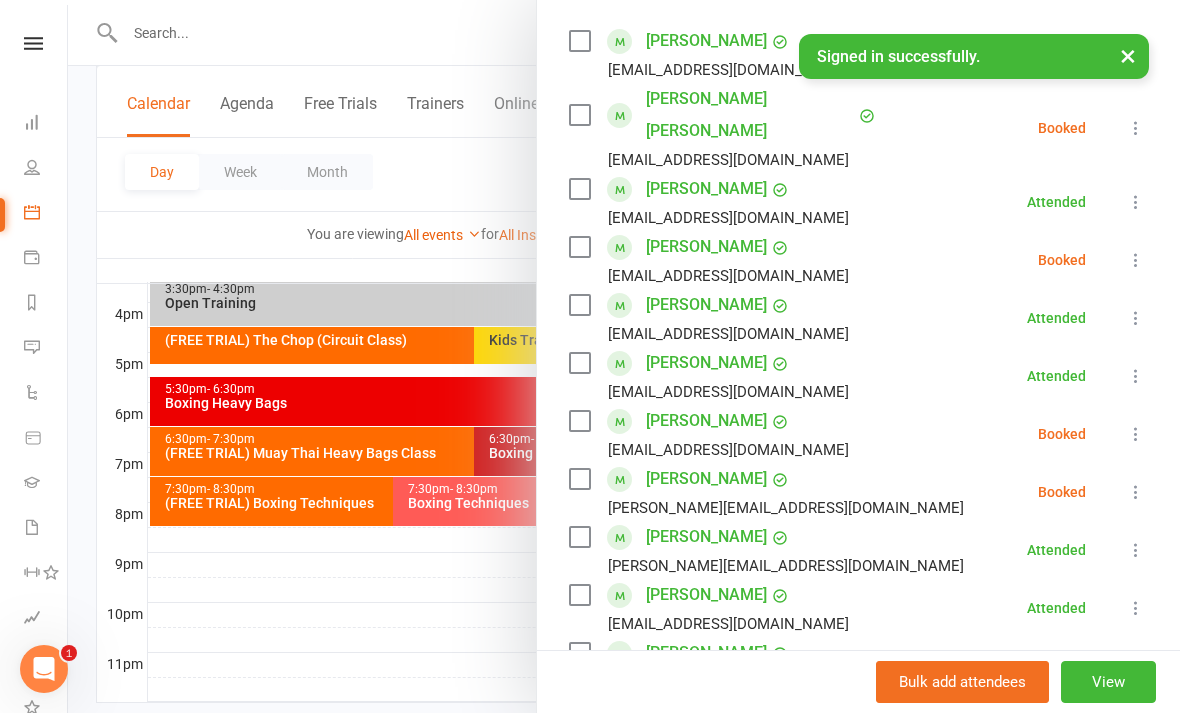 click at bounding box center [624, 356] 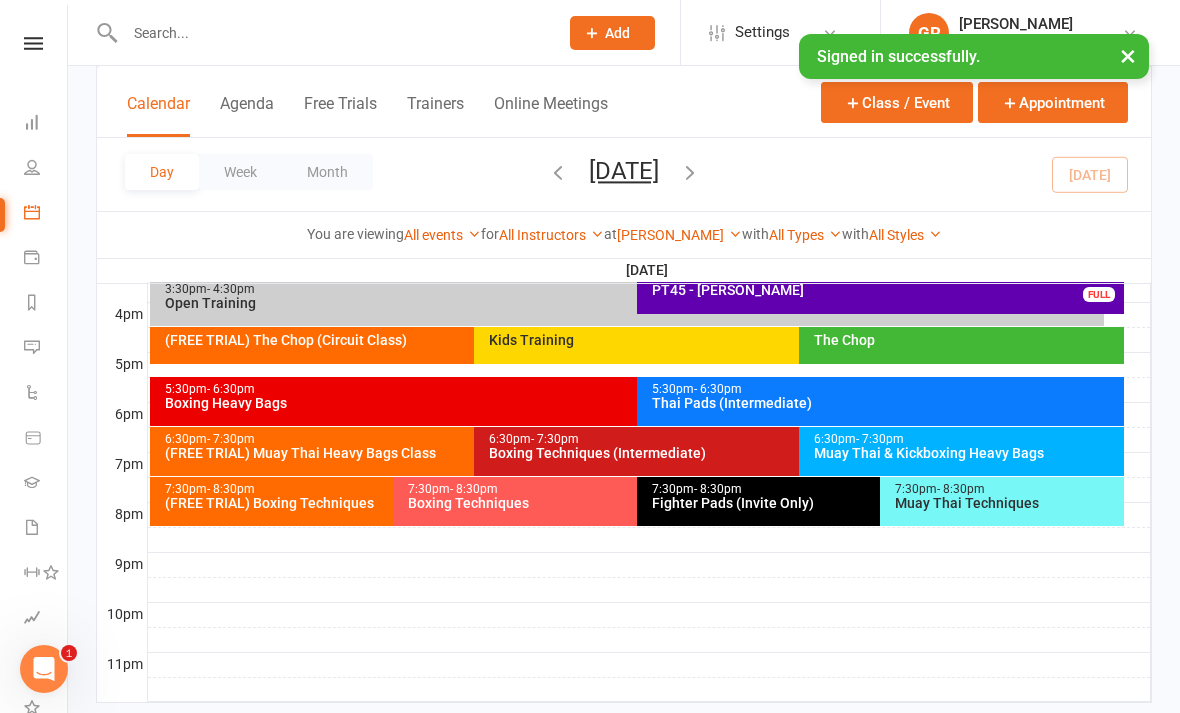 click on "(FREE TRIAL)  Muay Thai Heavy Bags Class" at bounding box center [469, 453] 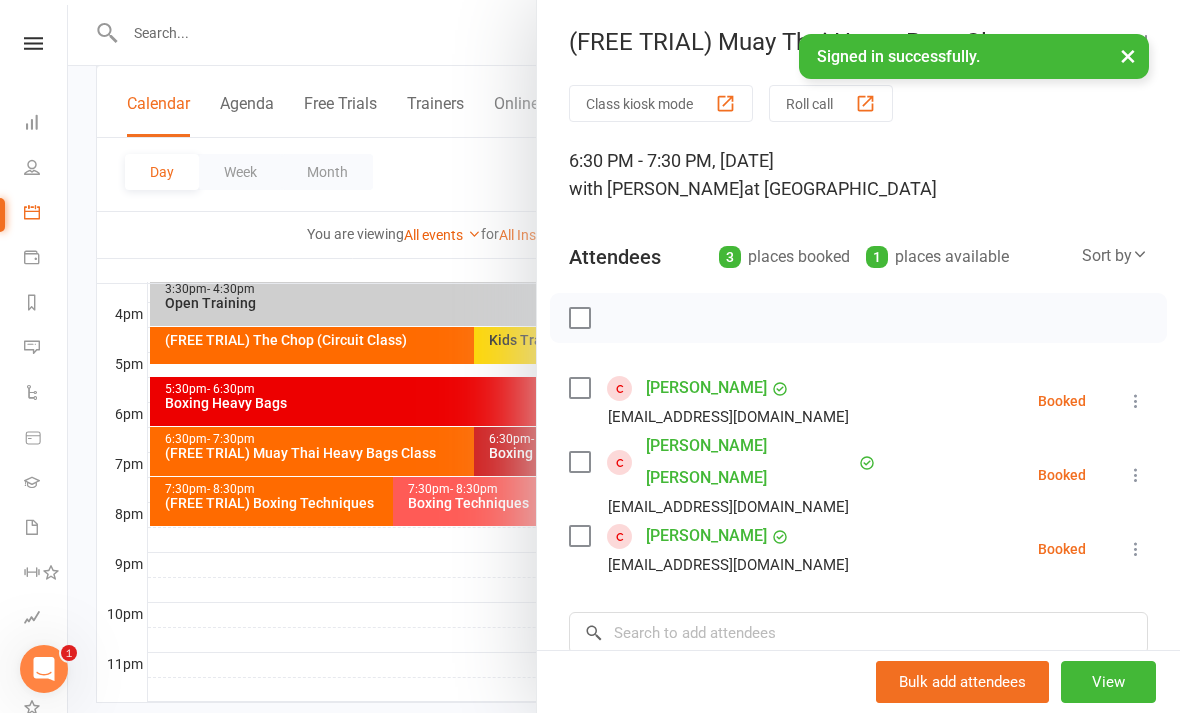 click at bounding box center (624, 356) 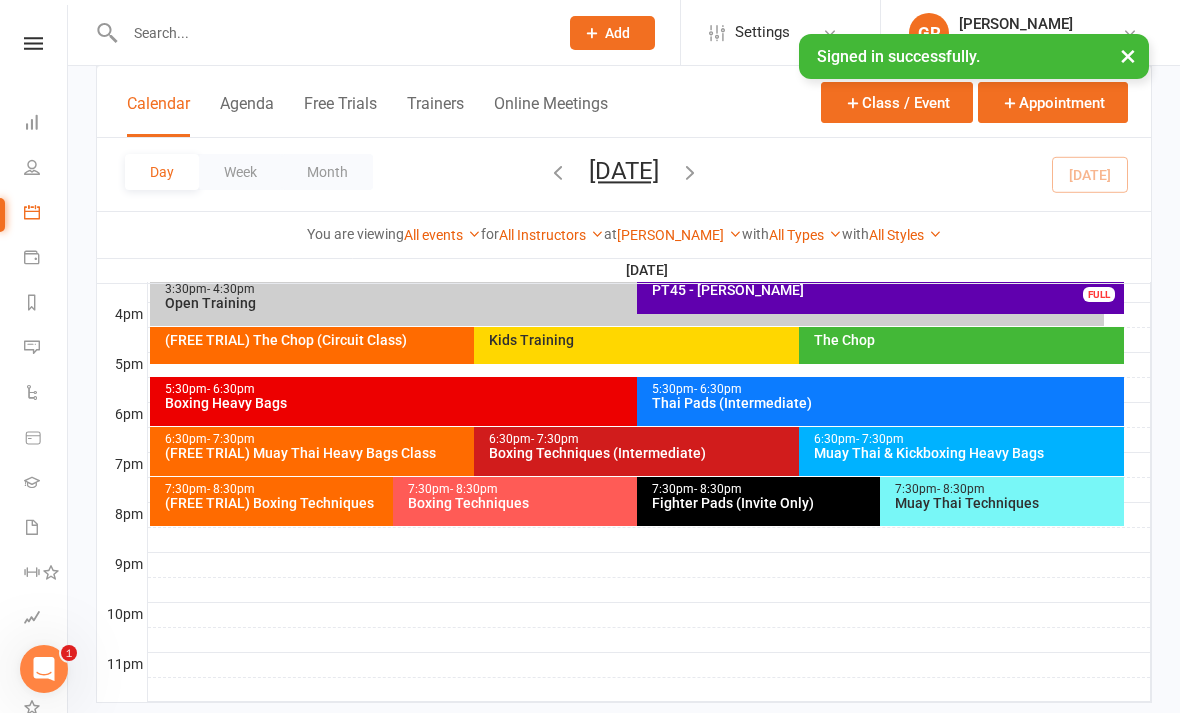 click at bounding box center (624, 356) 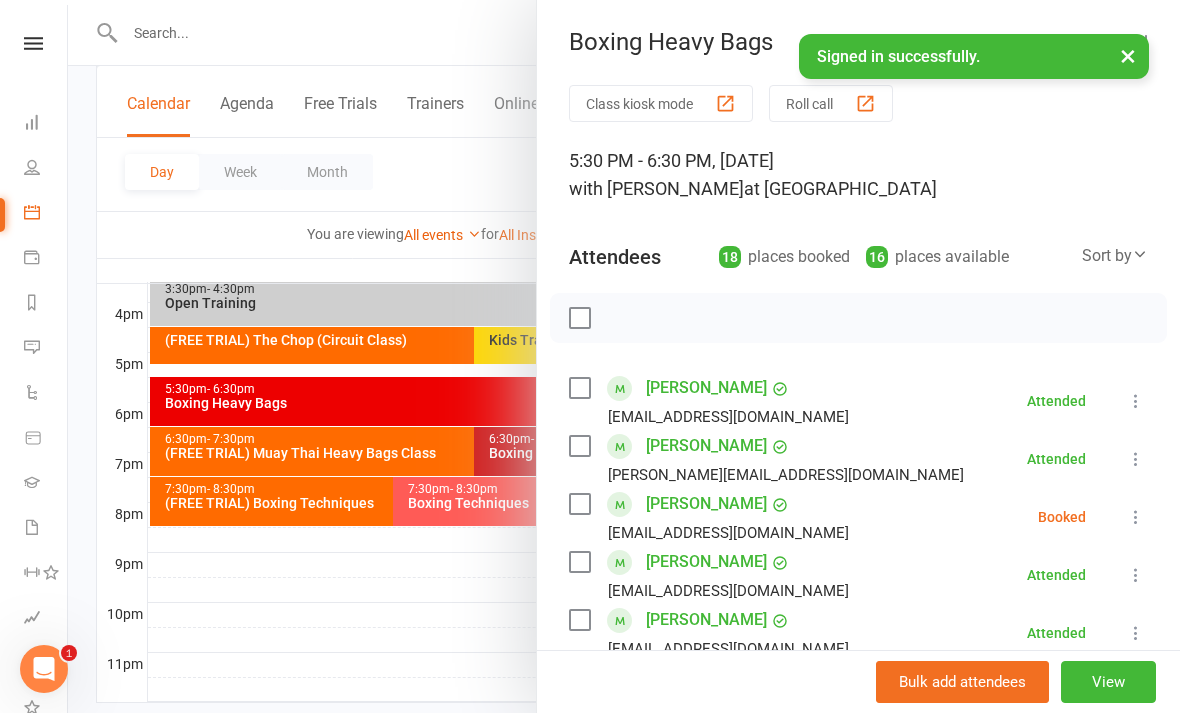 click at bounding box center (624, 356) 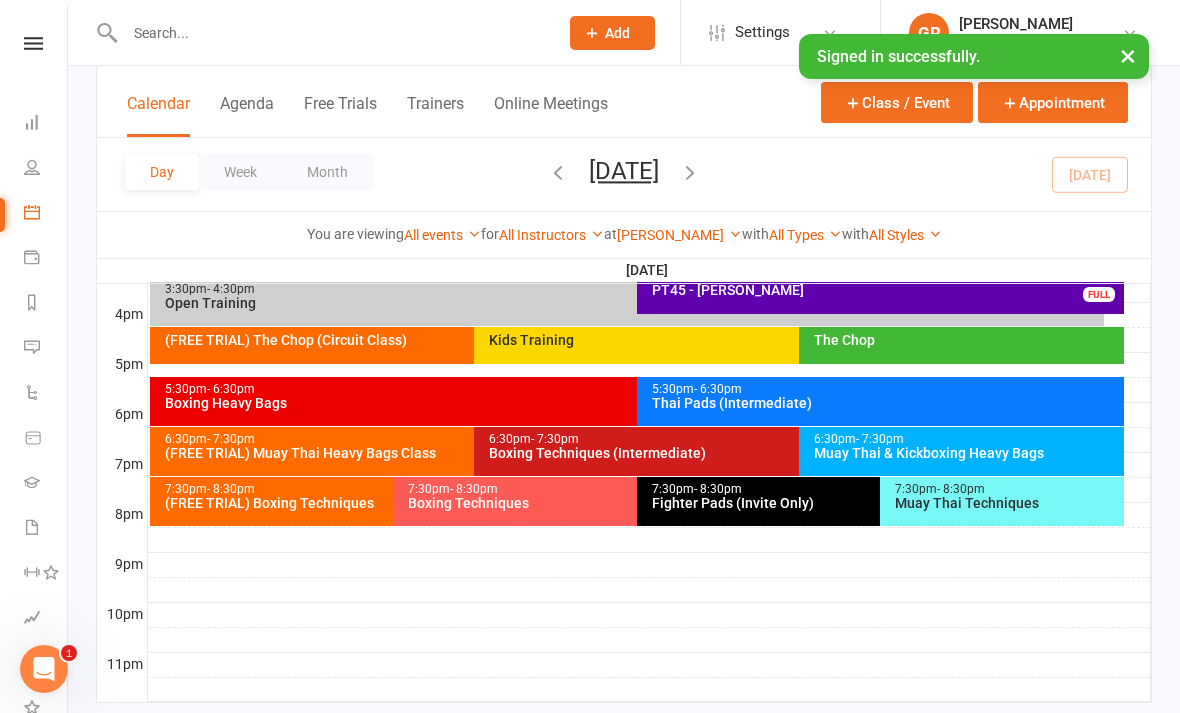 click on "Muay Thai & Kickboxing Heavy Bags" at bounding box center (966, 453) 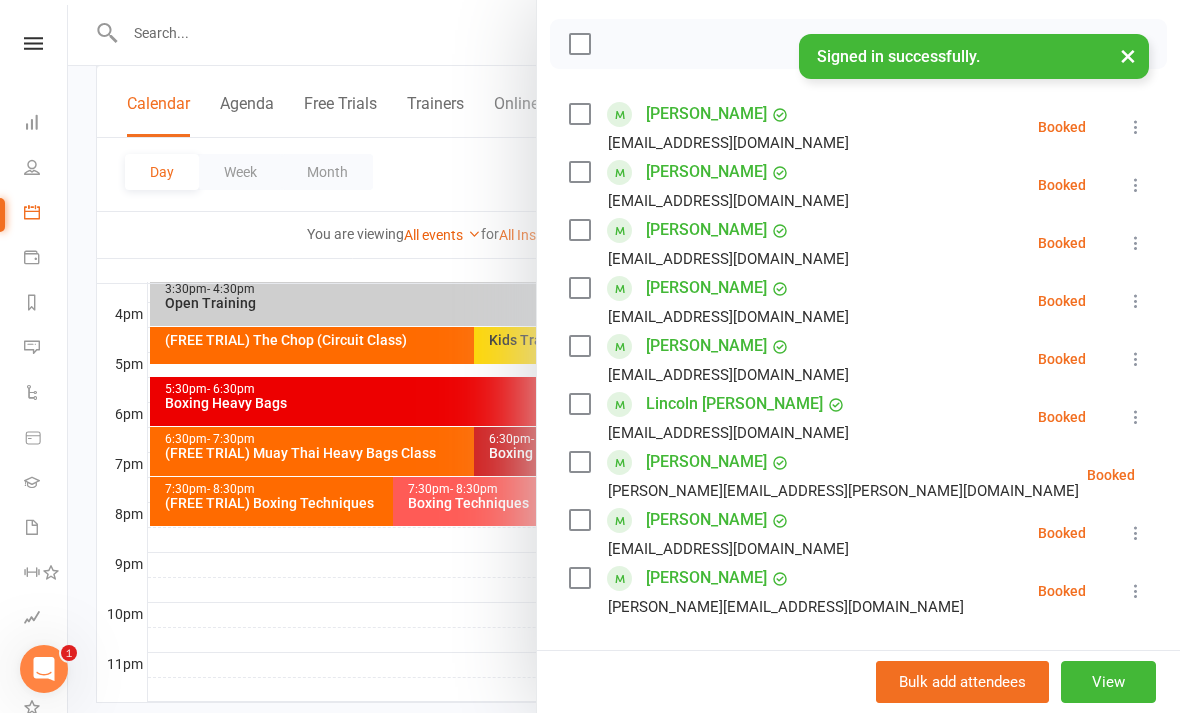 scroll, scrollTop: 275, scrollLeft: 0, axis: vertical 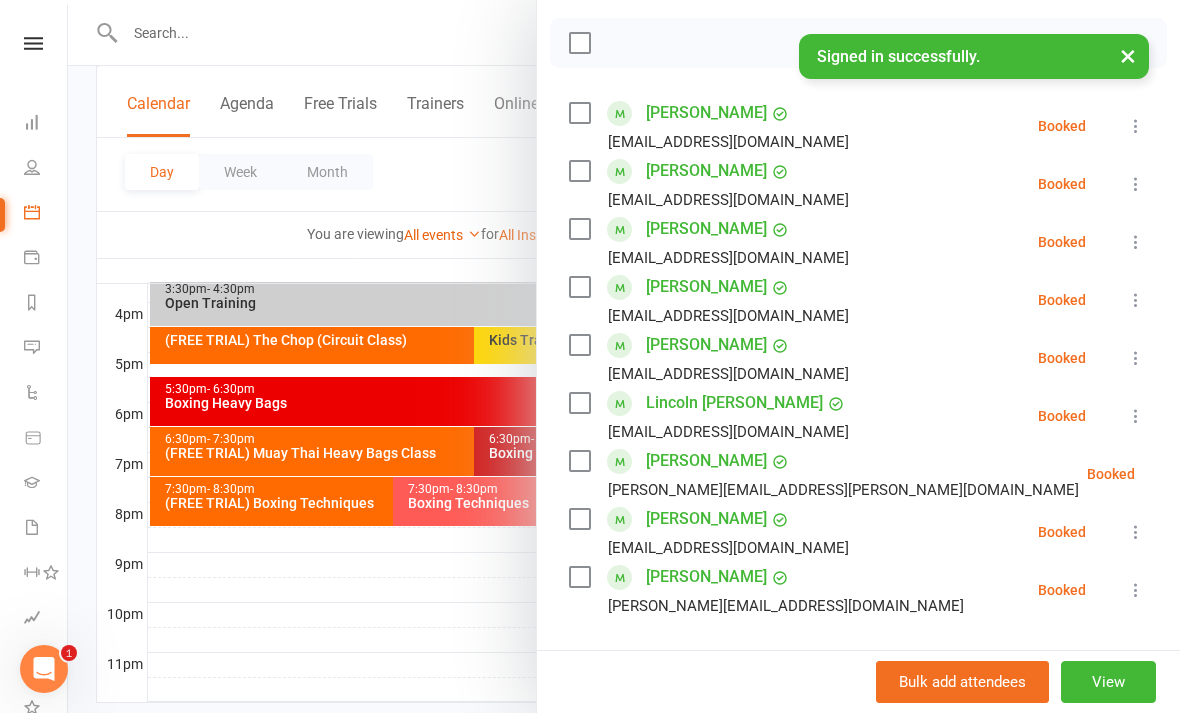 click at bounding box center (1136, 590) 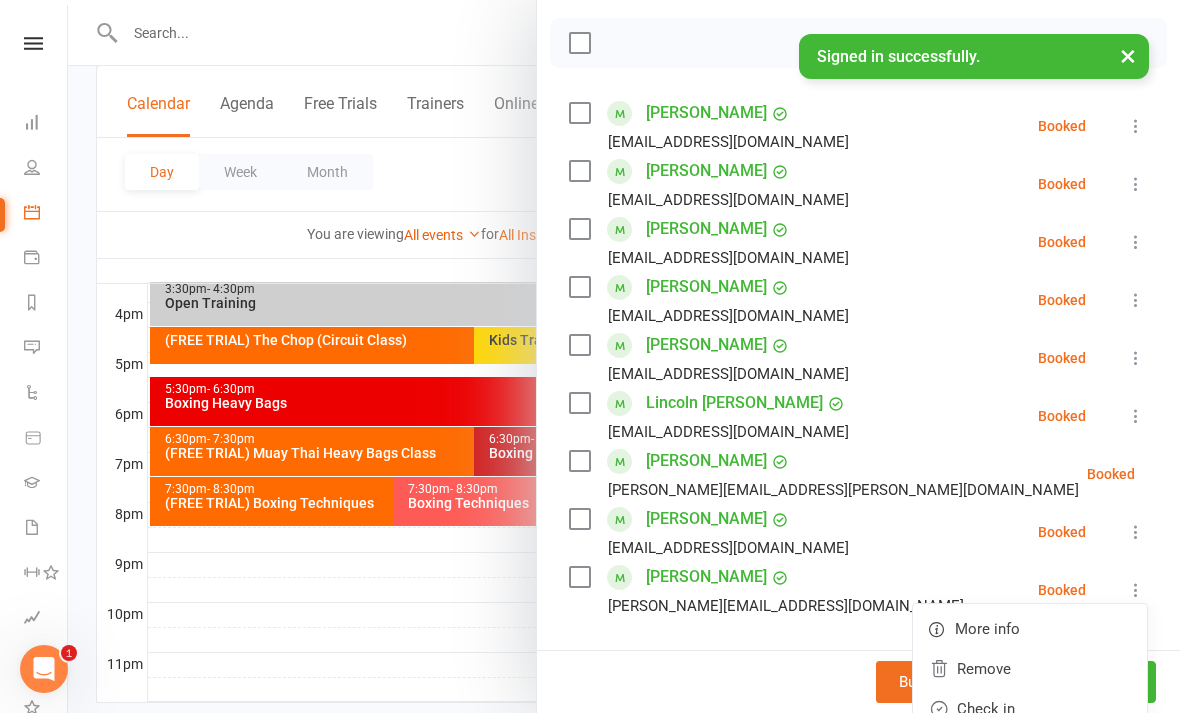 click on "Check in" at bounding box center (1030, 709) 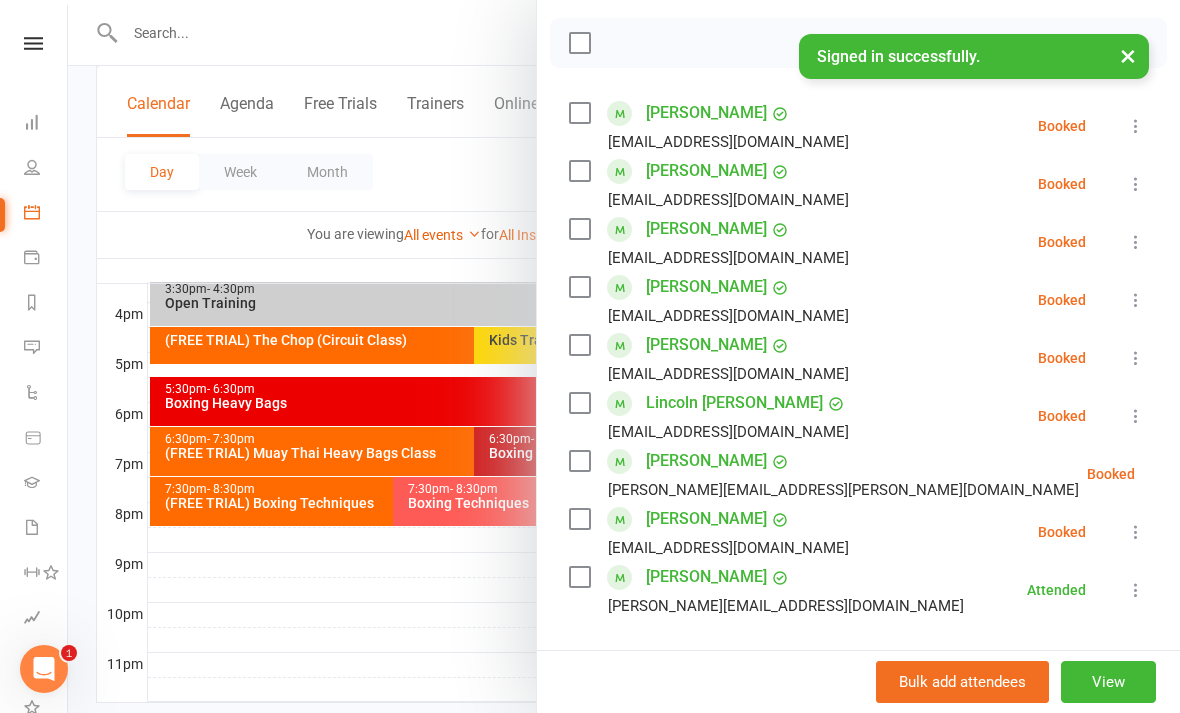 click at bounding box center (624, 356) 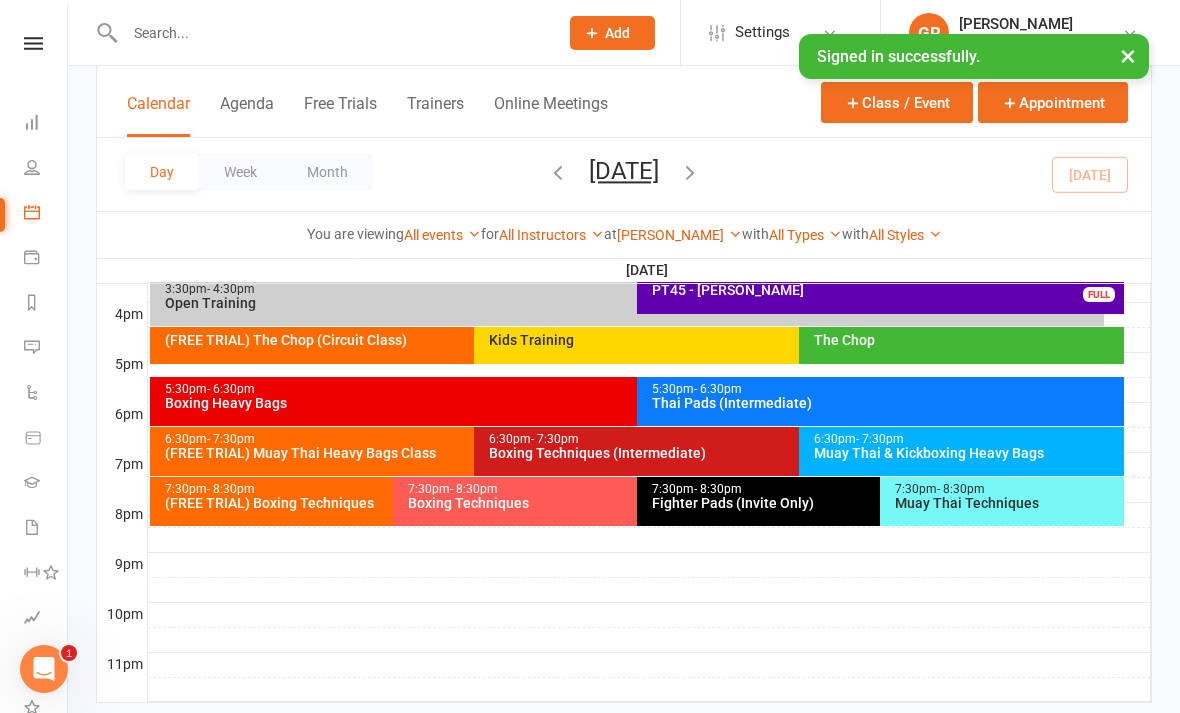 click on "5:30pm  - 6:30pm" at bounding box center [632, 389] 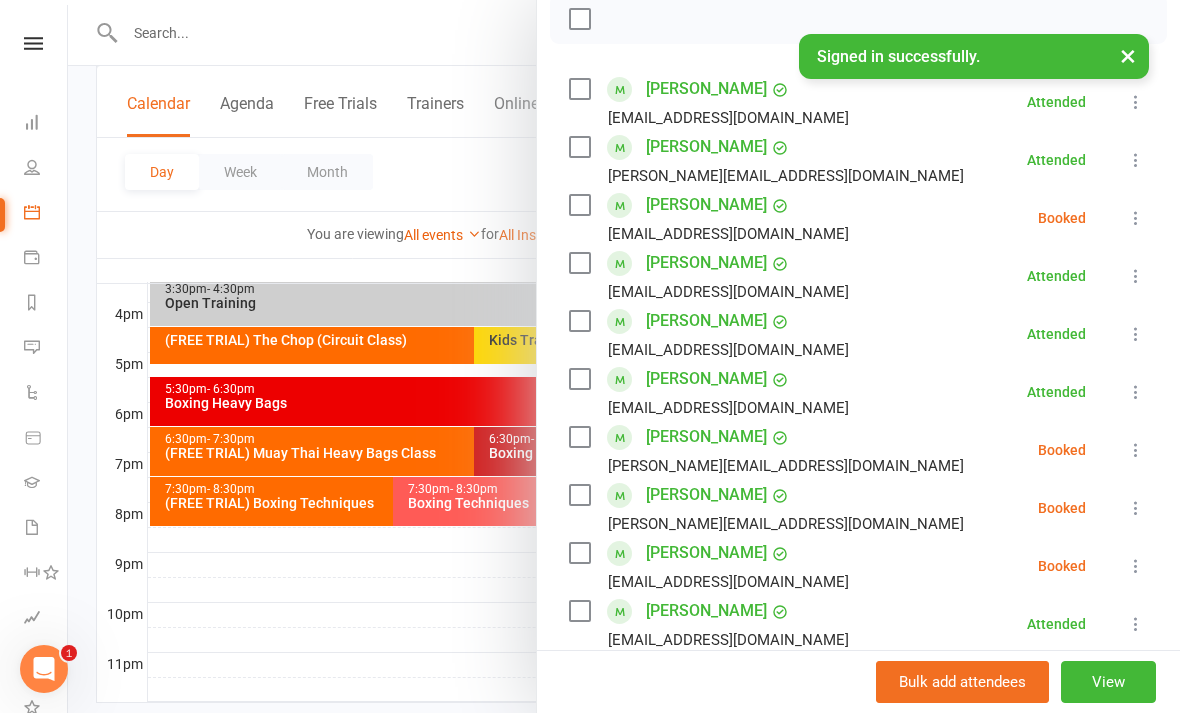 scroll, scrollTop: 310, scrollLeft: 0, axis: vertical 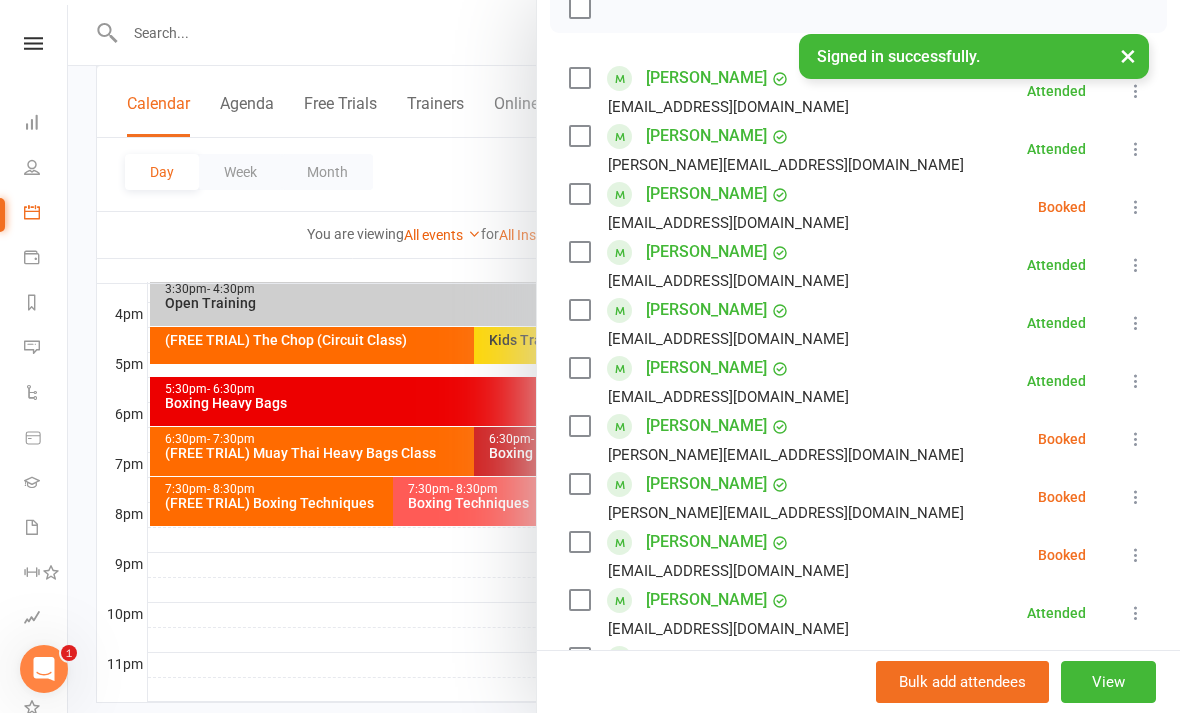click at bounding box center [1136, 439] 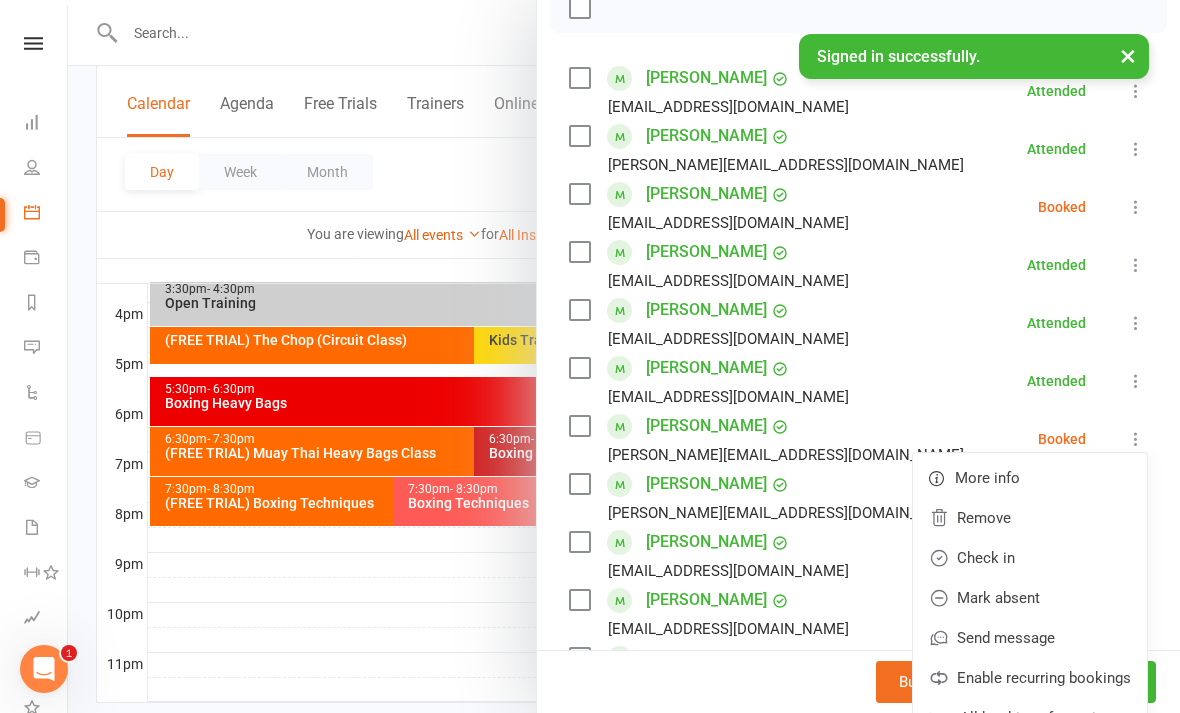 click on "Check in" at bounding box center [1030, 558] 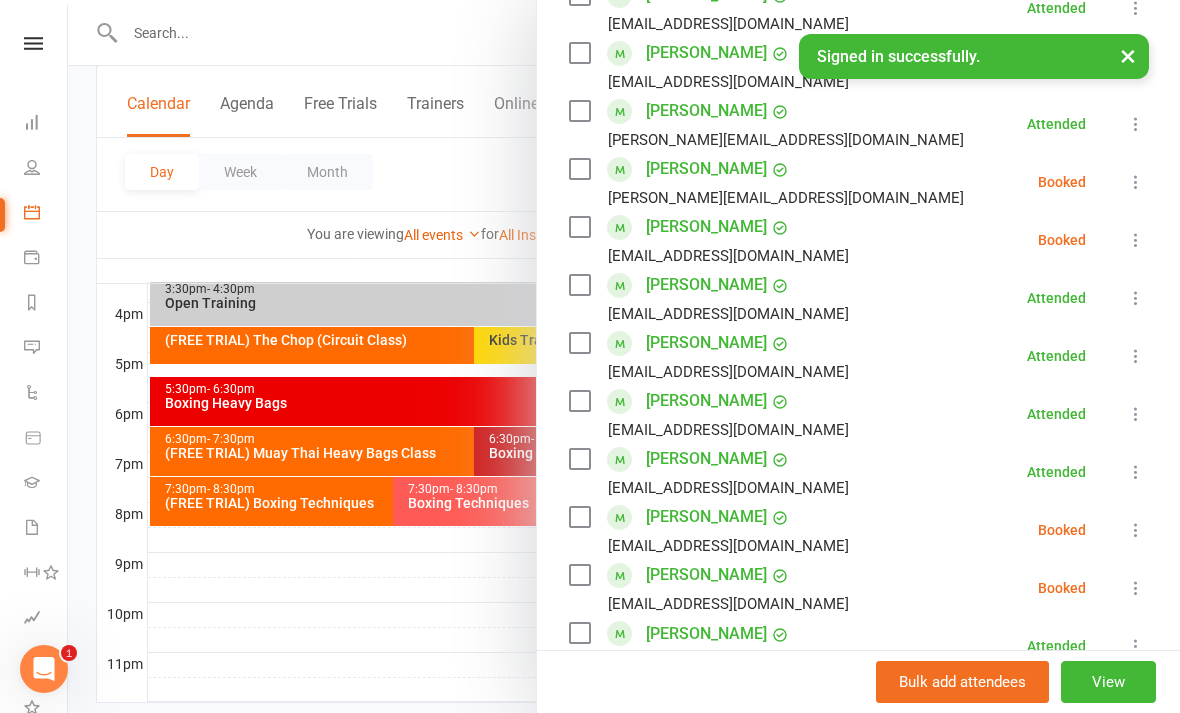 scroll, scrollTop: 698, scrollLeft: 0, axis: vertical 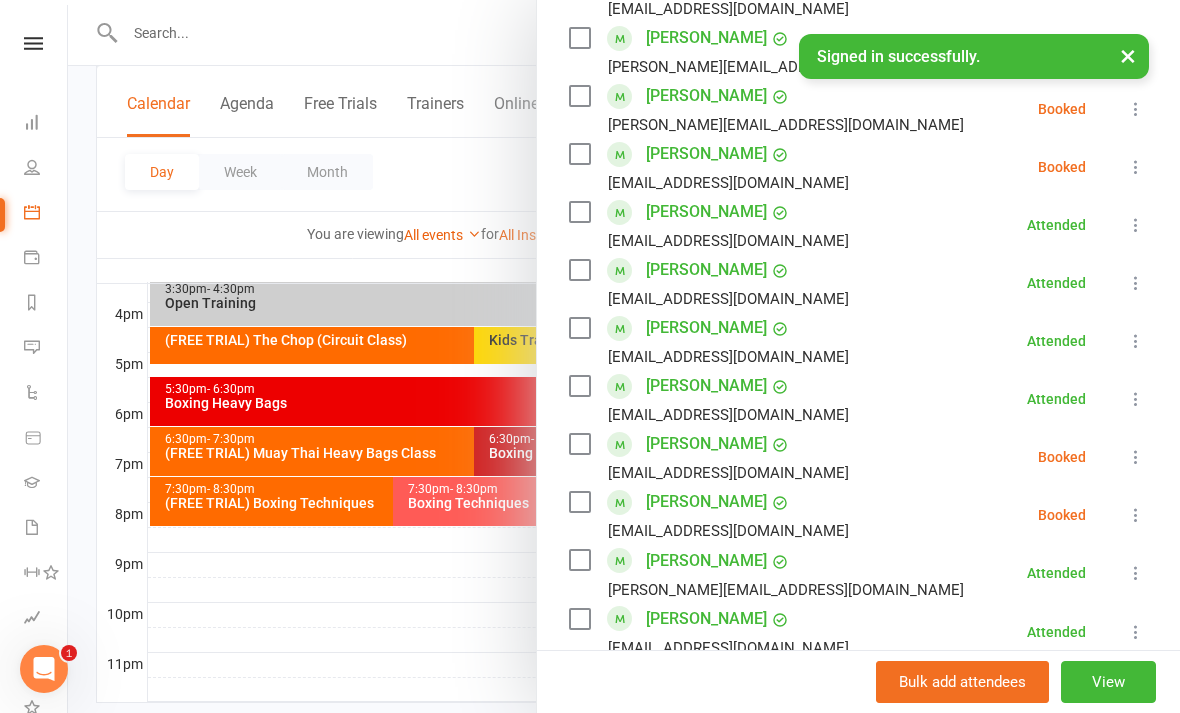 click at bounding box center (1136, 515) 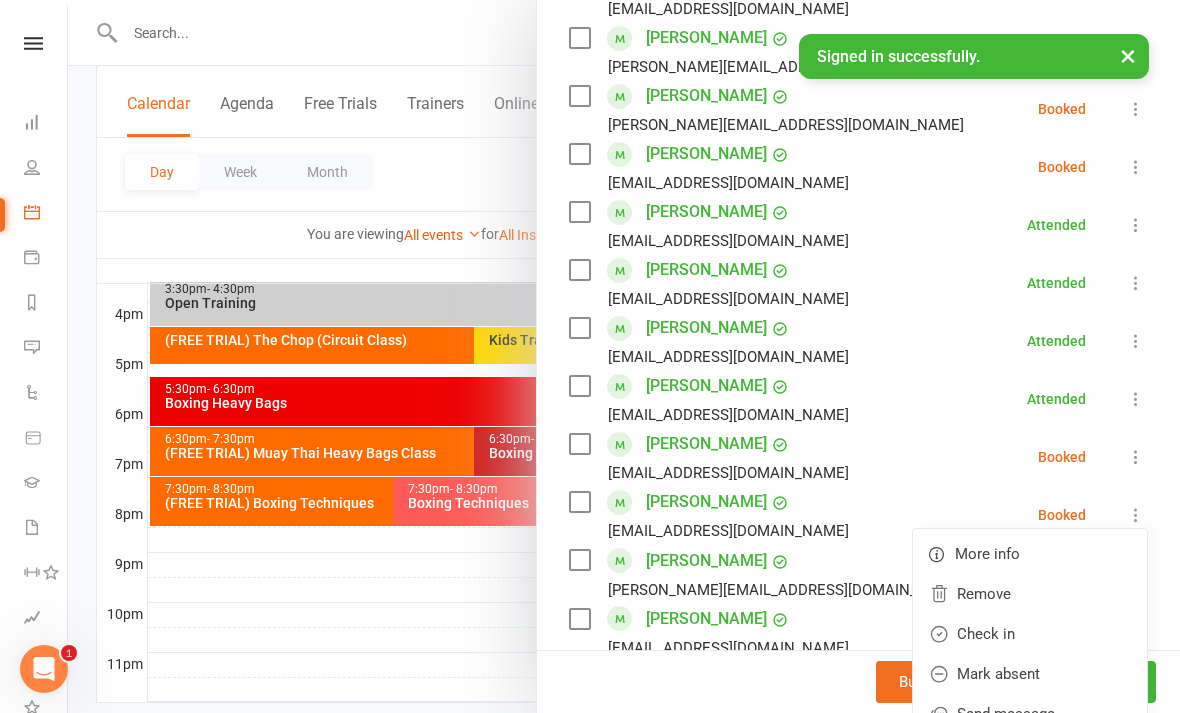 click on "Check in" at bounding box center (1030, 634) 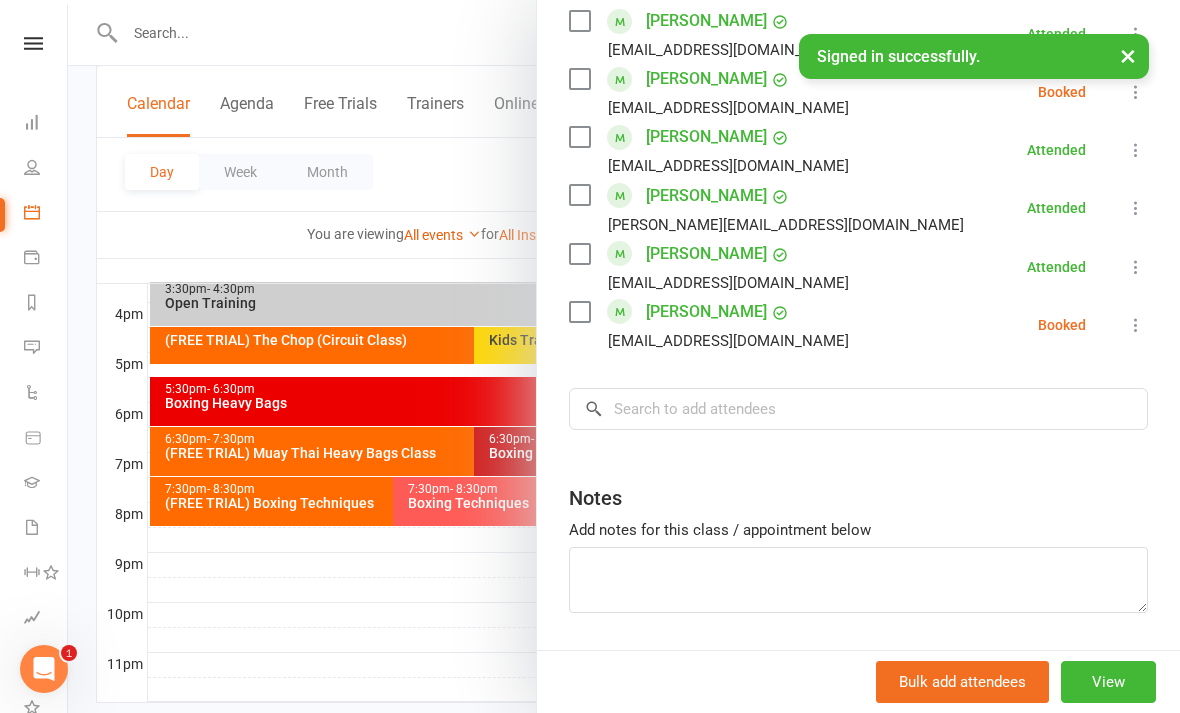 scroll, scrollTop: 1062, scrollLeft: 0, axis: vertical 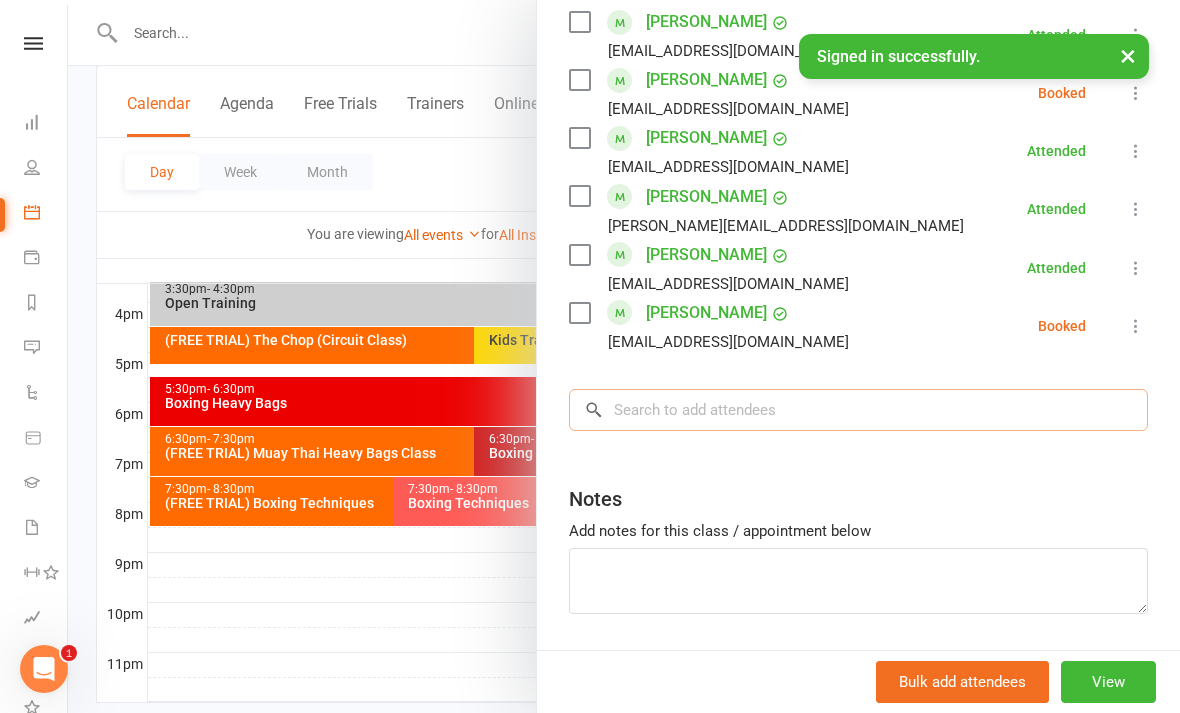 click at bounding box center [858, 410] 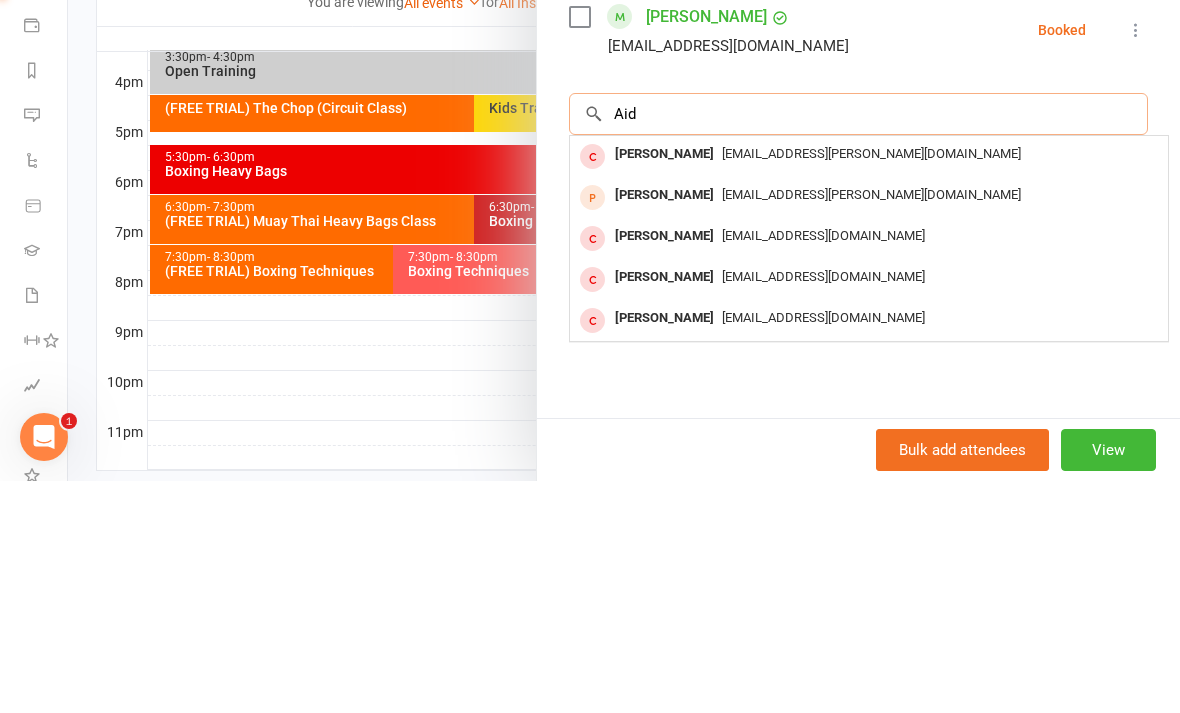 scroll, scrollTop: 1126, scrollLeft: 0, axis: vertical 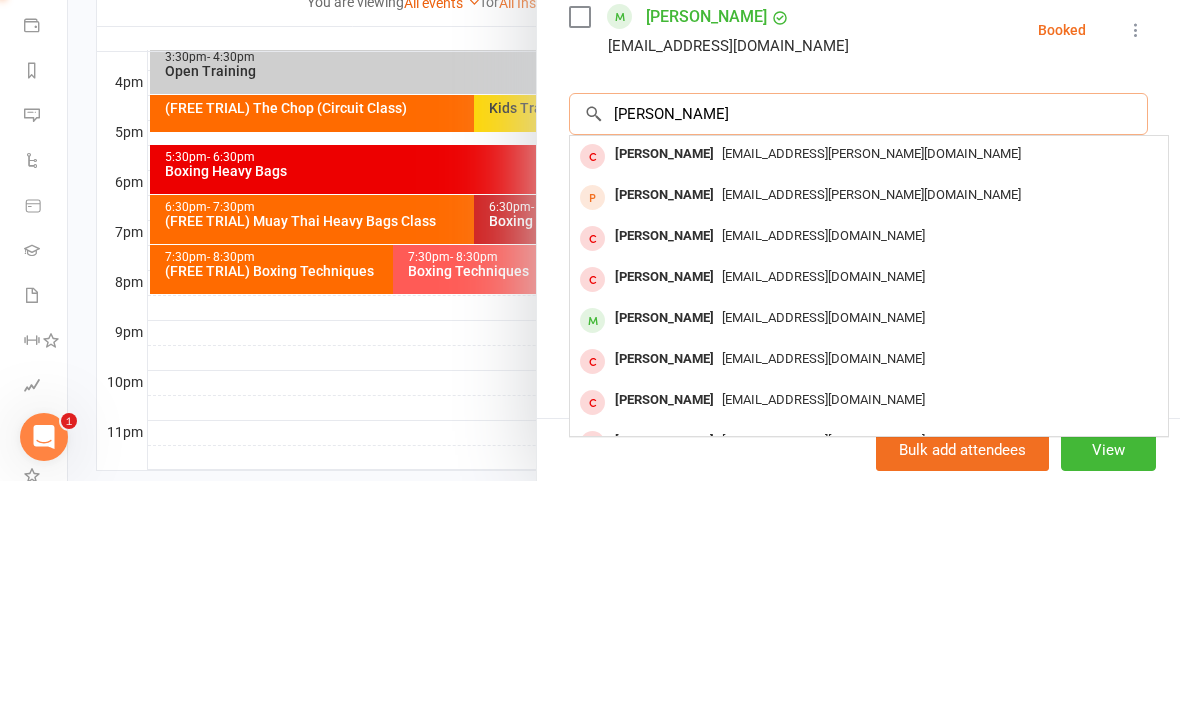 type on "Aidan c" 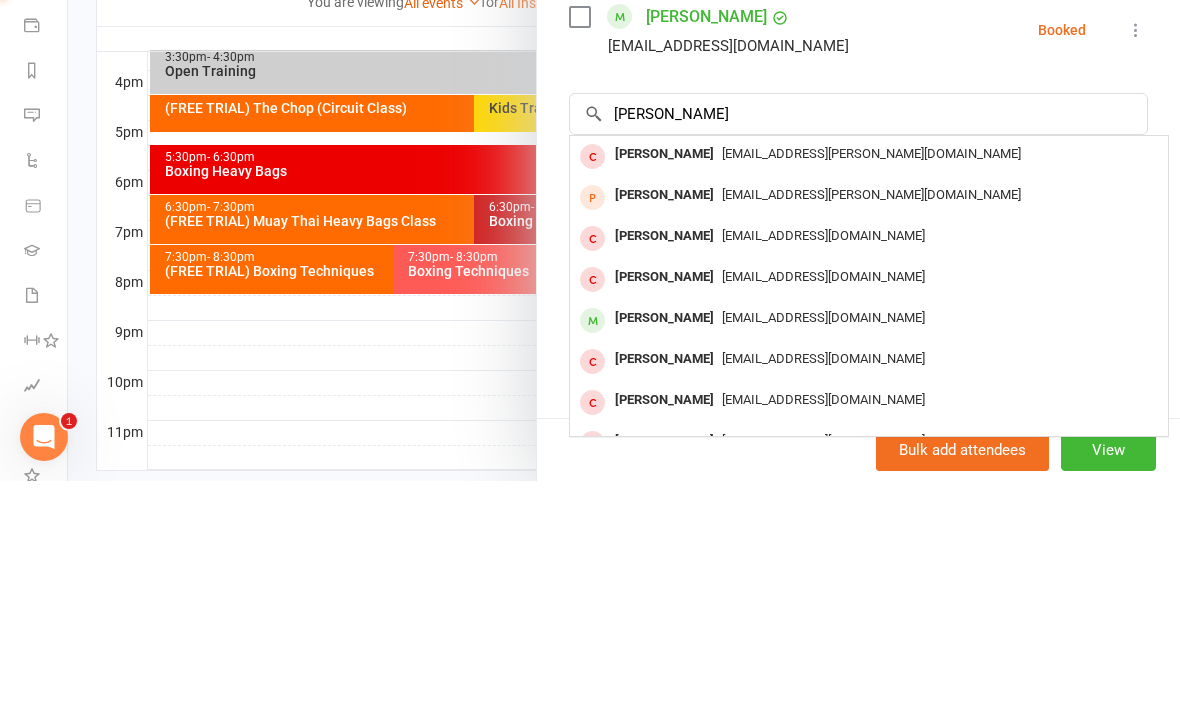 click on "aidancleary1997@live.com" at bounding box center [823, 549] 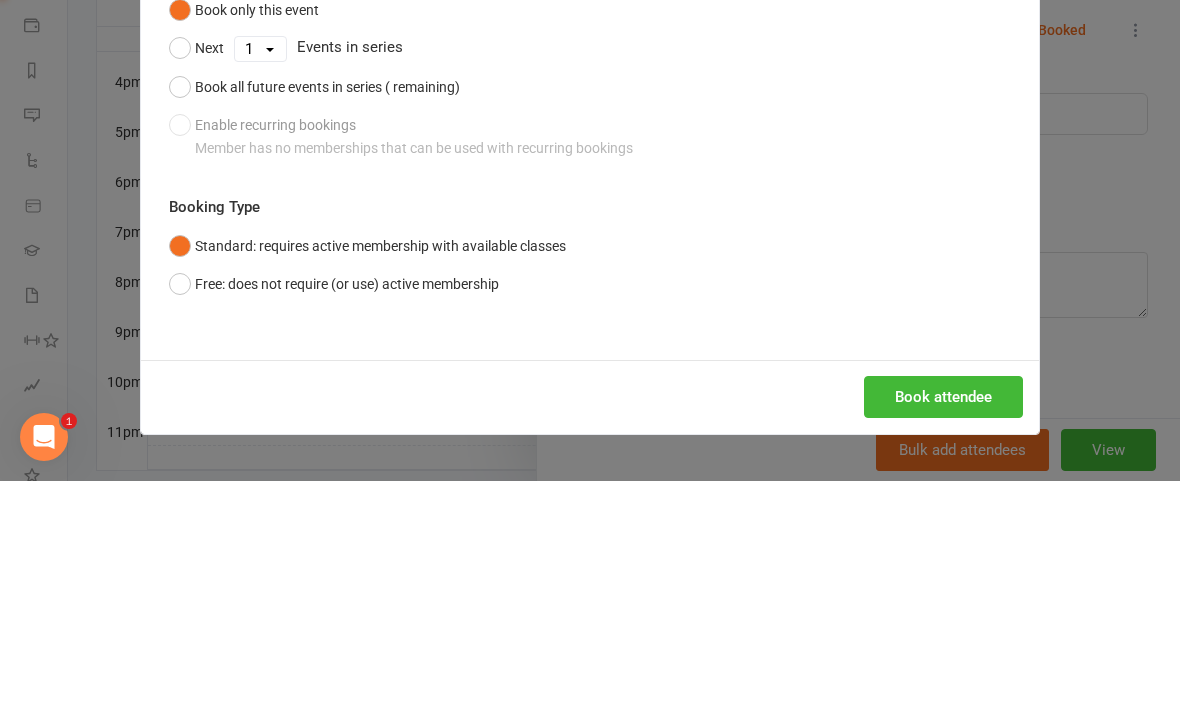 scroll, scrollTop: 1062, scrollLeft: 0, axis: vertical 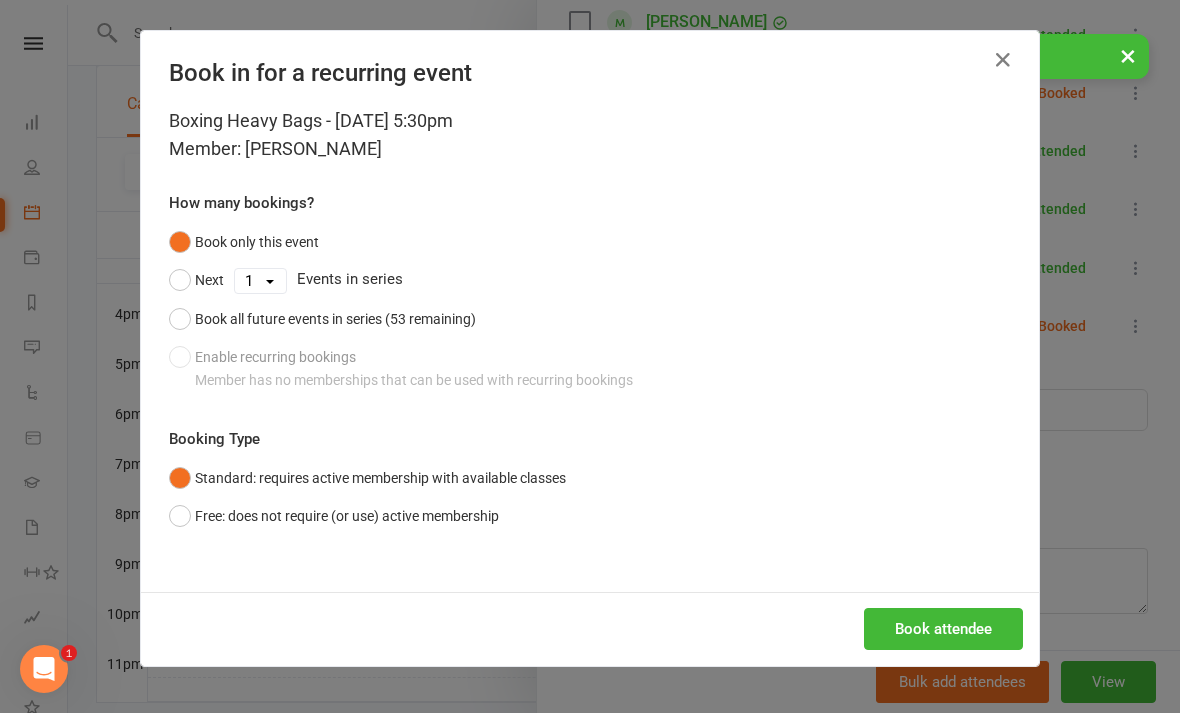 click on "Book attendee" at bounding box center [943, 629] 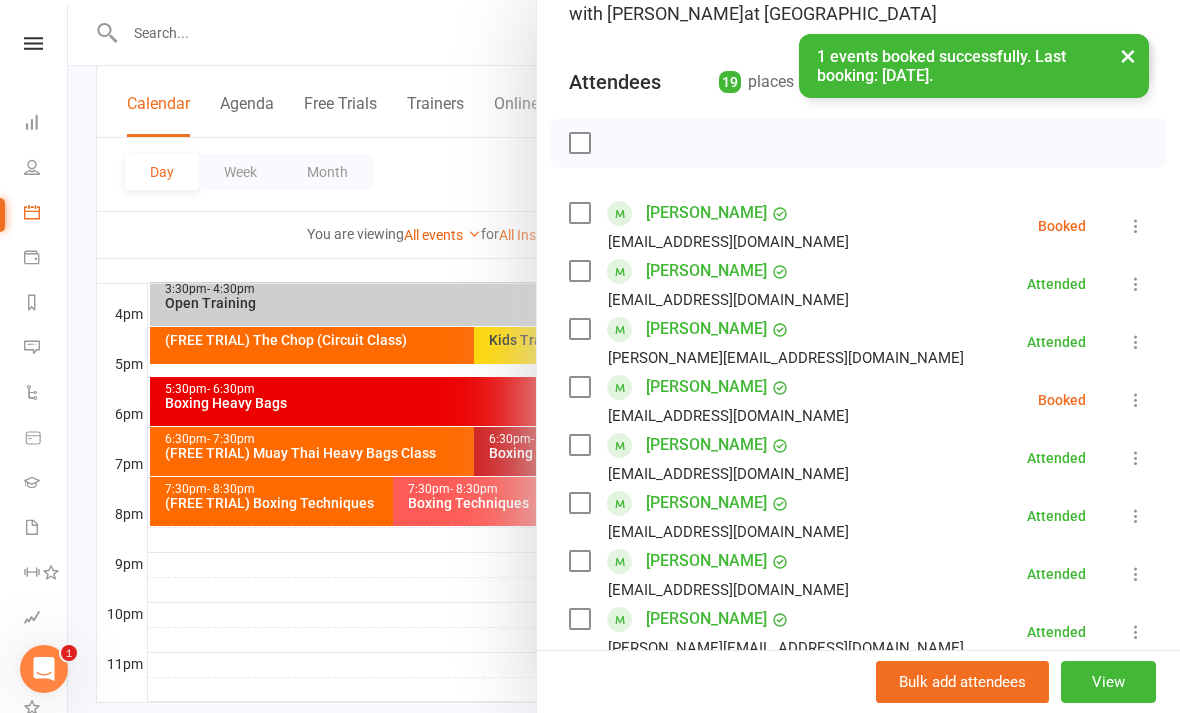 scroll, scrollTop: 177, scrollLeft: 0, axis: vertical 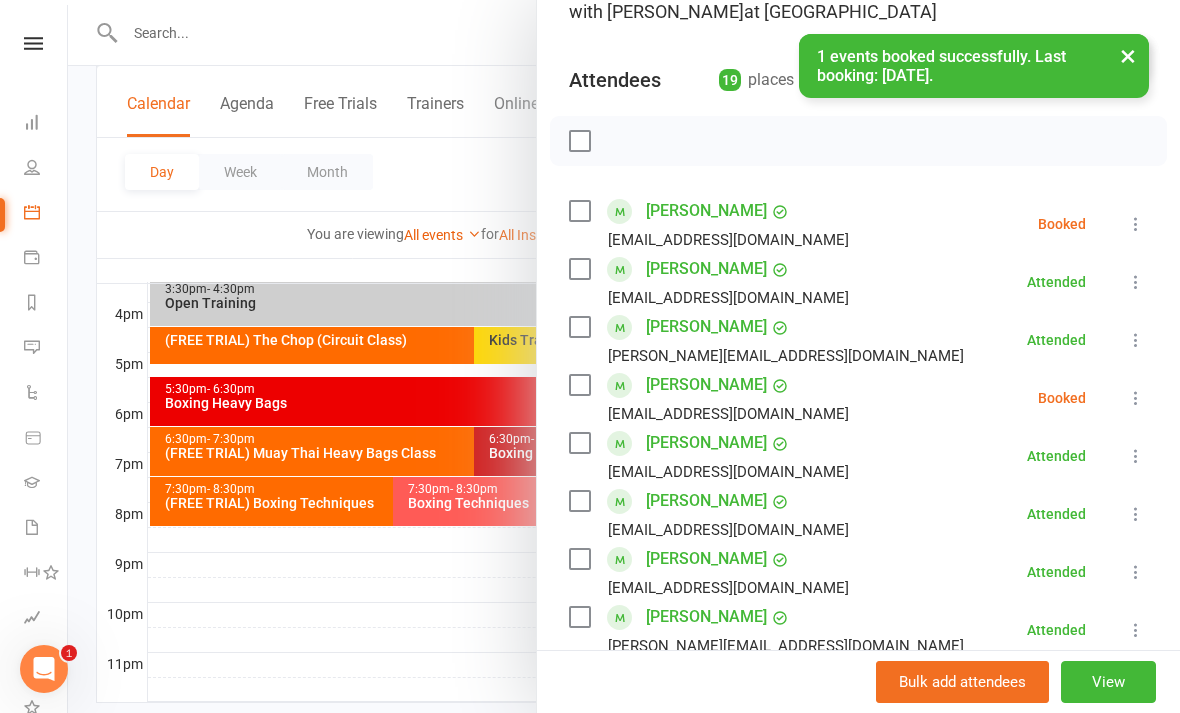 click at bounding box center (1136, 224) 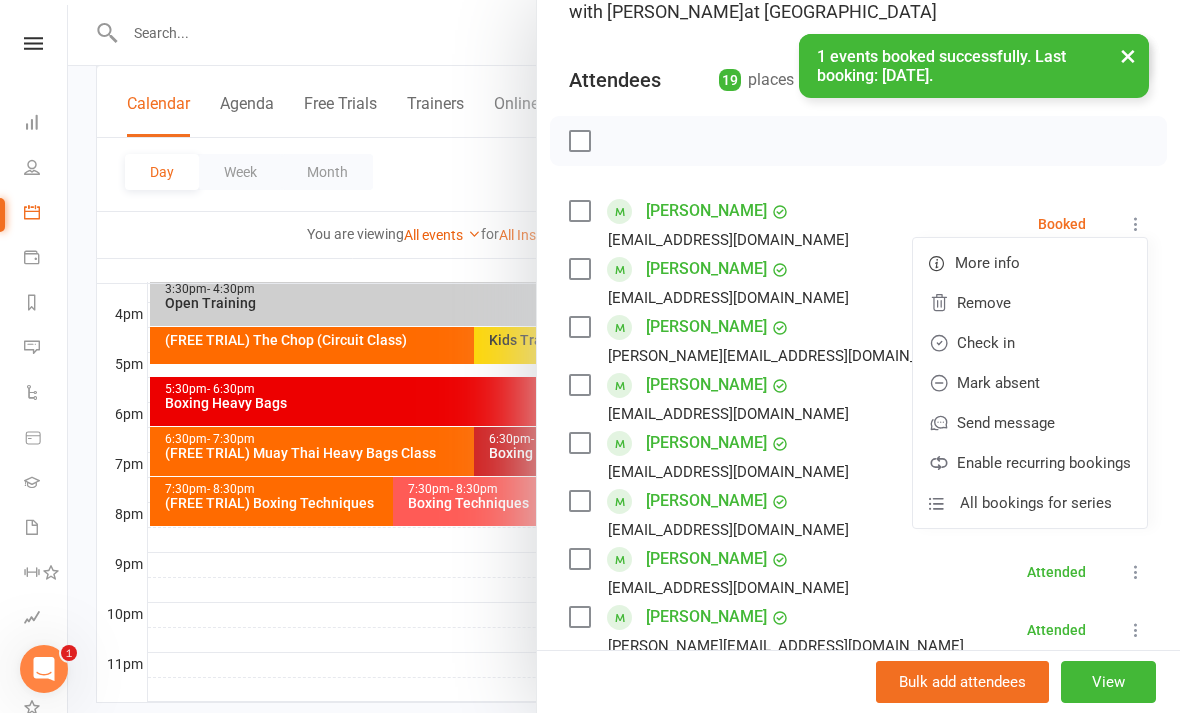 click on "Check in" at bounding box center [1030, 343] 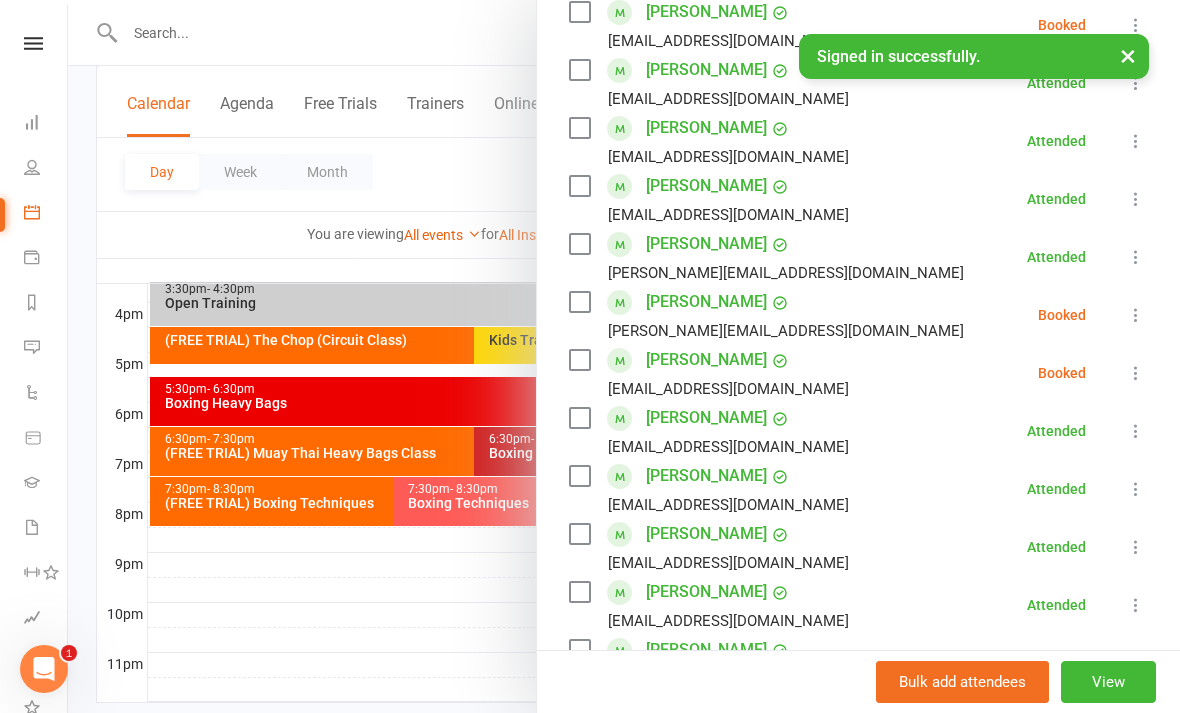 scroll, scrollTop: 549, scrollLeft: 0, axis: vertical 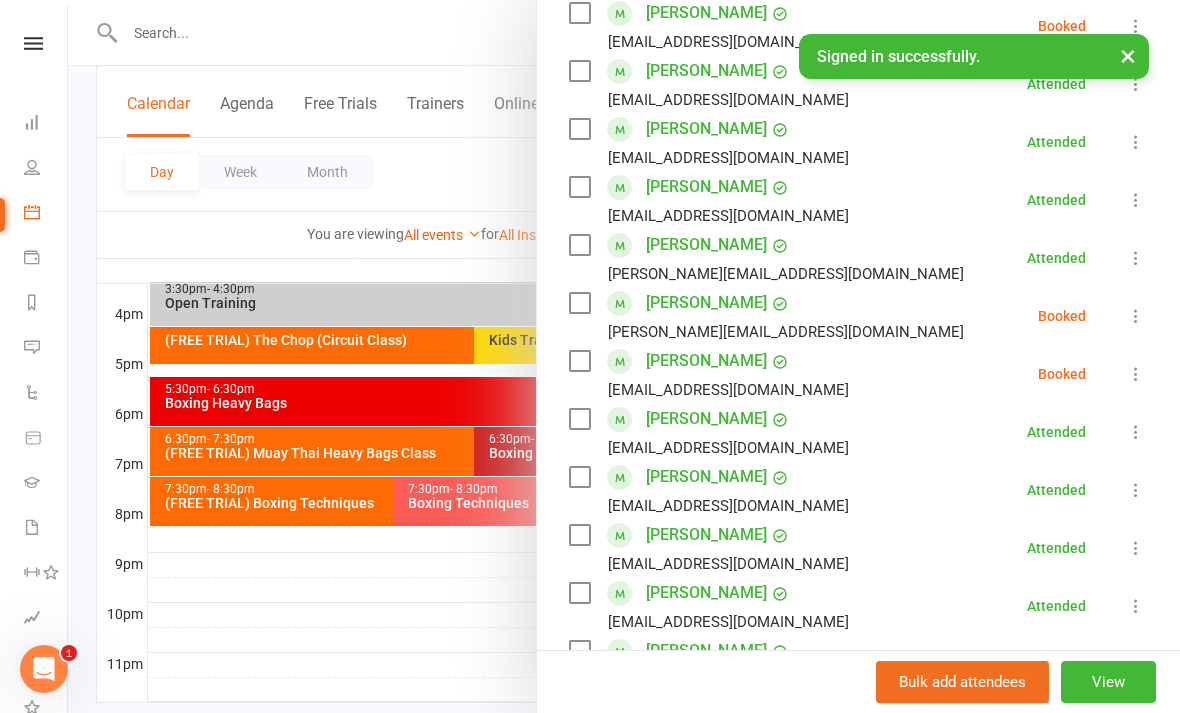 click on "×" at bounding box center (1128, 55) 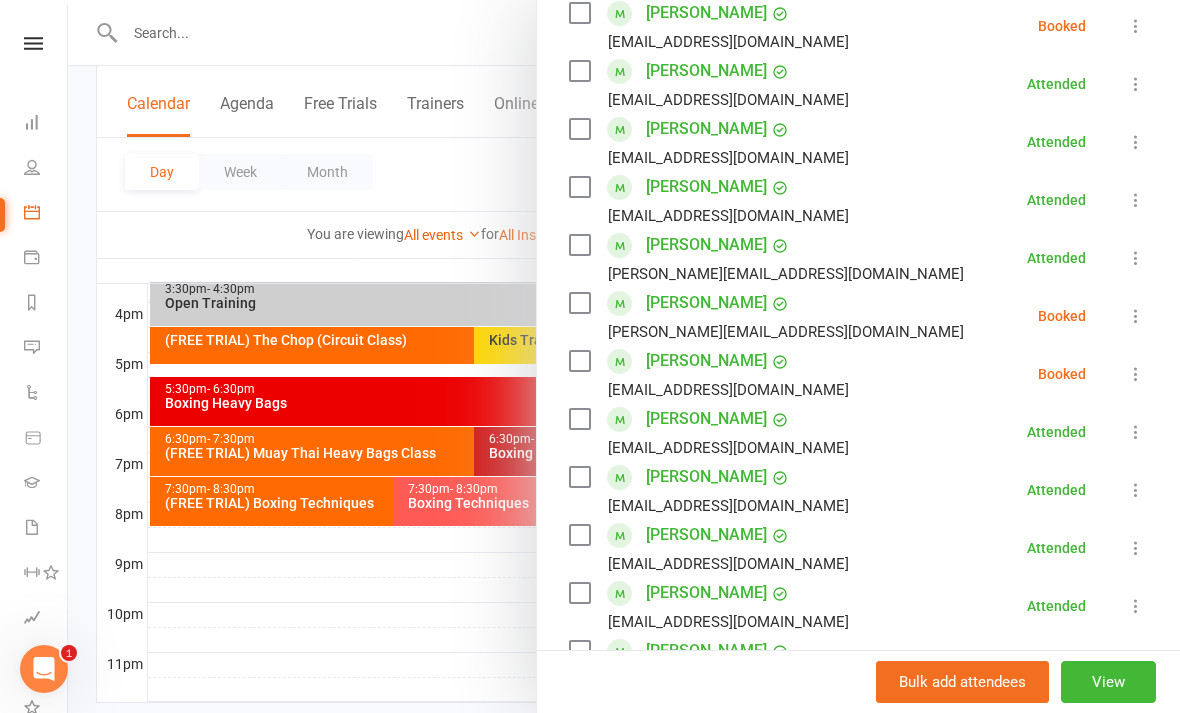click at bounding box center (624, 356) 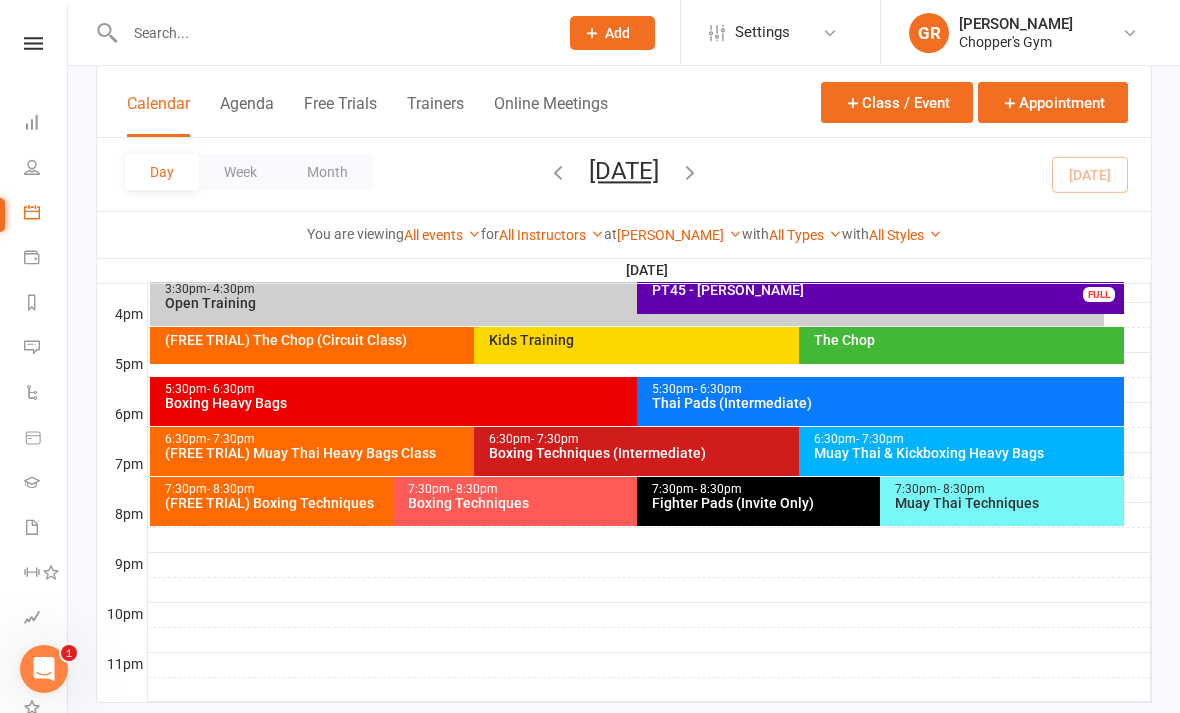 click on "Thai Pads (Intermediate)" at bounding box center [885, 403] 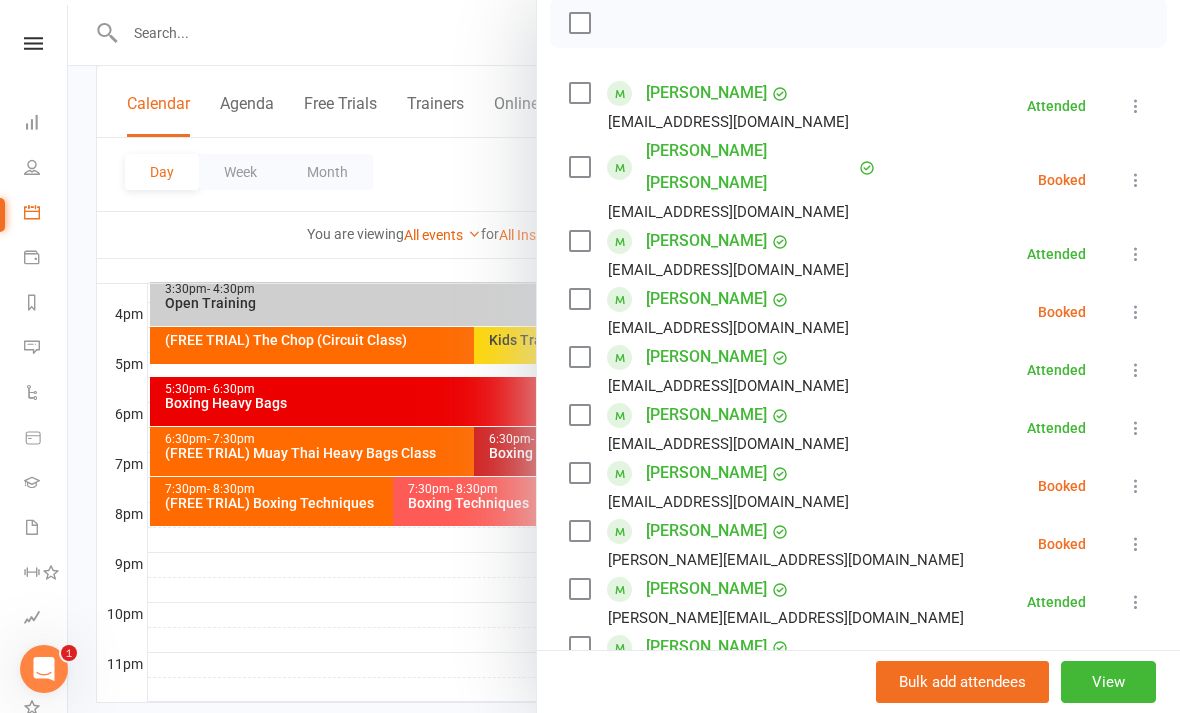 scroll, scrollTop: 299, scrollLeft: 0, axis: vertical 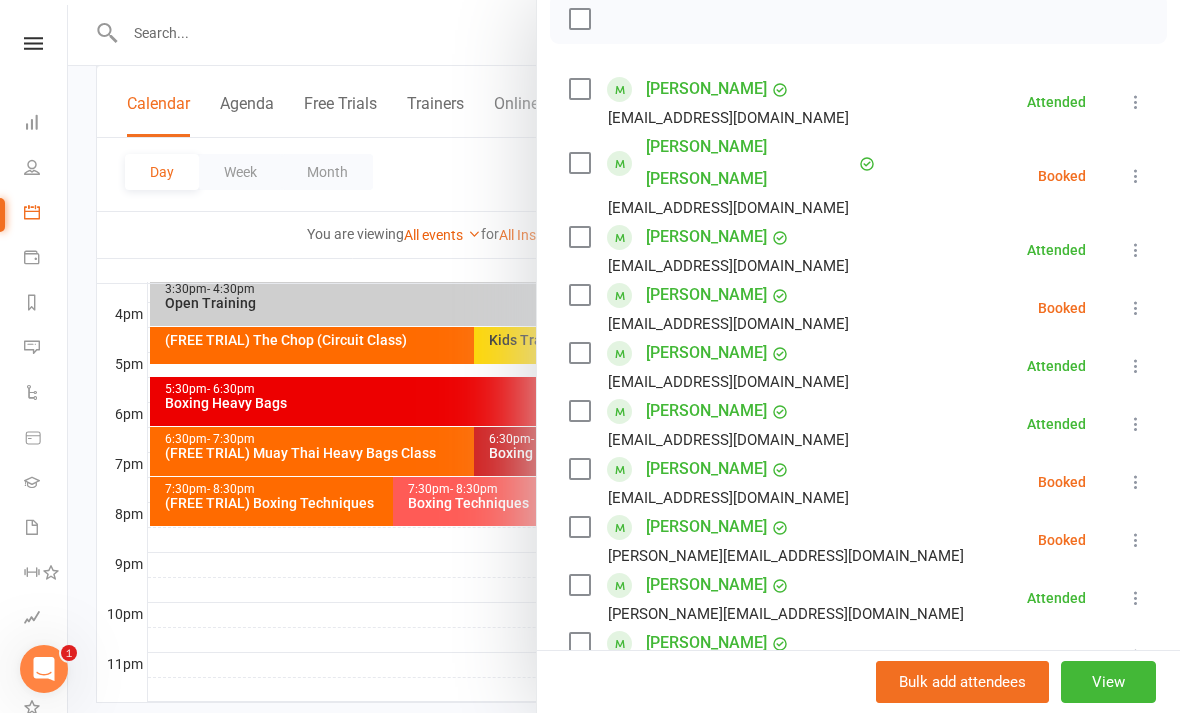 click at bounding box center (1136, 540) 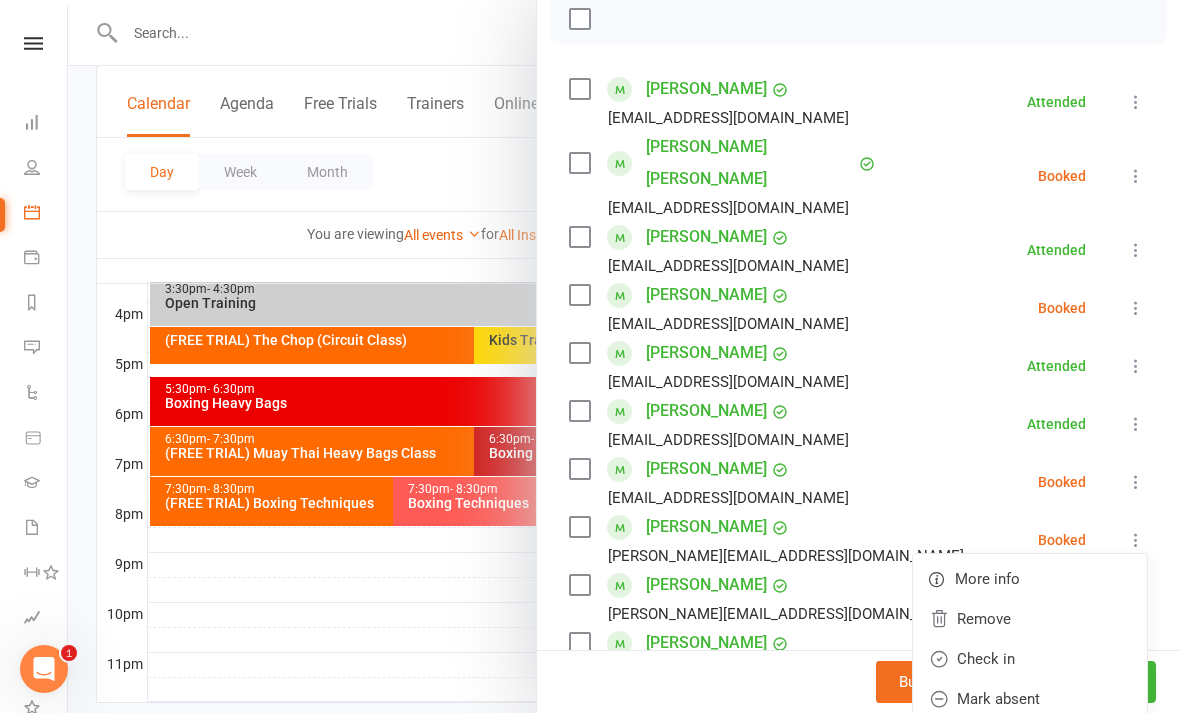 click on "Check in" at bounding box center (1030, 659) 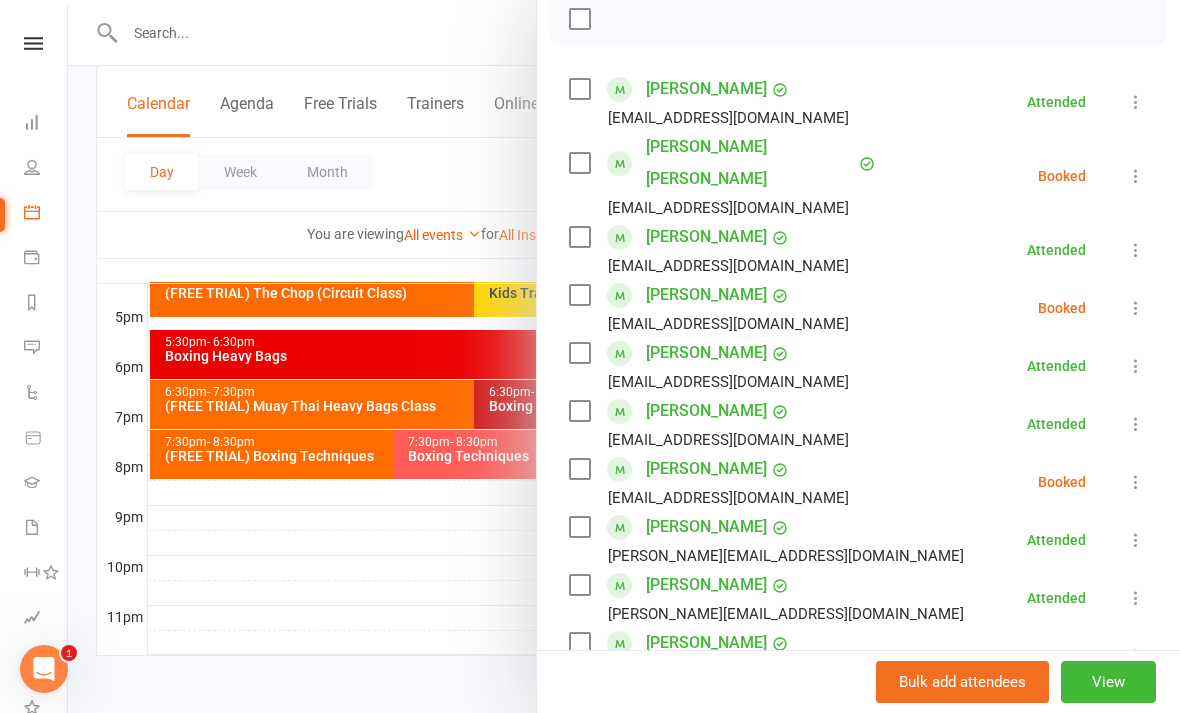 scroll, scrollTop: 968, scrollLeft: 0, axis: vertical 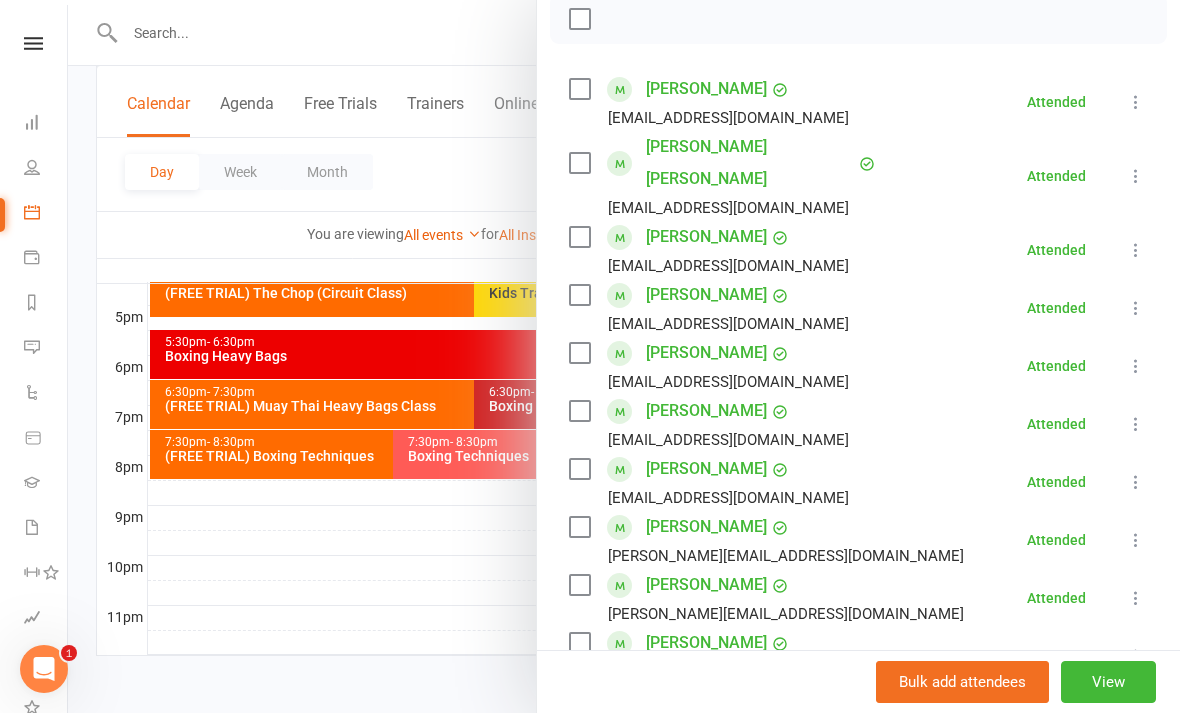 click at bounding box center (624, 356) 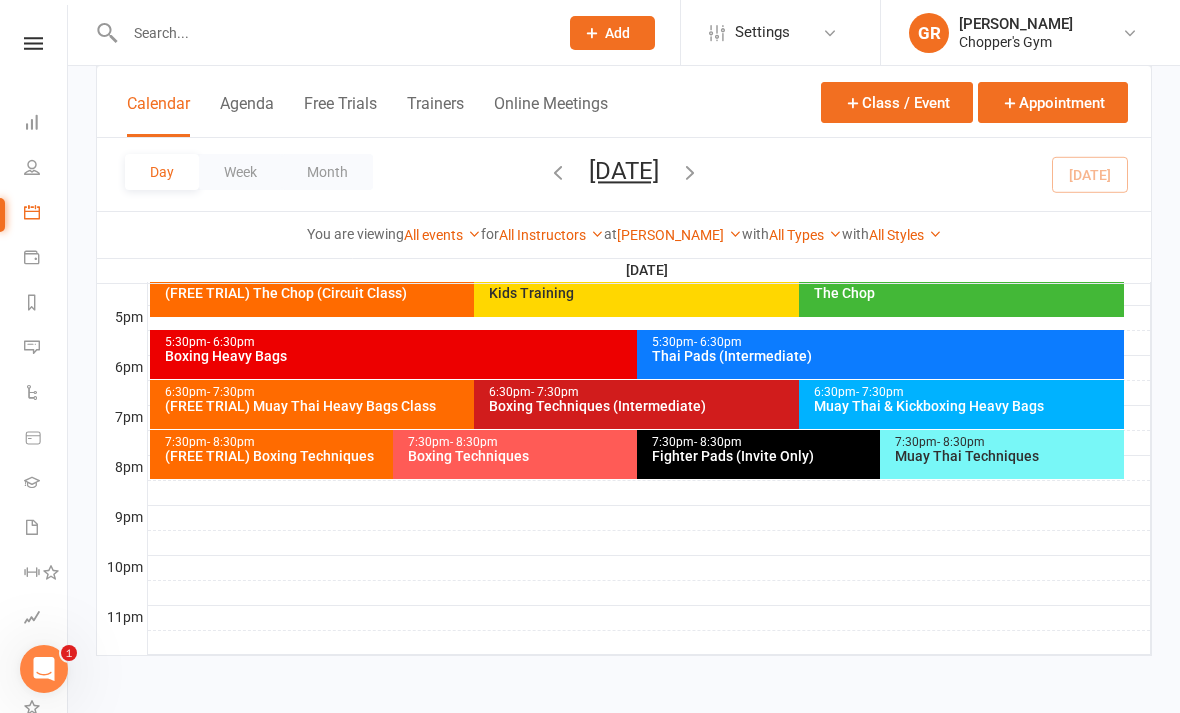 click on "Muay Thai & Kickboxing Heavy Bags" at bounding box center (966, 406) 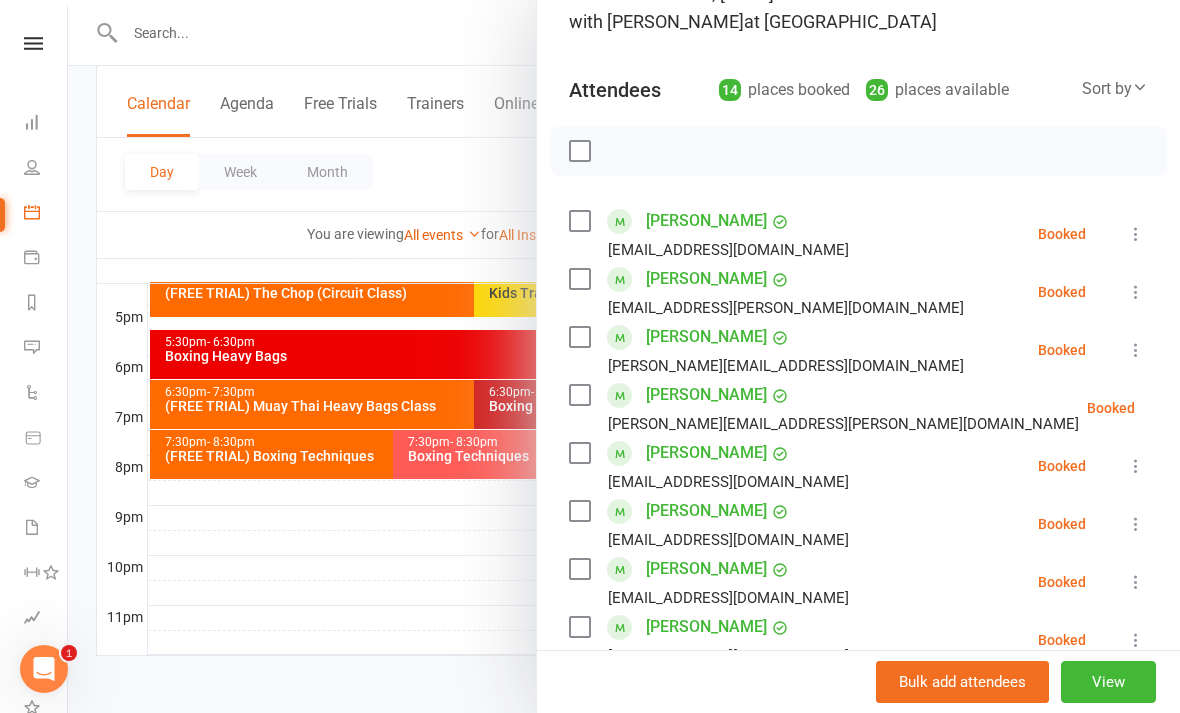 scroll, scrollTop: 225, scrollLeft: 0, axis: vertical 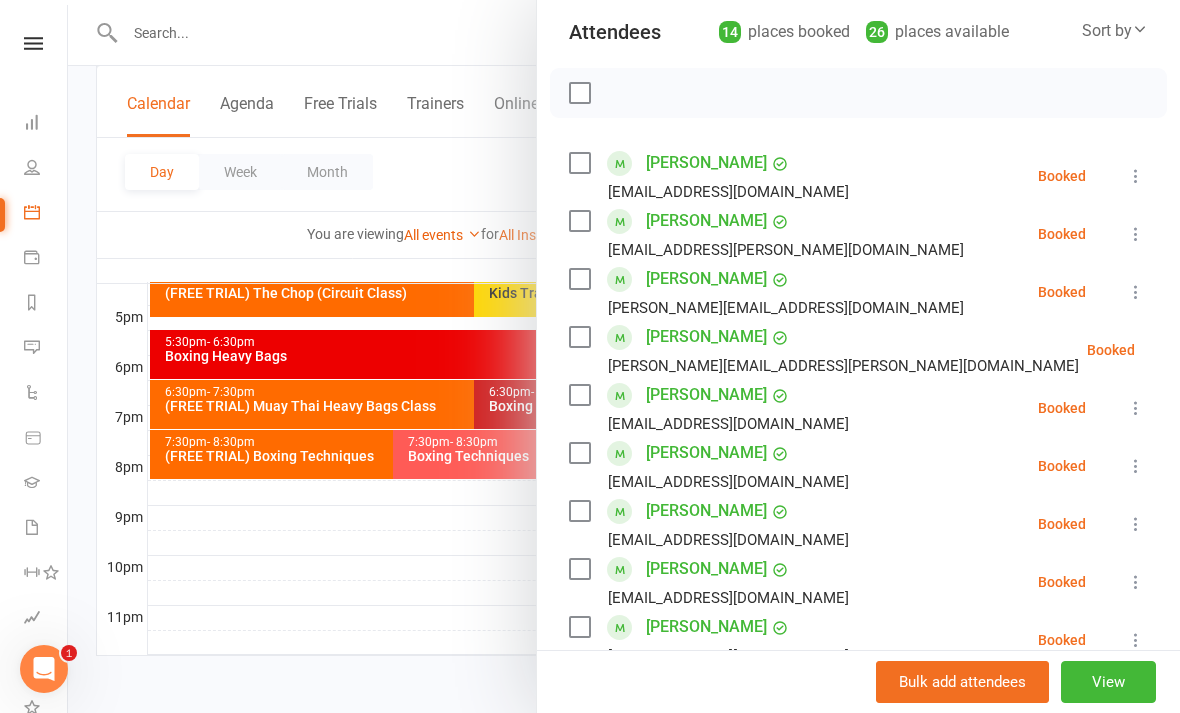 click at bounding box center [1136, 234] 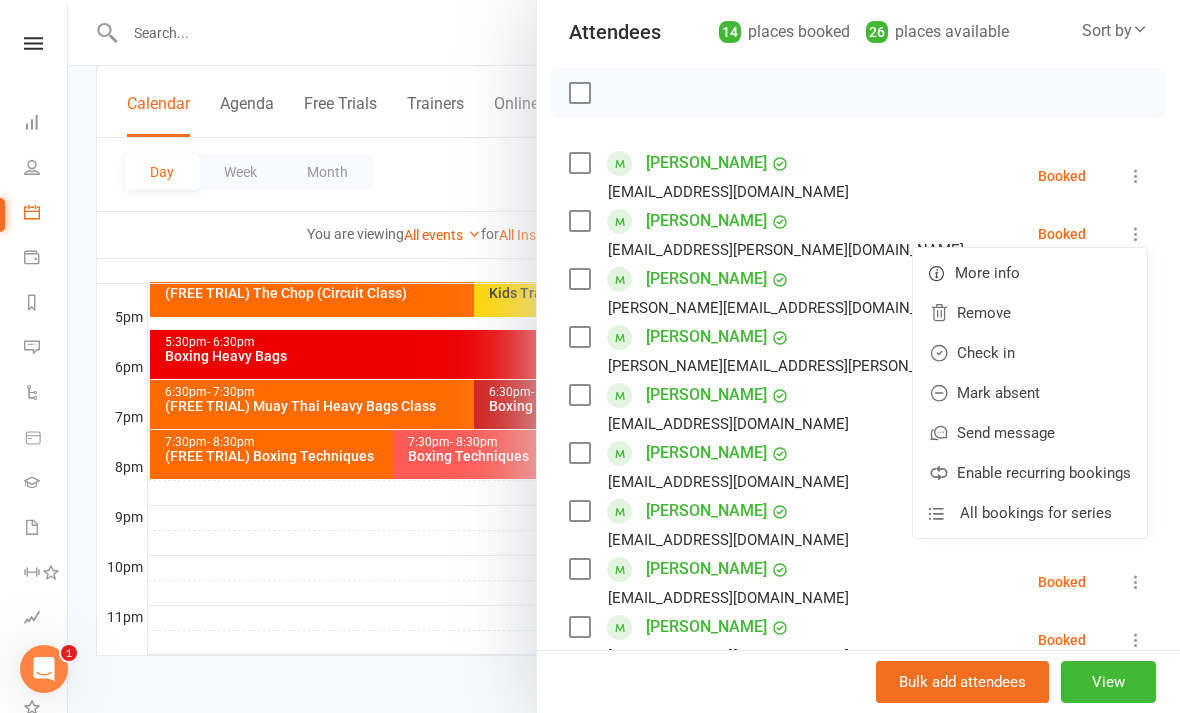 click on "Check in" at bounding box center [1030, 353] 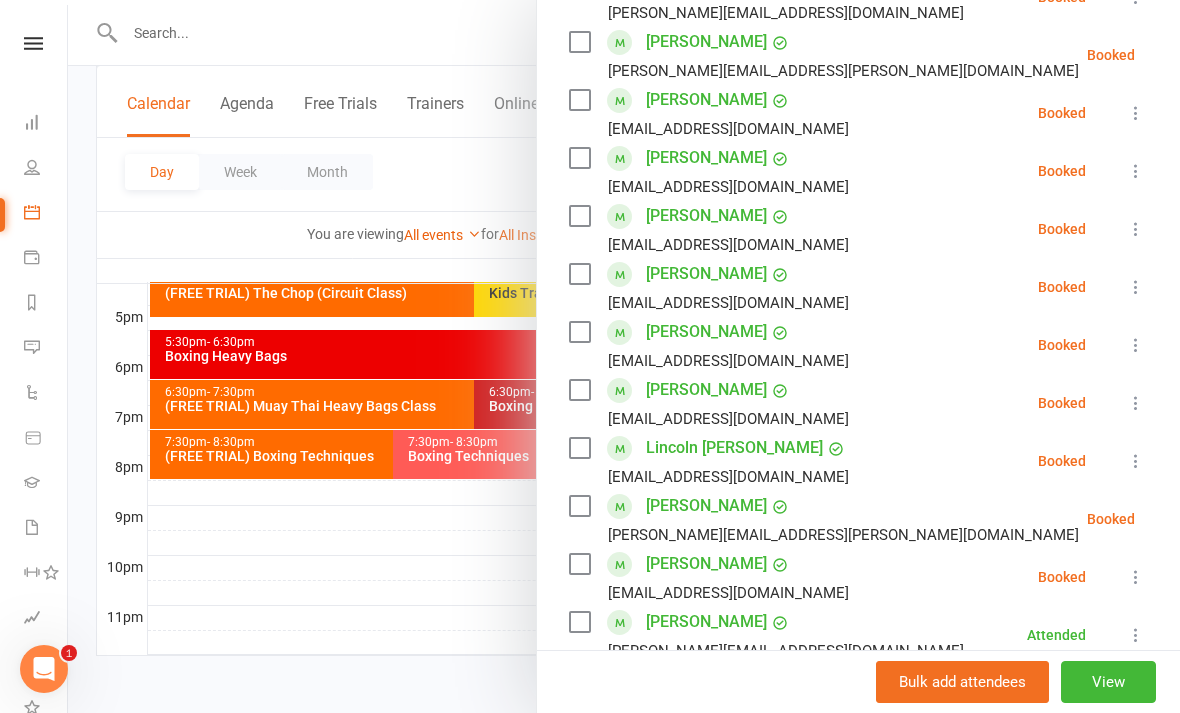scroll, scrollTop: 515, scrollLeft: 0, axis: vertical 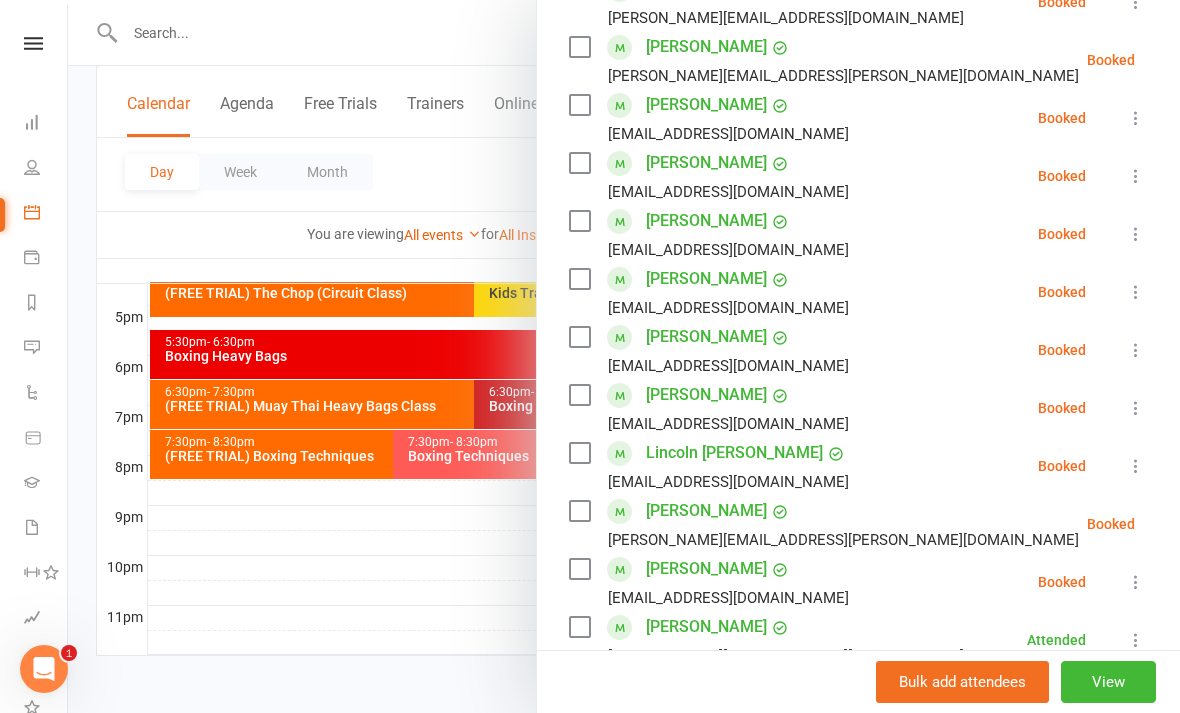 click at bounding box center (1136, 118) 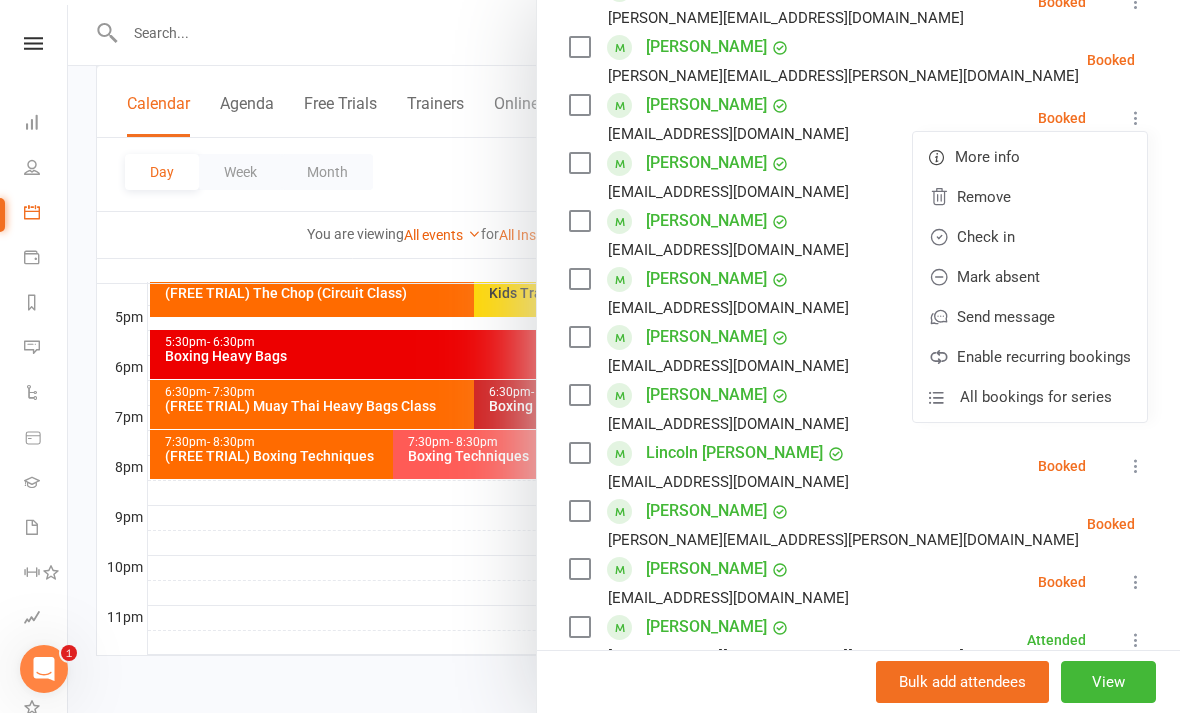 click on "Check in" at bounding box center [1030, 237] 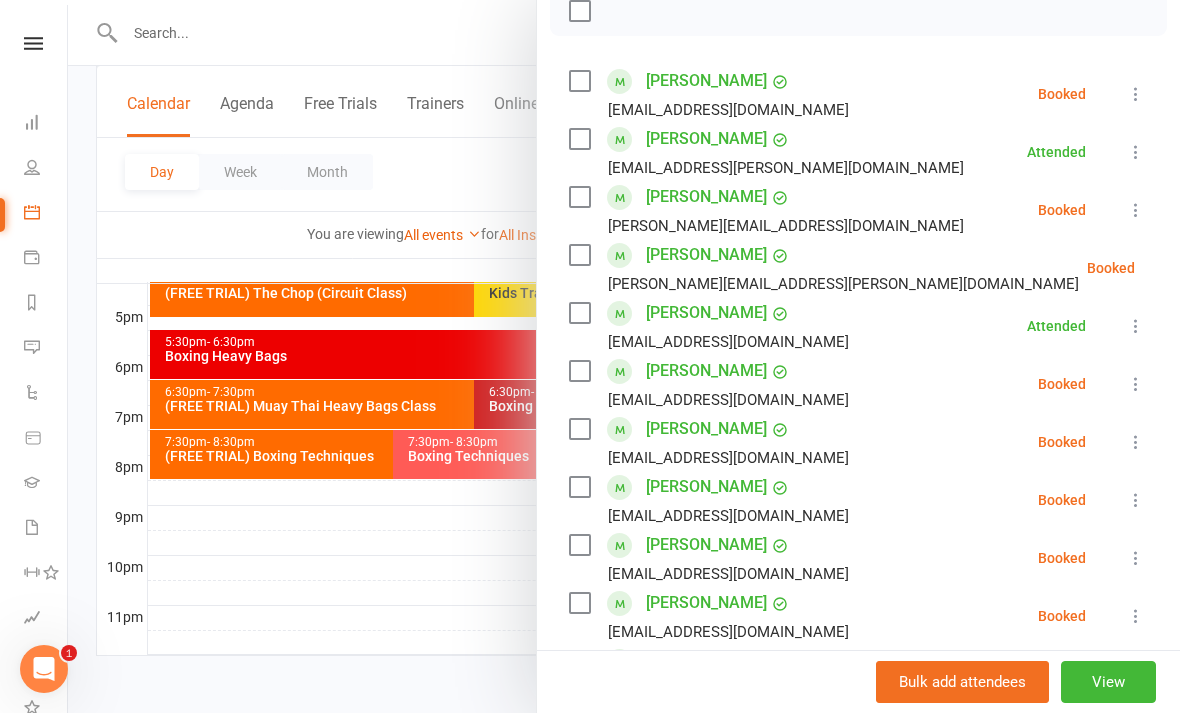 scroll, scrollTop: 306, scrollLeft: 0, axis: vertical 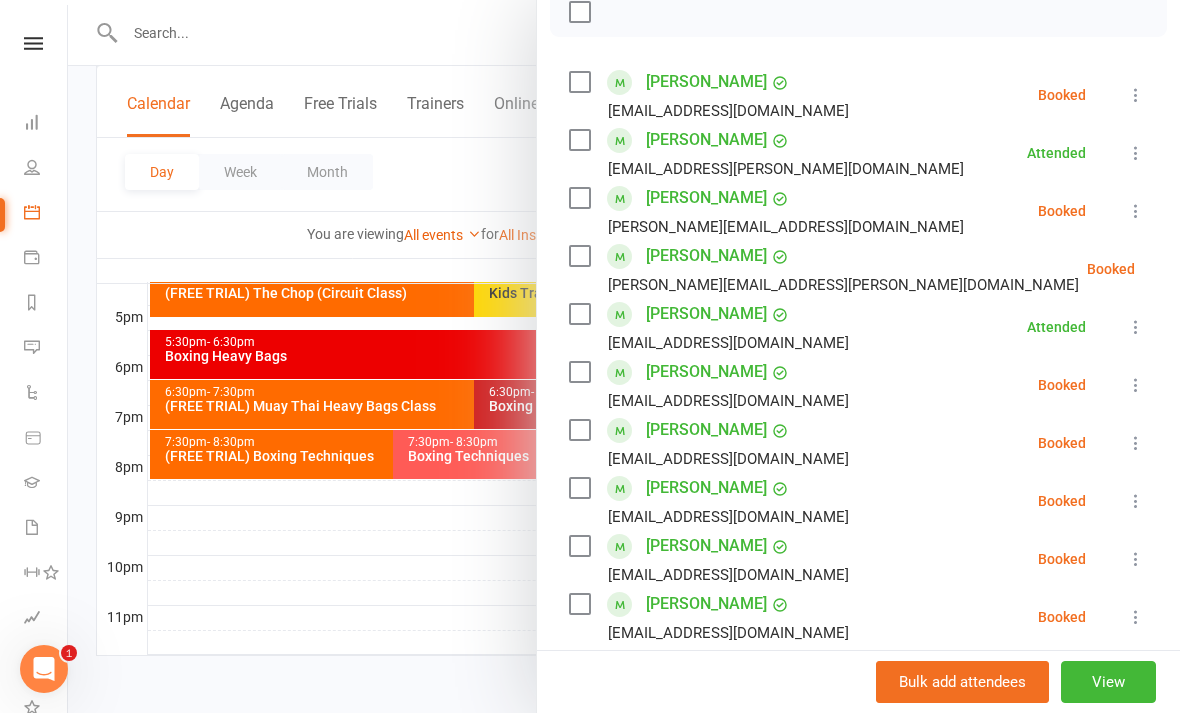 click at bounding box center [624, 356] 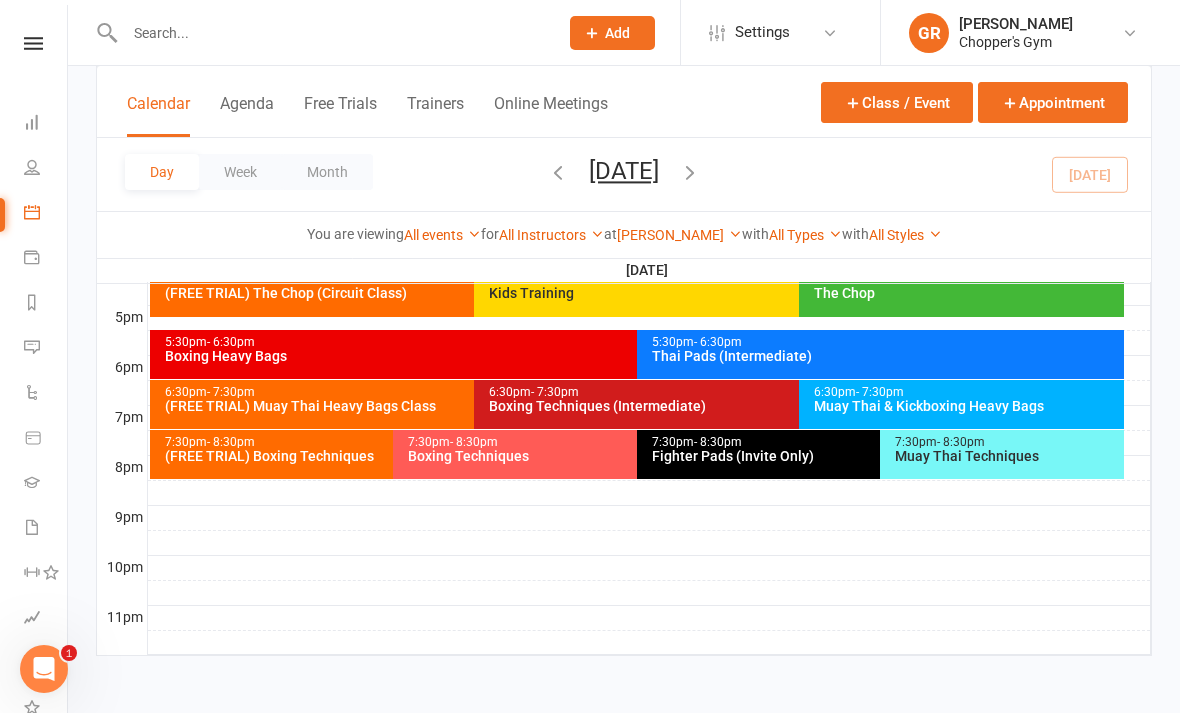 click on "6:30pm  - 7:30pm Boxing Techniques (Intermediate)" at bounding box center (788, 404) 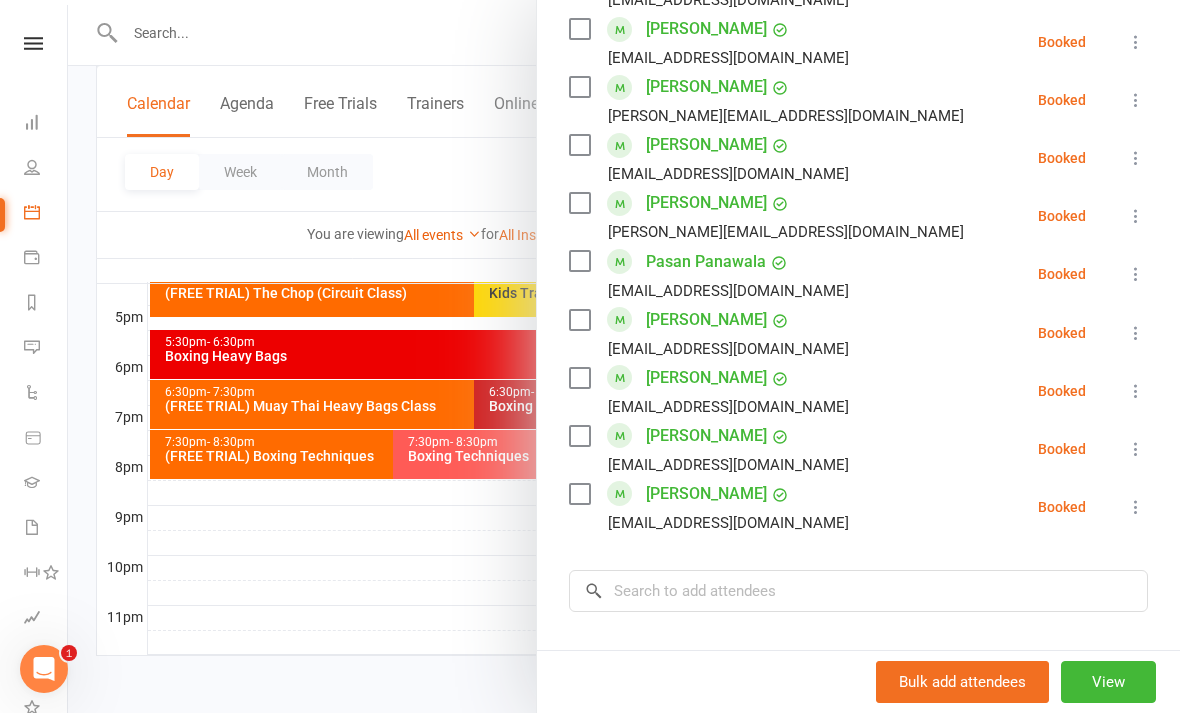 scroll, scrollTop: 1009, scrollLeft: 0, axis: vertical 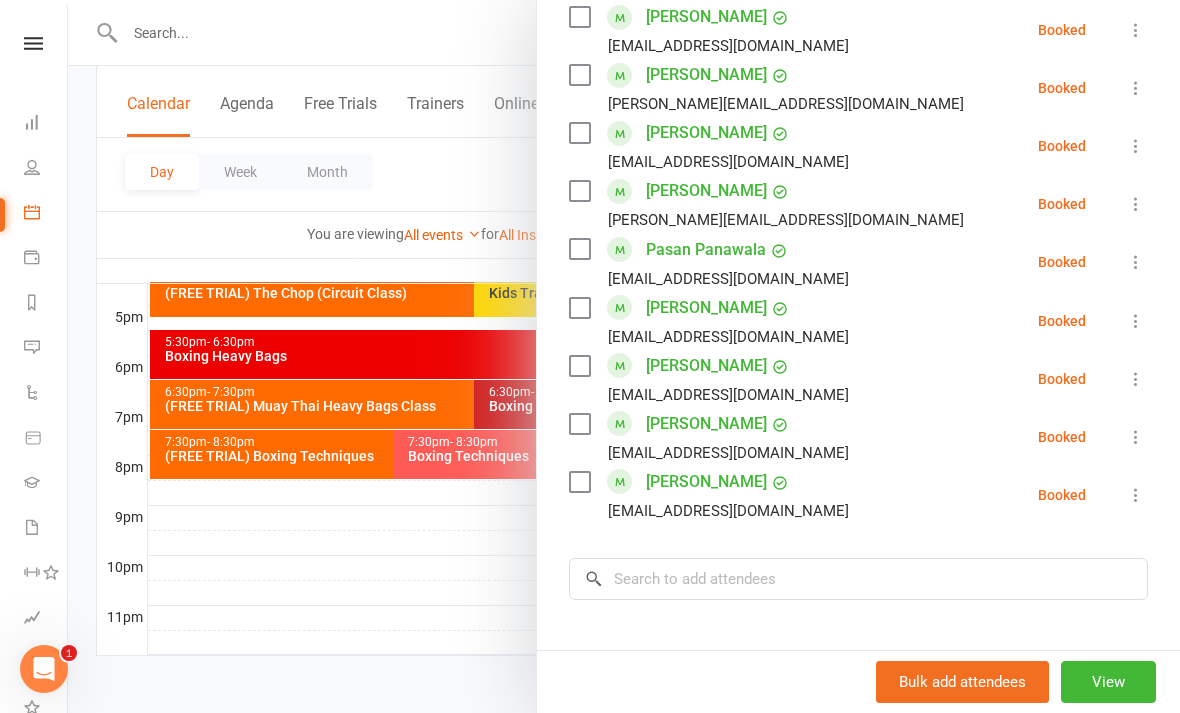 click at bounding box center (1136, 495) 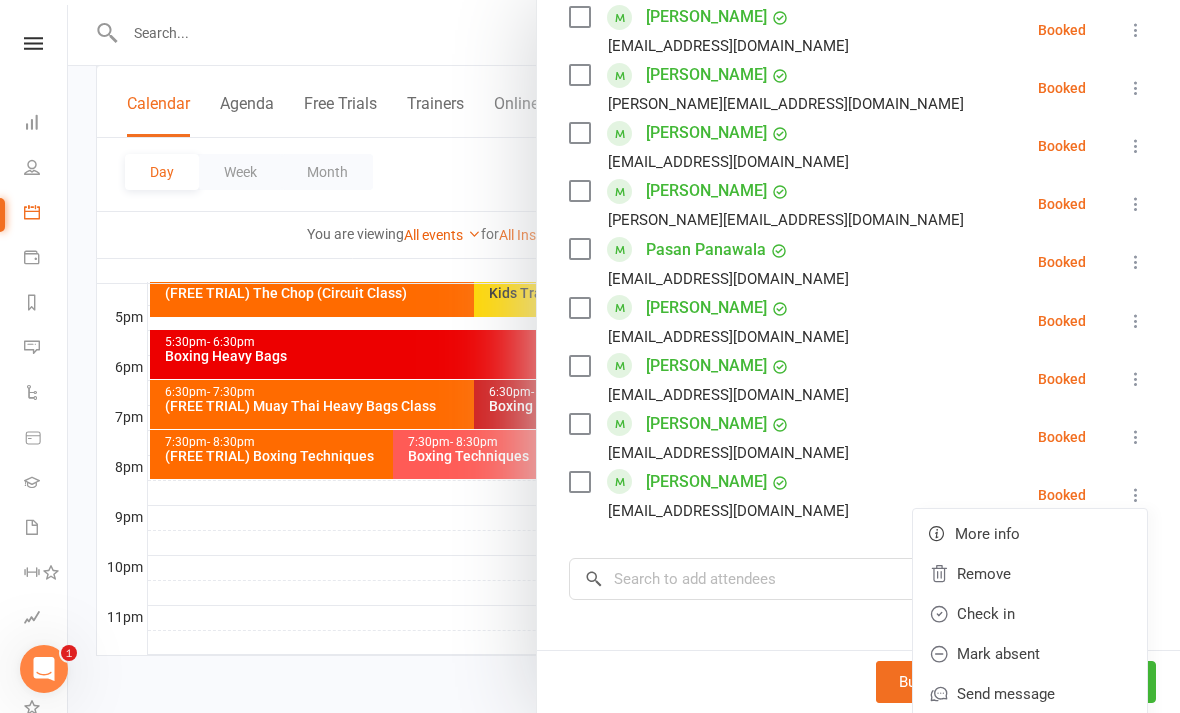 click at bounding box center [579, 482] 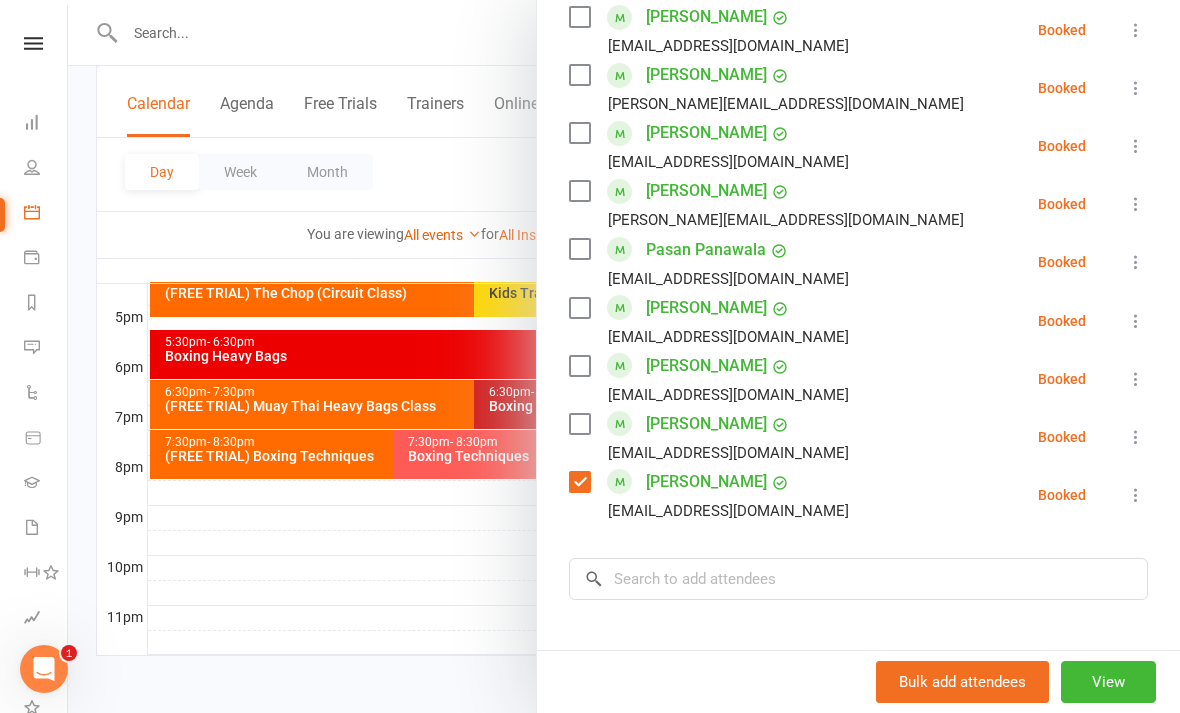 click on "larazasiadczyk@hotmail.com" at bounding box center (713, 453) 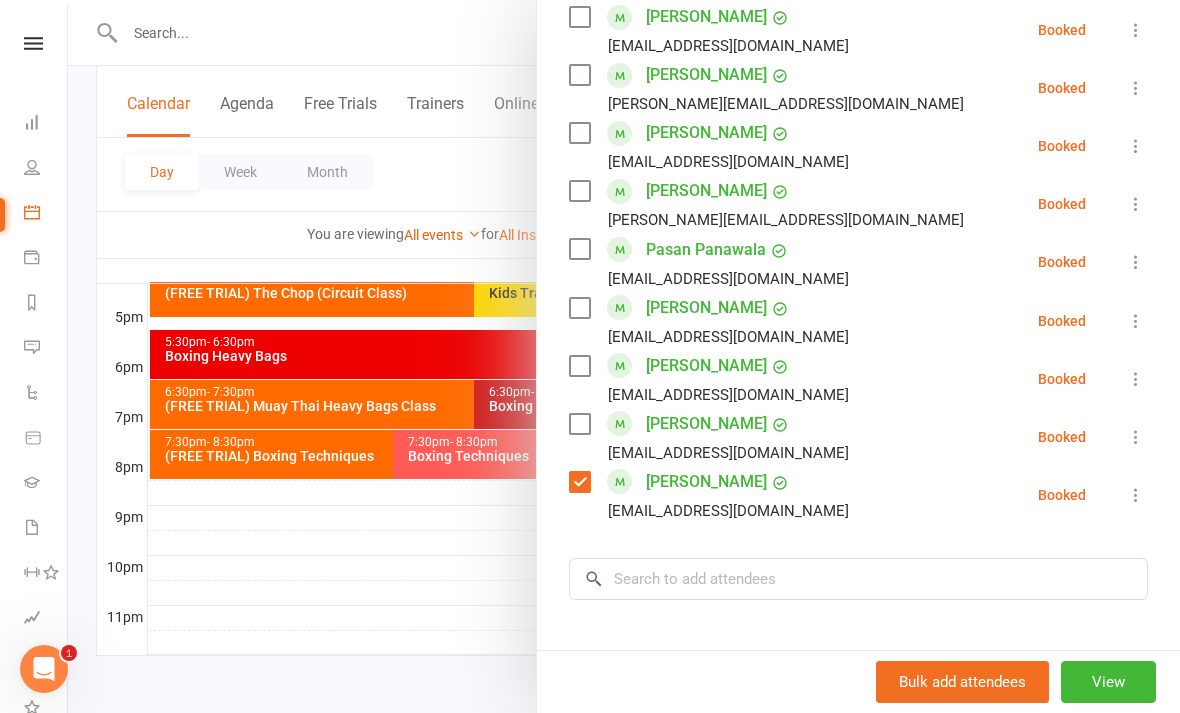 click at bounding box center [579, 424] 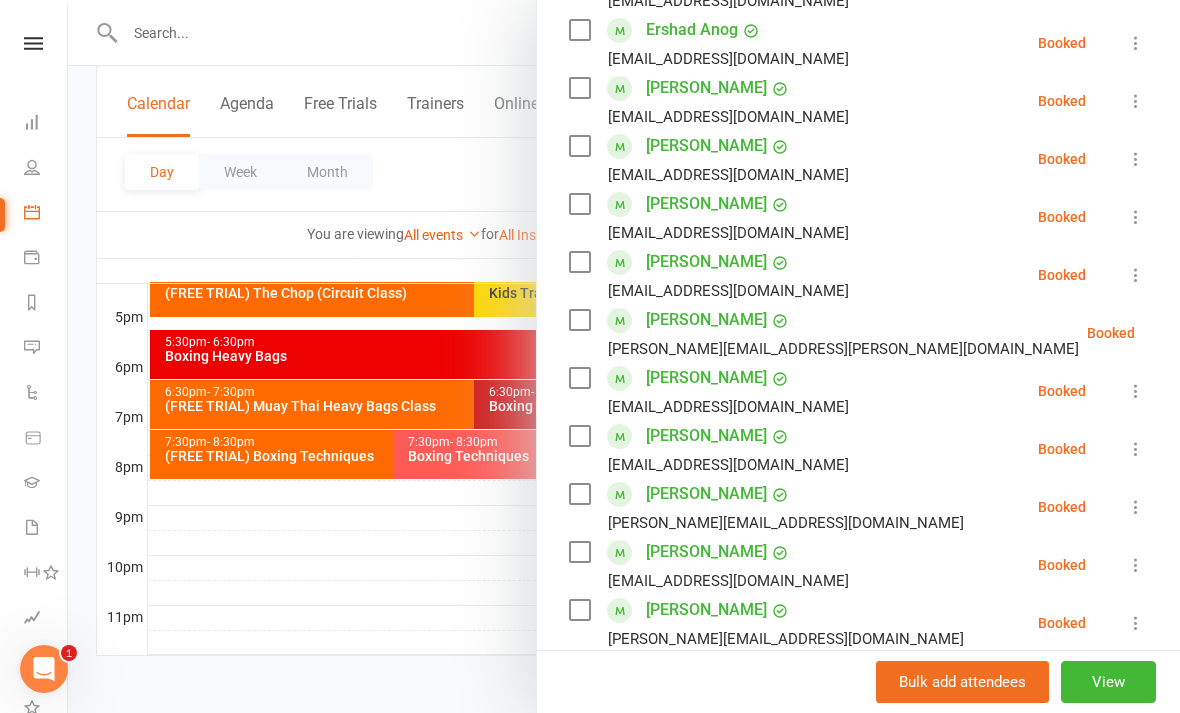 scroll, scrollTop: 582, scrollLeft: 0, axis: vertical 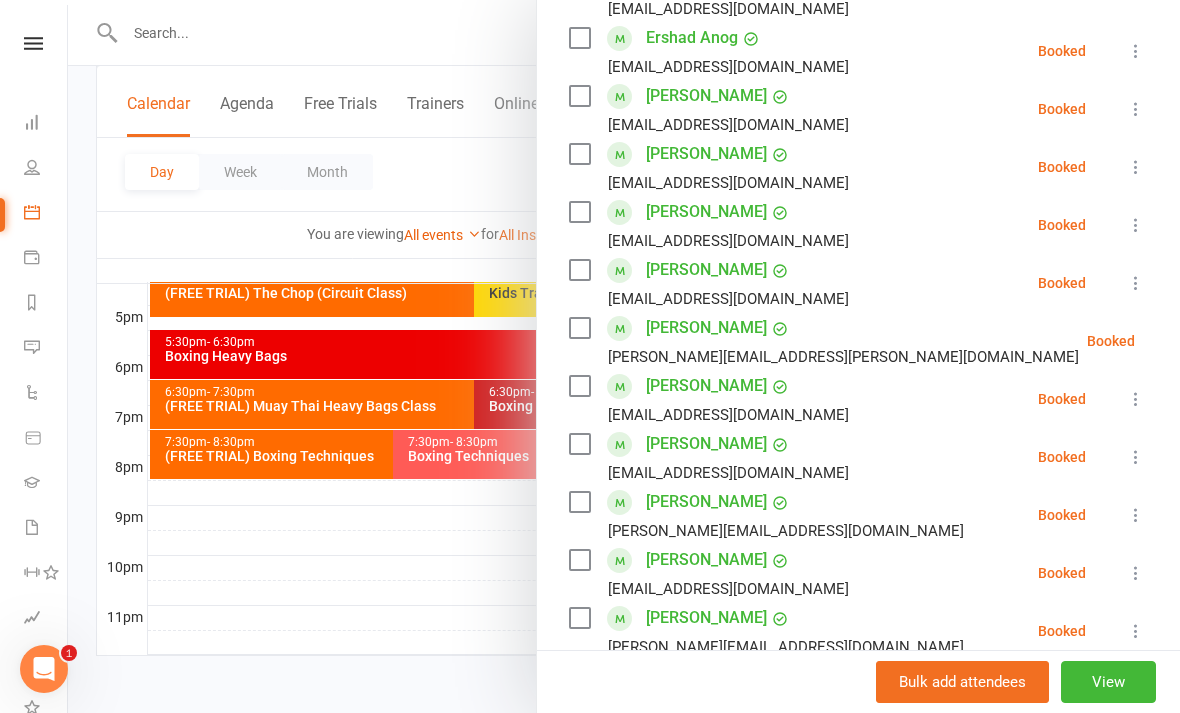 click on "nortonliam07@gmail.com" at bounding box center (713, 415) 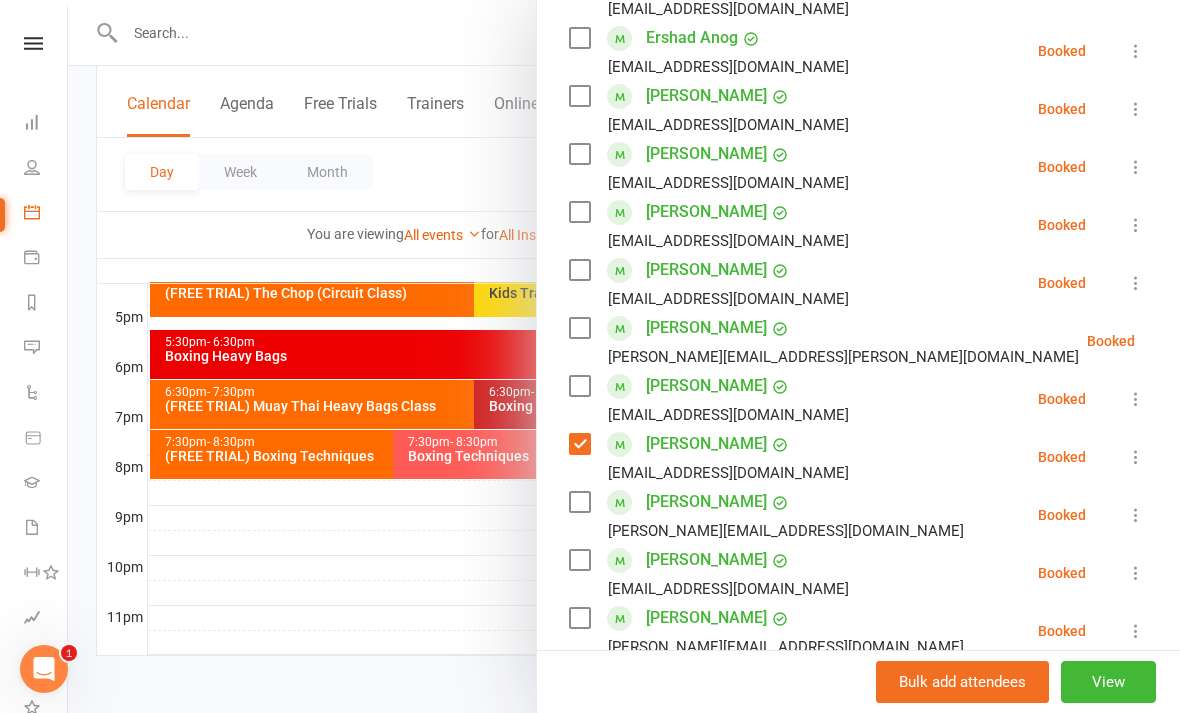 click at bounding box center [579, 386] 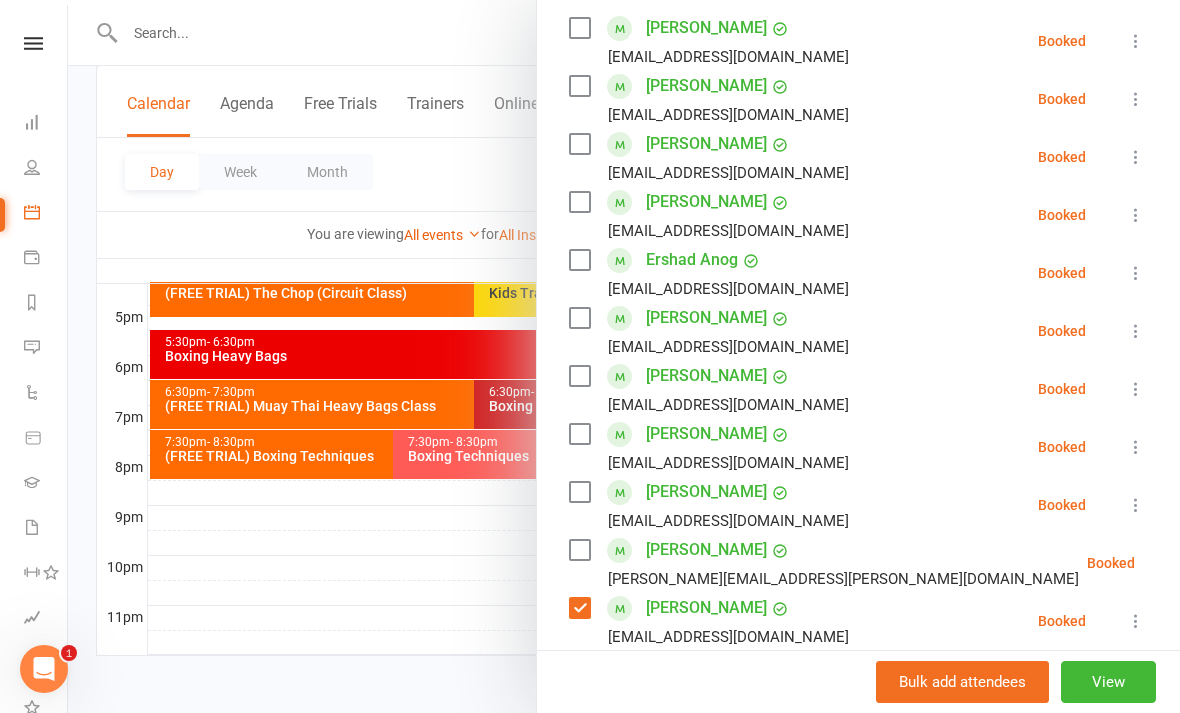 click at bounding box center [579, 434] 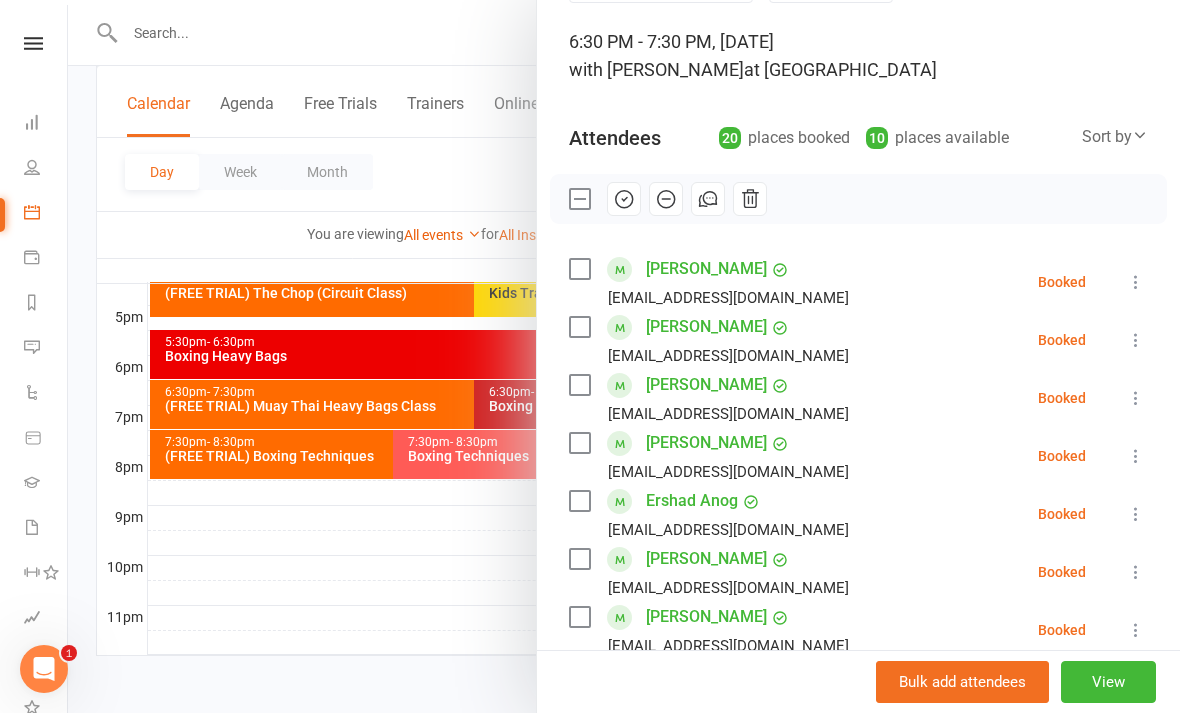 scroll, scrollTop: 116, scrollLeft: 0, axis: vertical 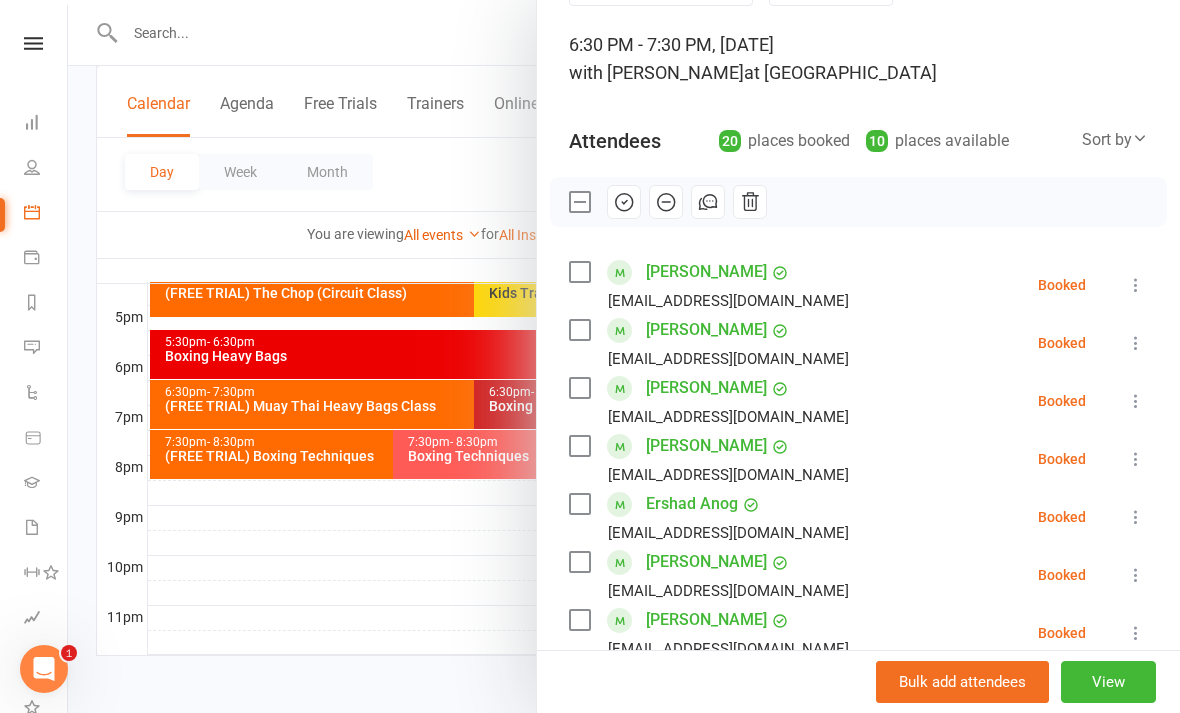 click at bounding box center (579, 272) 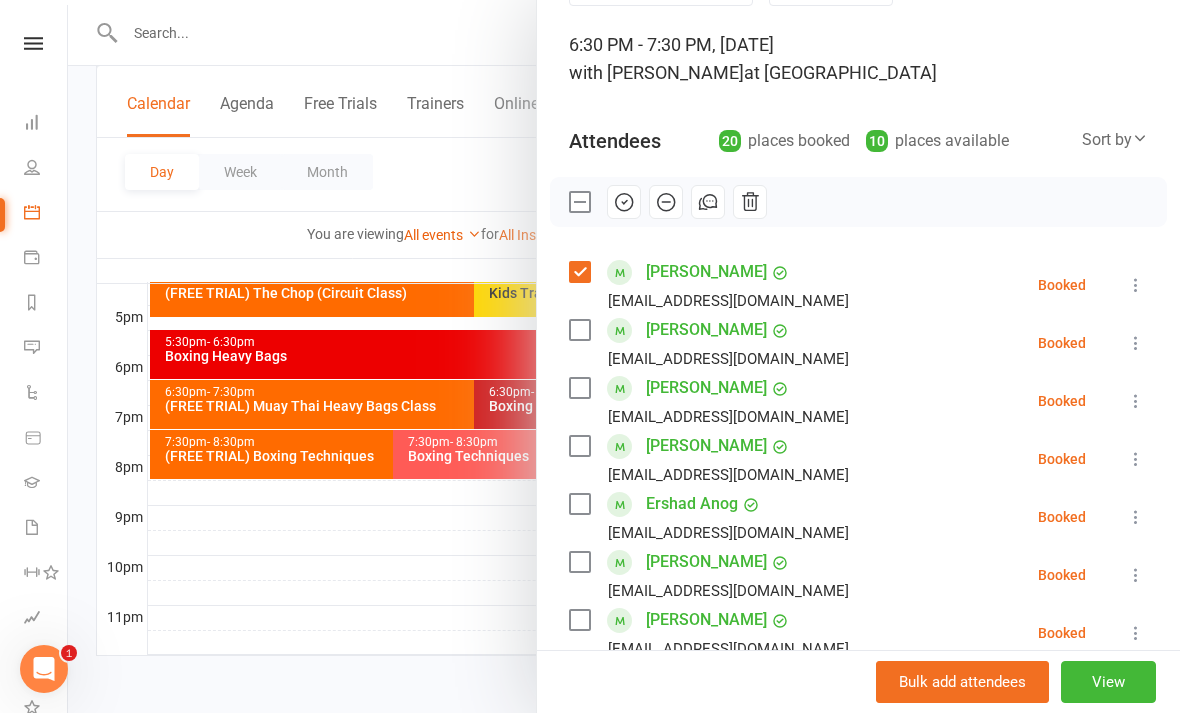 click 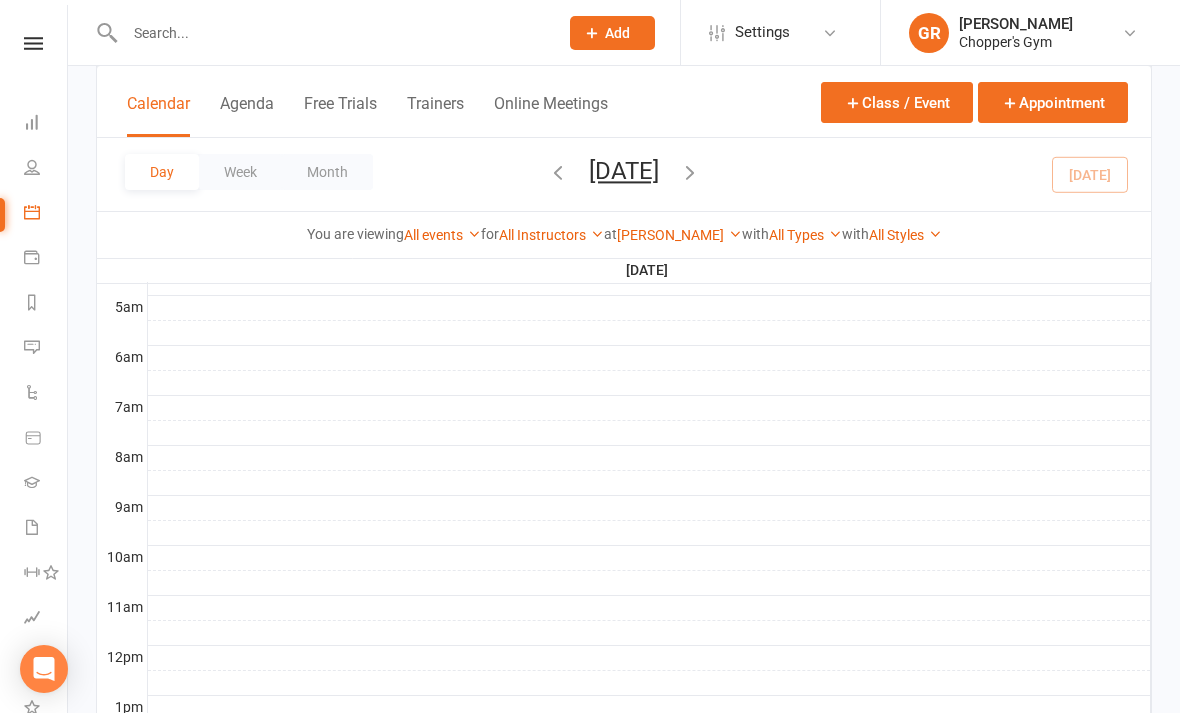 scroll, scrollTop: 361, scrollLeft: 0, axis: vertical 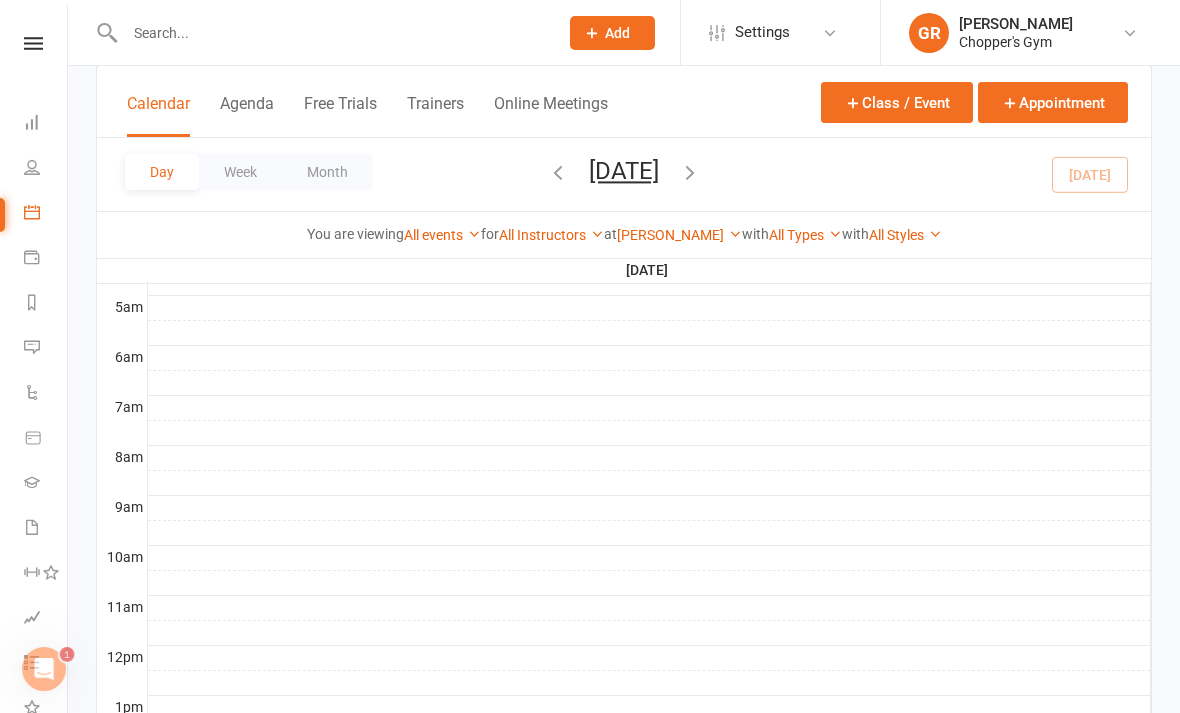 click on "with" at bounding box center (855, 234) 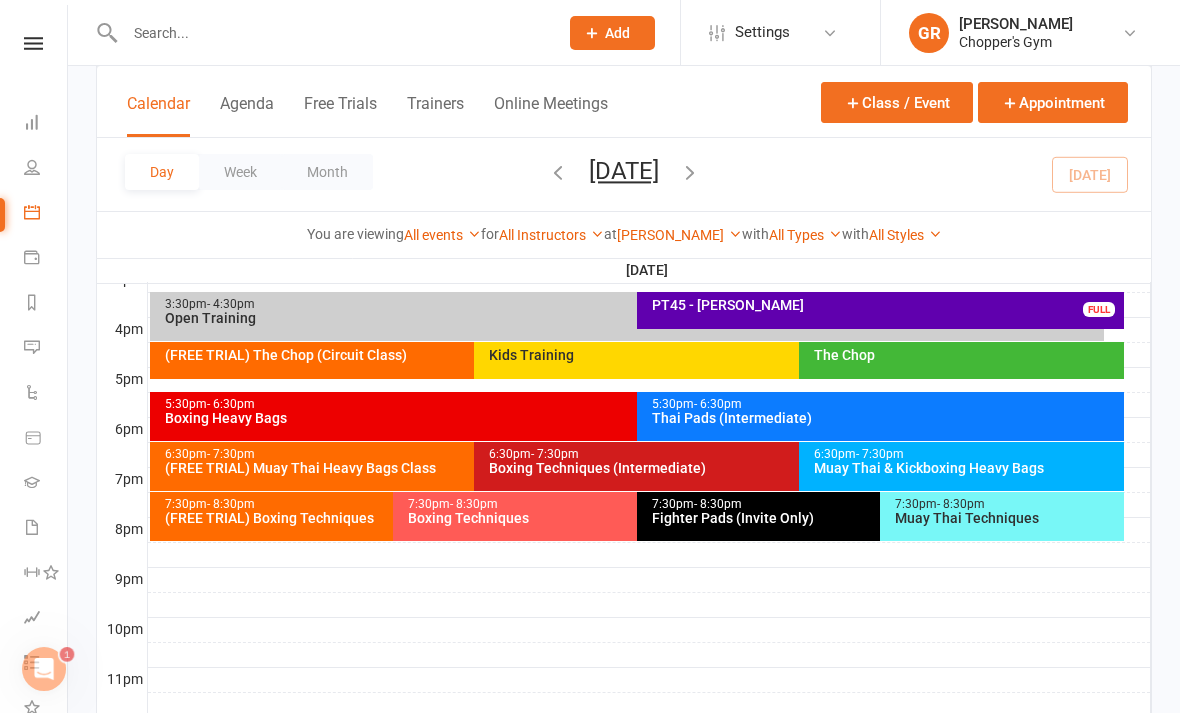 scroll, scrollTop: 887, scrollLeft: 0, axis: vertical 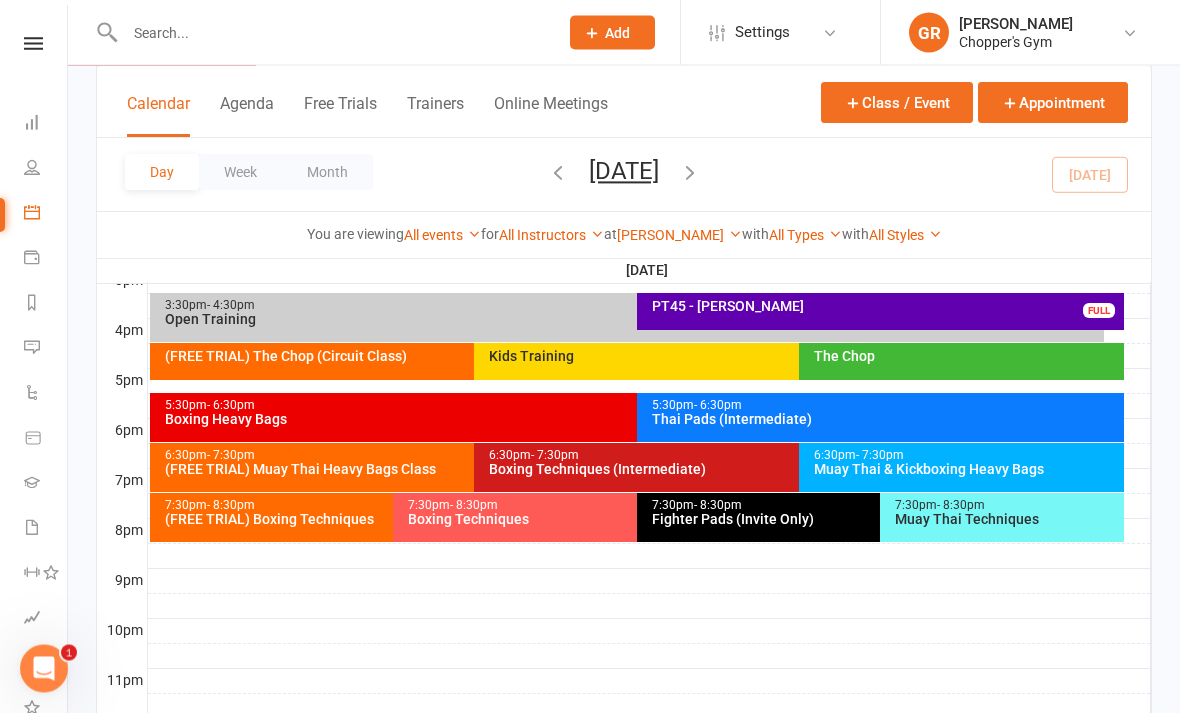 click on "Boxing Heavy Bags" at bounding box center (632, 420) 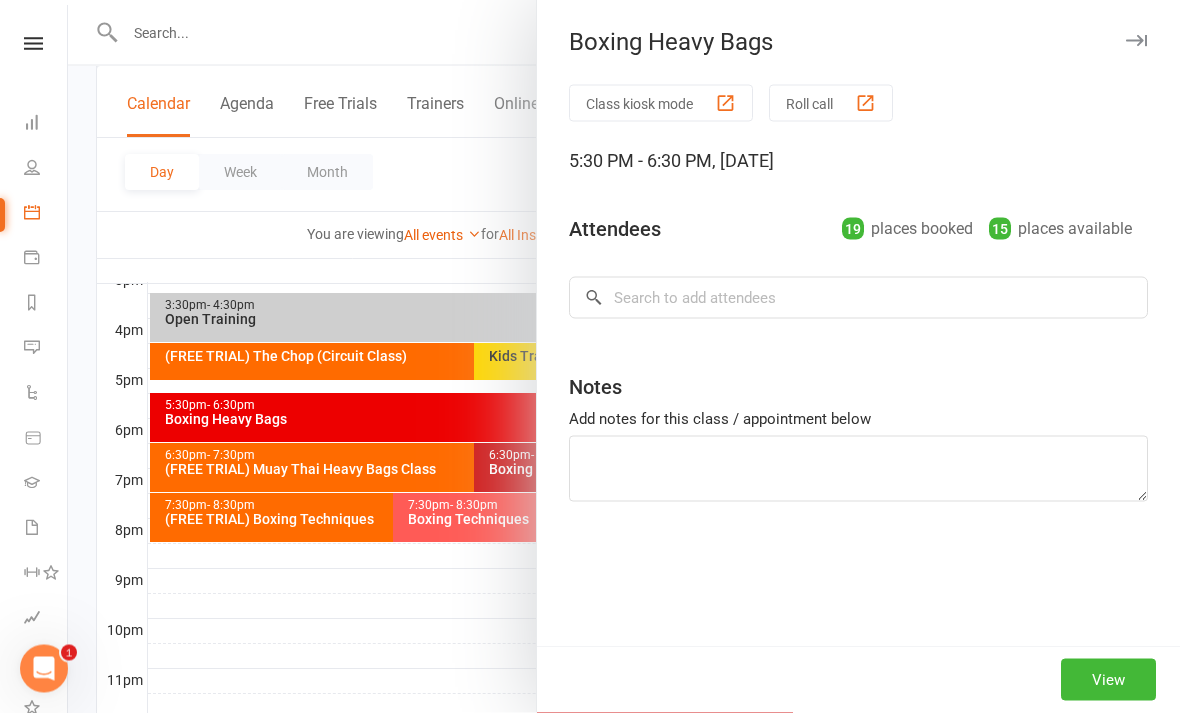 scroll, scrollTop: 888, scrollLeft: 0, axis: vertical 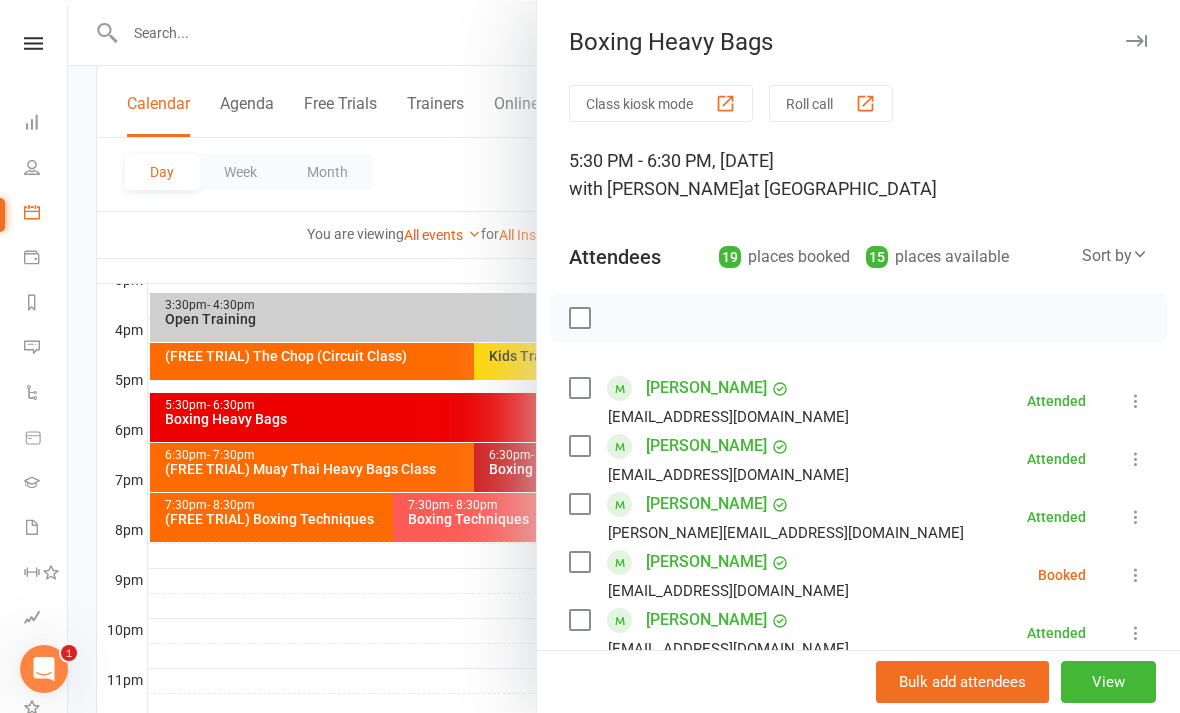 click at bounding box center (624, 356) 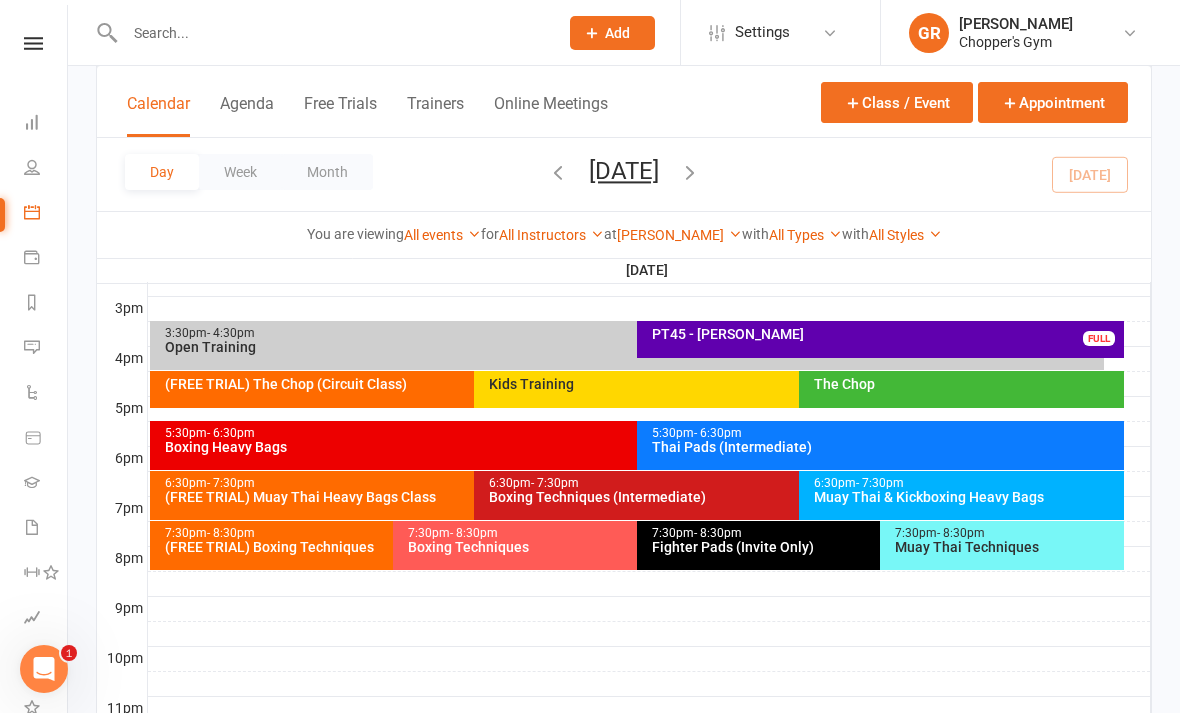 scroll, scrollTop: 904, scrollLeft: 0, axis: vertical 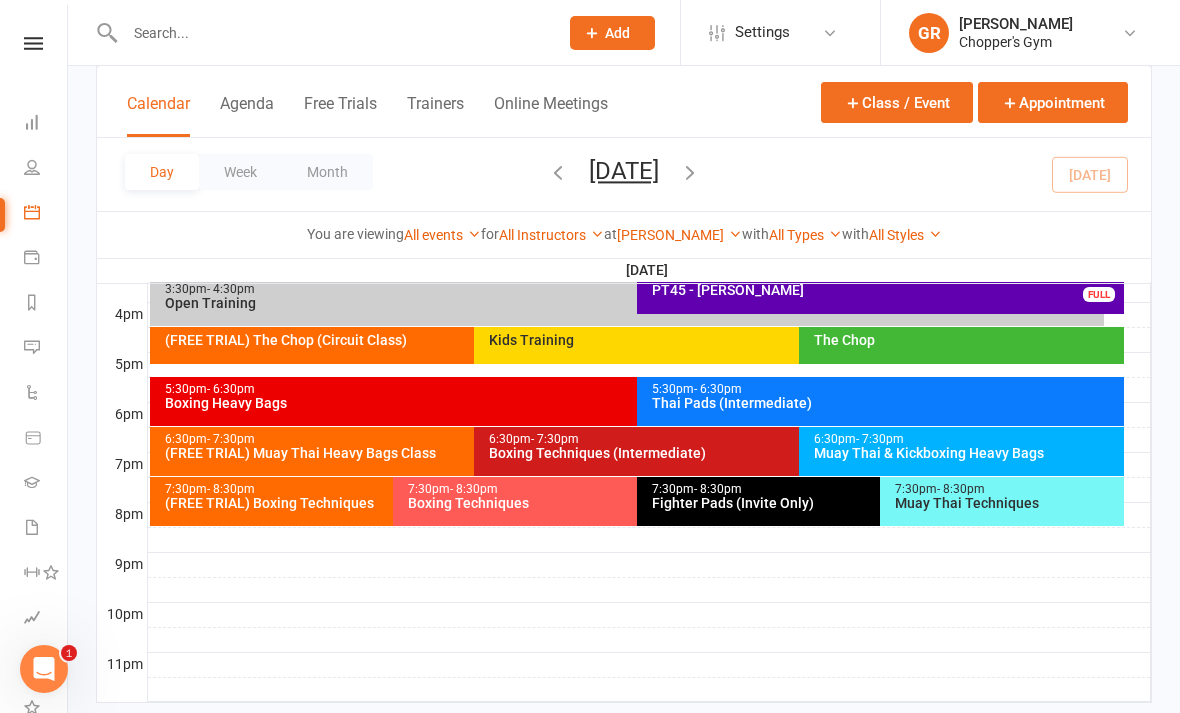 click on "6:30pm  - 7:30pm" at bounding box center [966, 439] 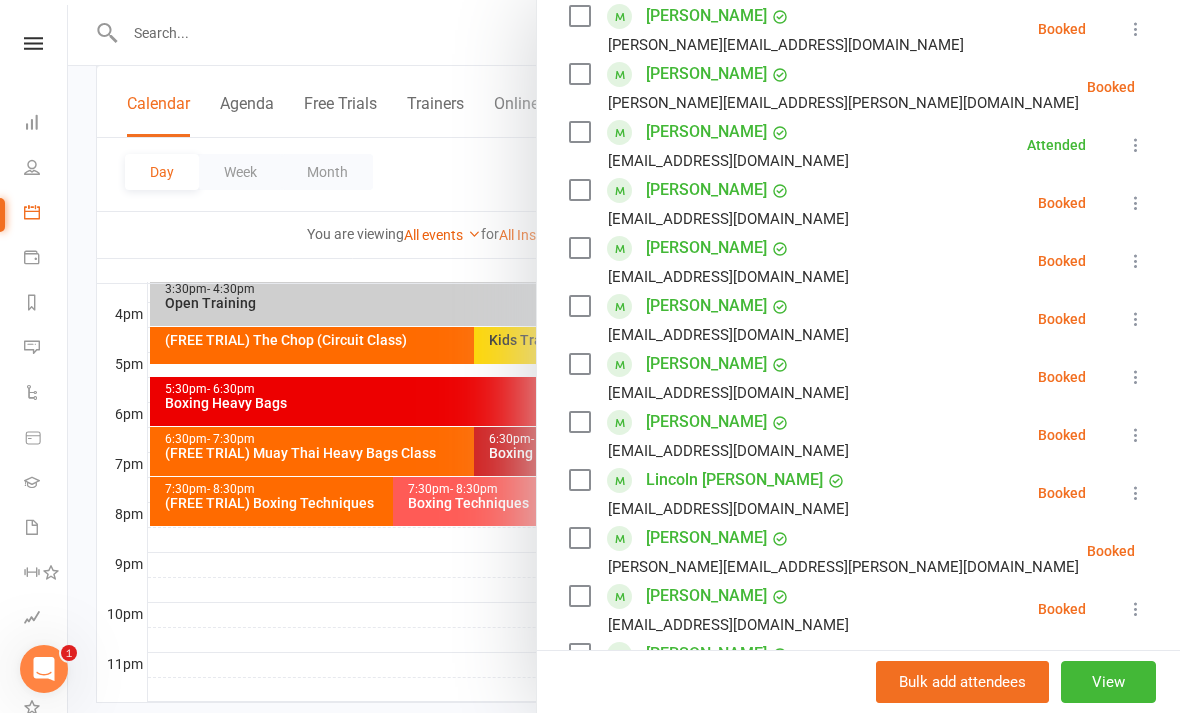 scroll, scrollTop: 491, scrollLeft: 0, axis: vertical 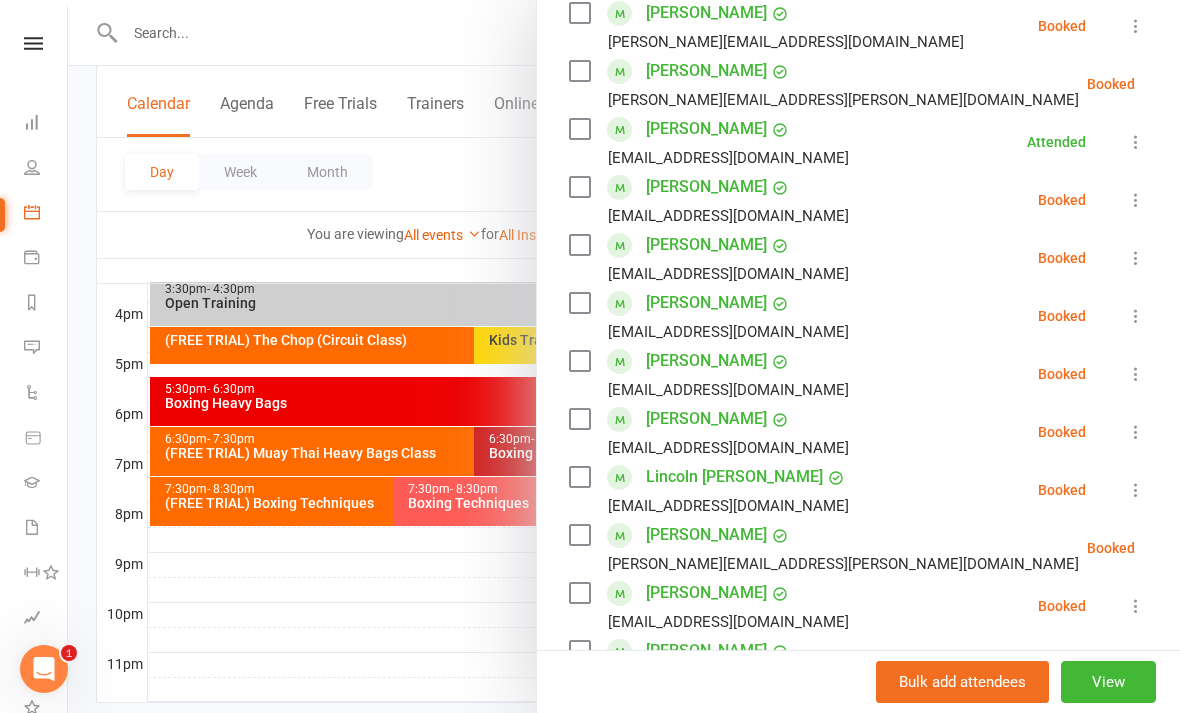 click at bounding box center (1185, 548) 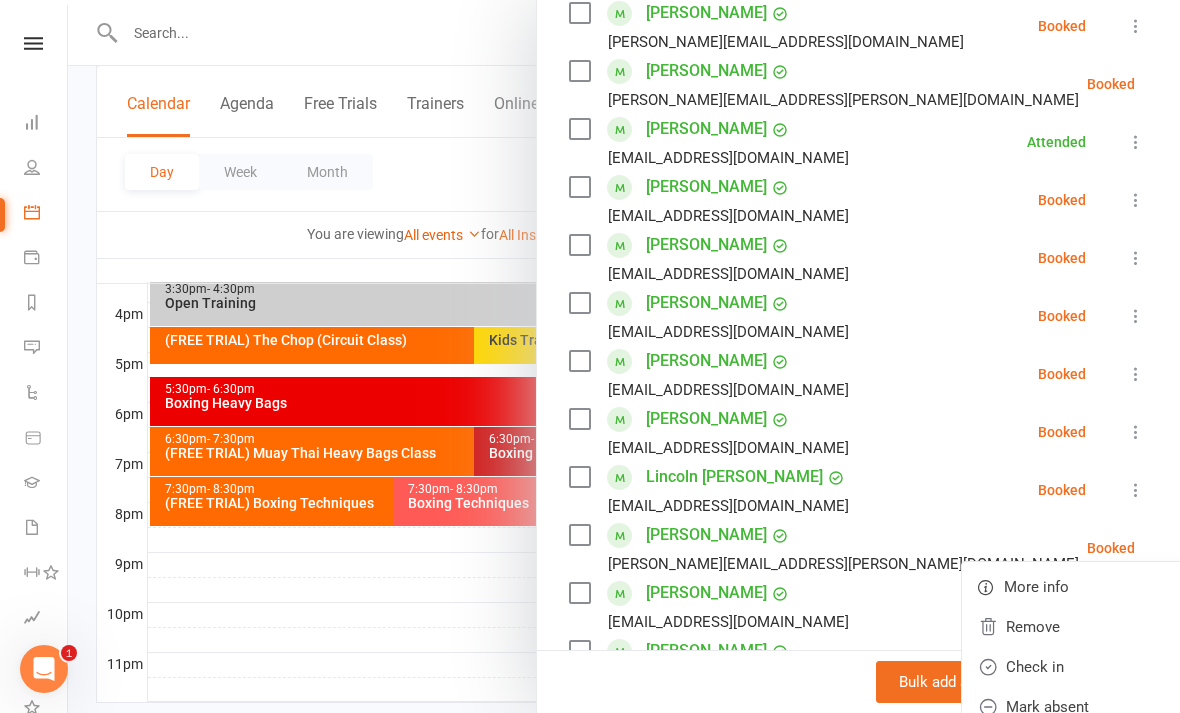 click on "Check in" at bounding box center (1079, 667) 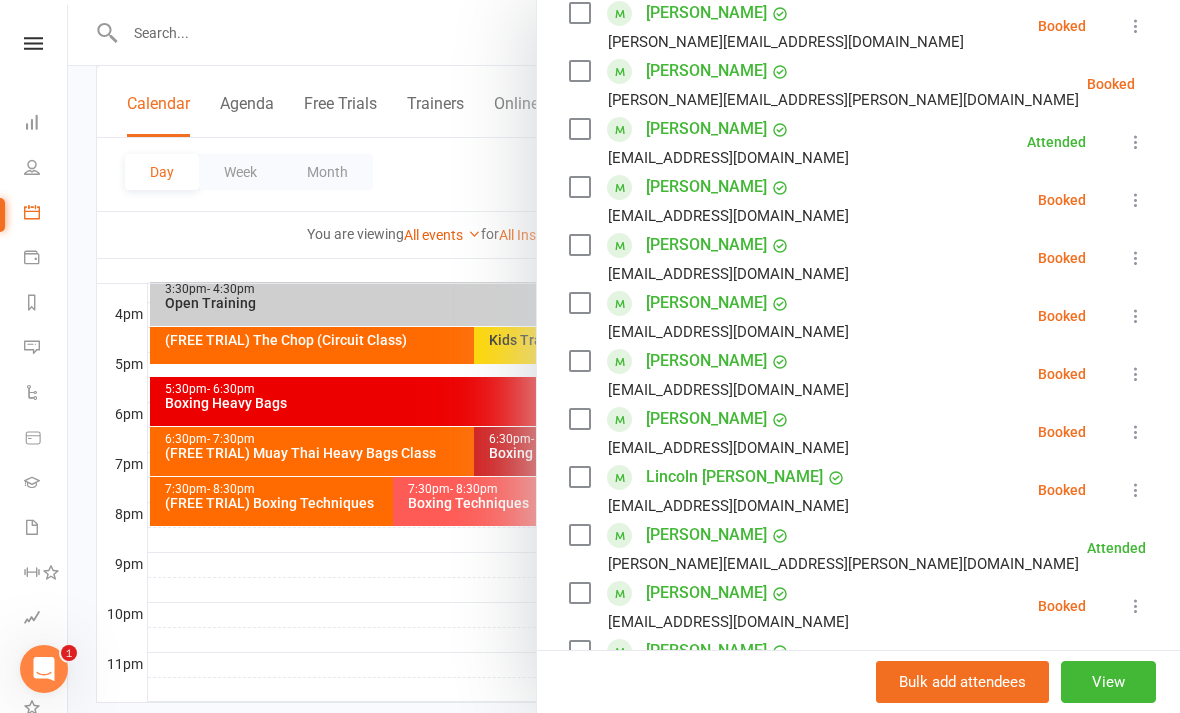 click at bounding box center [624, 356] 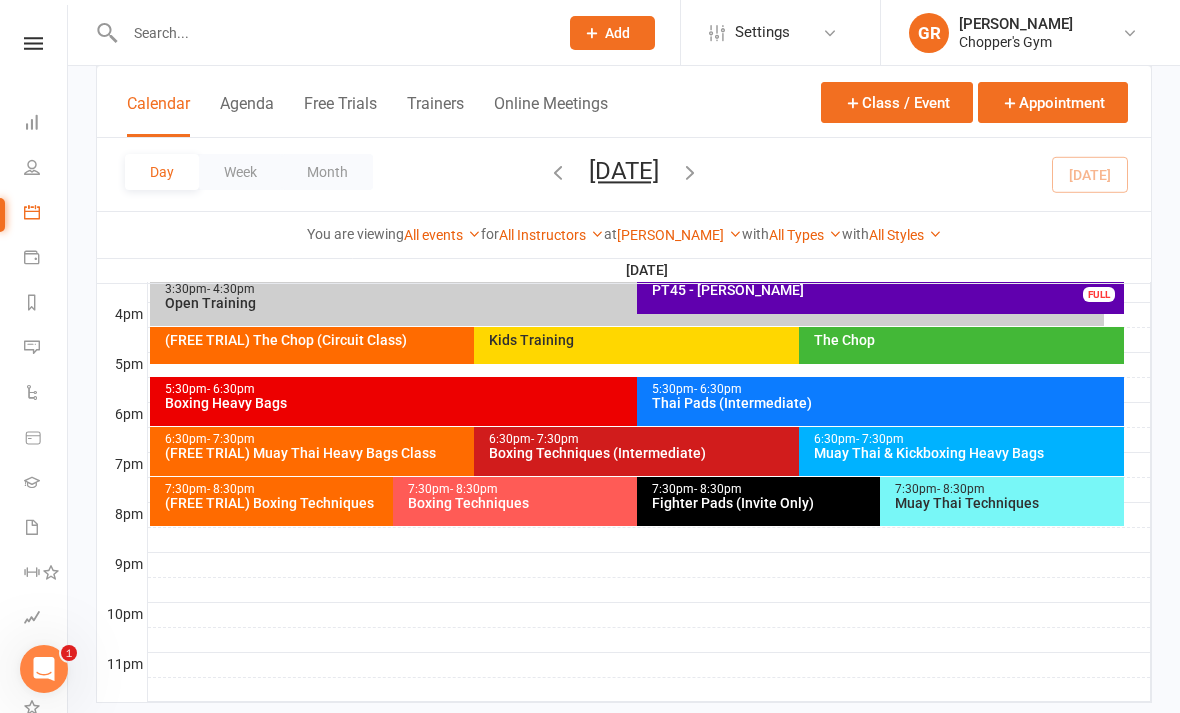 click on "(FREE TRIAL)  Muay Thai Heavy Bags Class" at bounding box center [469, 453] 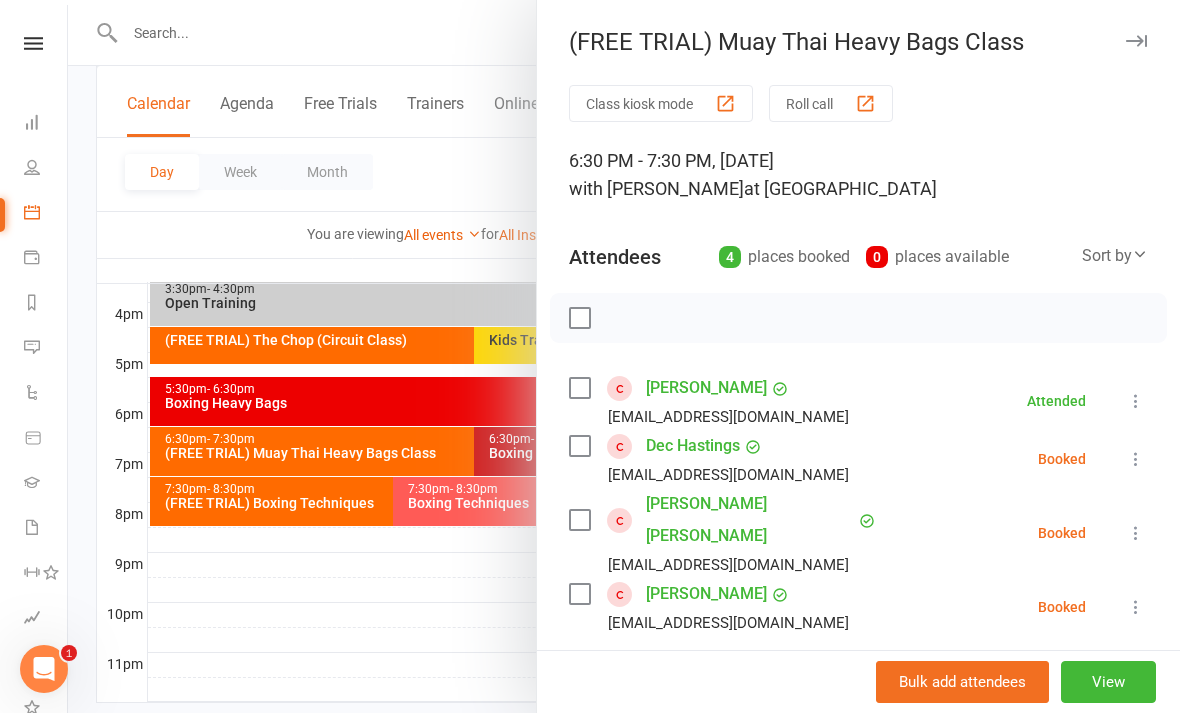 click at bounding box center (1136, 607) 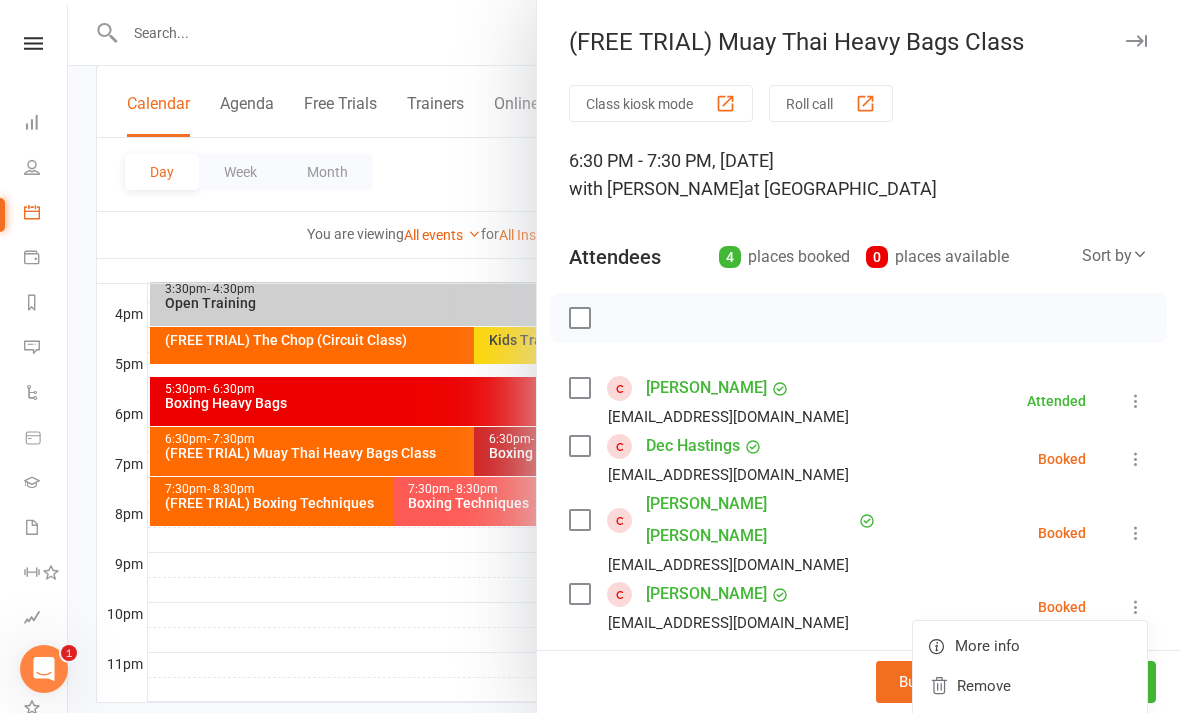 click on "Check in" at bounding box center (1030, 726) 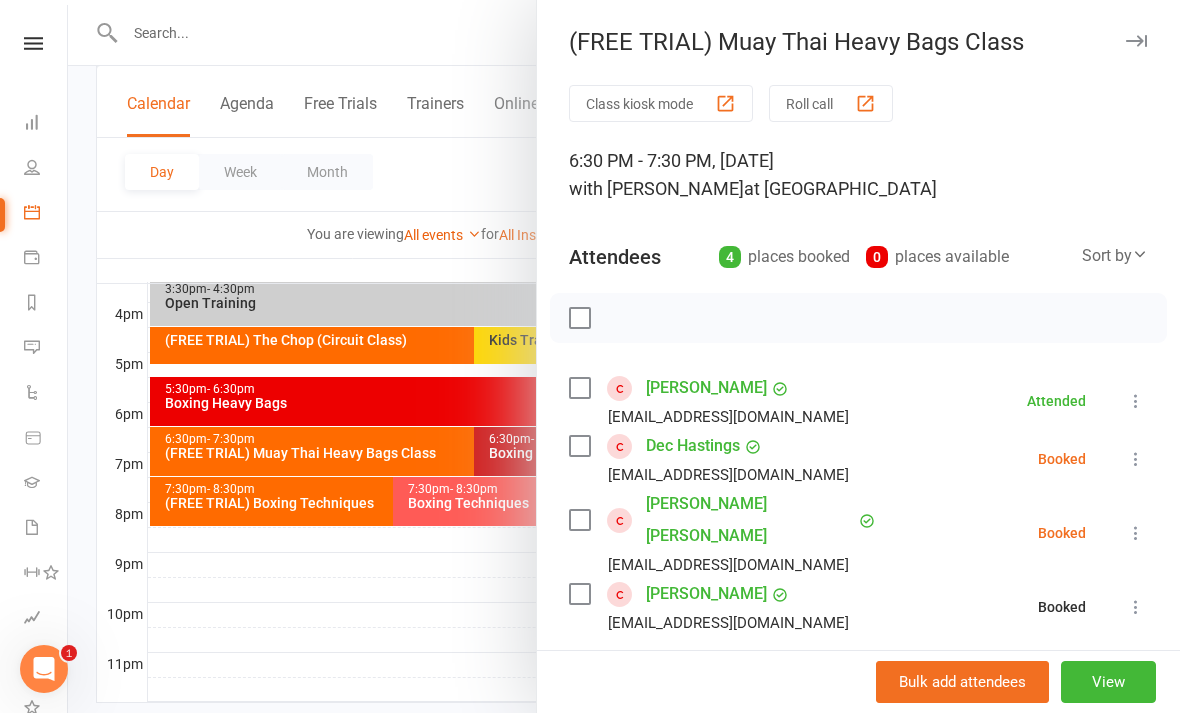click at bounding box center [1136, 533] 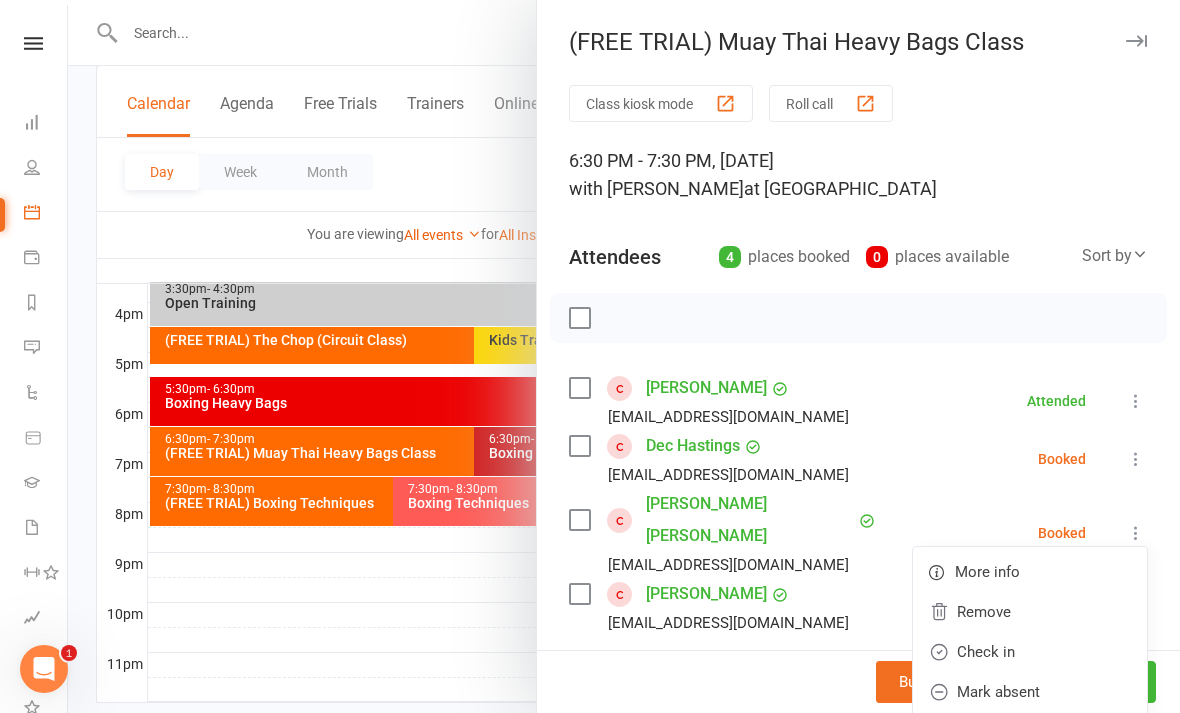 click on "Check in" at bounding box center [1030, 652] 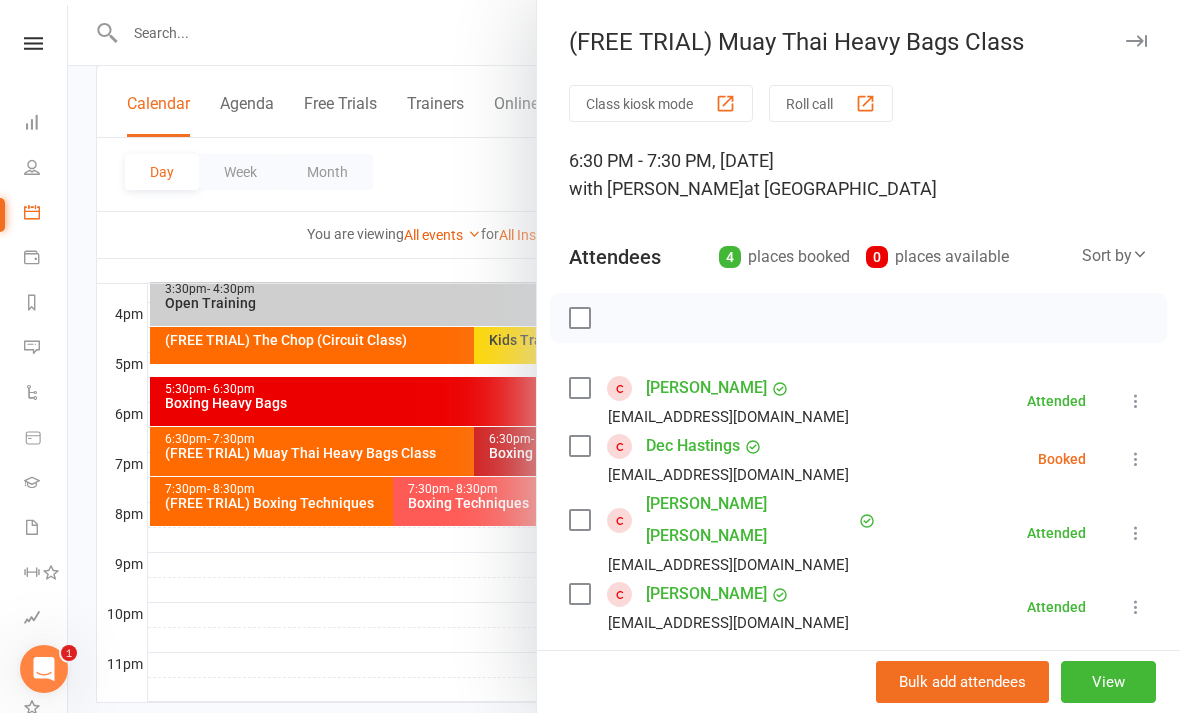 click at bounding box center (1136, 459) 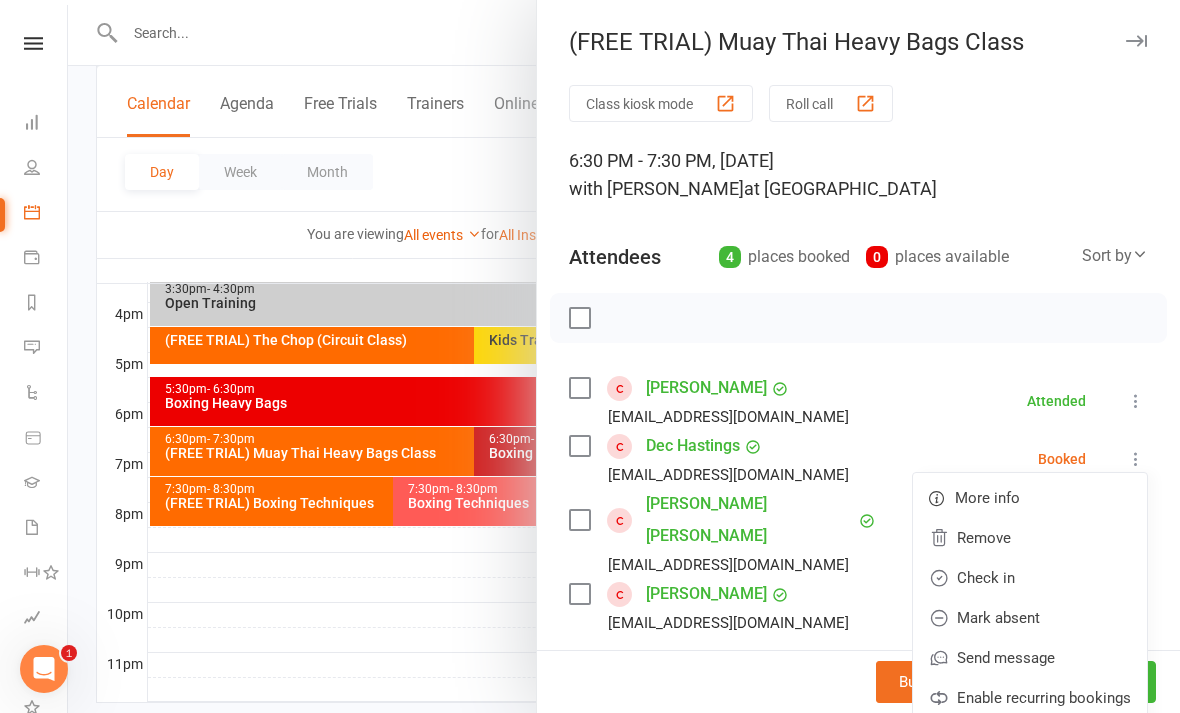 click at bounding box center (858, 318) 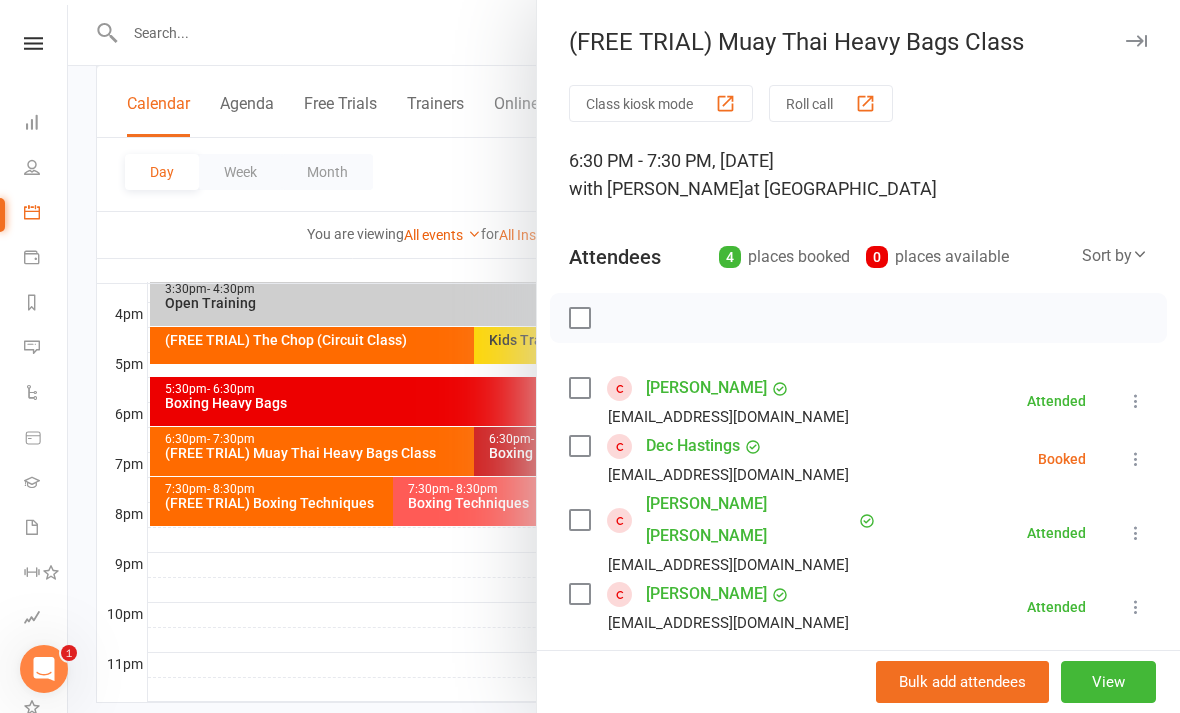 click at bounding box center [624, 356] 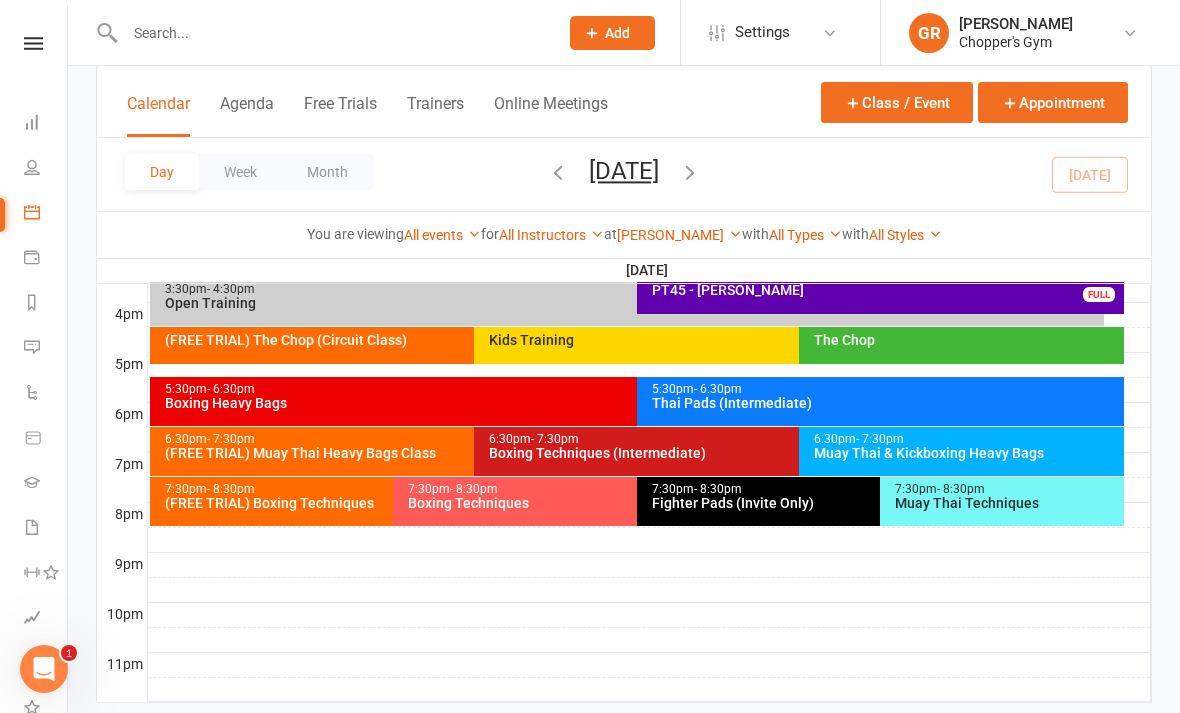 click on "Muay Thai Techniques" at bounding box center (1007, 503) 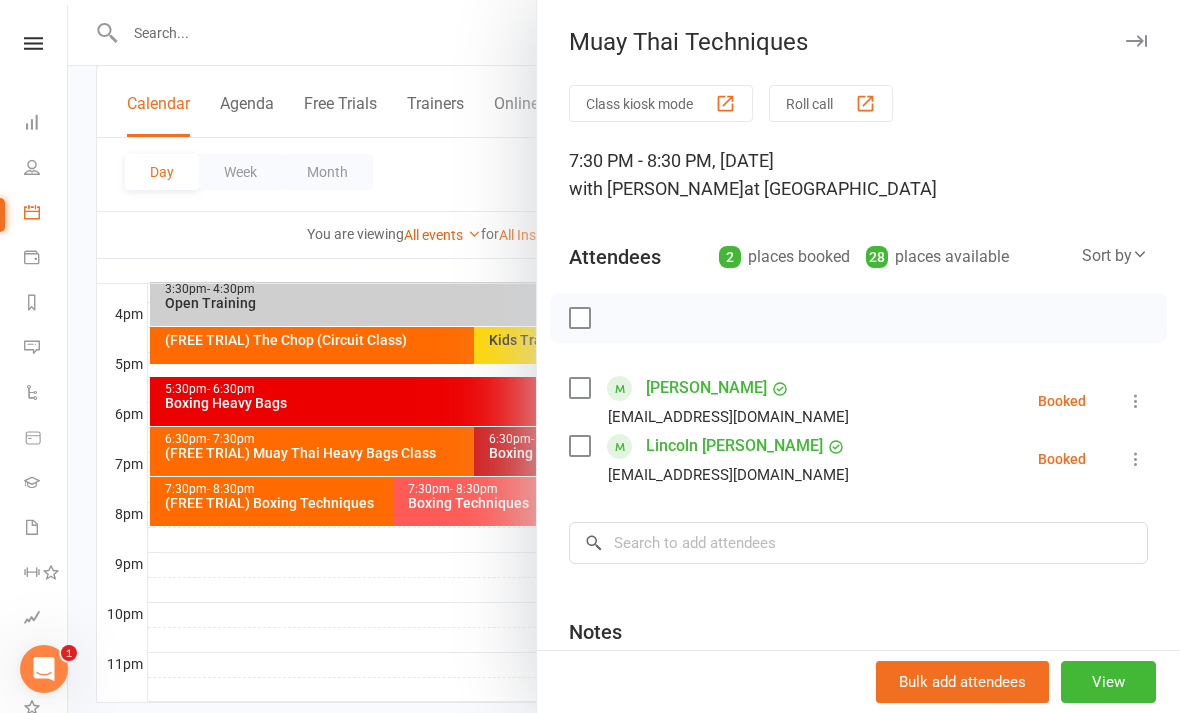 click at bounding box center (624, 356) 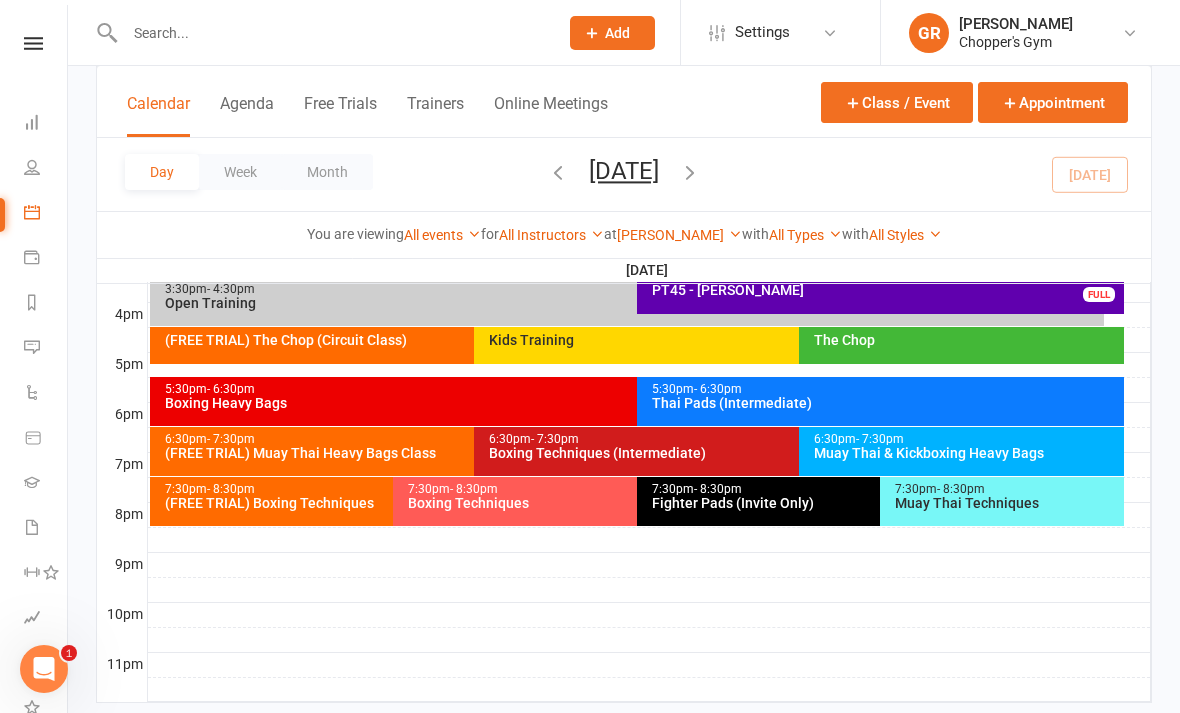 click on "Fighter Pads (Invite Only)" at bounding box center (875, 503) 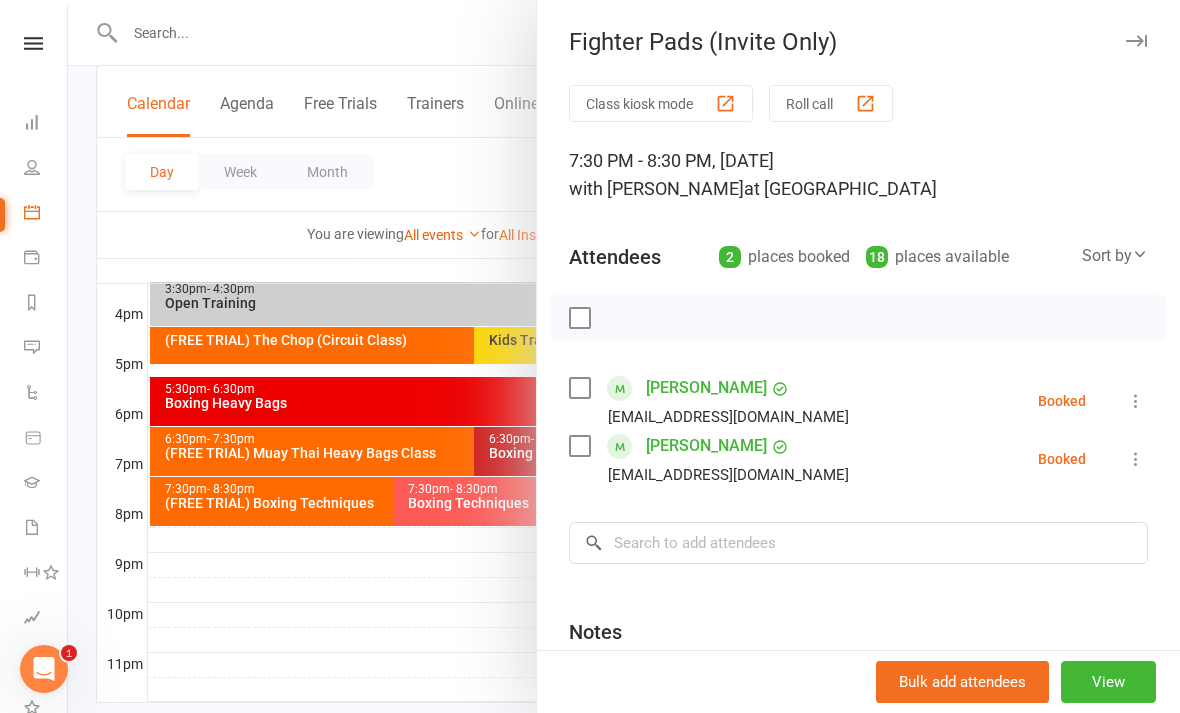 click at bounding box center (1136, 459) 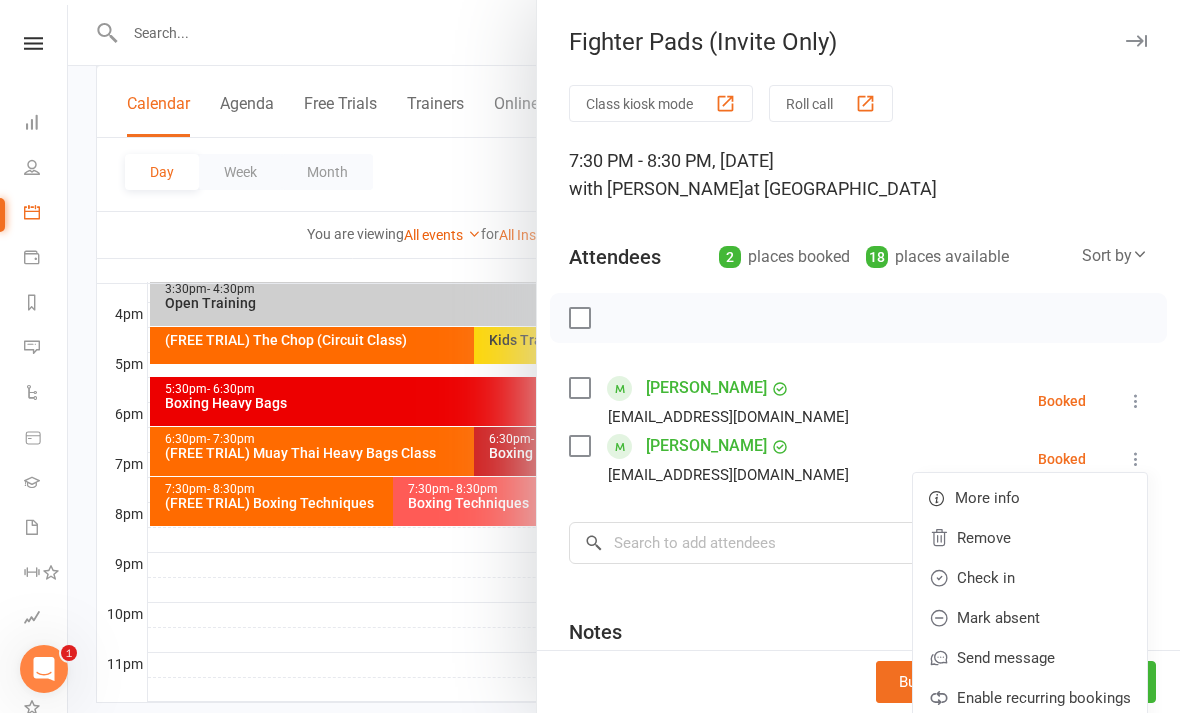 click on "Check in" at bounding box center [1030, 578] 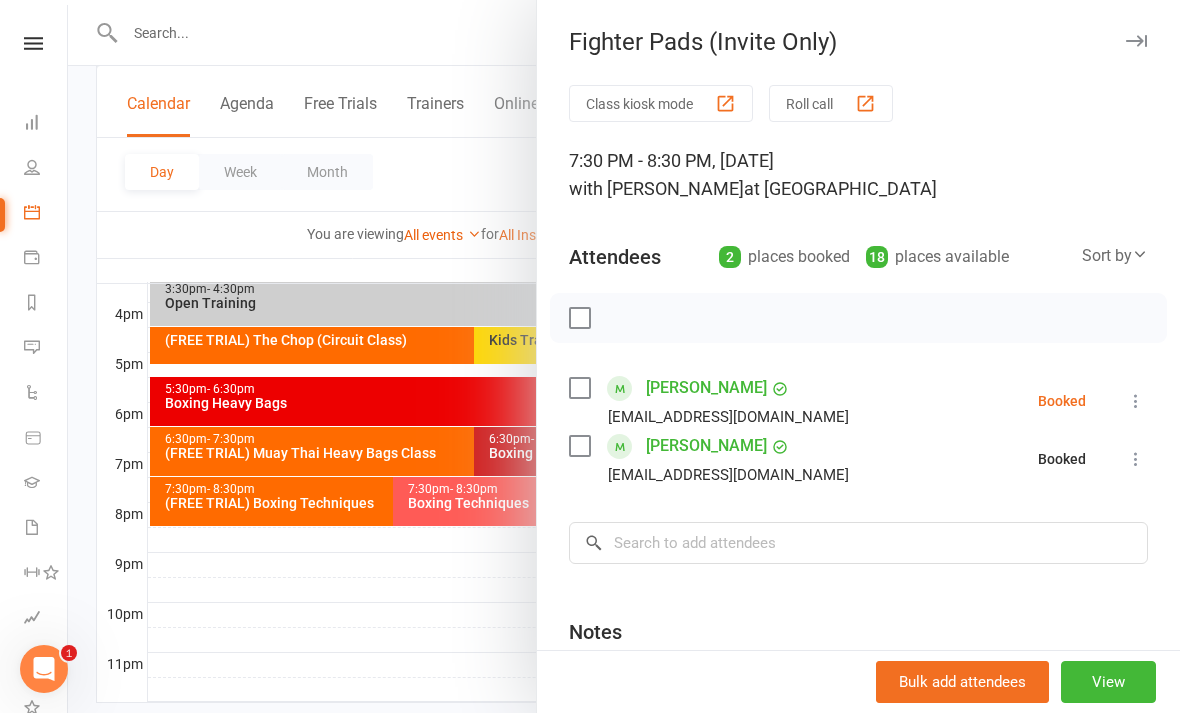 click at bounding box center [624, 356] 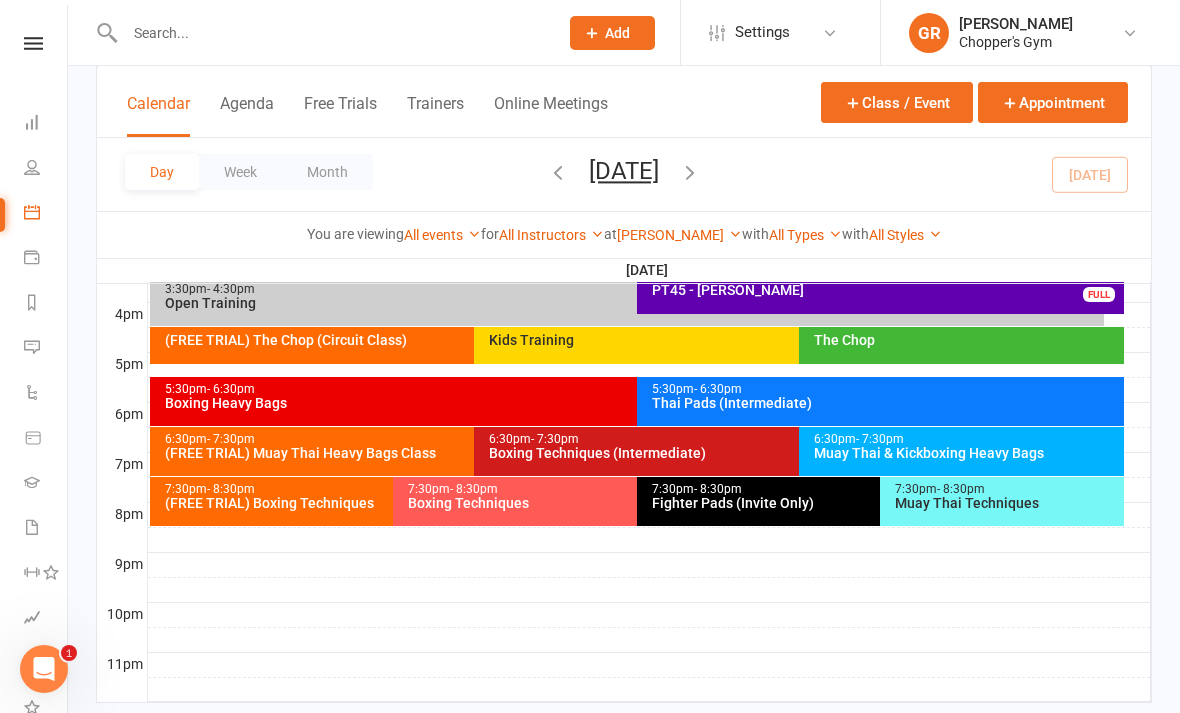 click on "7:30pm  - 8:30pm Boxing Techniques" at bounding box center (626, 501) 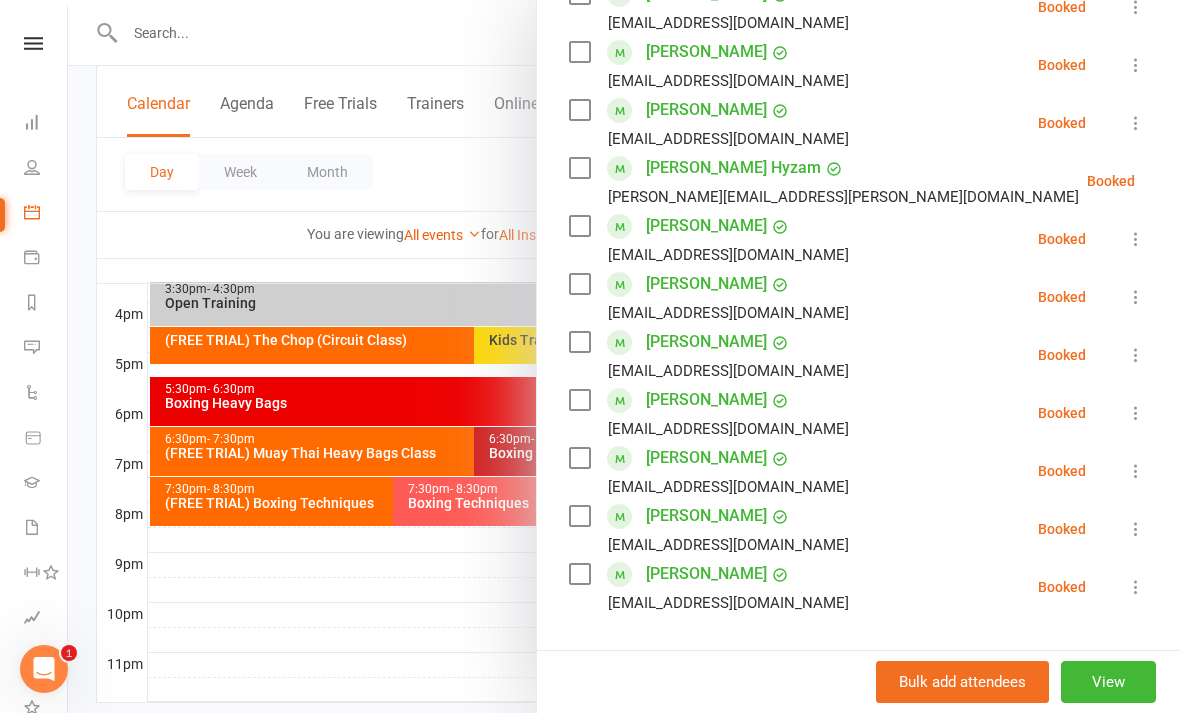 scroll, scrollTop: 398, scrollLeft: 0, axis: vertical 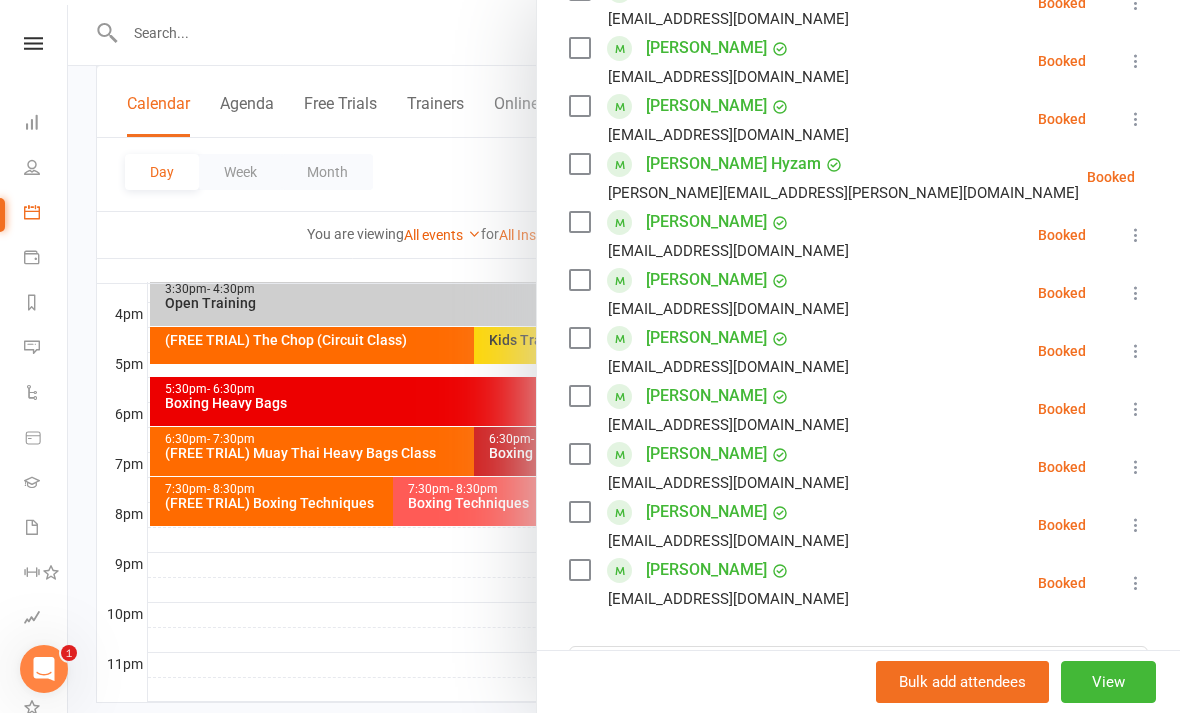 click at bounding box center (1136, 351) 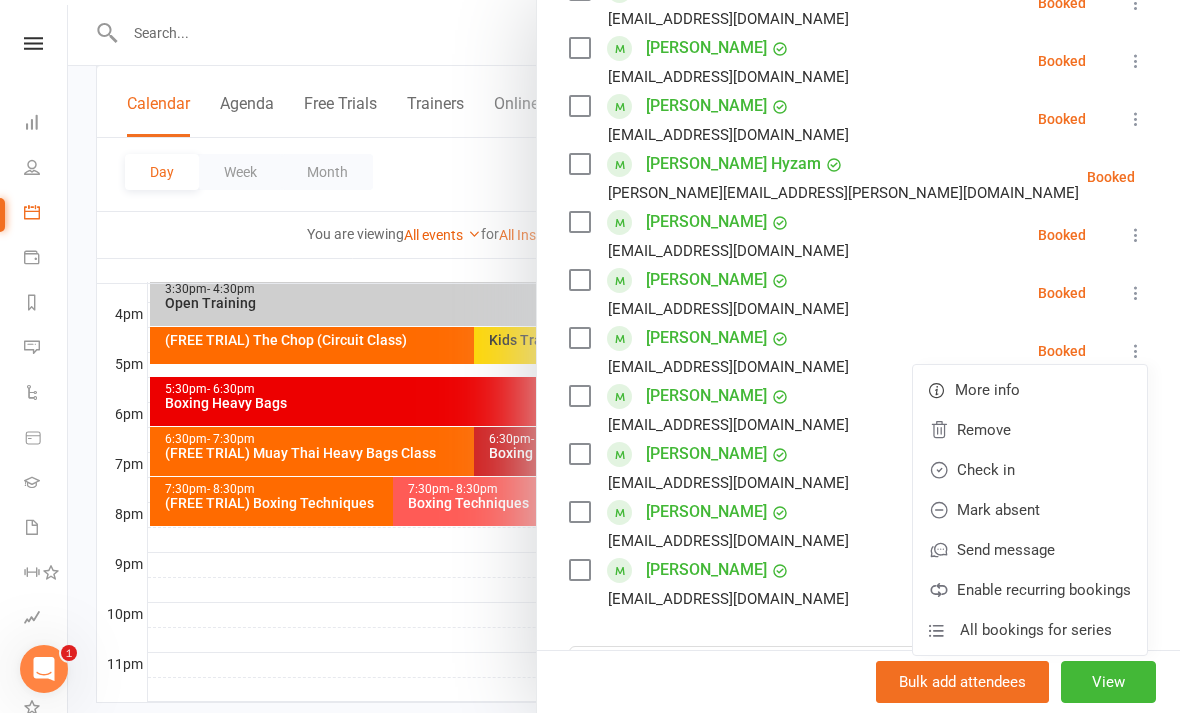 click on "Check in" at bounding box center [1030, 470] 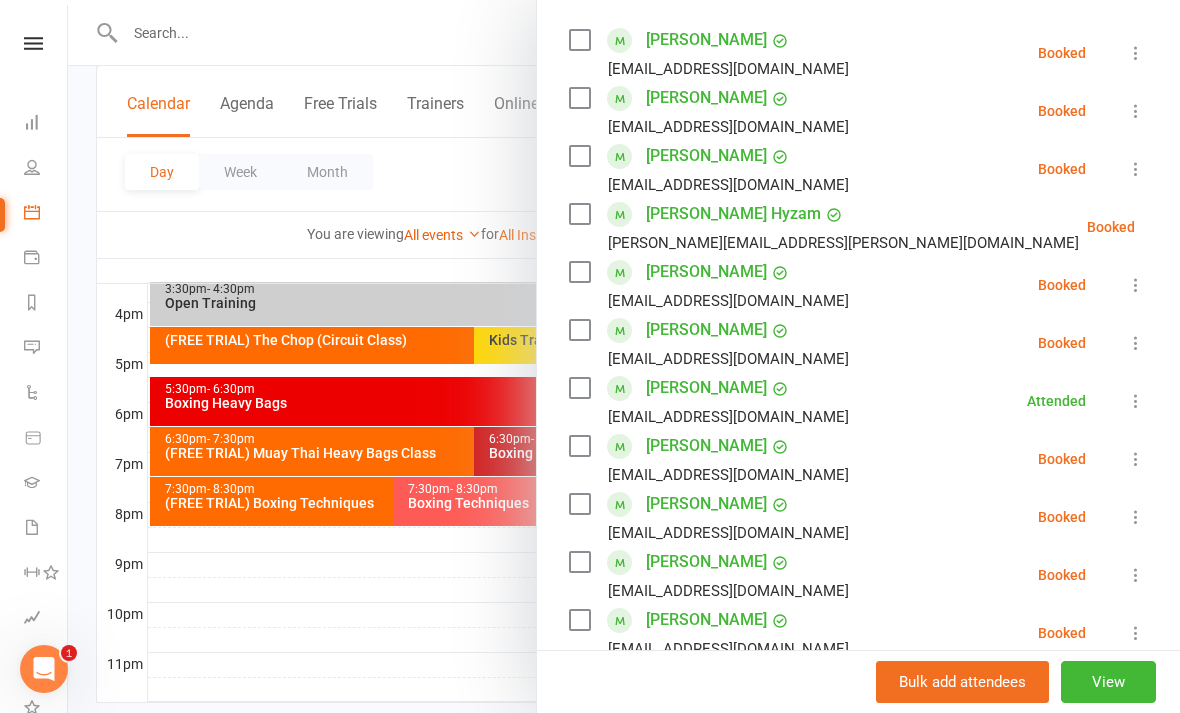 scroll, scrollTop: 343, scrollLeft: 0, axis: vertical 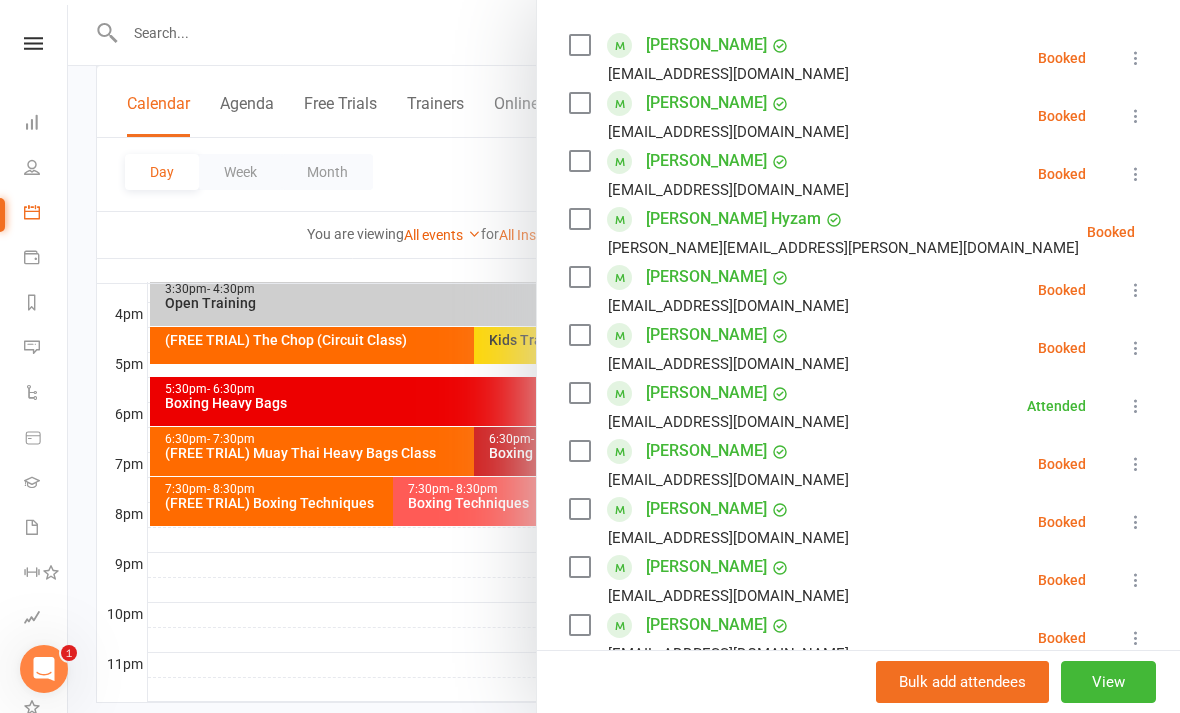 click at bounding box center (1136, 290) 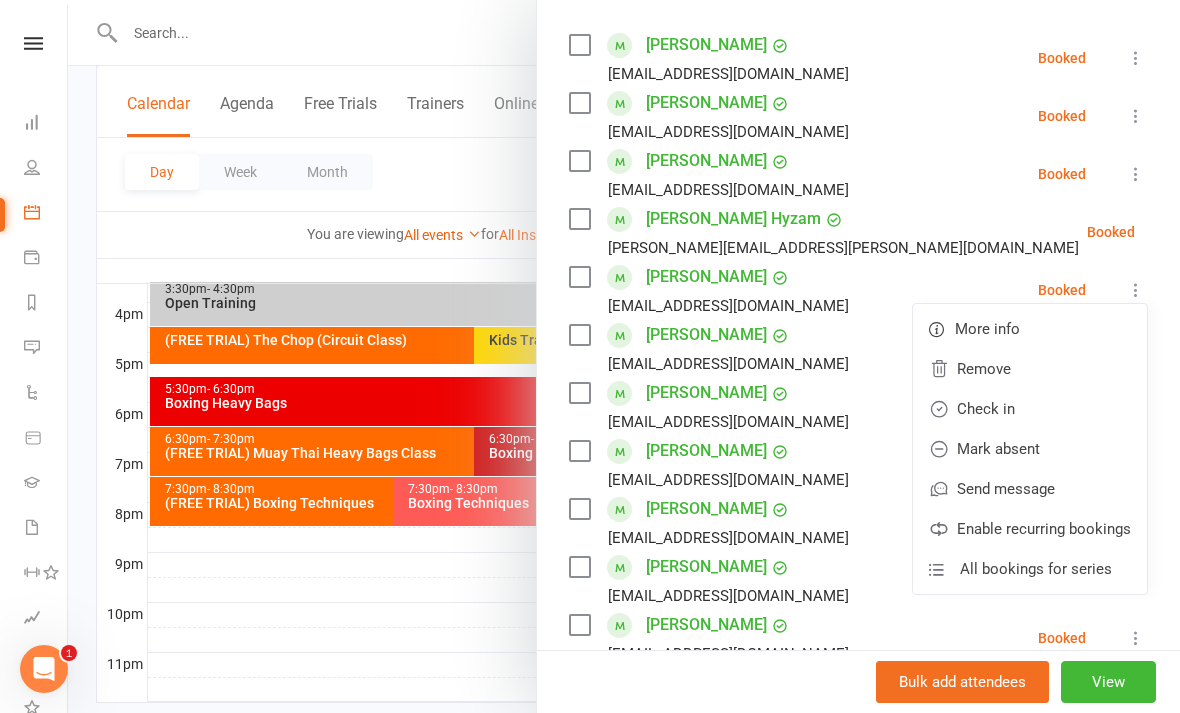 click on "Check in" at bounding box center (1030, 409) 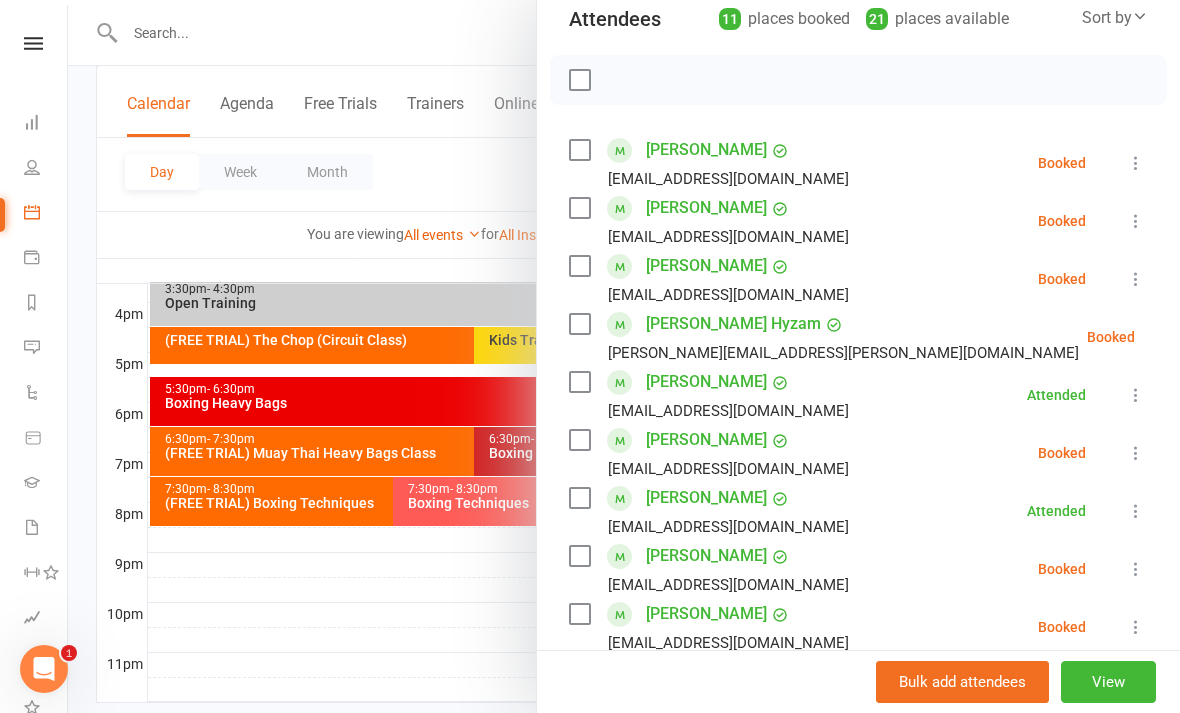 scroll, scrollTop: 237, scrollLeft: 0, axis: vertical 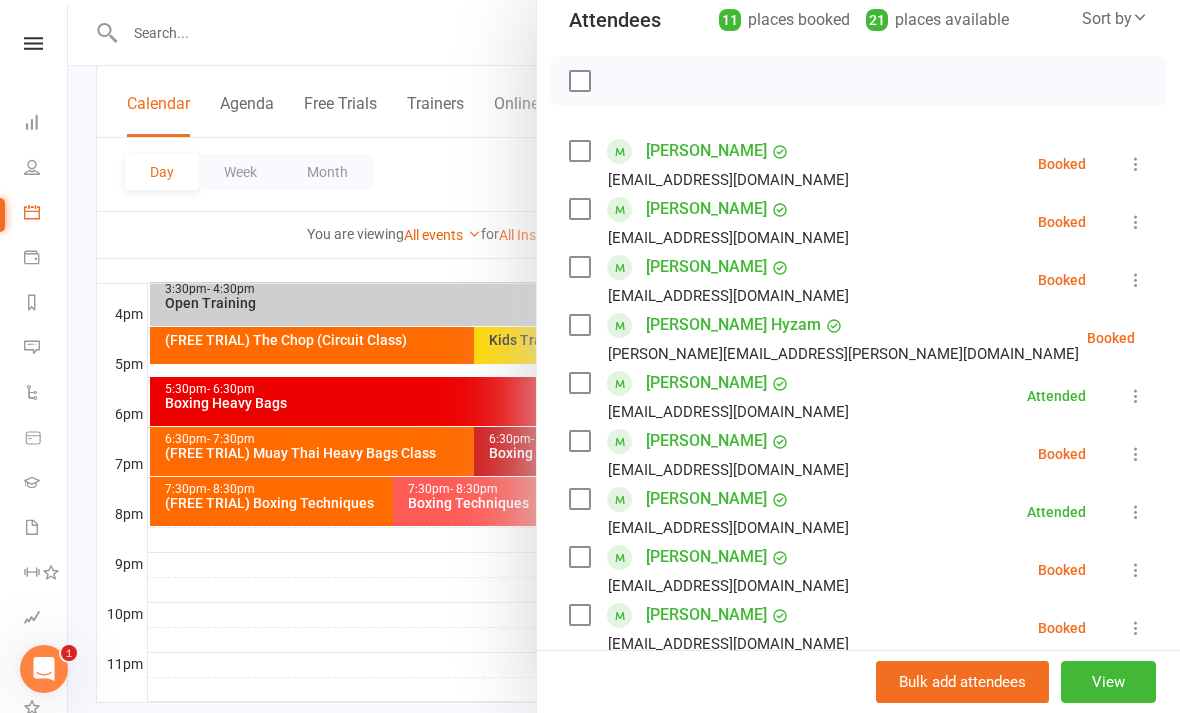click at bounding box center (624, 356) 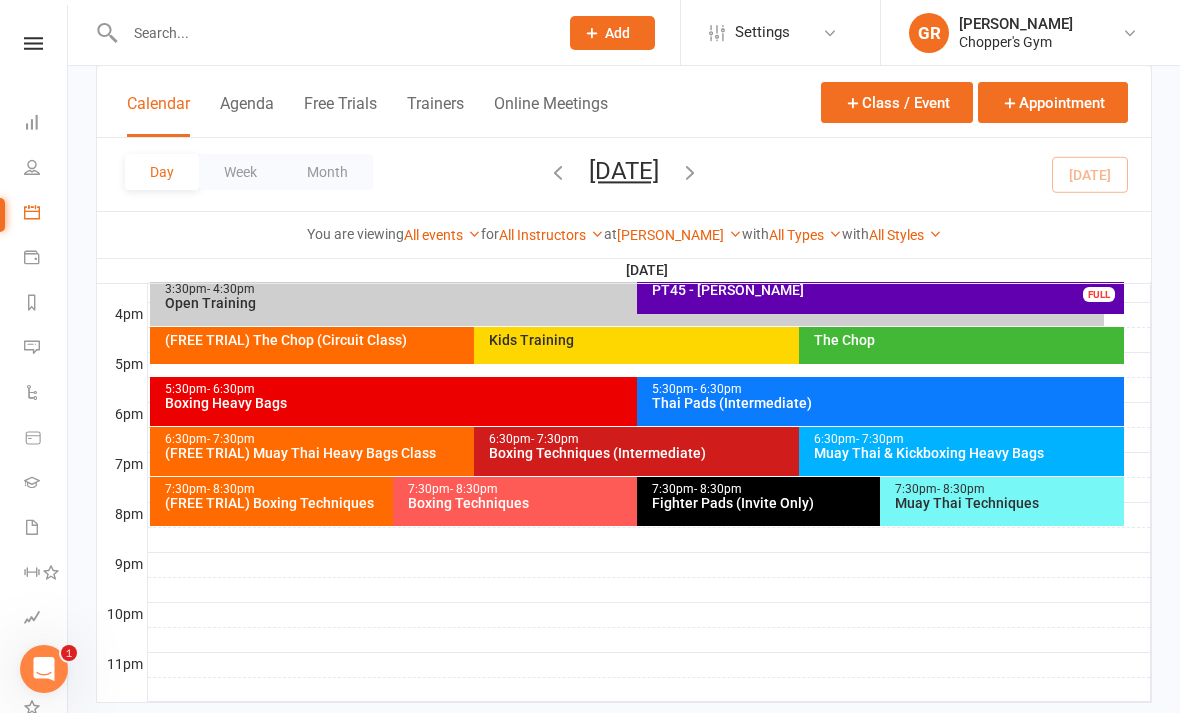 click on "6:30pm  - 7:30pm Boxing Techniques (Intermediate)" at bounding box center (788, 451) 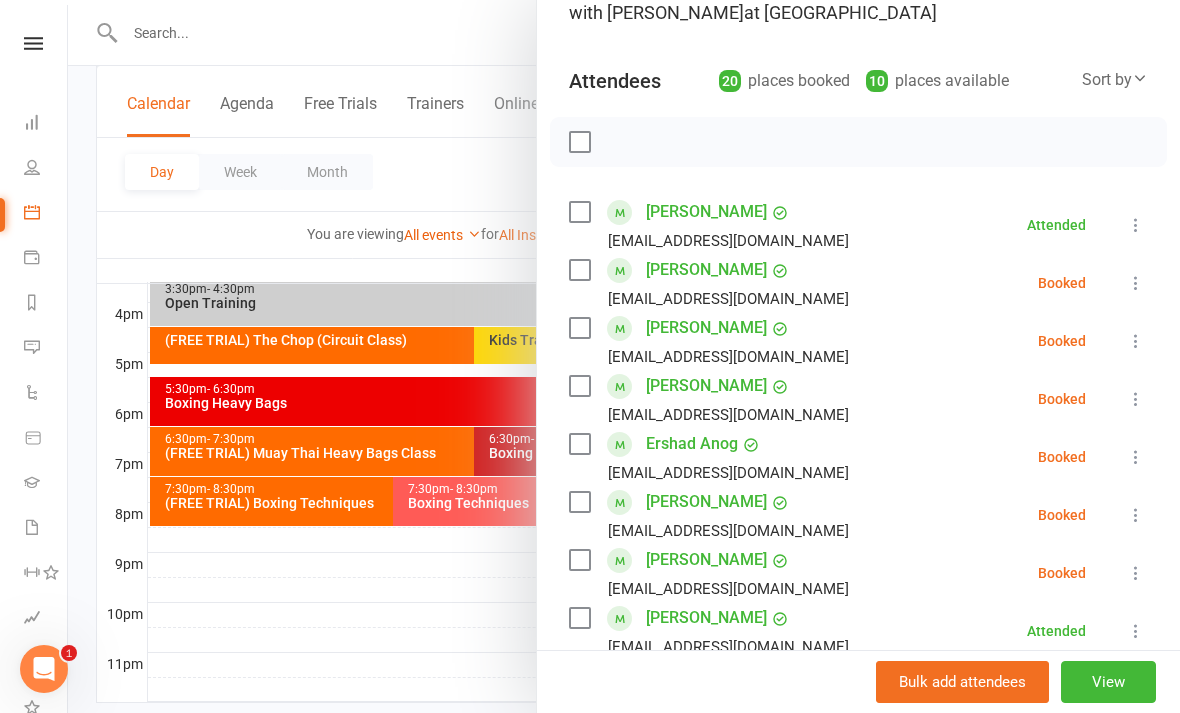 scroll, scrollTop: 188, scrollLeft: 0, axis: vertical 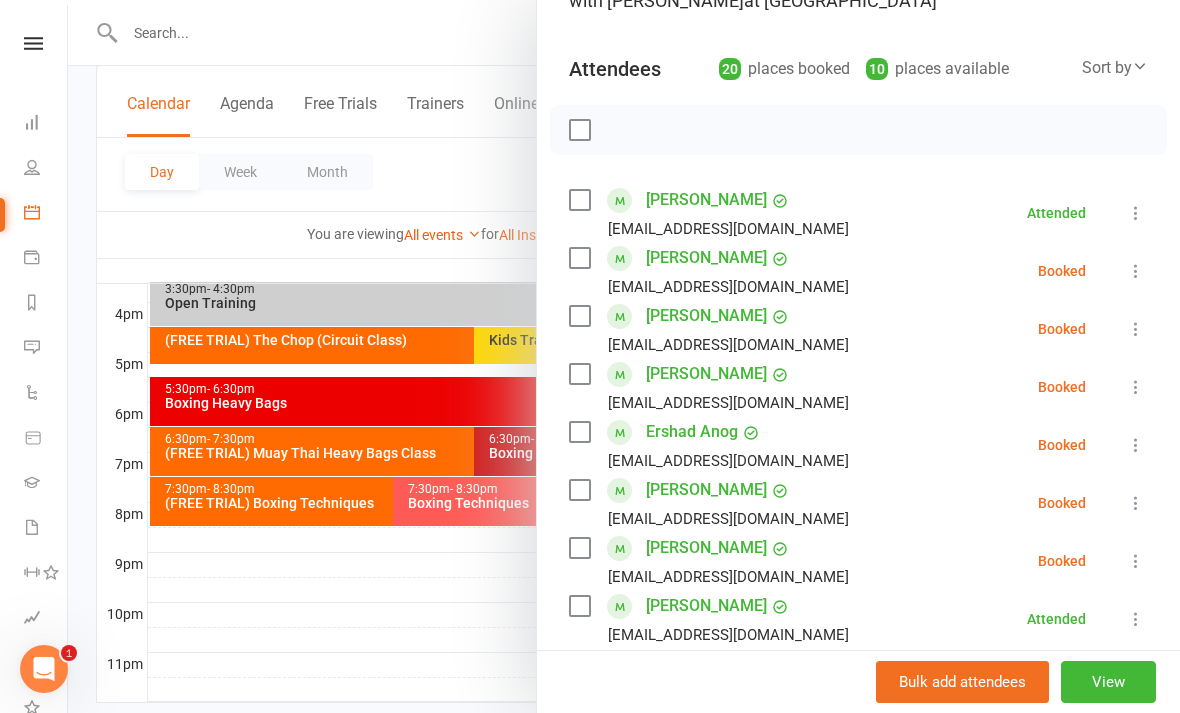 click at bounding box center (1136, 445) 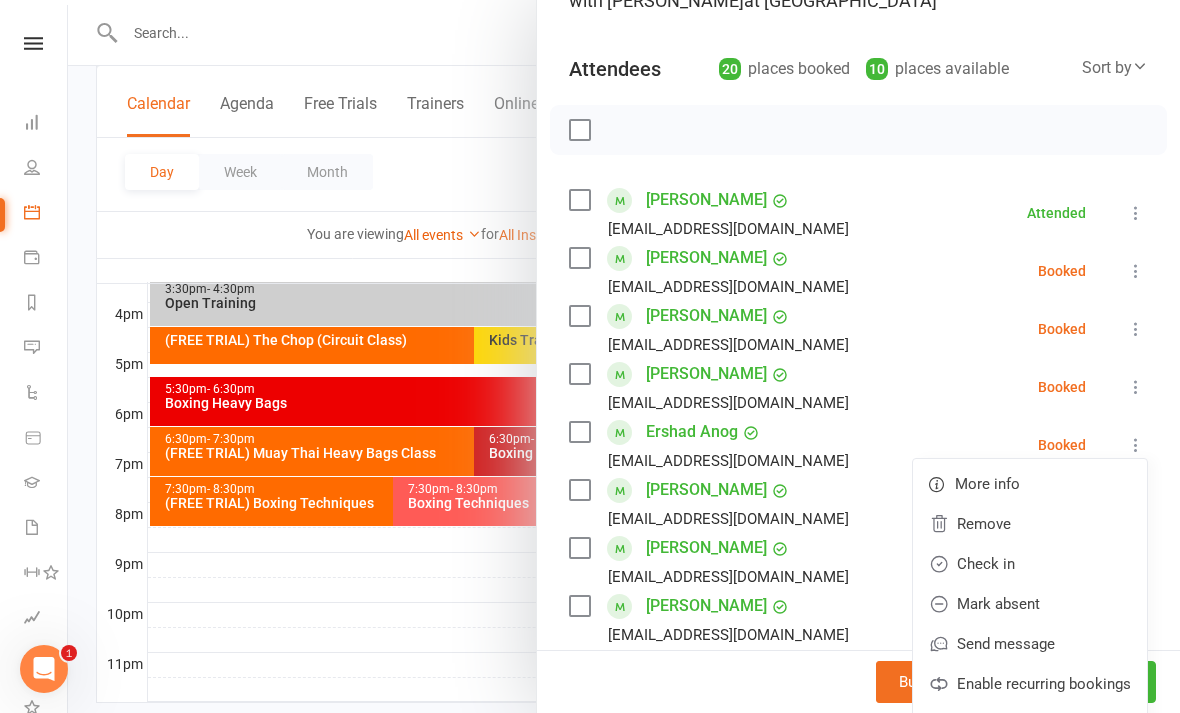 click on "Check in" at bounding box center (1030, 564) 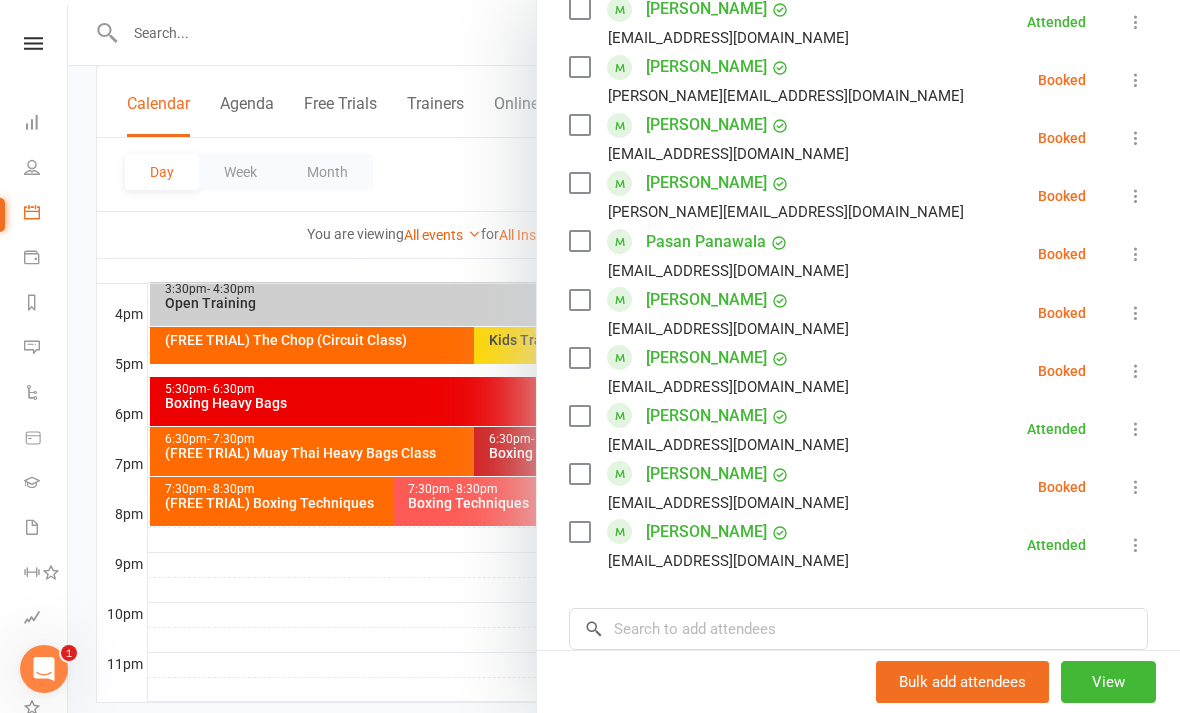 scroll, scrollTop: 1047, scrollLeft: 0, axis: vertical 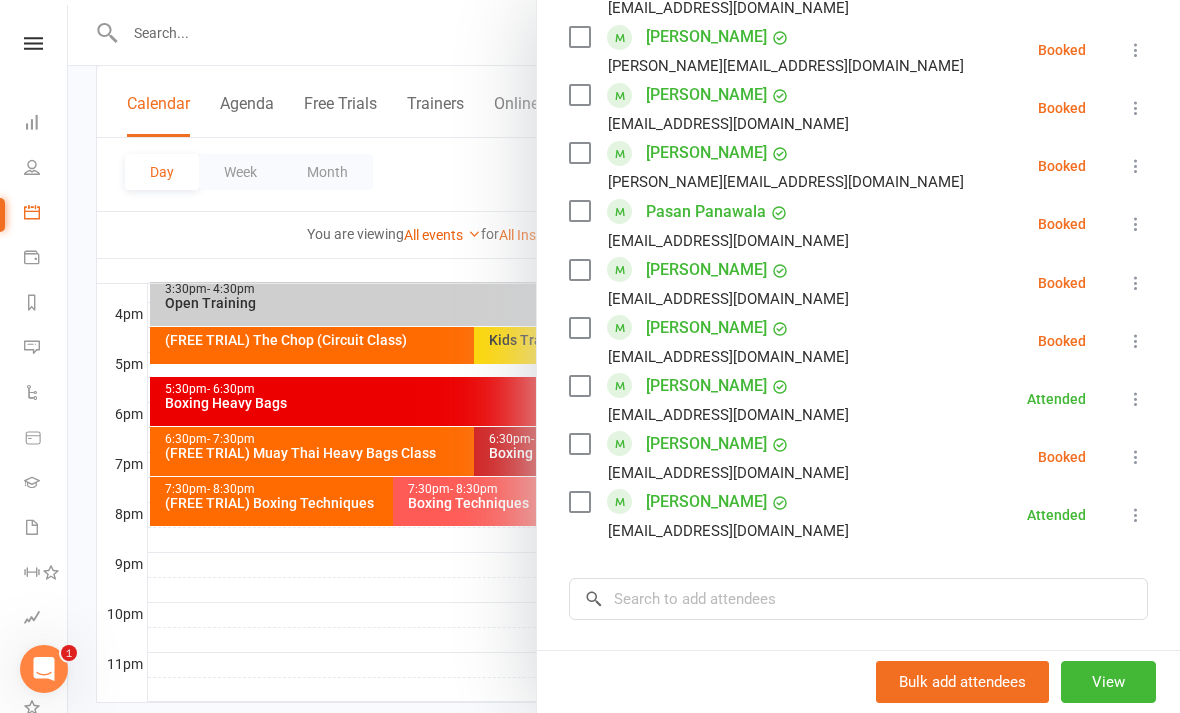 click at bounding box center (1136, 457) 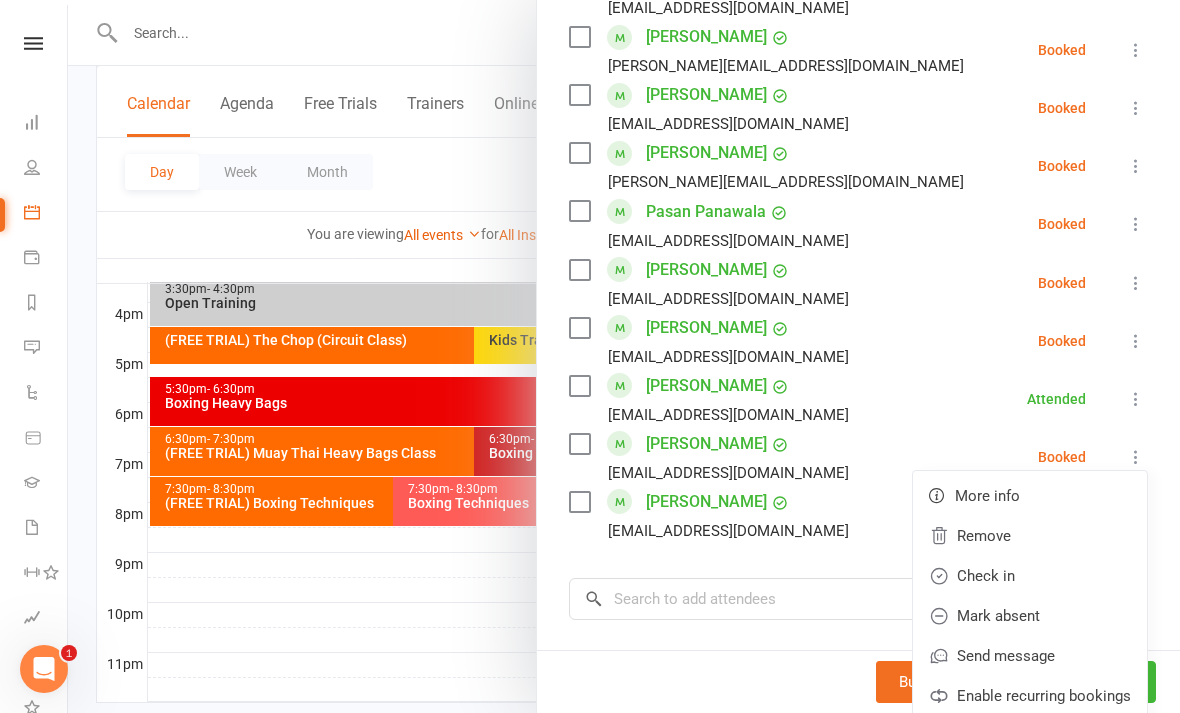 click on "Check in" at bounding box center (1030, 576) 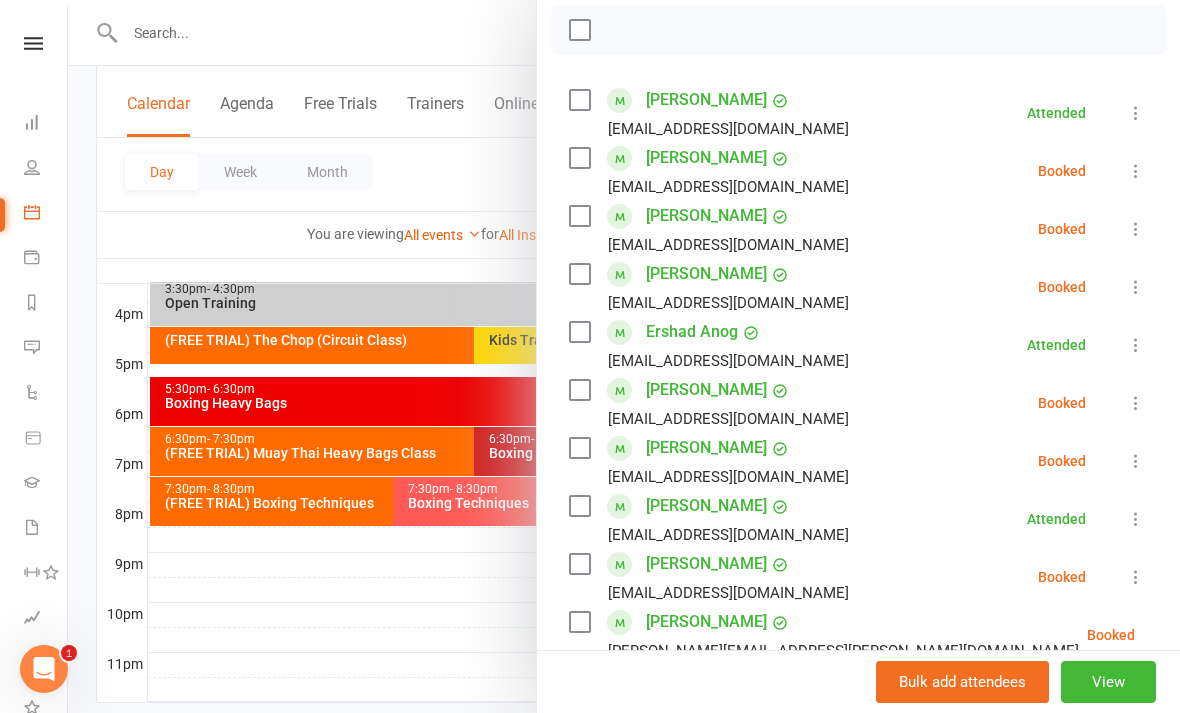 scroll, scrollTop: 296, scrollLeft: 0, axis: vertical 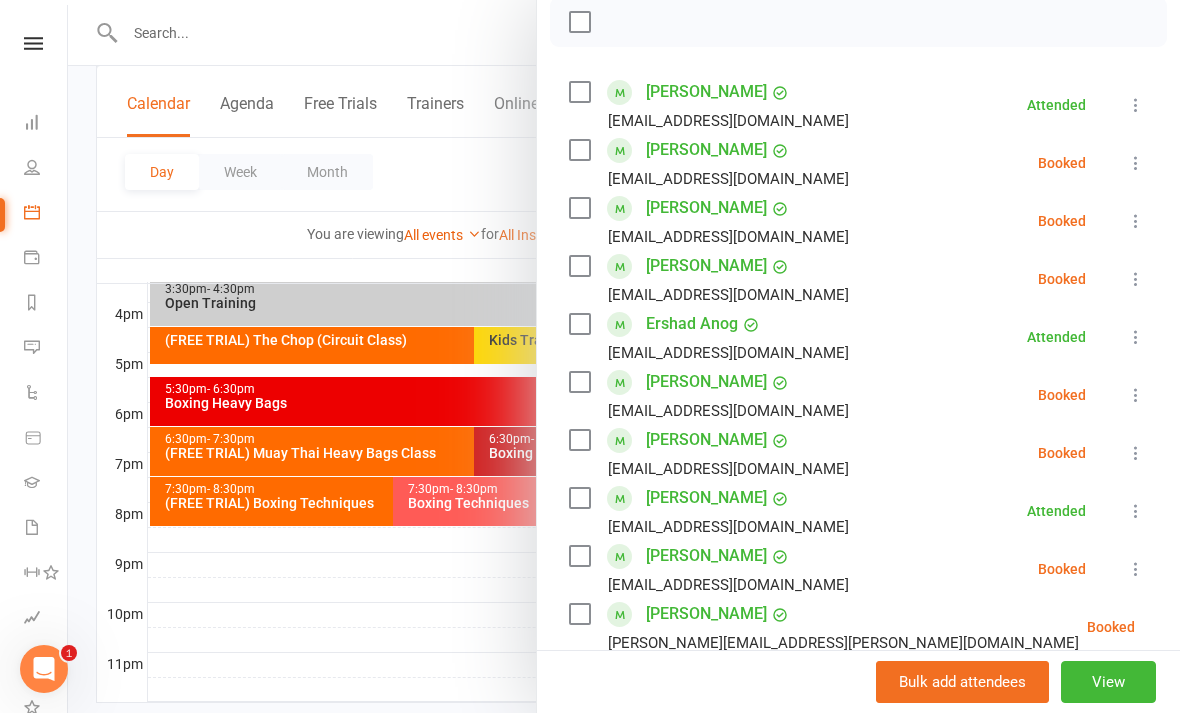 click at bounding box center (1136, 453) 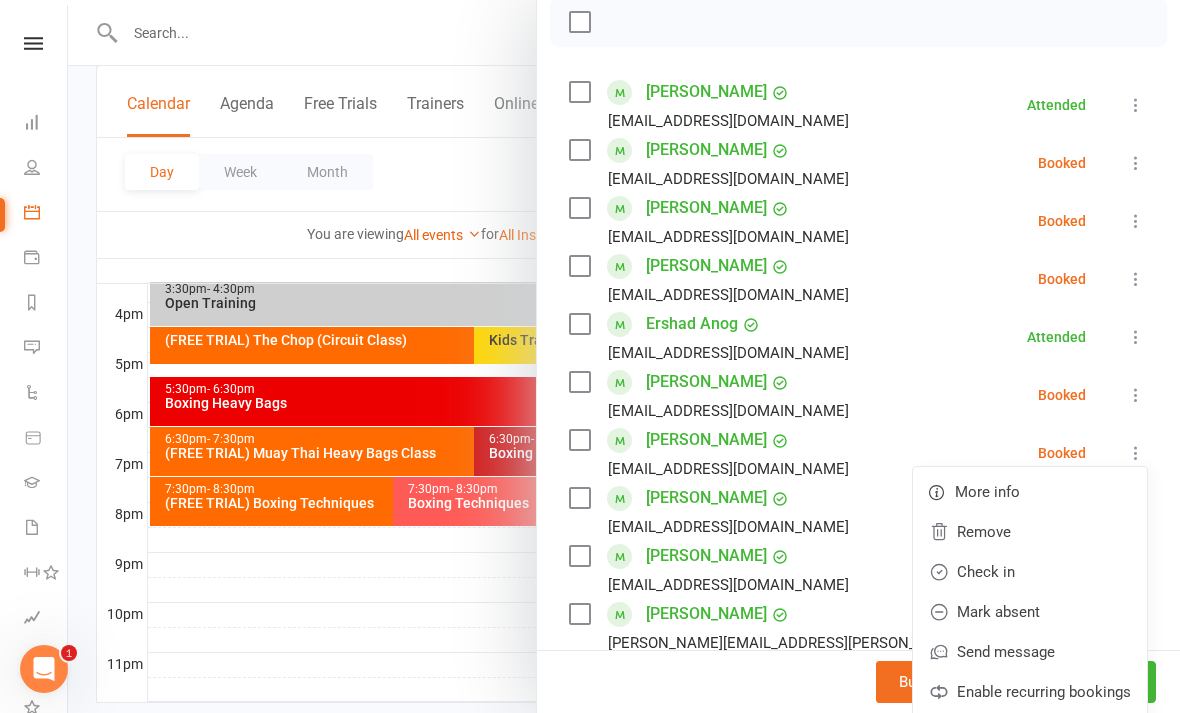 click on "Check in" at bounding box center (1030, 572) 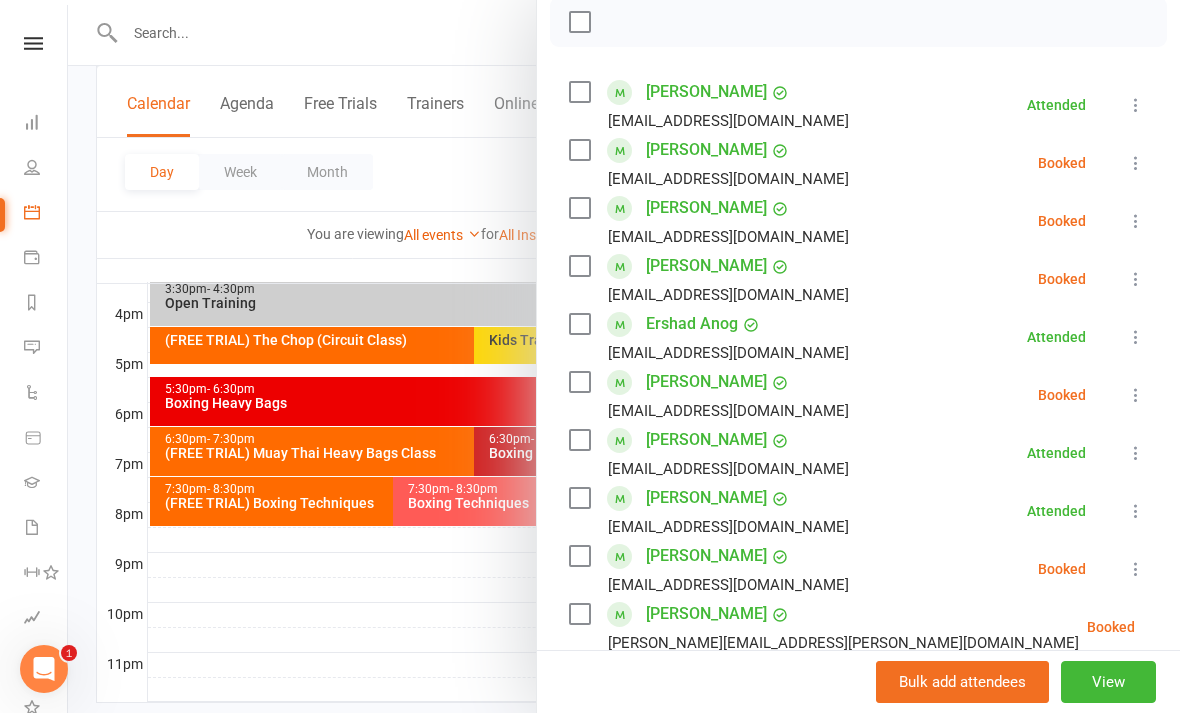 click at bounding box center [624, 356] 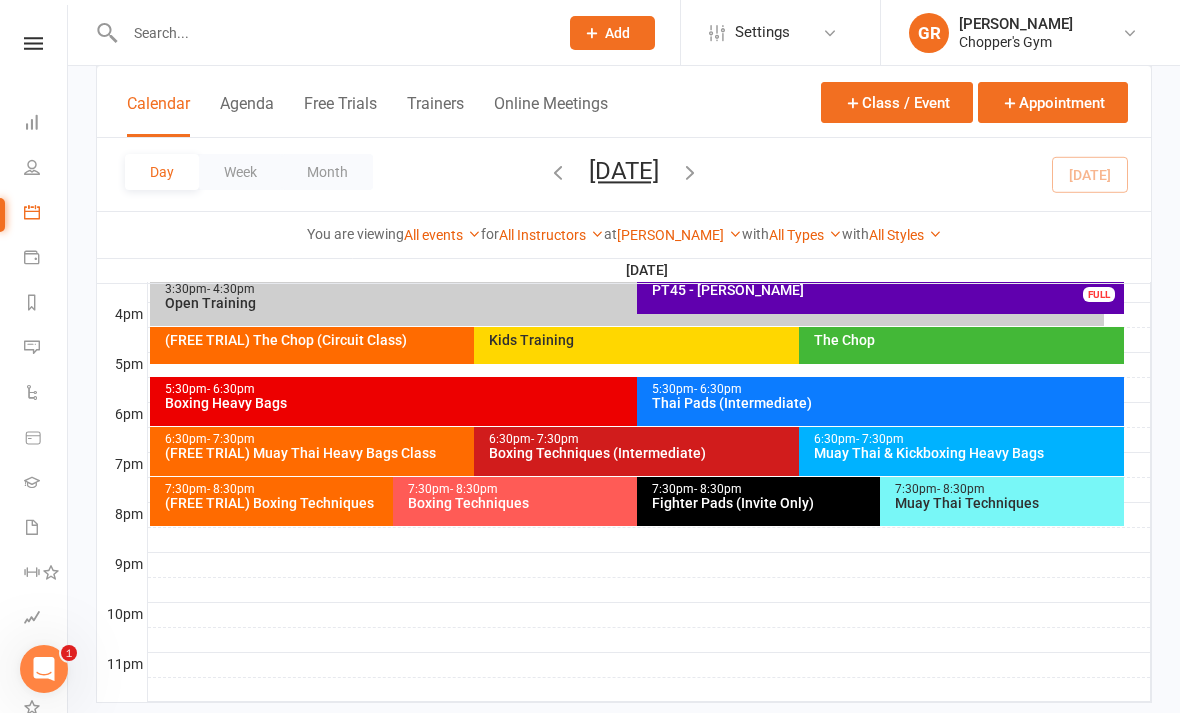 click on "6:30pm  - 7:30pm" at bounding box center (966, 439) 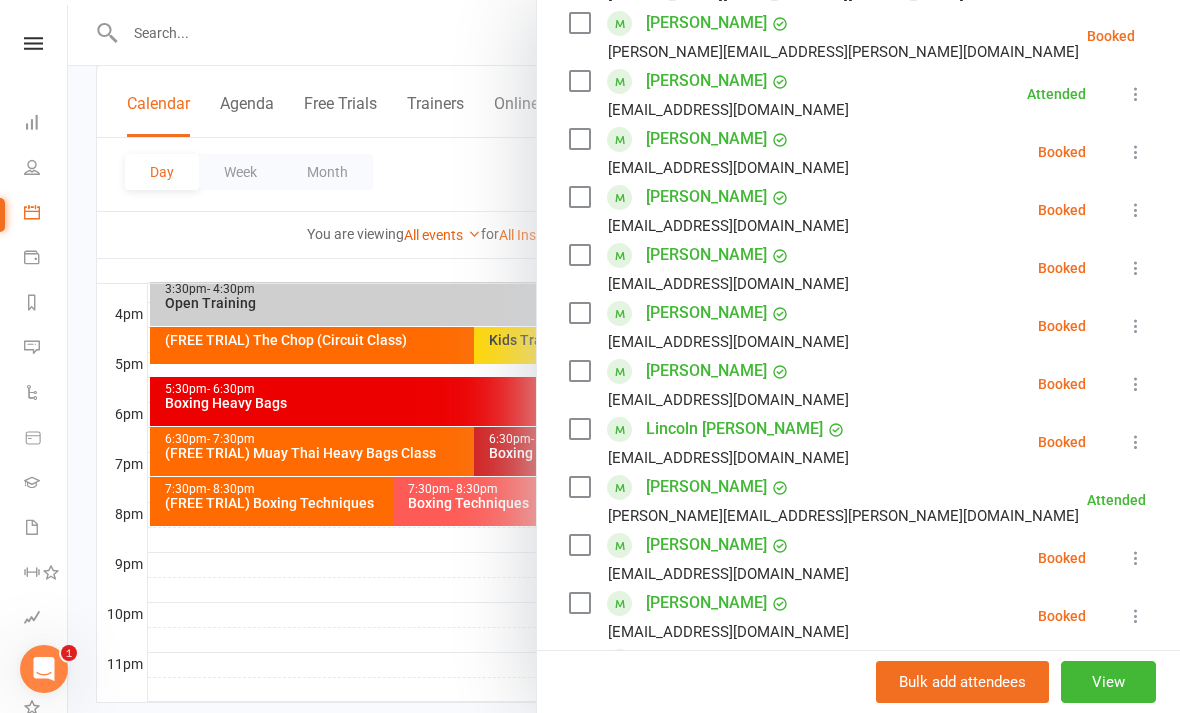 scroll, scrollTop: 596, scrollLeft: 0, axis: vertical 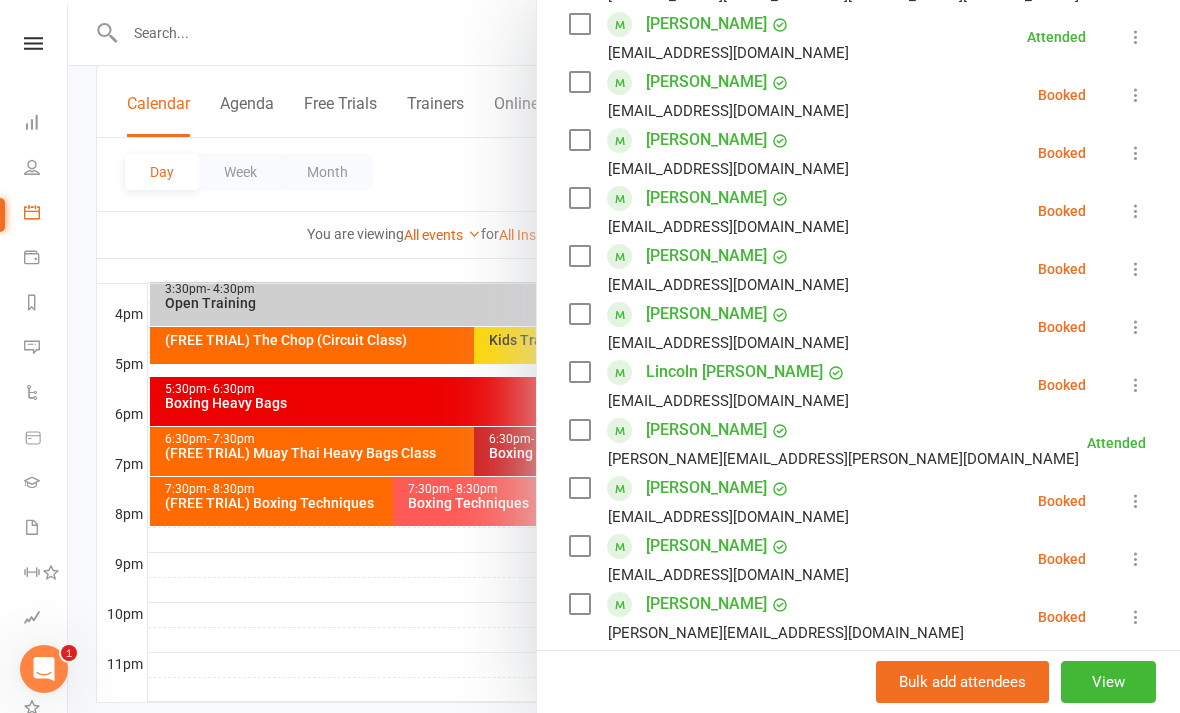 click at bounding box center (1136, 501) 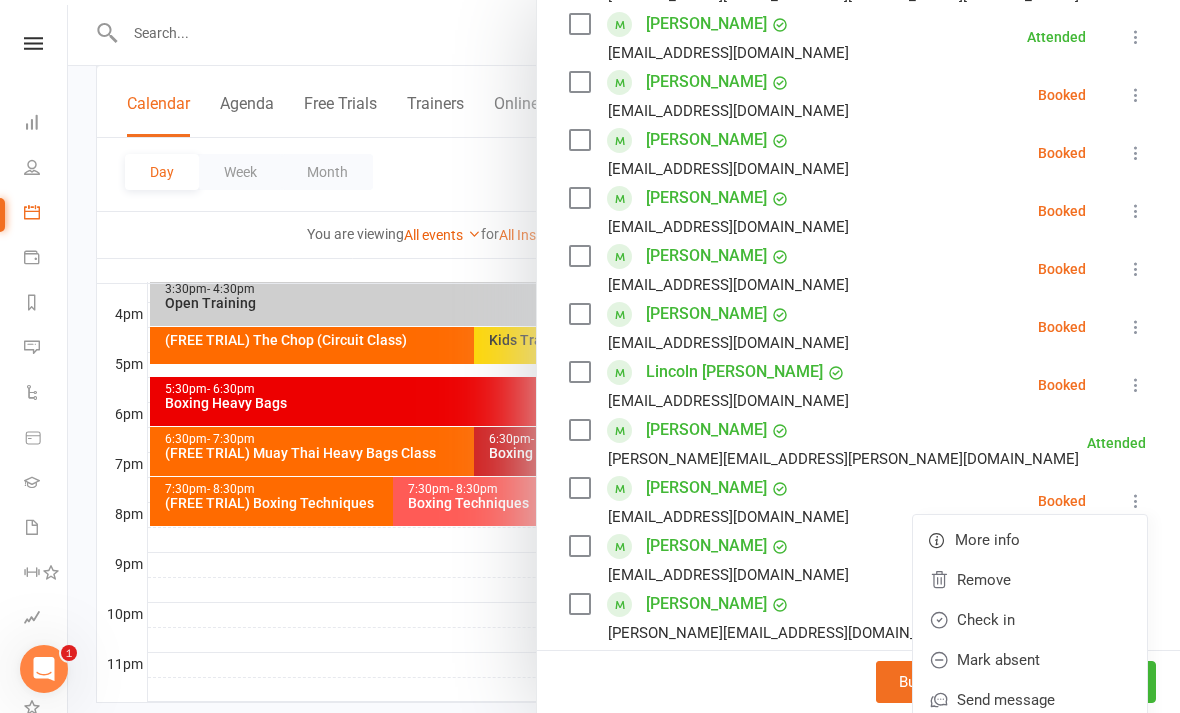 click on "Check in" at bounding box center (1030, 620) 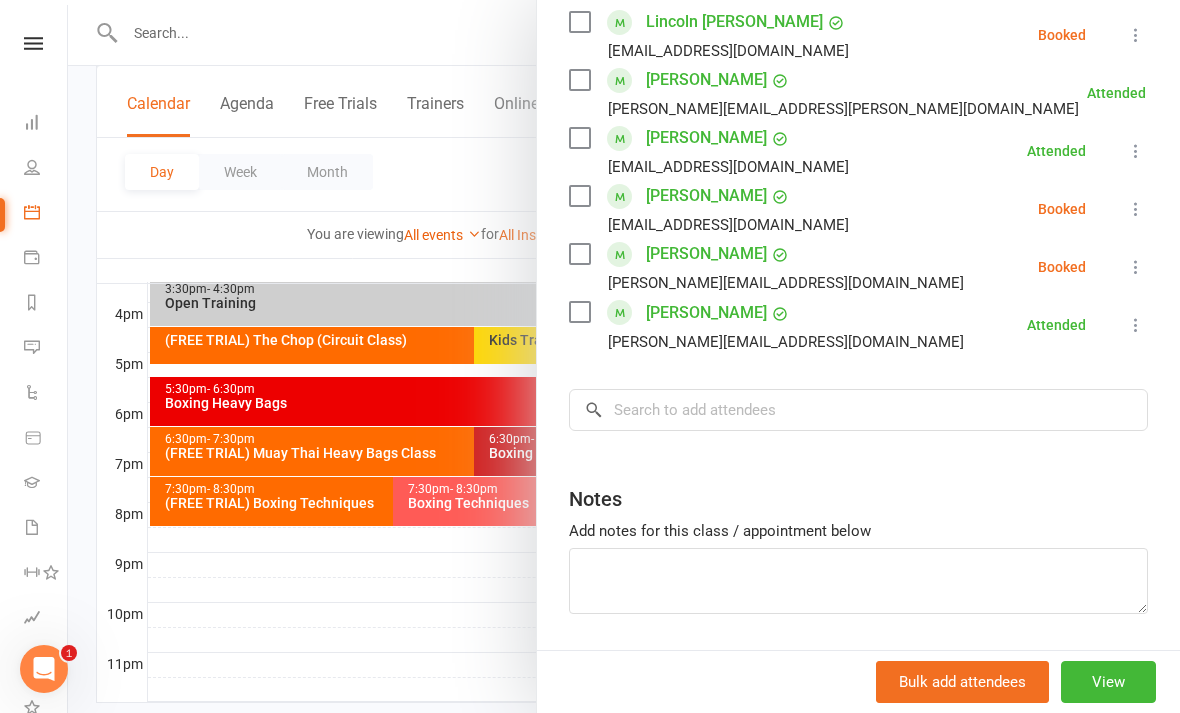 click at bounding box center [624, 356] 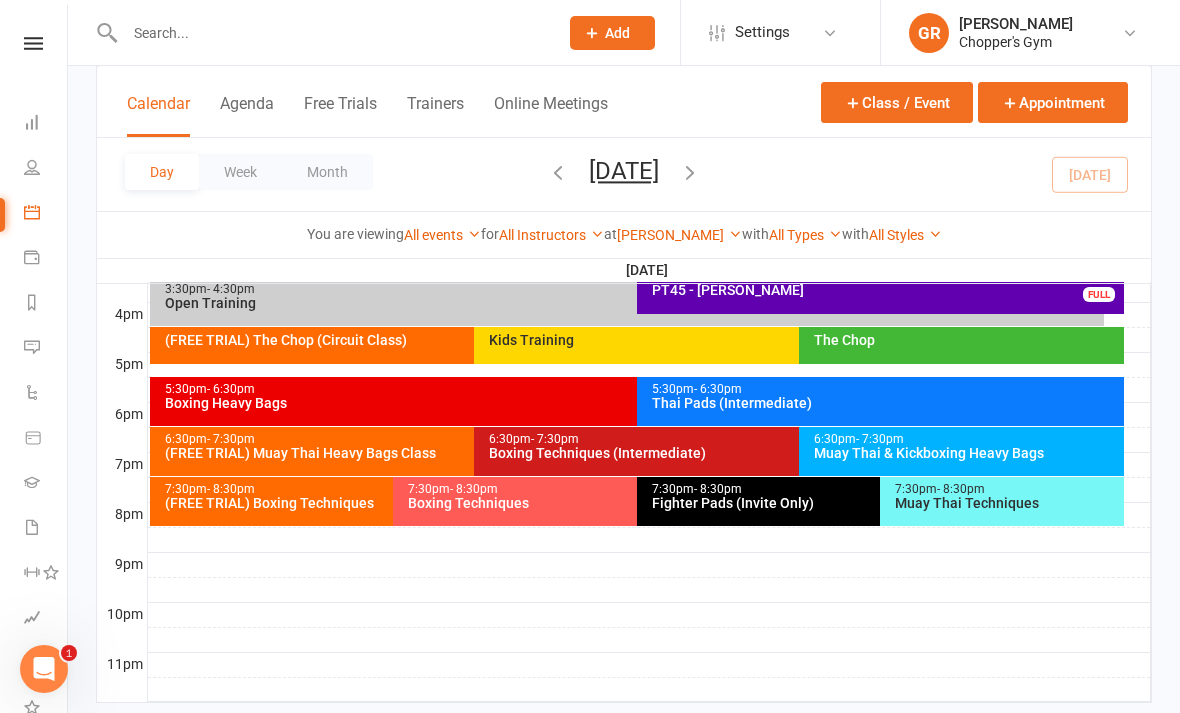 scroll, scrollTop: 946, scrollLeft: 0, axis: vertical 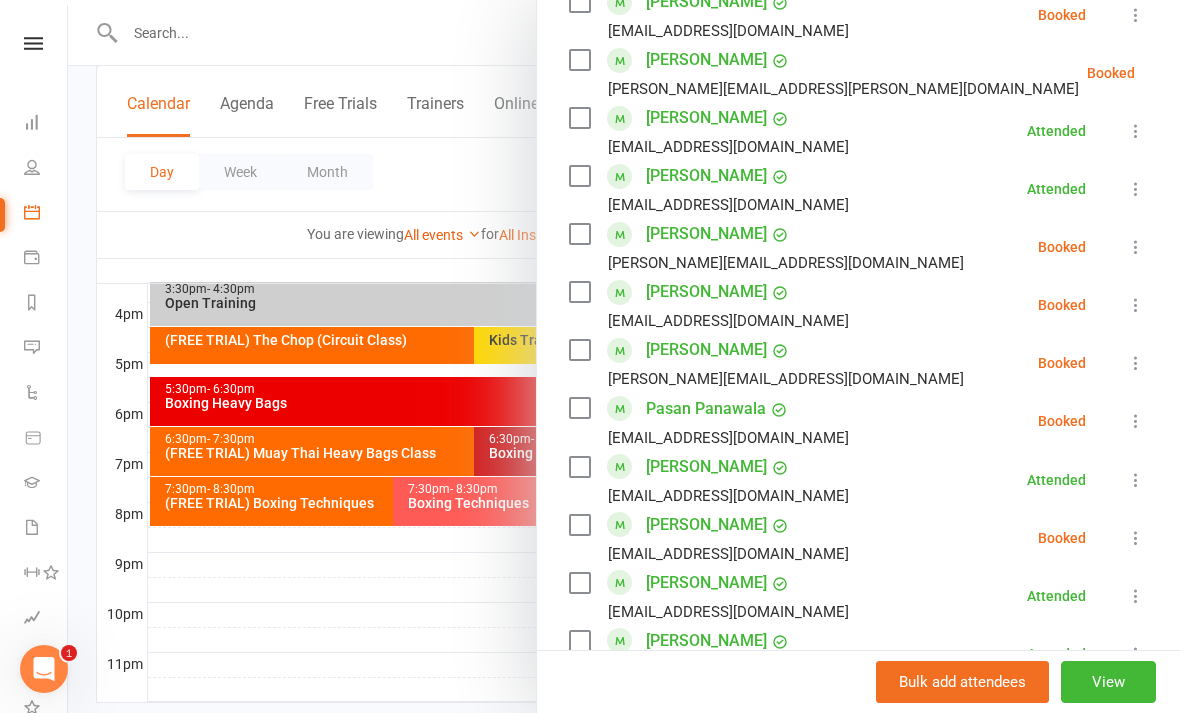 click at bounding box center (1136, 363) 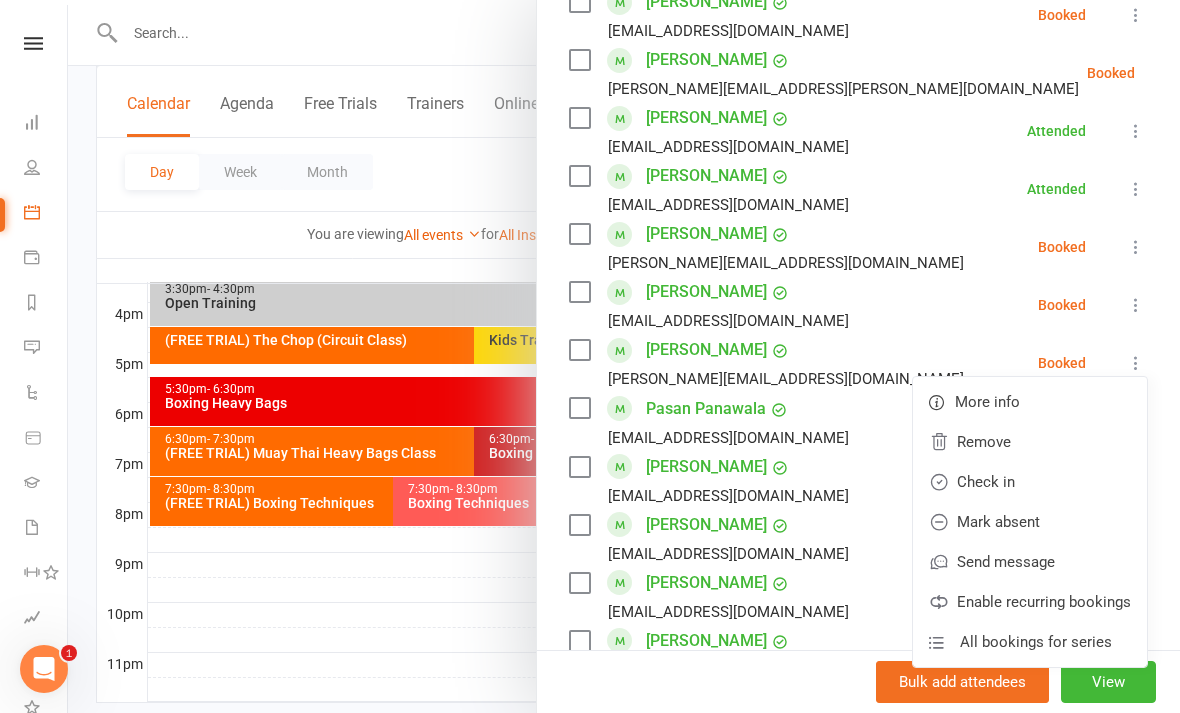 click on "Check in" at bounding box center (1030, 482) 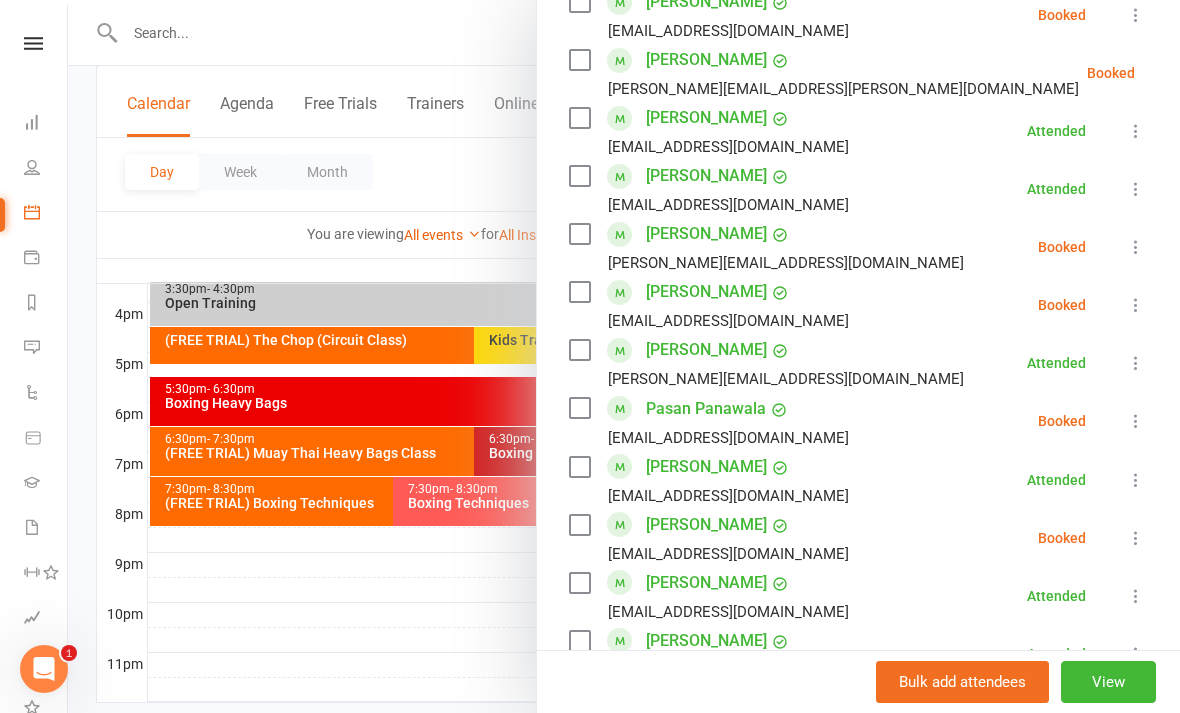 click at bounding box center [624, 356] 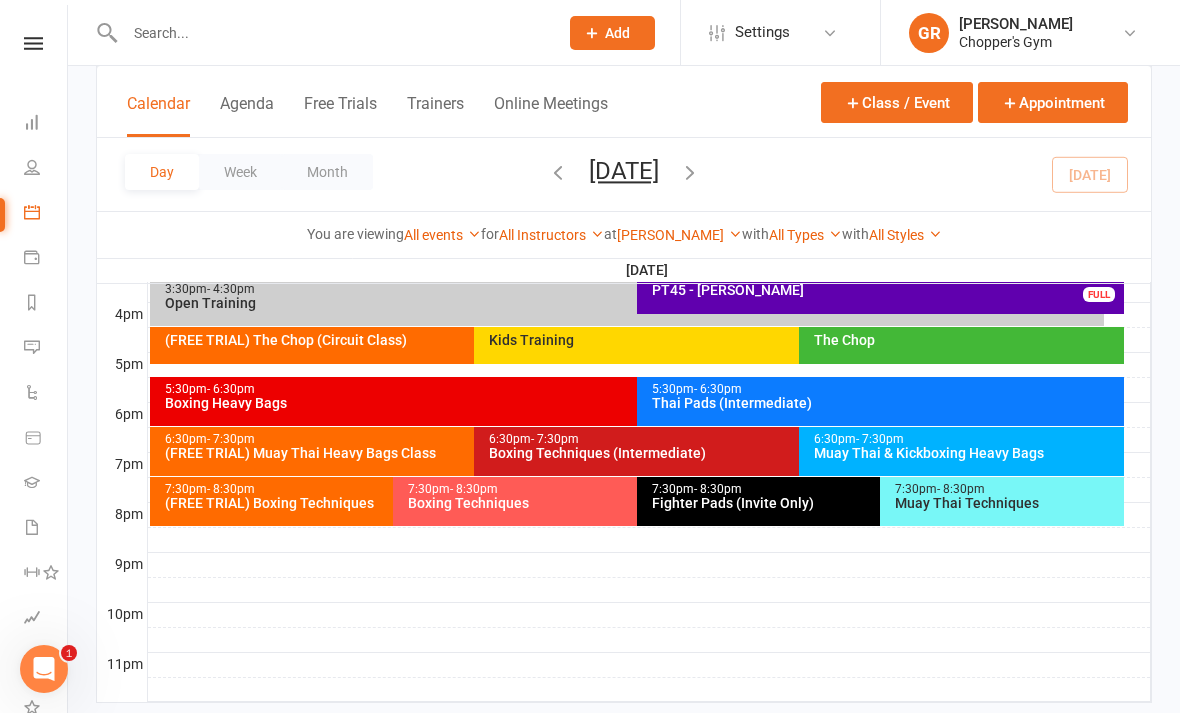 click on "Boxing Techniques (Intermediate)" at bounding box center (793, 453) 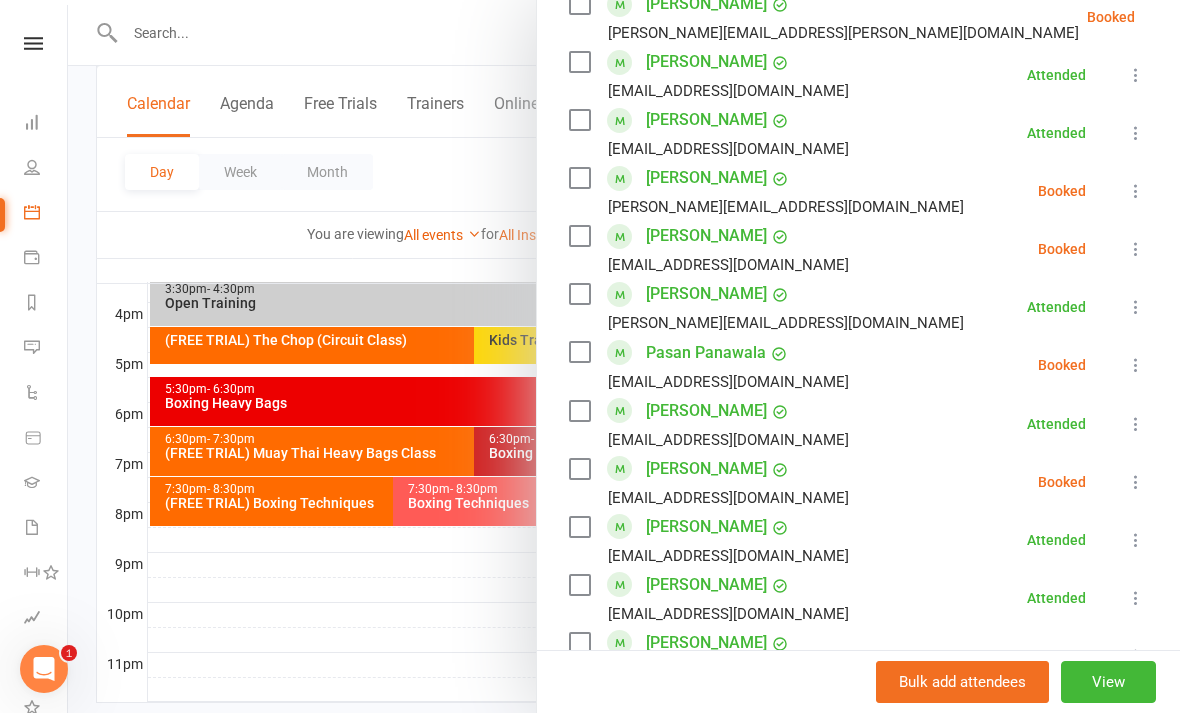 scroll, scrollTop: 914, scrollLeft: 0, axis: vertical 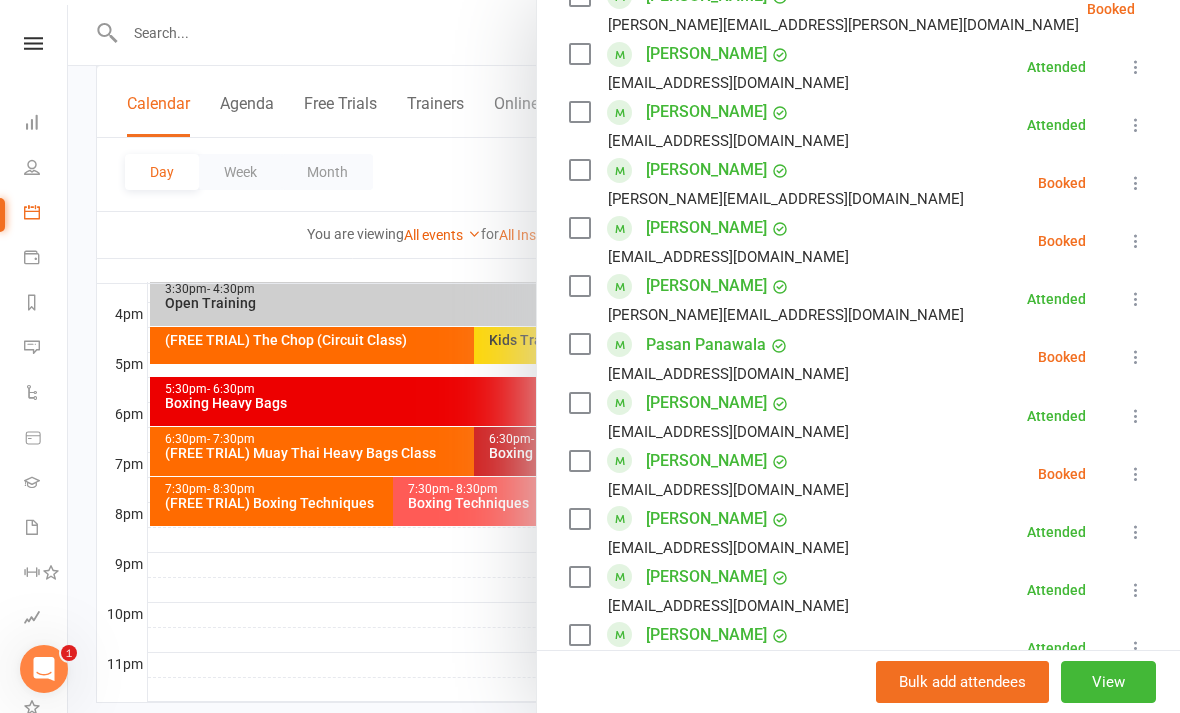 click at bounding box center [624, 356] 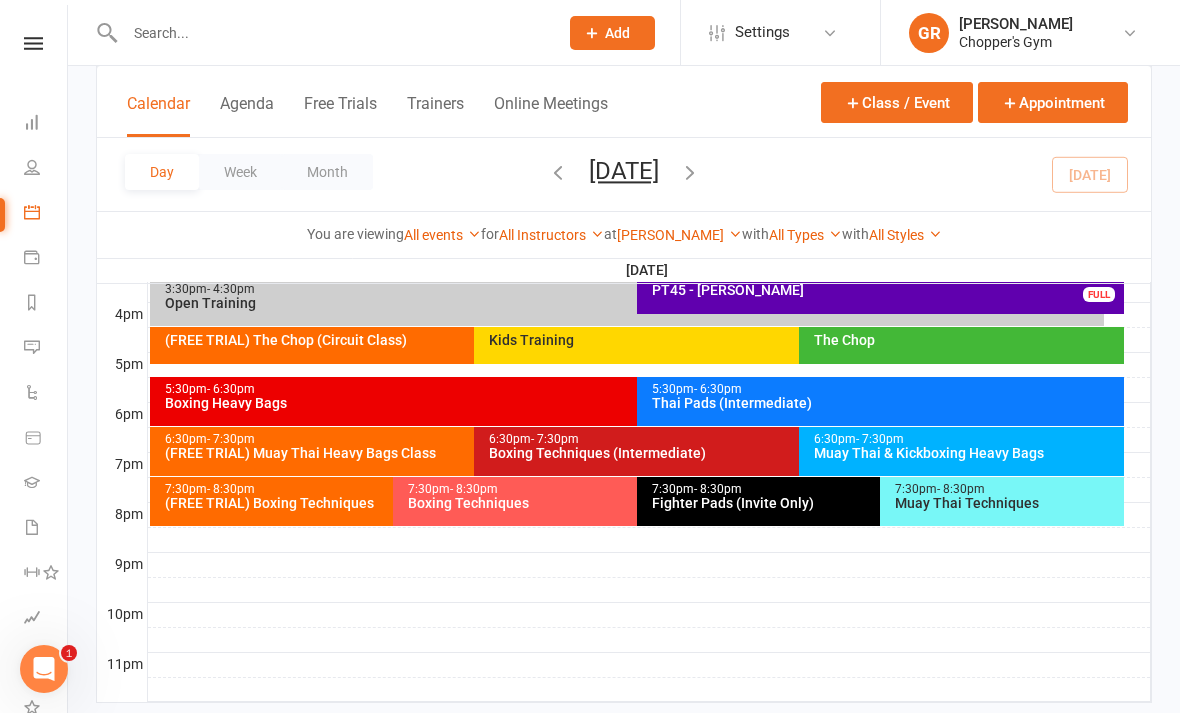 click on "Muay Thai & Kickboxing Heavy Bags" at bounding box center (966, 453) 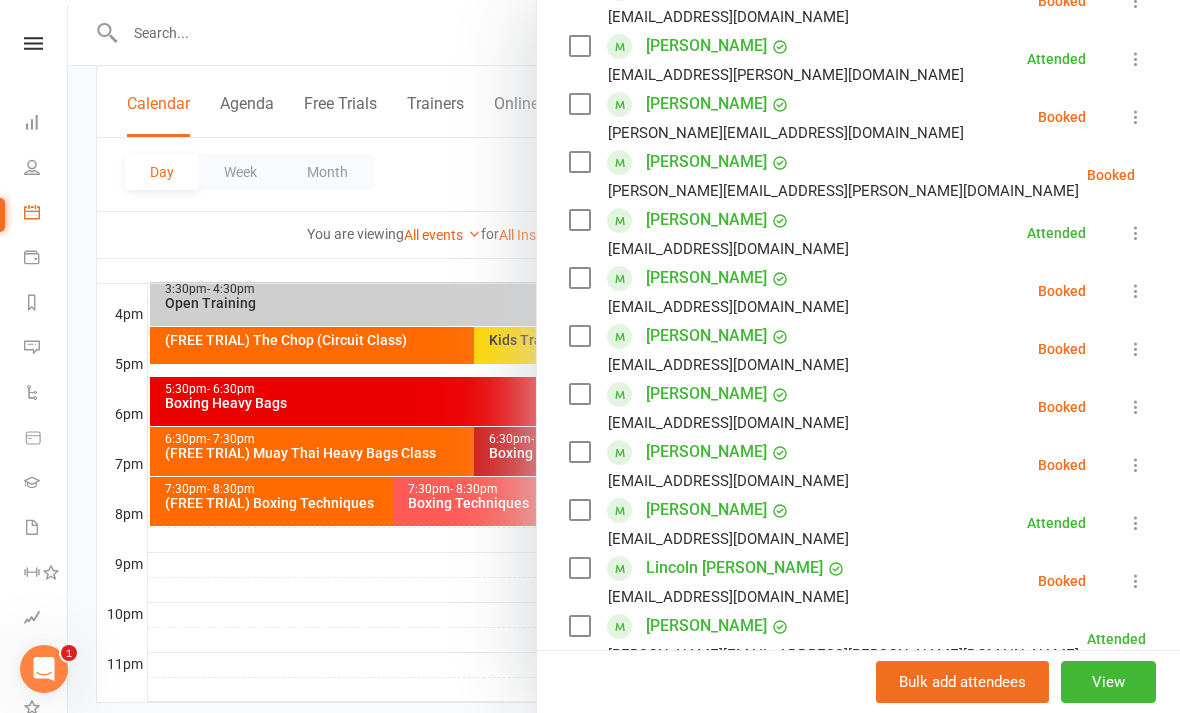 scroll, scrollTop: 399, scrollLeft: 0, axis: vertical 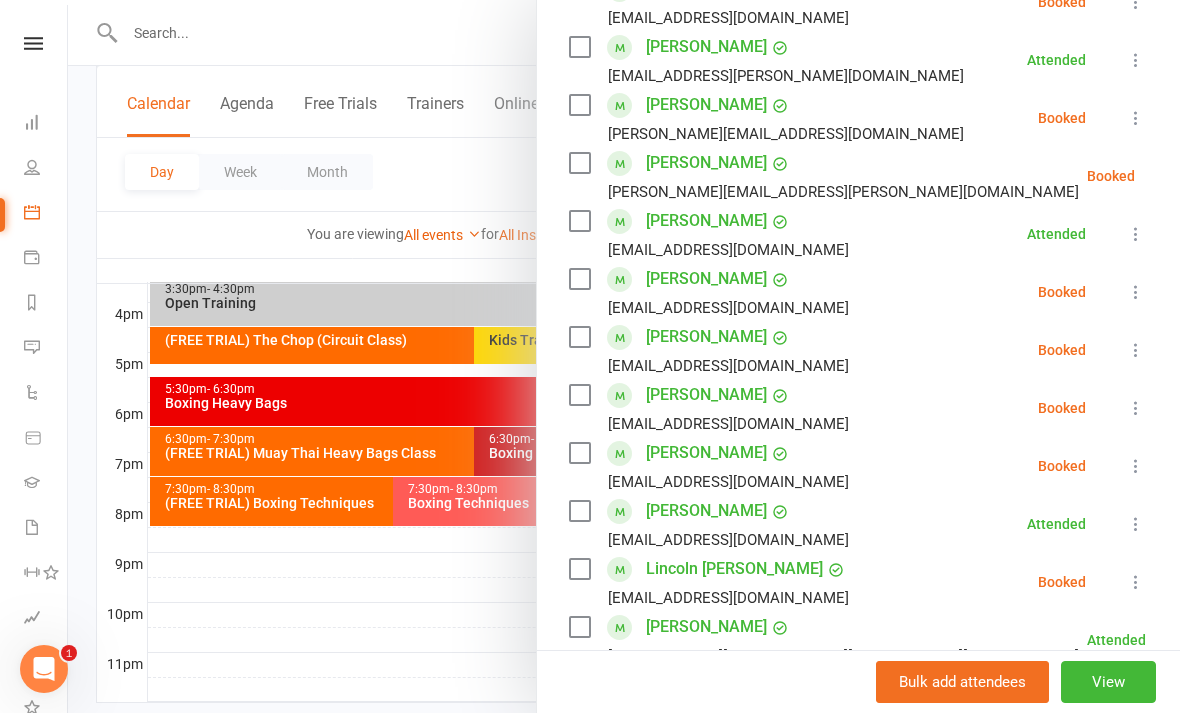 click at bounding box center (1136, 408) 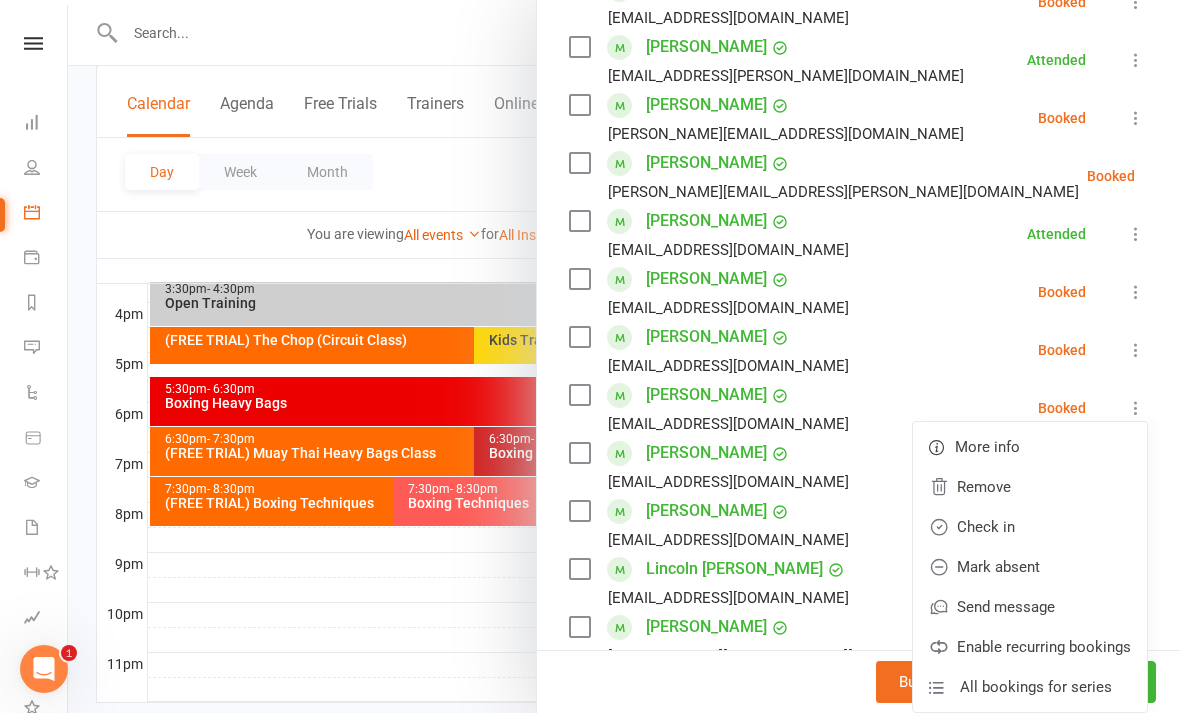 click on "Check in" at bounding box center [1030, 527] 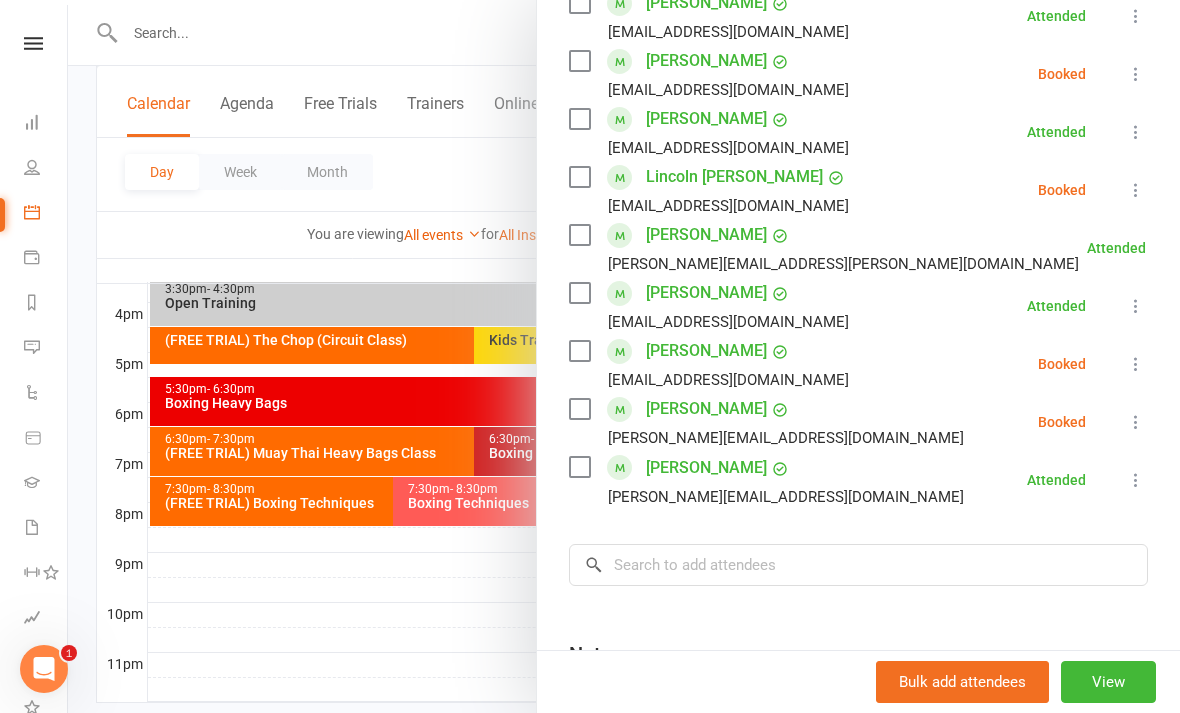 scroll, scrollTop: 793, scrollLeft: 0, axis: vertical 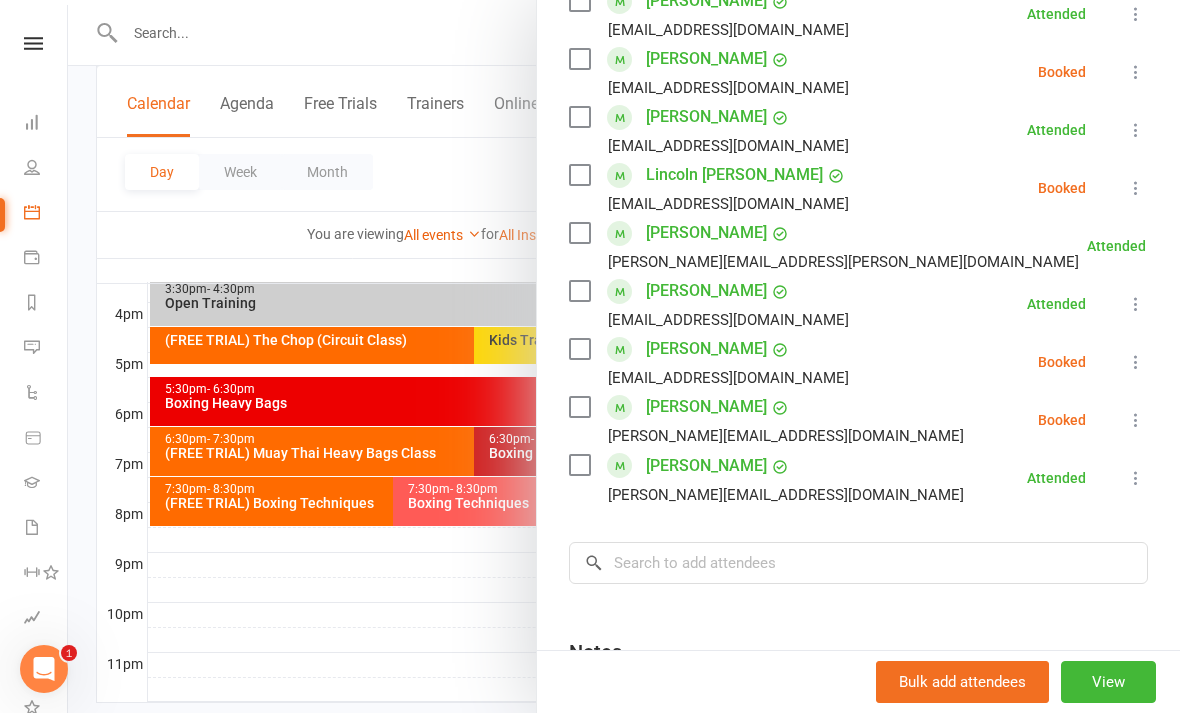 click at bounding box center [1136, 362] 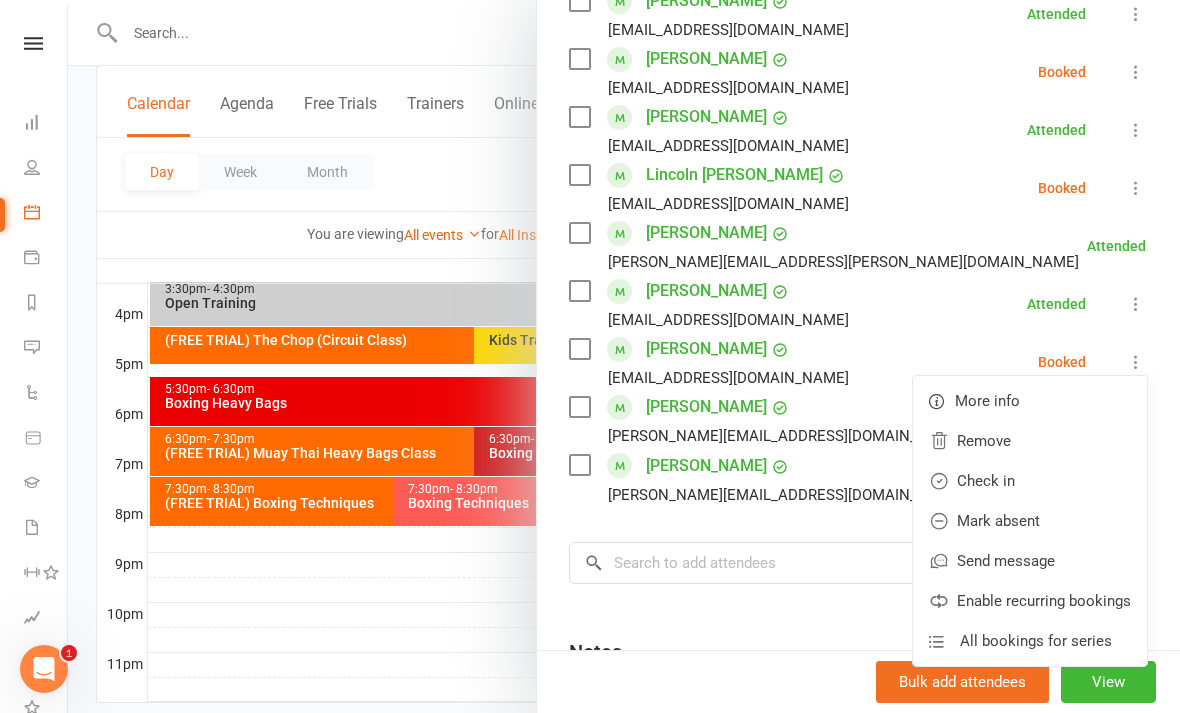 click on "Check in" at bounding box center (1030, 481) 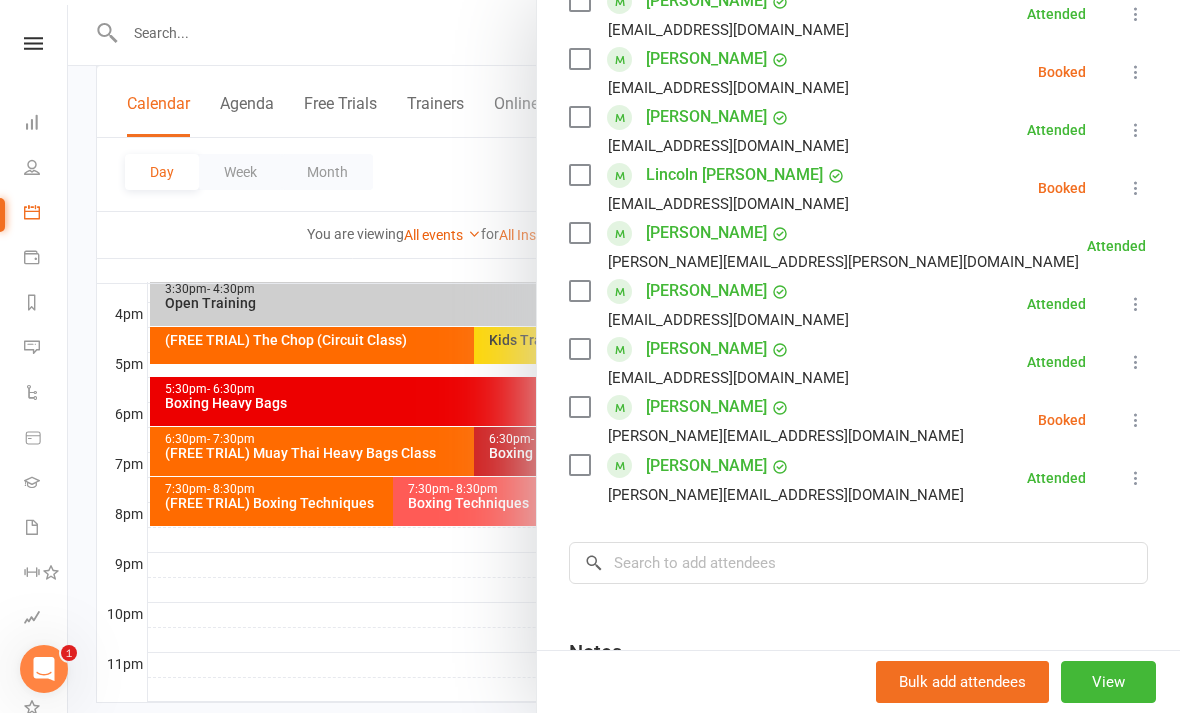 click at bounding box center [624, 356] 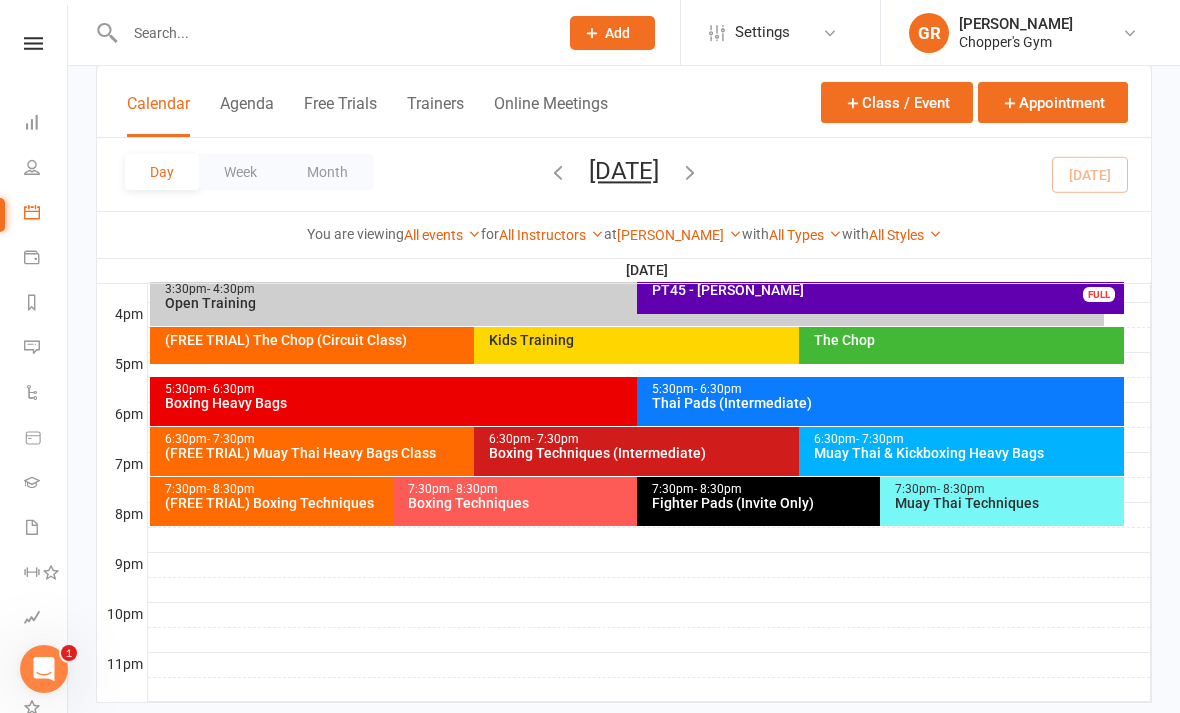 click on "Boxing Techniques (Intermediate)" at bounding box center [793, 453] 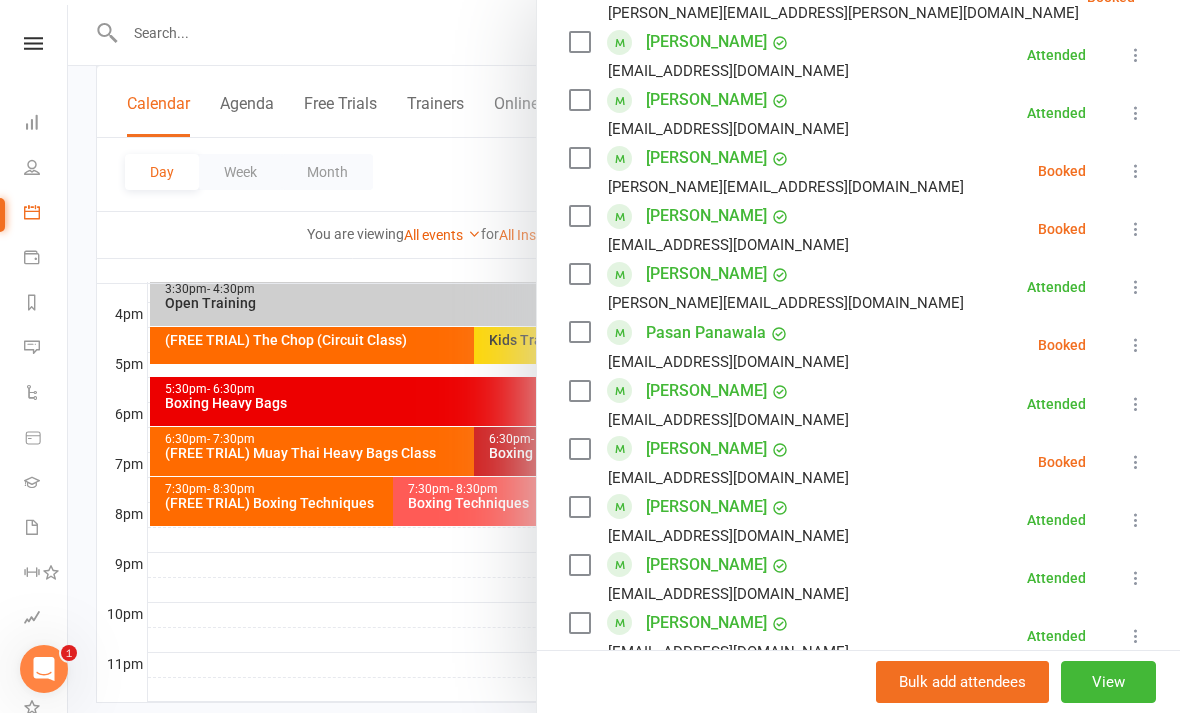scroll, scrollTop: 942, scrollLeft: 0, axis: vertical 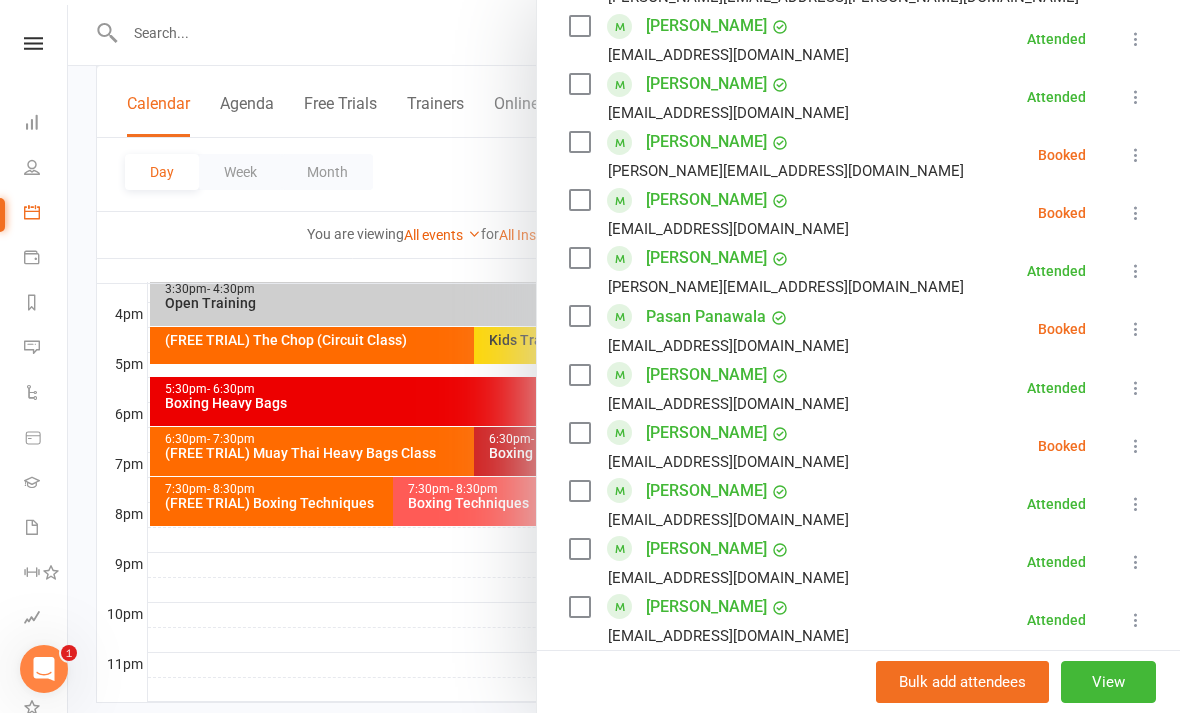 click at bounding box center (624, 356) 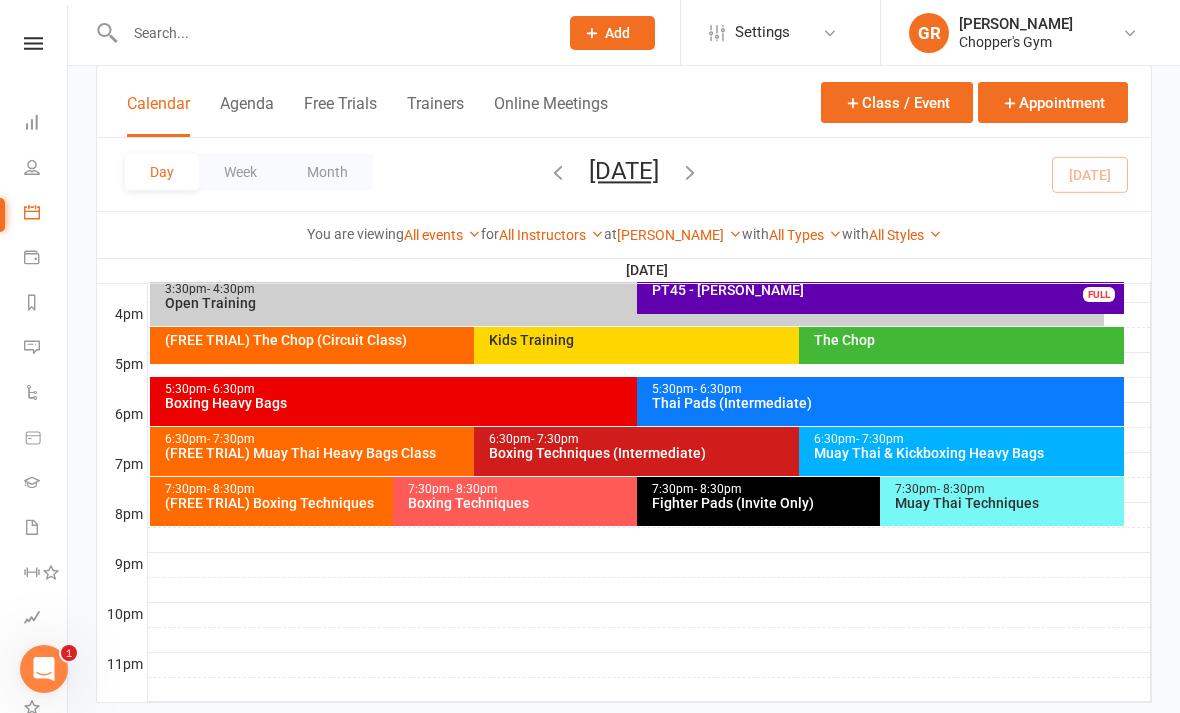 click on "Boxing Techniques" at bounding box center (631, 503) 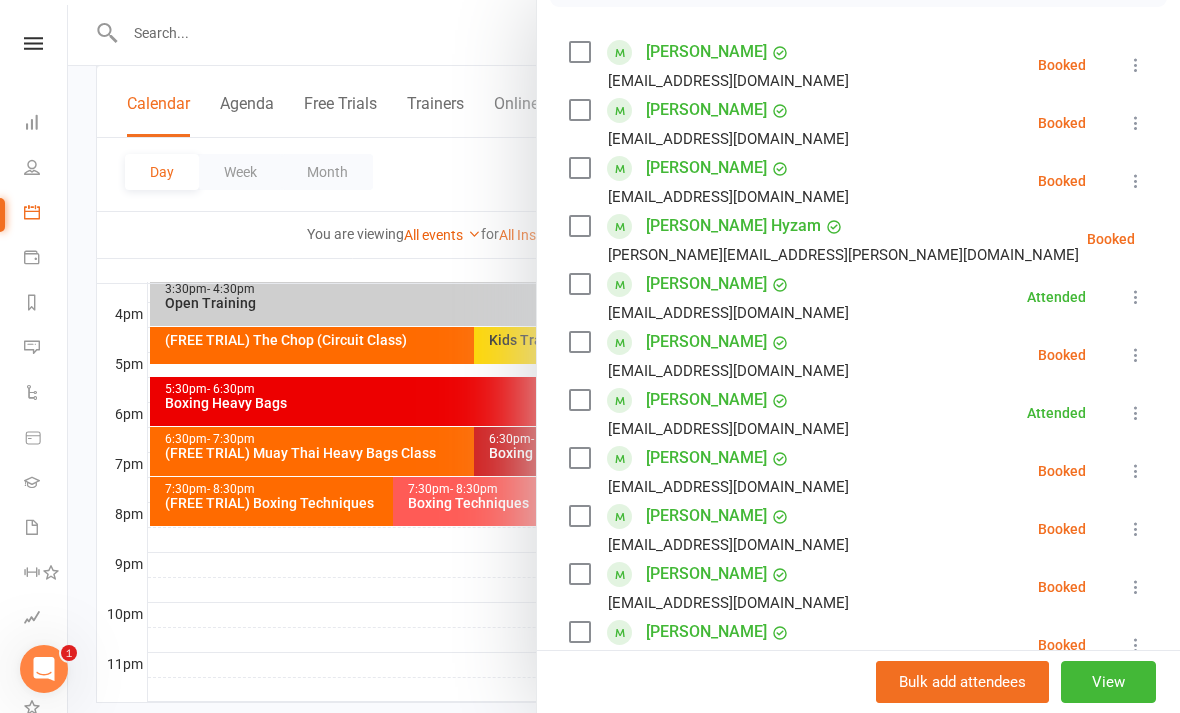 scroll, scrollTop: 338, scrollLeft: 0, axis: vertical 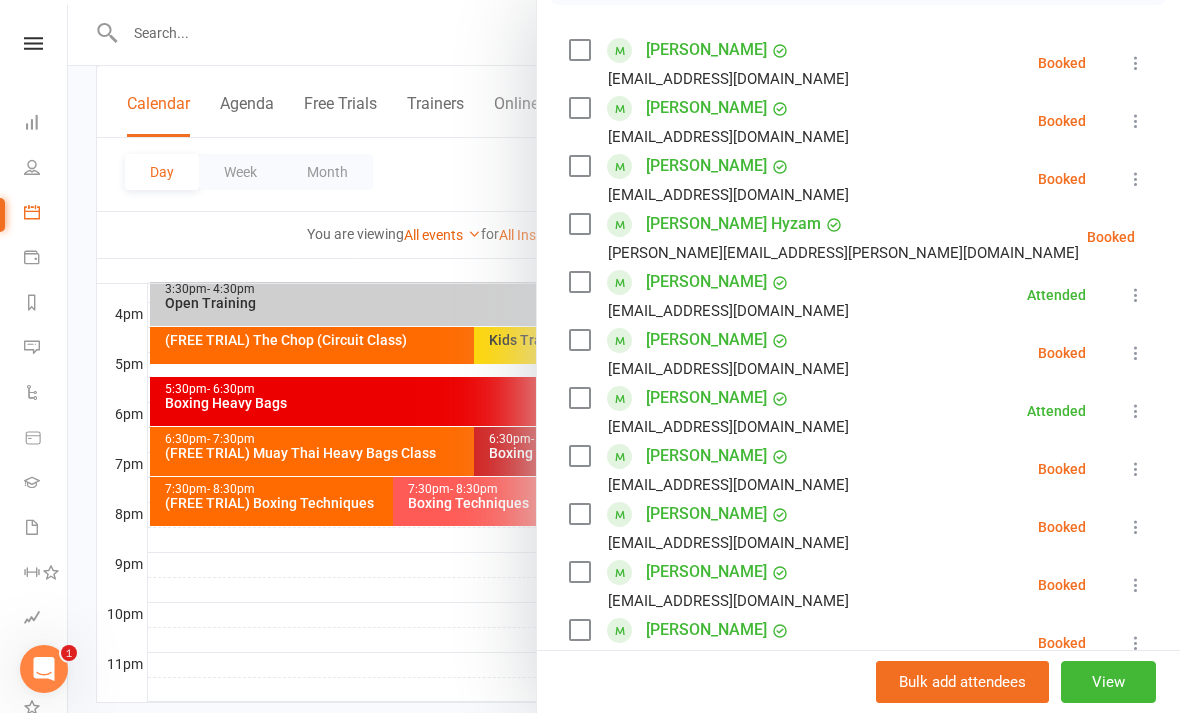 click at bounding box center [624, 356] 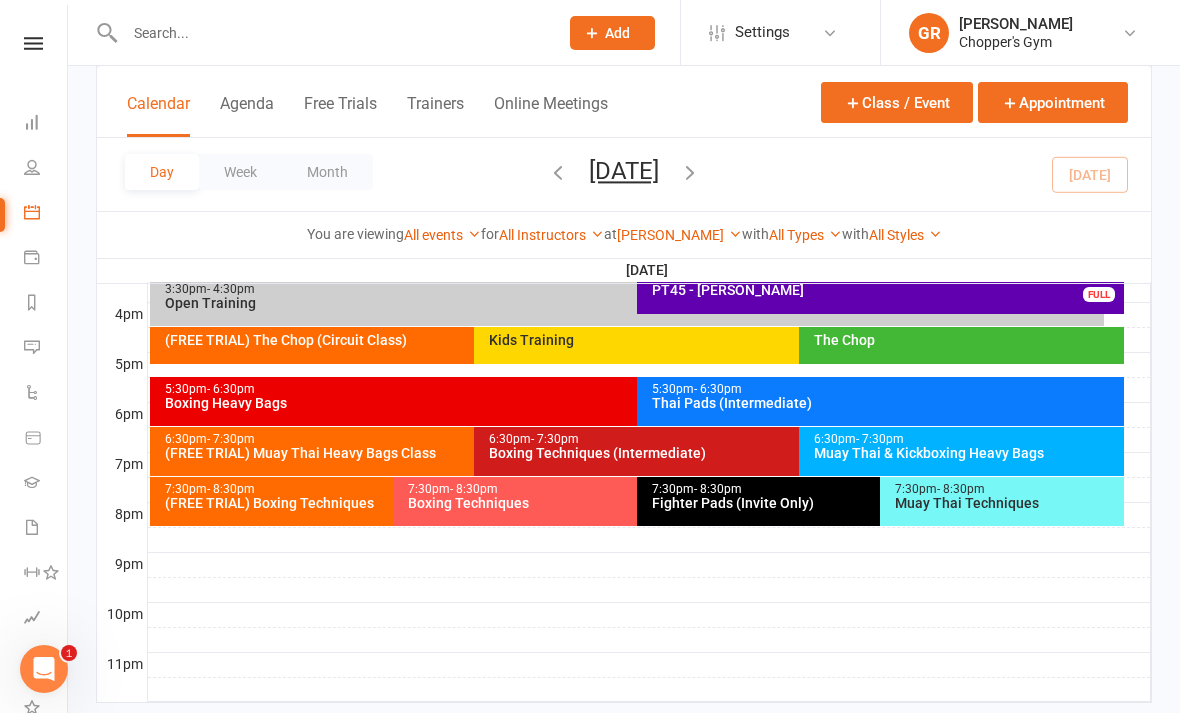 click on "Boxing Heavy Bags" at bounding box center (632, 403) 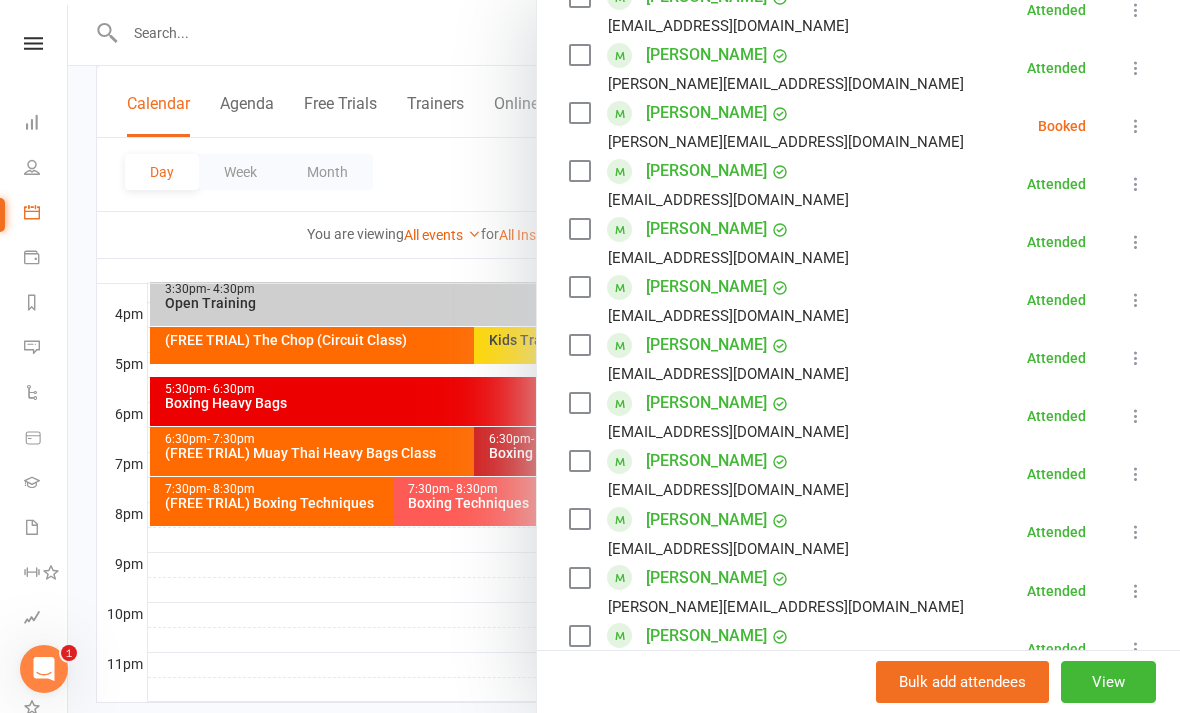 scroll, scrollTop: 740, scrollLeft: 0, axis: vertical 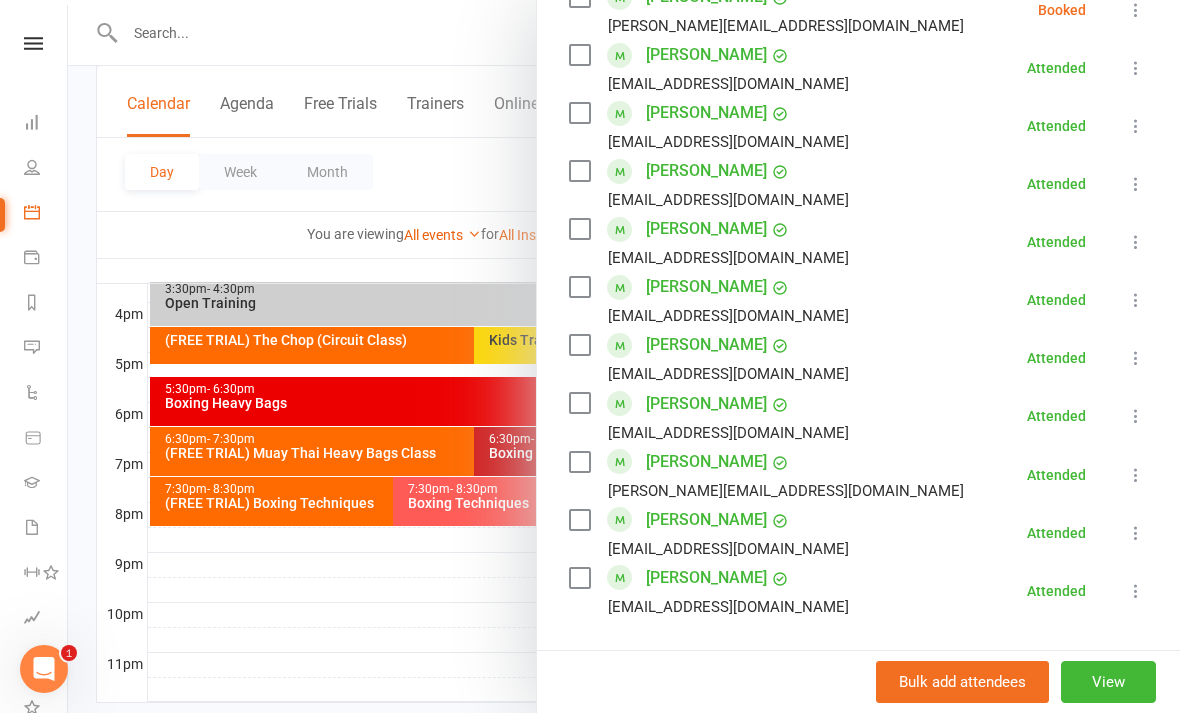 click at bounding box center [624, 356] 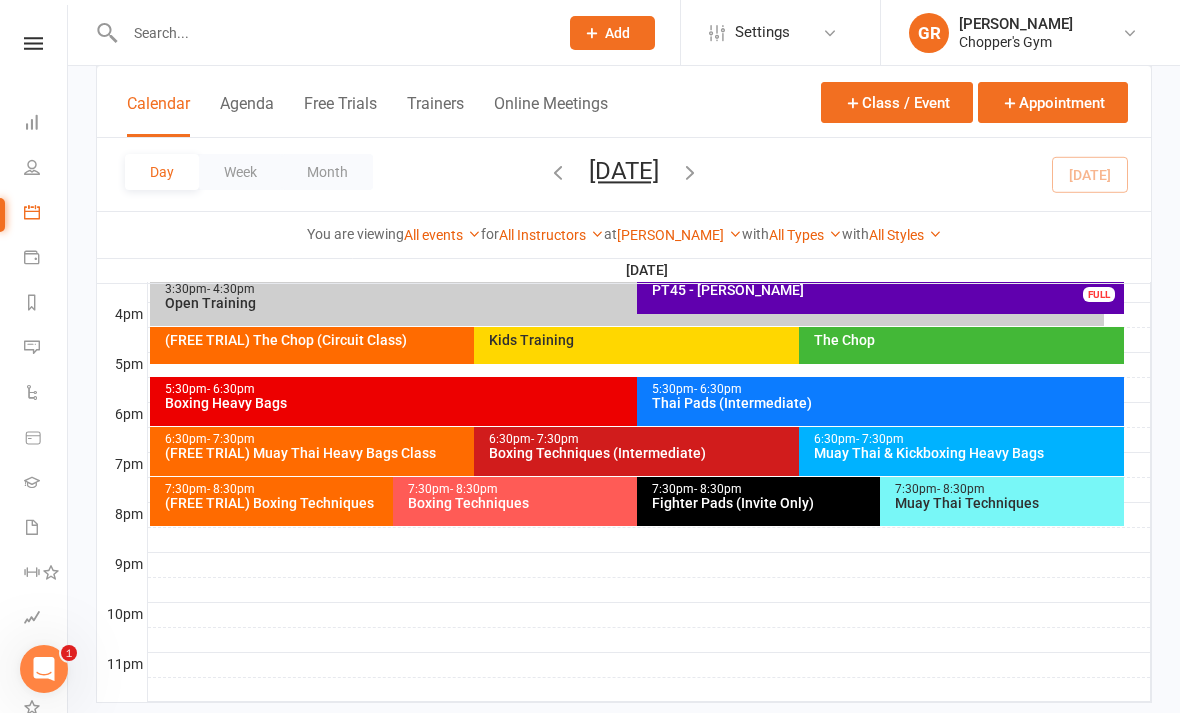 click on "6:30pm  - 7:30pm" at bounding box center [793, 439] 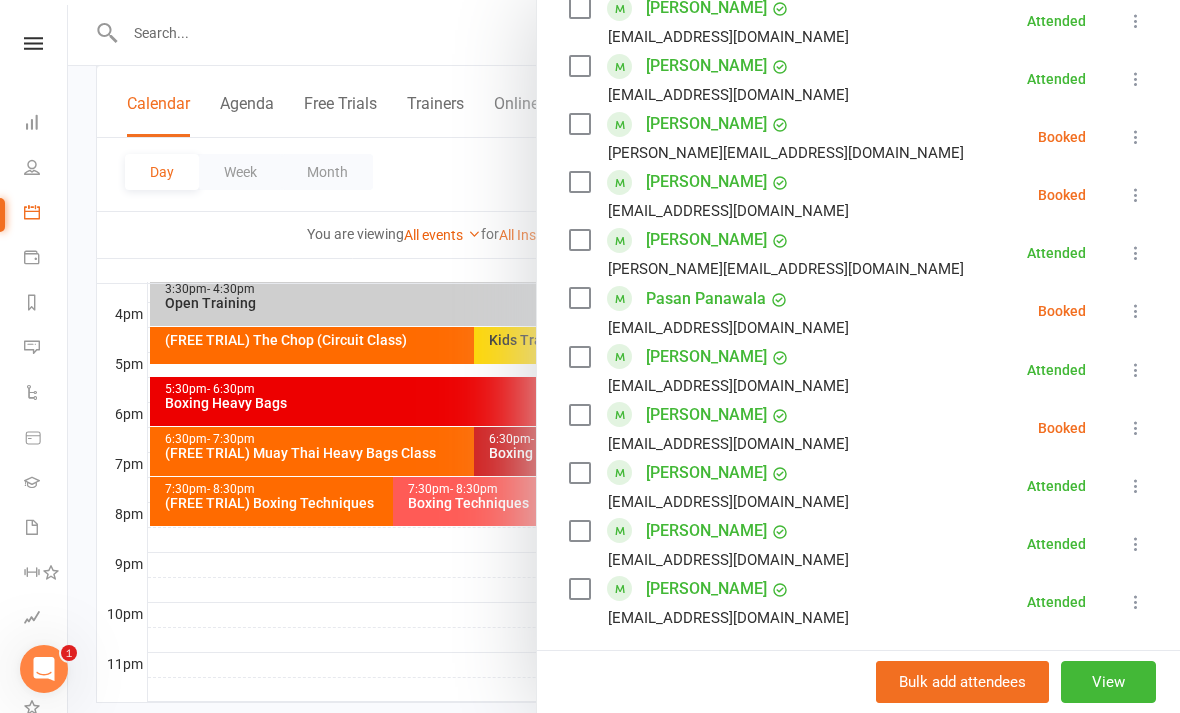 scroll, scrollTop: 965, scrollLeft: 0, axis: vertical 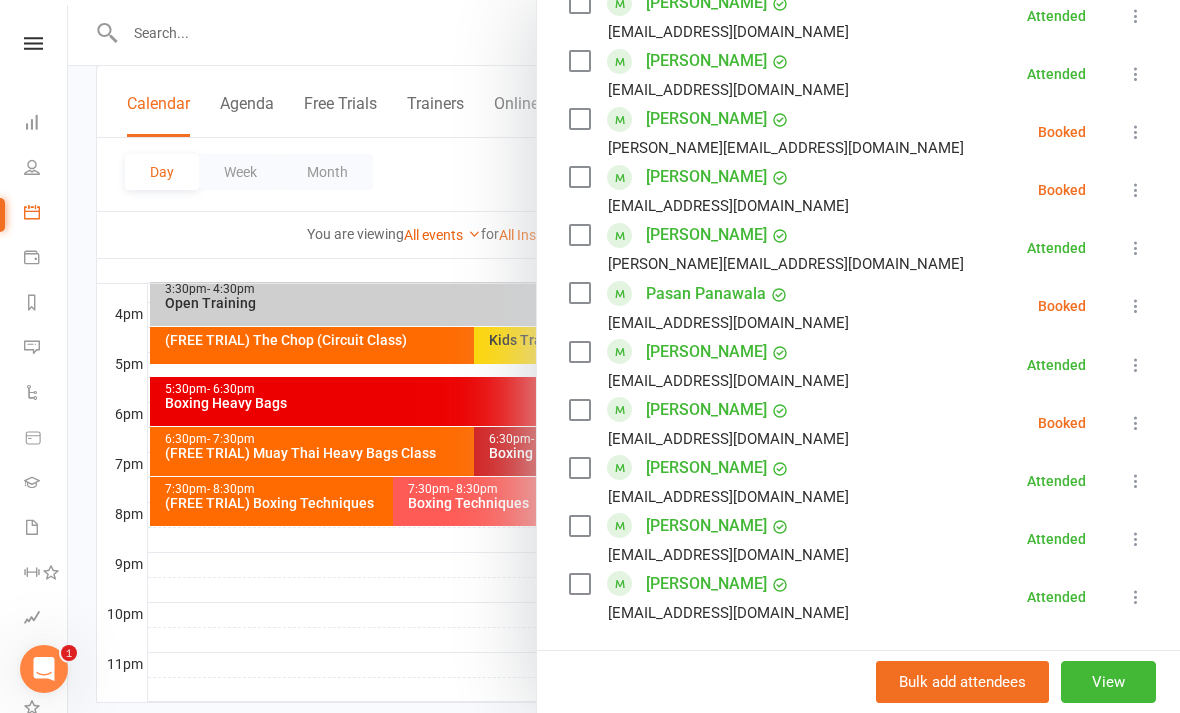 click on "Sammy Barbaro  Patbarbs@gmail.com Booked More info  Remove  Check in  Mark absent  Send message  Enable recurring bookings  All bookings for series" at bounding box center [858, 423] 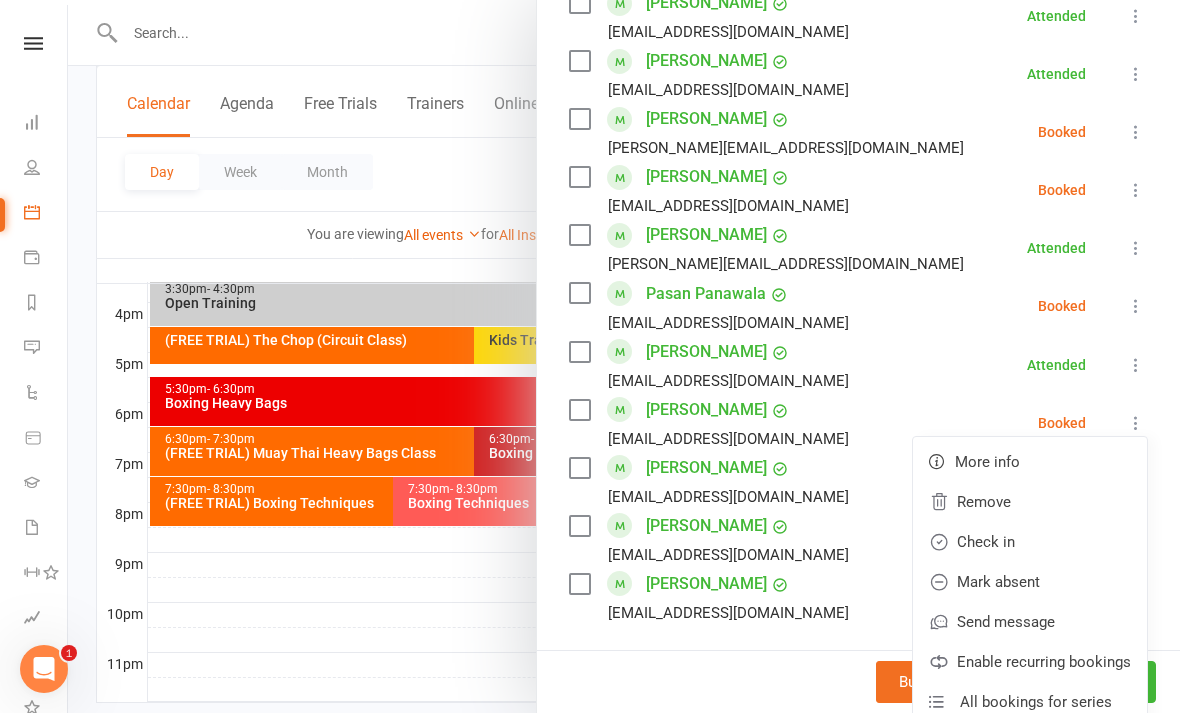 click on "Check in" at bounding box center (1030, 542) 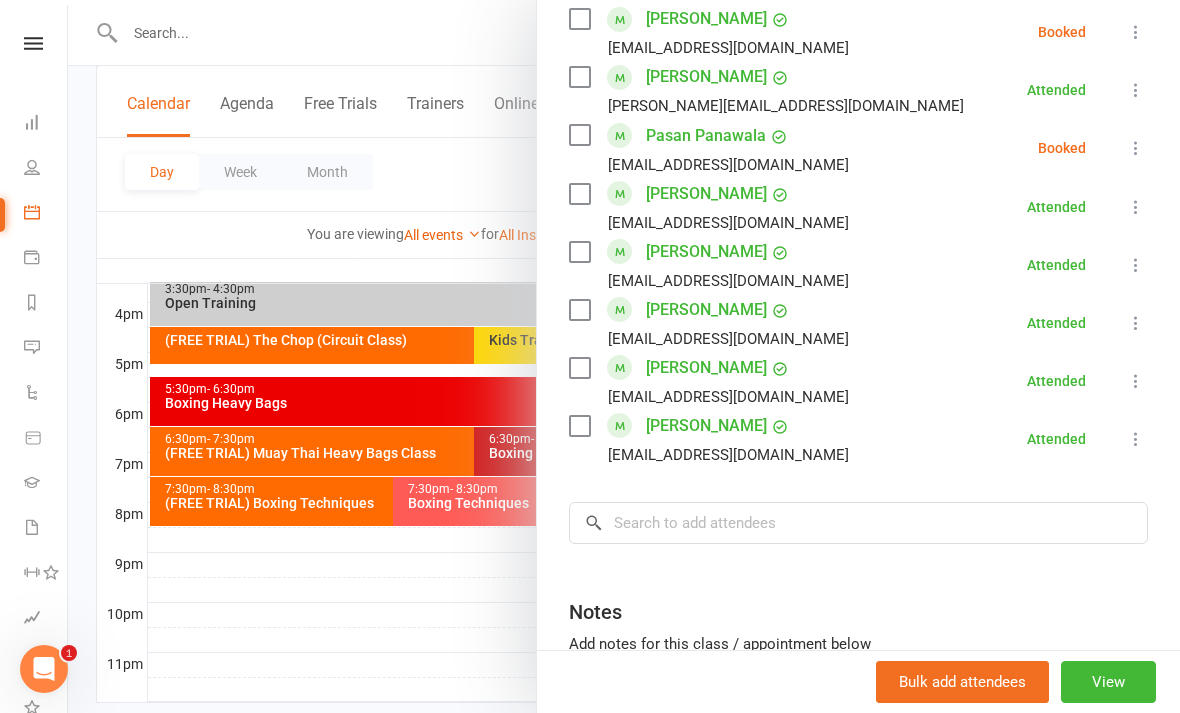 scroll, scrollTop: 1126, scrollLeft: 0, axis: vertical 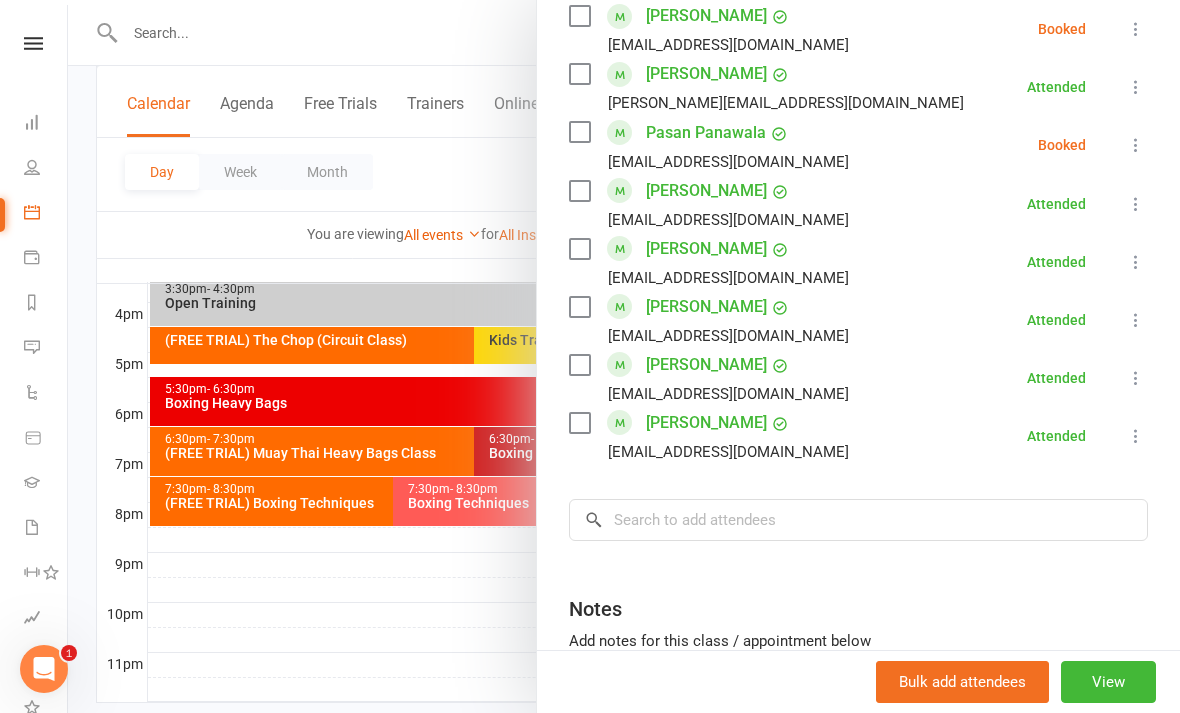 click at bounding box center [624, 356] 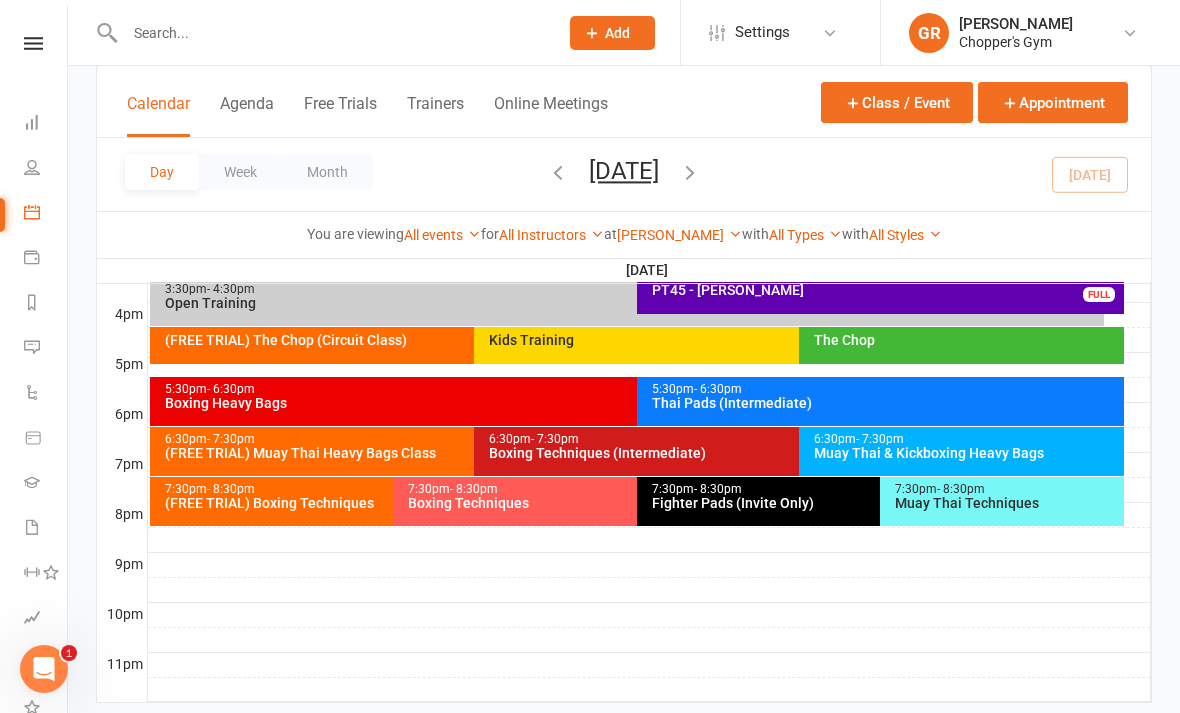 click on "Dickson" at bounding box center [679, 235] 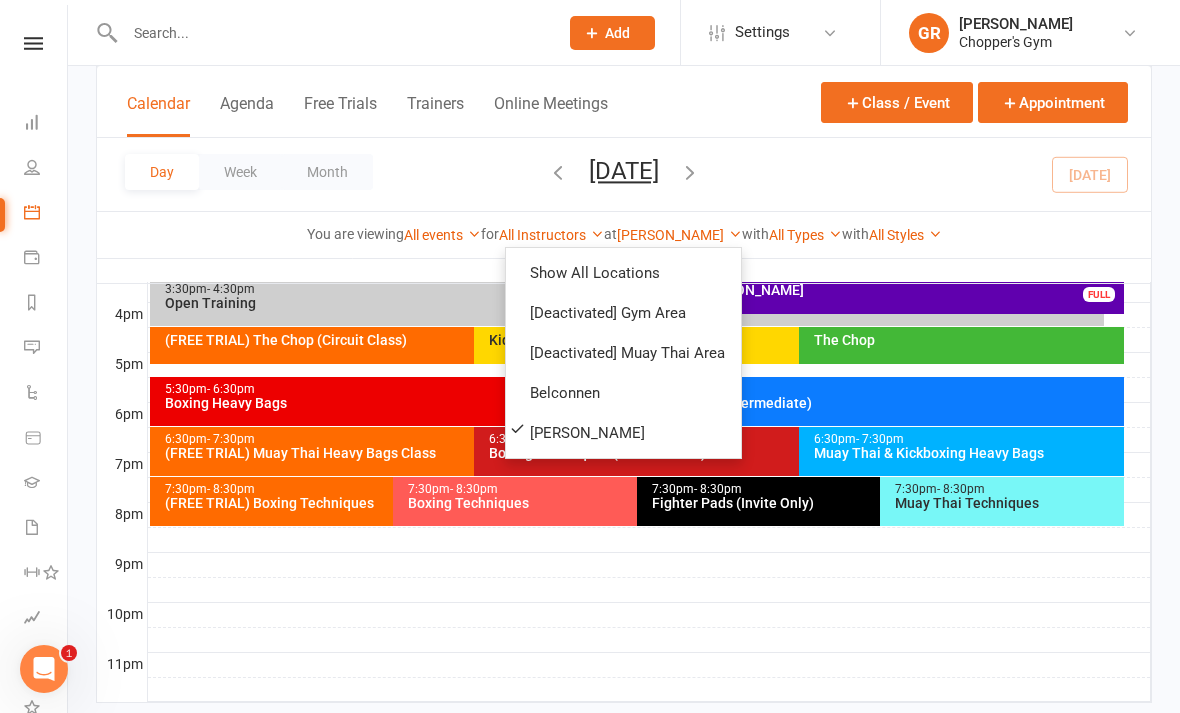 click on "Belconnen" at bounding box center (623, 393) 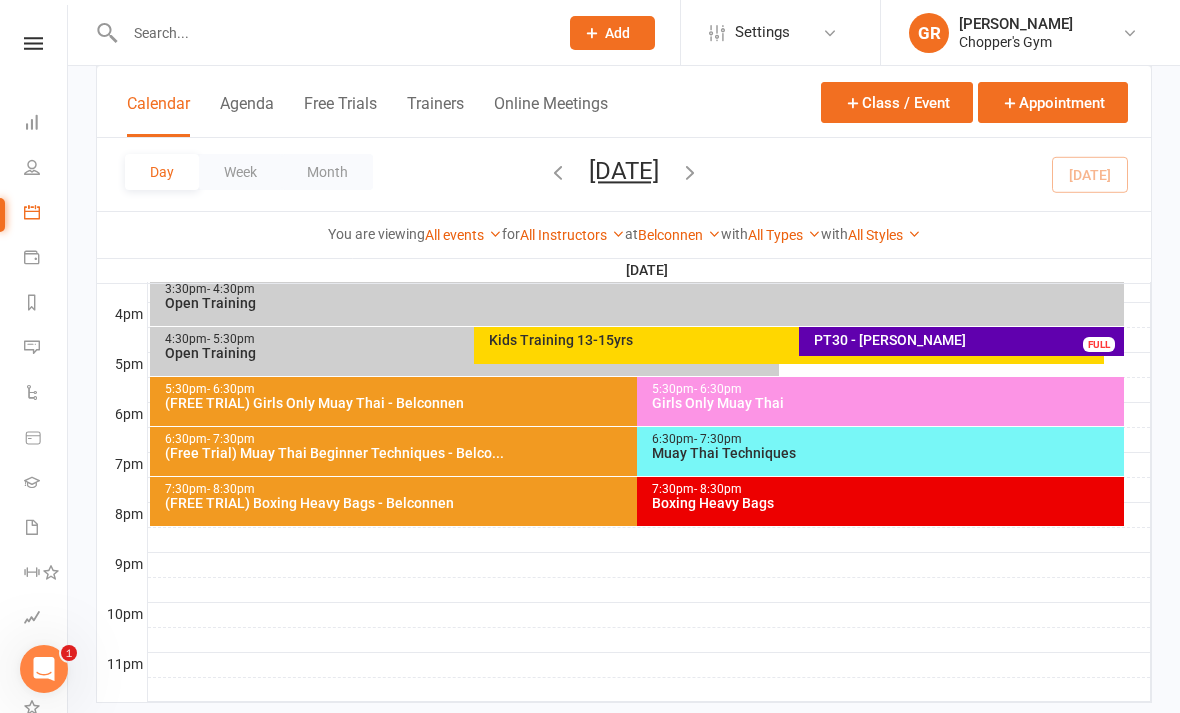 click on "Boxing Heavy Bags" at bounding box center (885, 503) 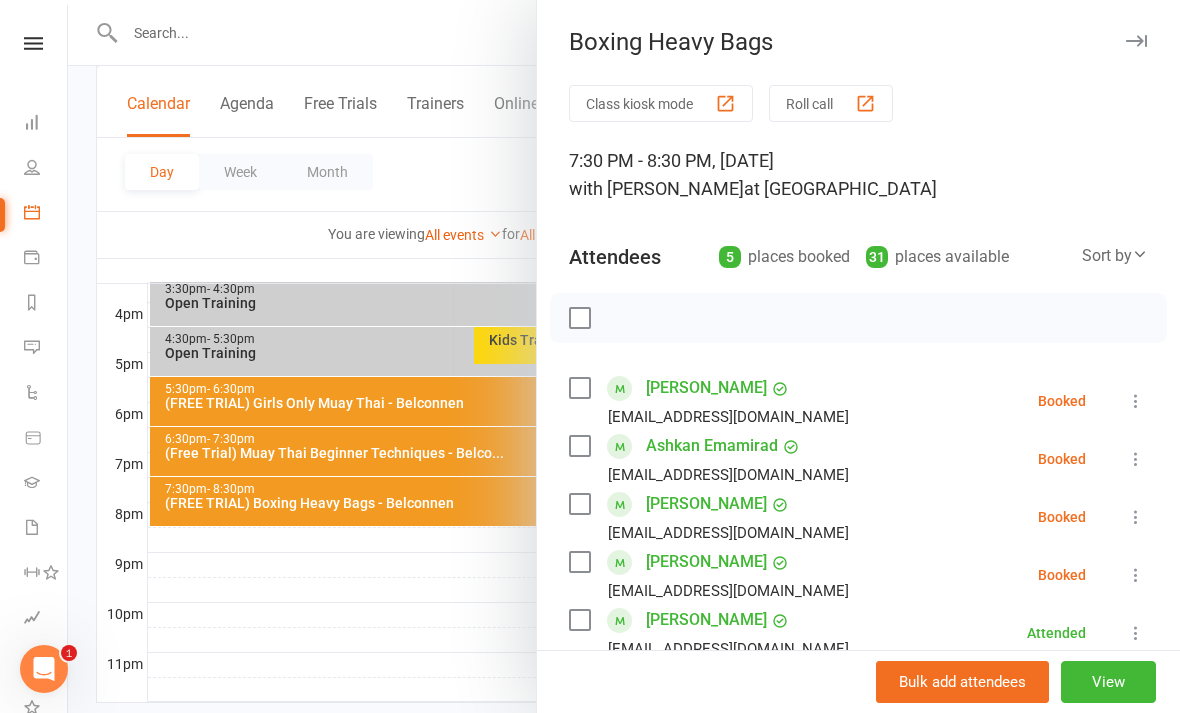 click on "Class kiosk mode  Roll call  7:30 PM - 8:30 PM, Monday, July, 14, 2025 with Gareth Rees  at  Belconnen  Attendees  5  places booked 31  places available Sort by  Last name  First name  Booking created    Annie Sun  anniesun9873@gmail.com Booked More info  Remove  Check in  Mark absent  Send message  Enable recurring bookings  All bookings for series    Ashkan Emamirad  ashrad1995@gmail.com Booked More info  Remove  Check in  Mark absent  Send message  Enable recurring bookings  All bookings for series    Cayden Wescombe  ccoultonwescombe@gmail.com Booked More info  Remove  Check in  Mark absent  Send message  Enable recurring bookings  All bookings for series    Logan Coulton-Wescombe  wescombe2014@outlook.com Booked More info  Remove  Check in  Mark absent  Send message  Enable recurring bookings  All bookings for series    Tilly Bell  tillybell22@gmail.com Attended More info  Remove  Mark absent  Undo check-in  Send message  Enable recurring bookings  All bookings for series  × No results
Notes" at bounding box center [858, 553] 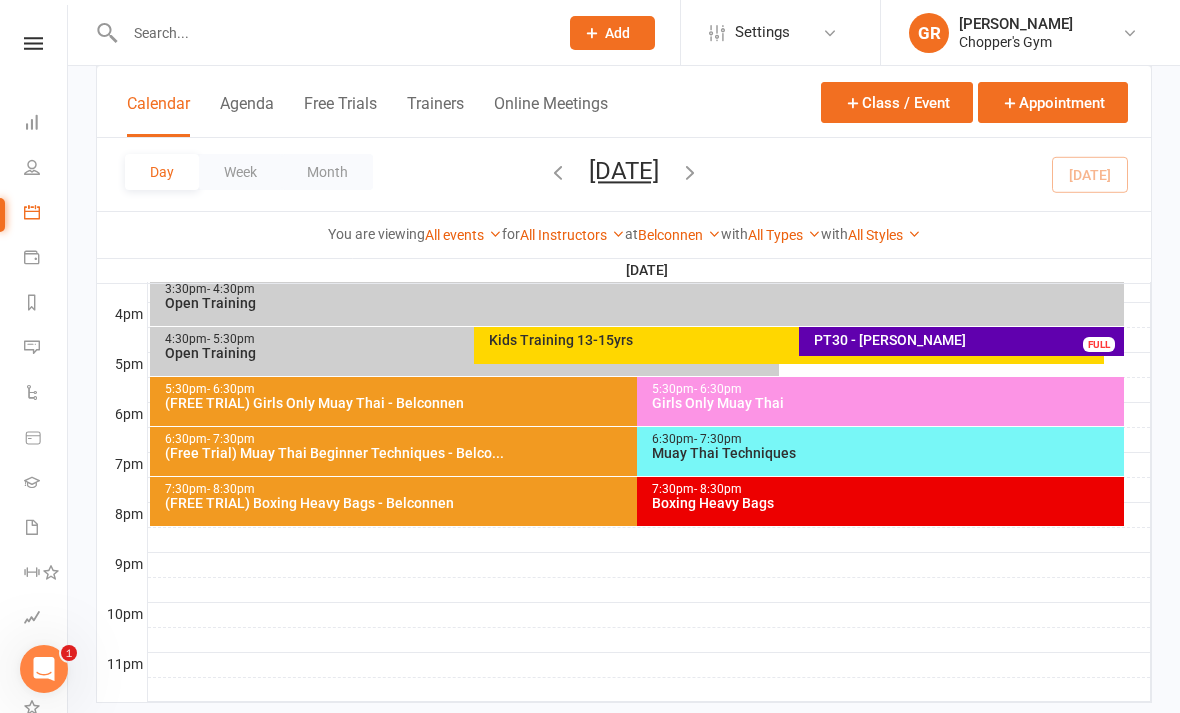 click on "Belconnen" at bounding box center (679, 235) 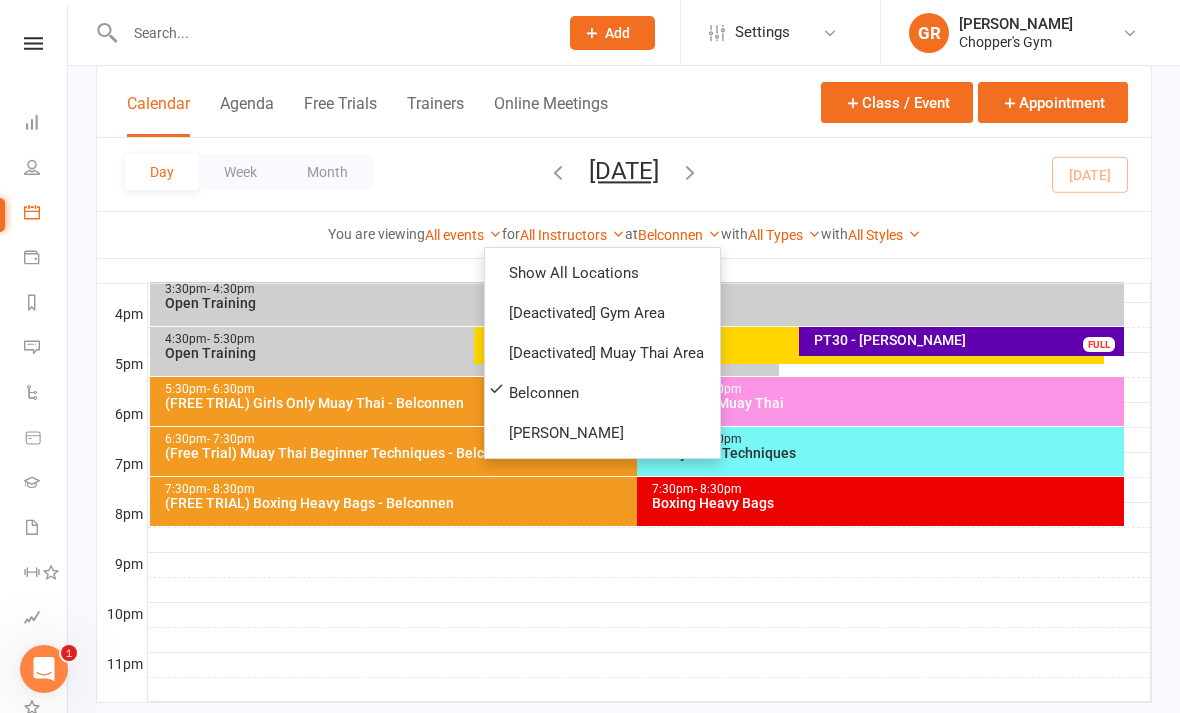 click on "Dickson" at bounding box center (602, 433) 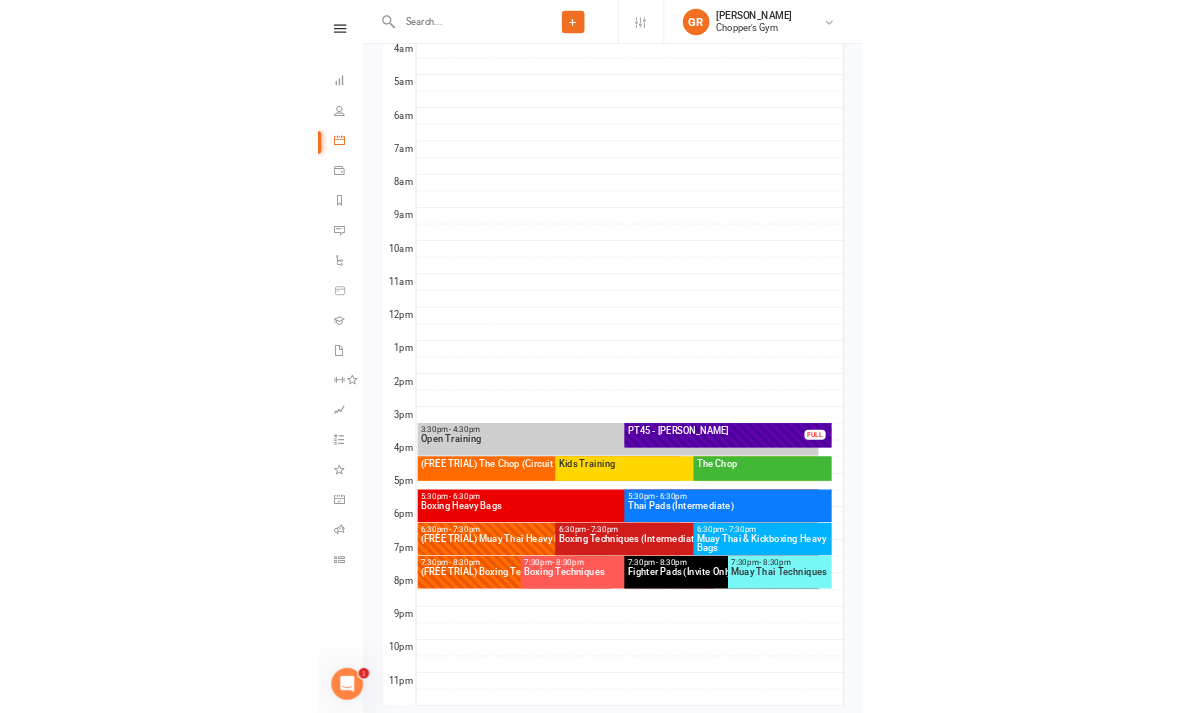 scroll, scrollTop: 904, scrollLeft: 0, axis: vertical 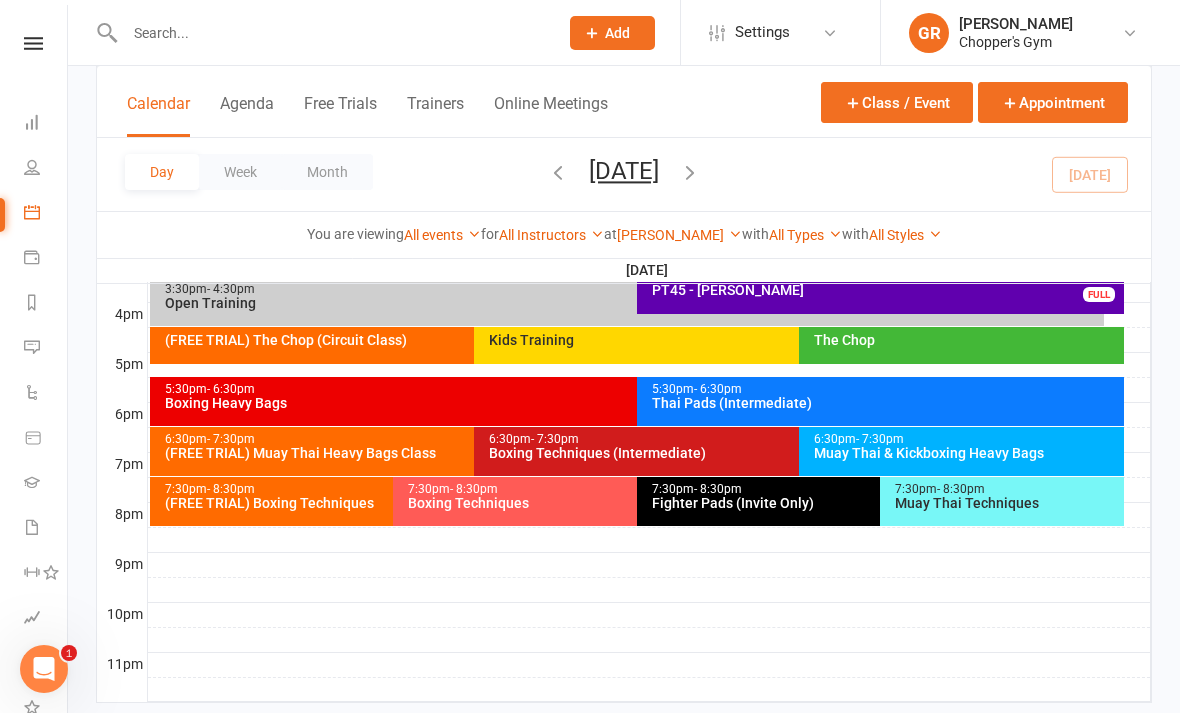 click on "6:30pm  - 7:30pm Boxing Techniques (Intermediate)" at bounding box center (788, 451) 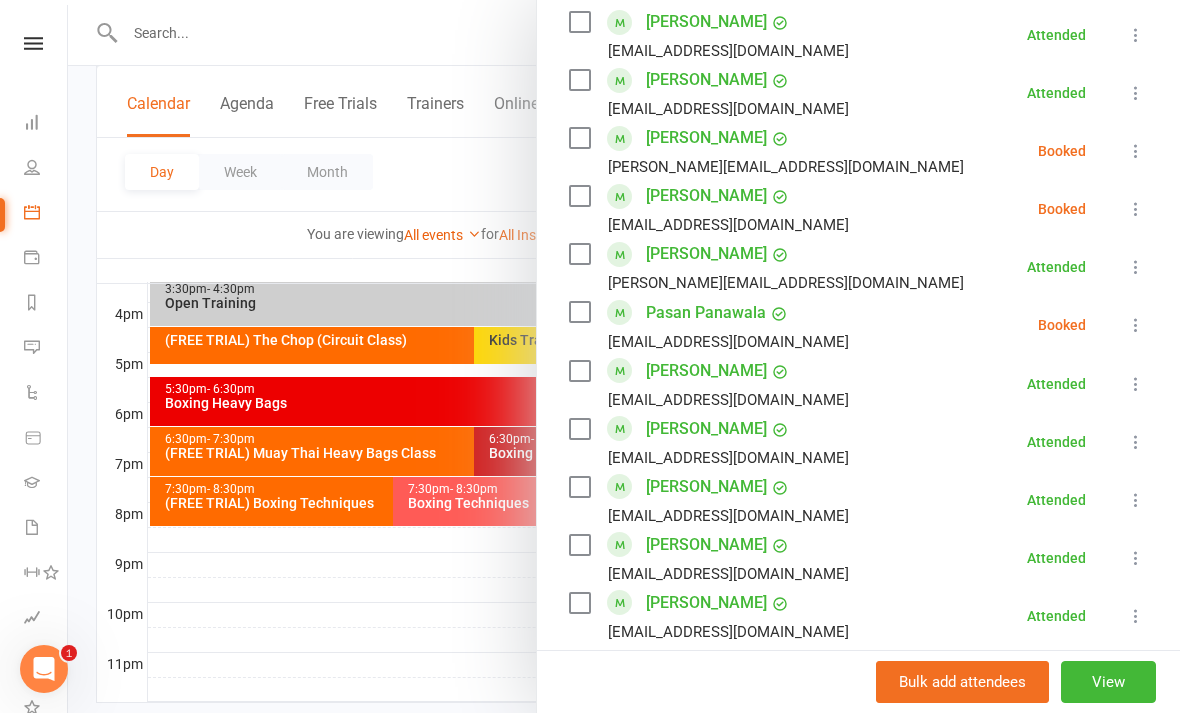 scroll, scrollTop: 957, scrollLeft: 0, axis: vertical 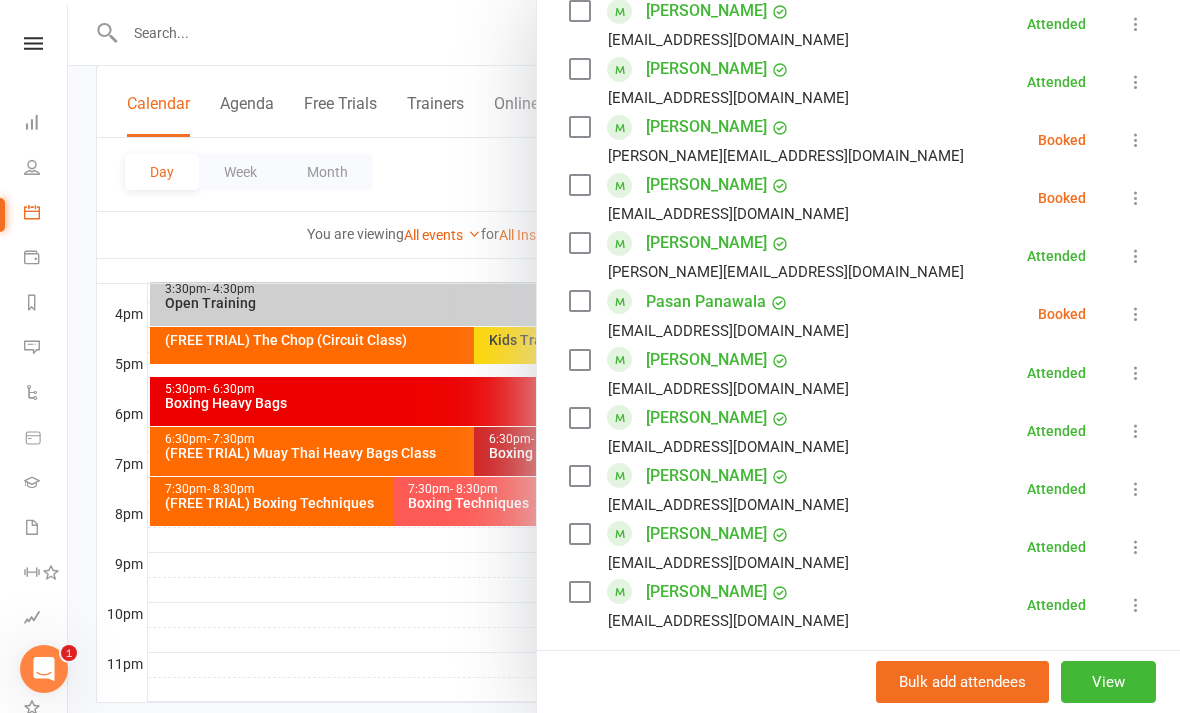 click at bounding box center [858, 689] 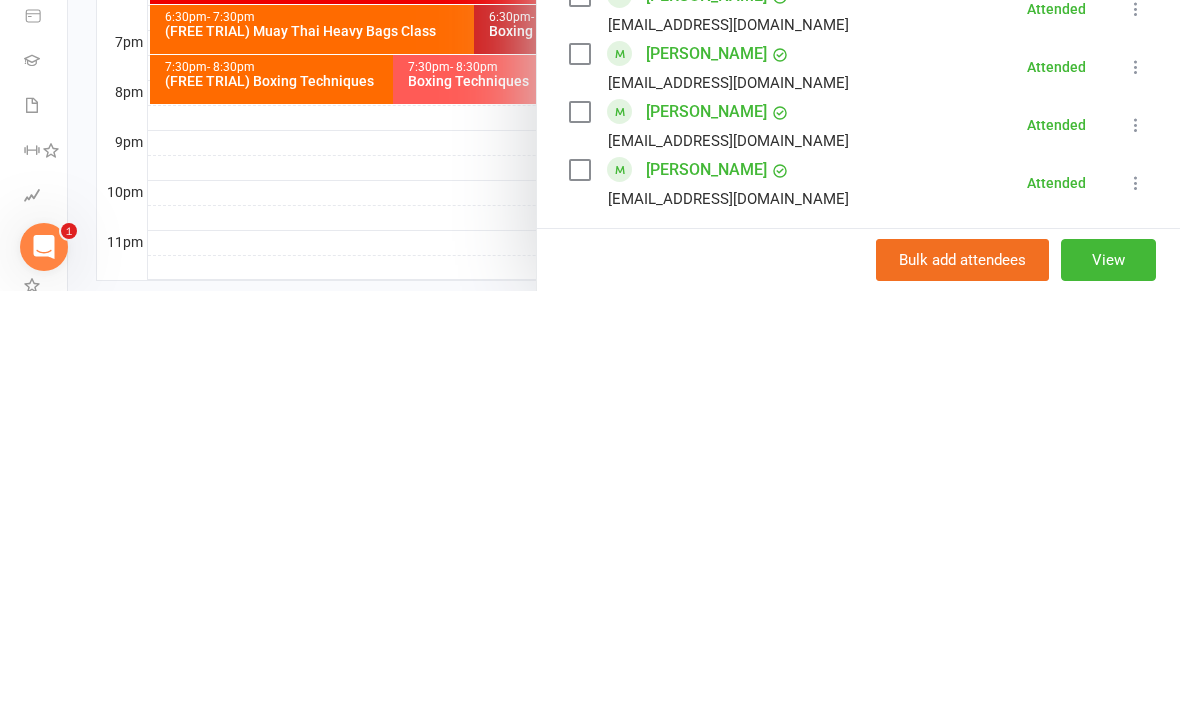 scroll, scrollTop: 968, scrollLeft: 0, axis: vertical 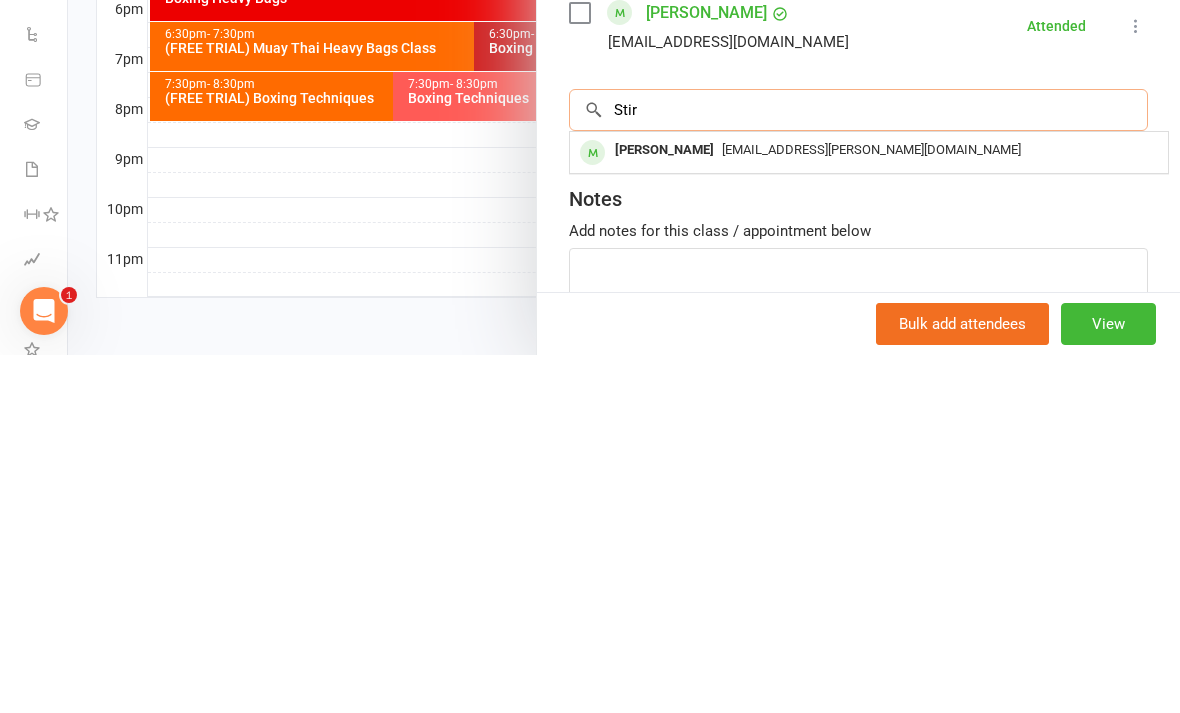 type on "Stir" 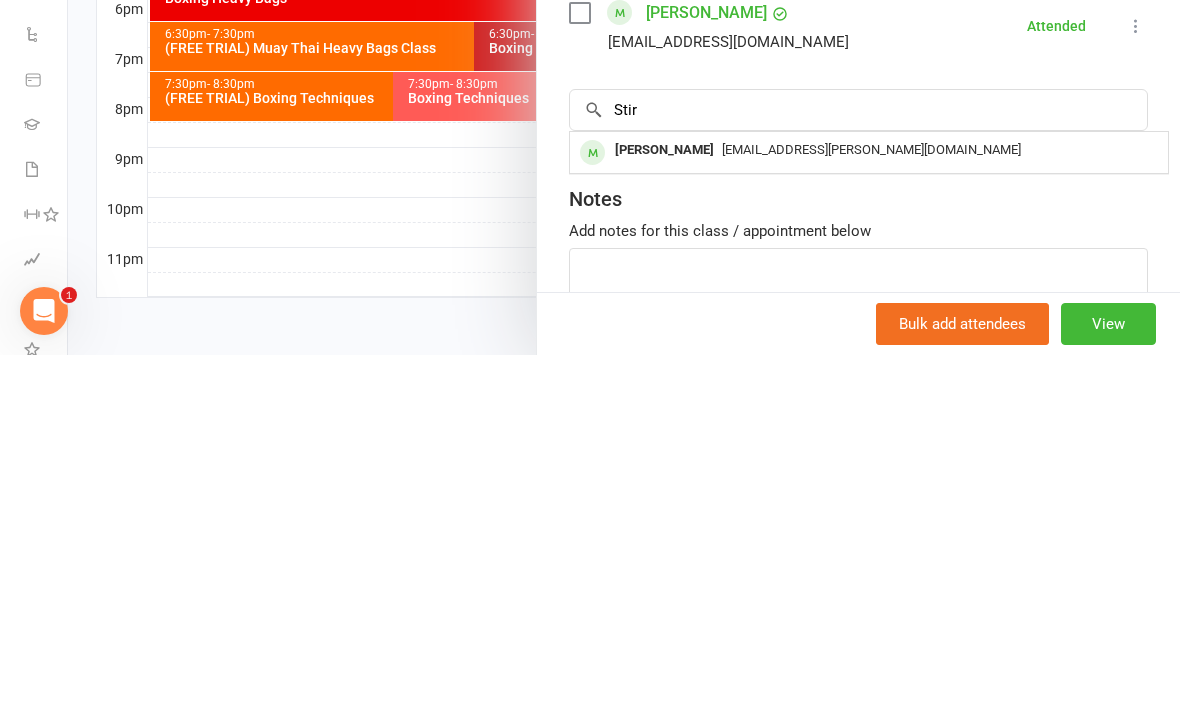 click on "stirling.goudy@icloud.com" at bounding box center (869, 508) 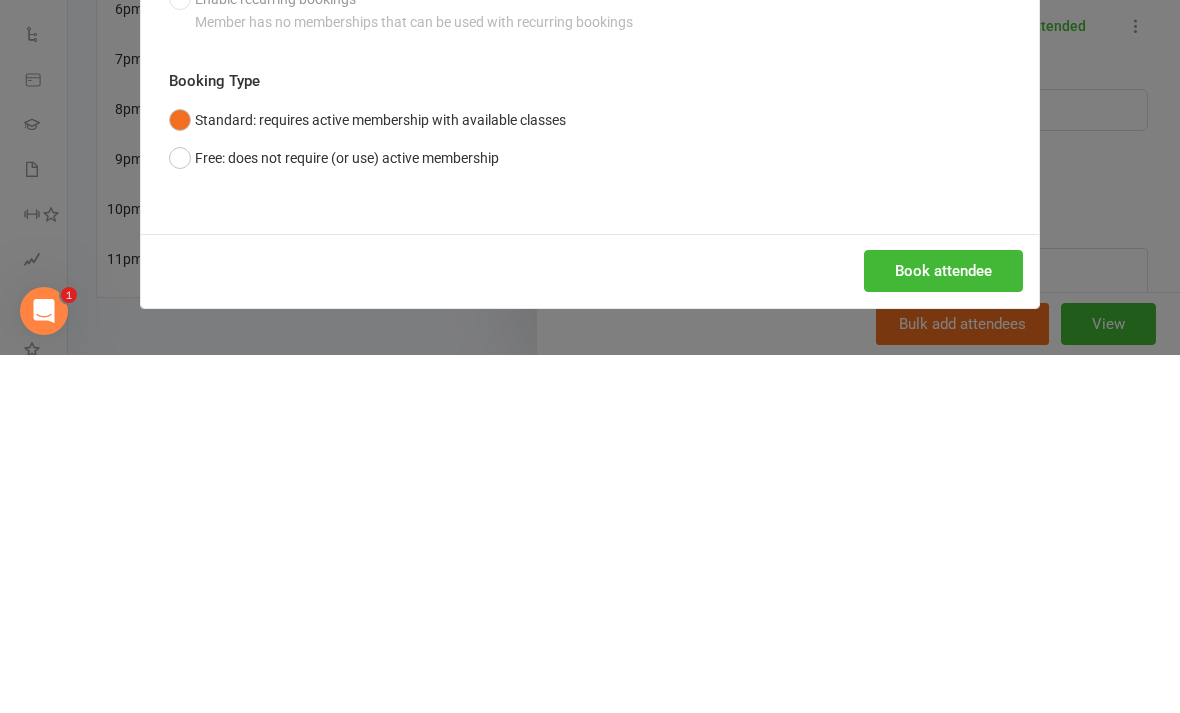 scroll, scrollTop: 904, scrollLeft: 0, axis: vertical 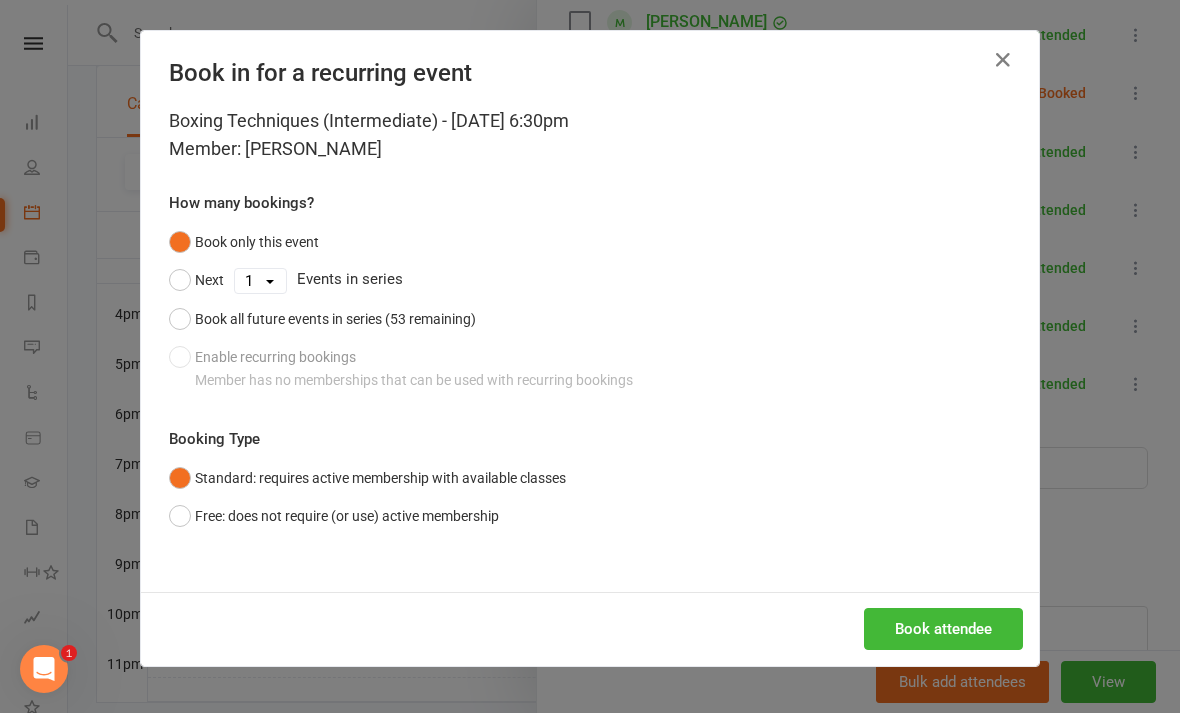 click on "Book attendee" at bounding box center [943, 629] 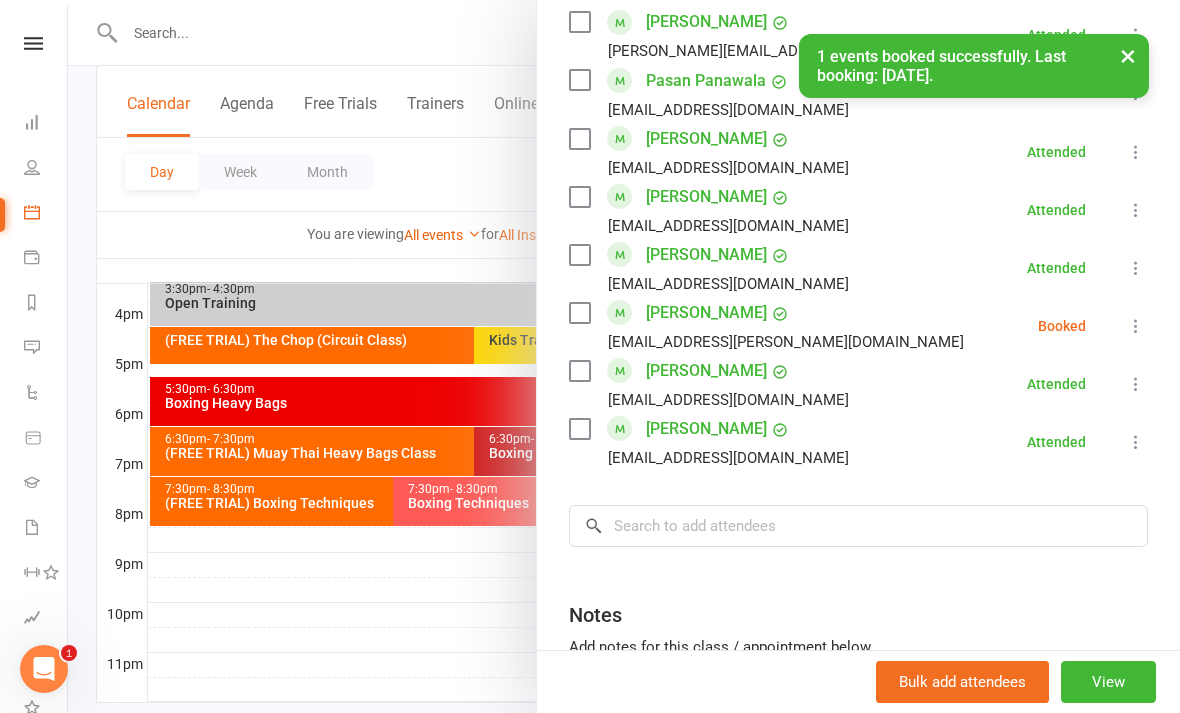 scroll, scrollTop: 1153, scrollLeft: 0, axis: vertical 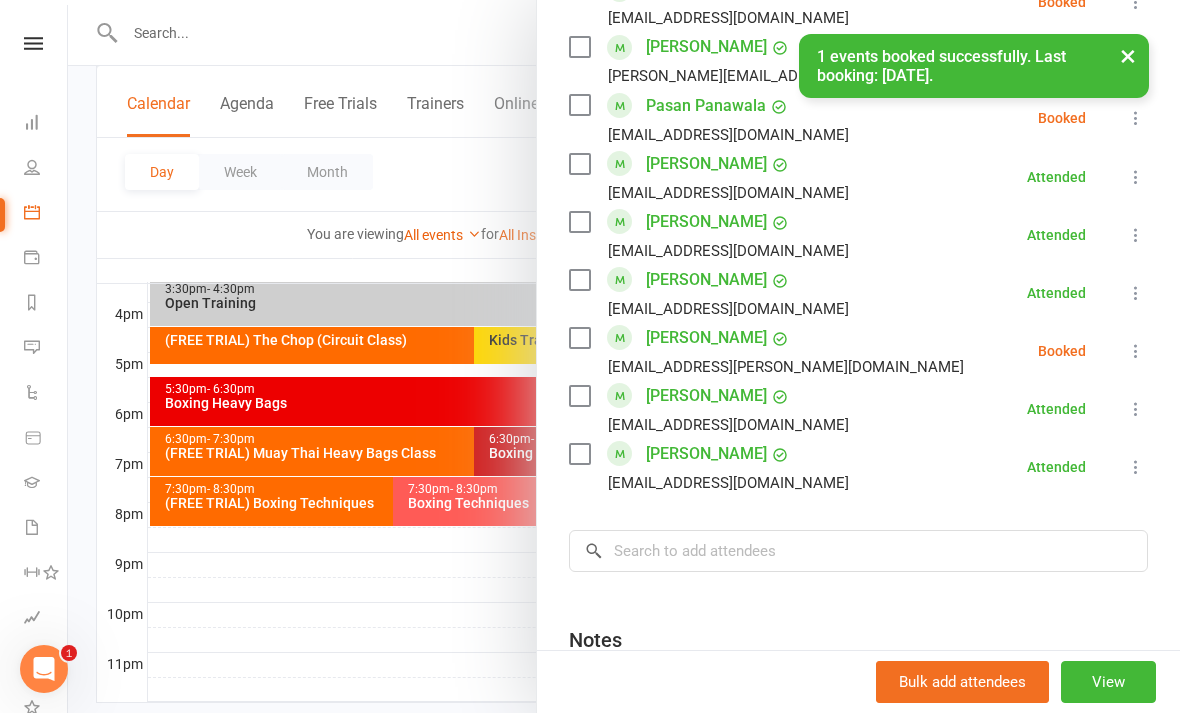 click at bounding box center [1136, 351] 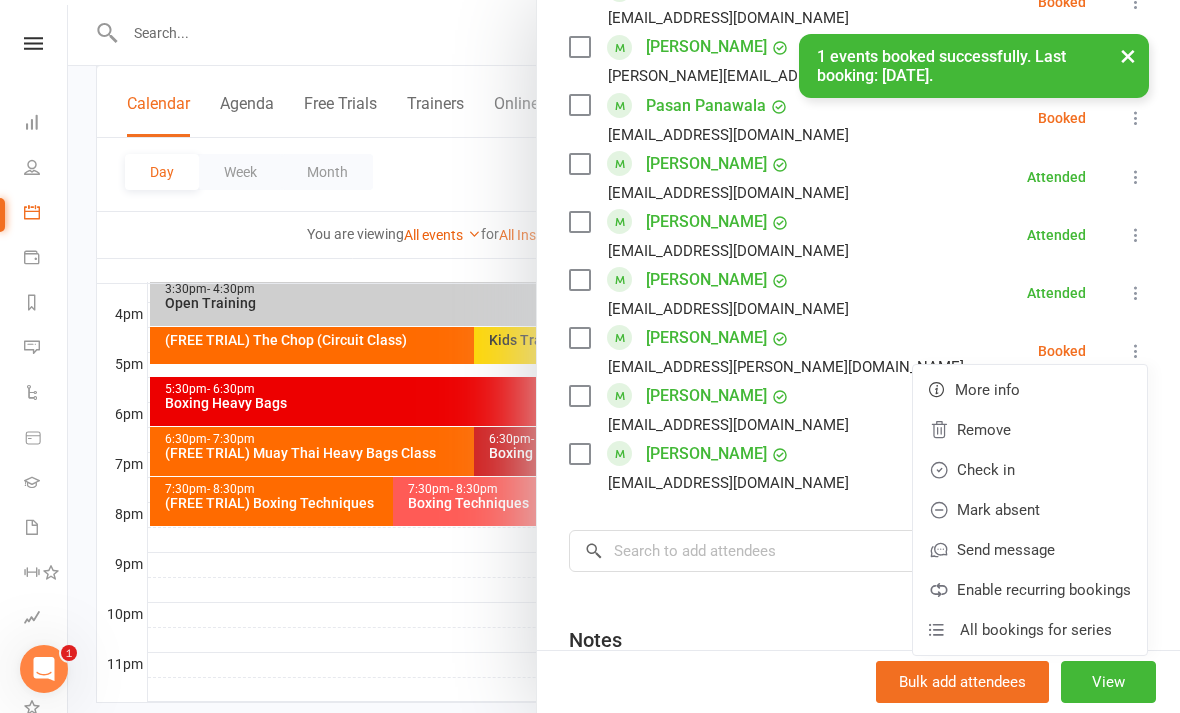 click on "Check in" at bounding box center [1030, 470] 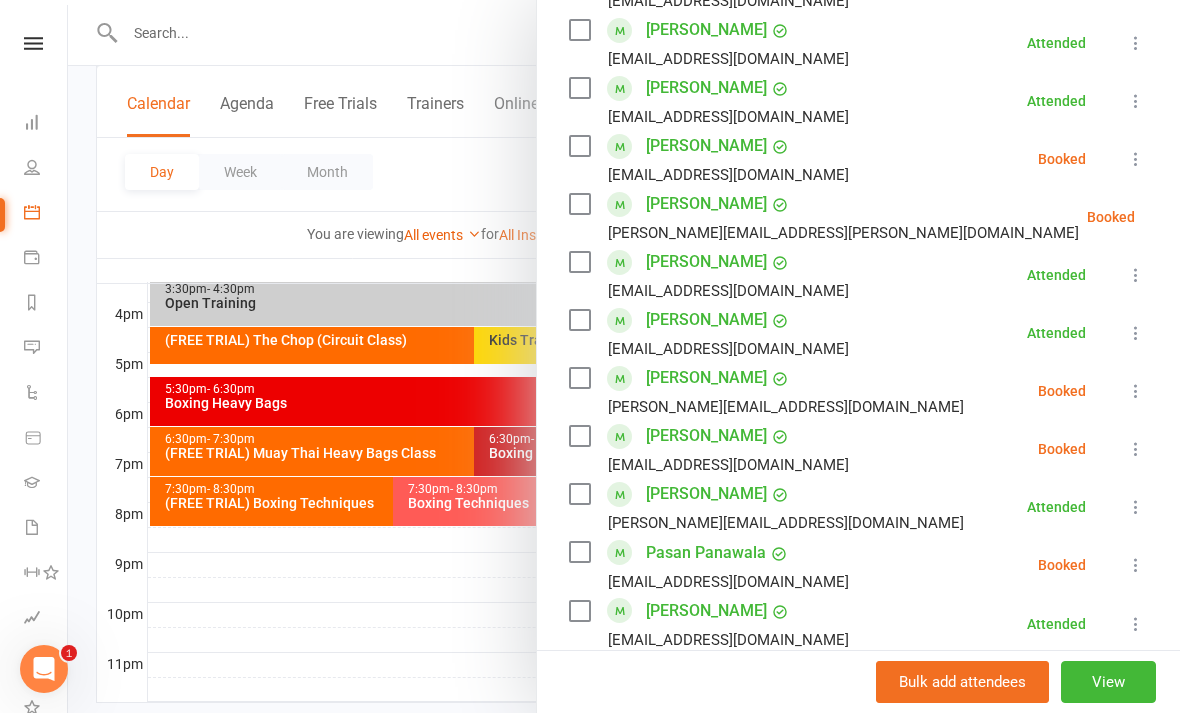 scroll, scrollTop: 705, scrollLeft: 0, axis: vertical 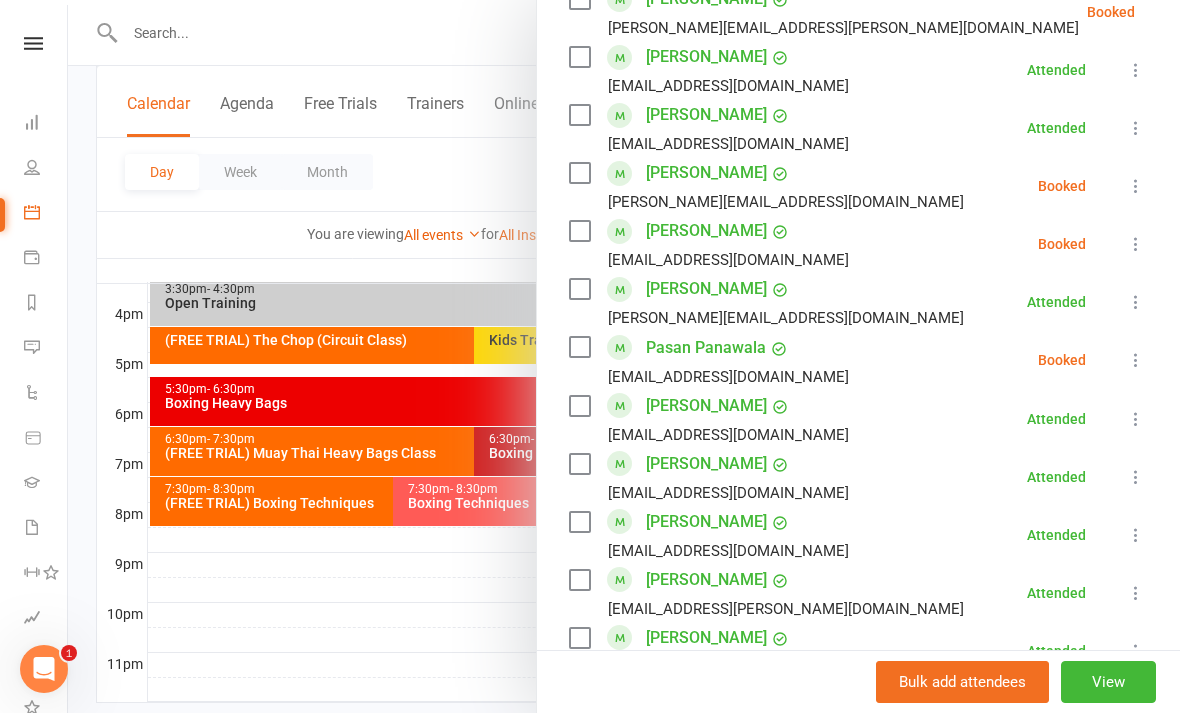 click at bounding box center (1136, 360) 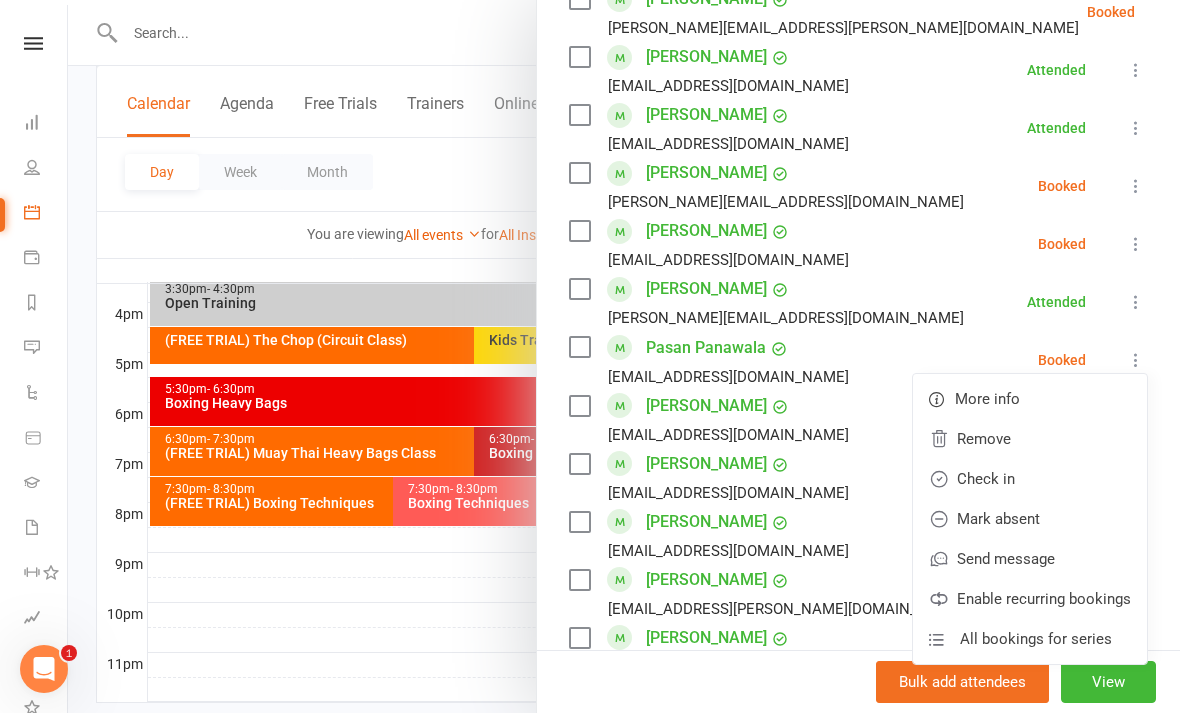 click on "Check in" at bounding box center [1030, 479] 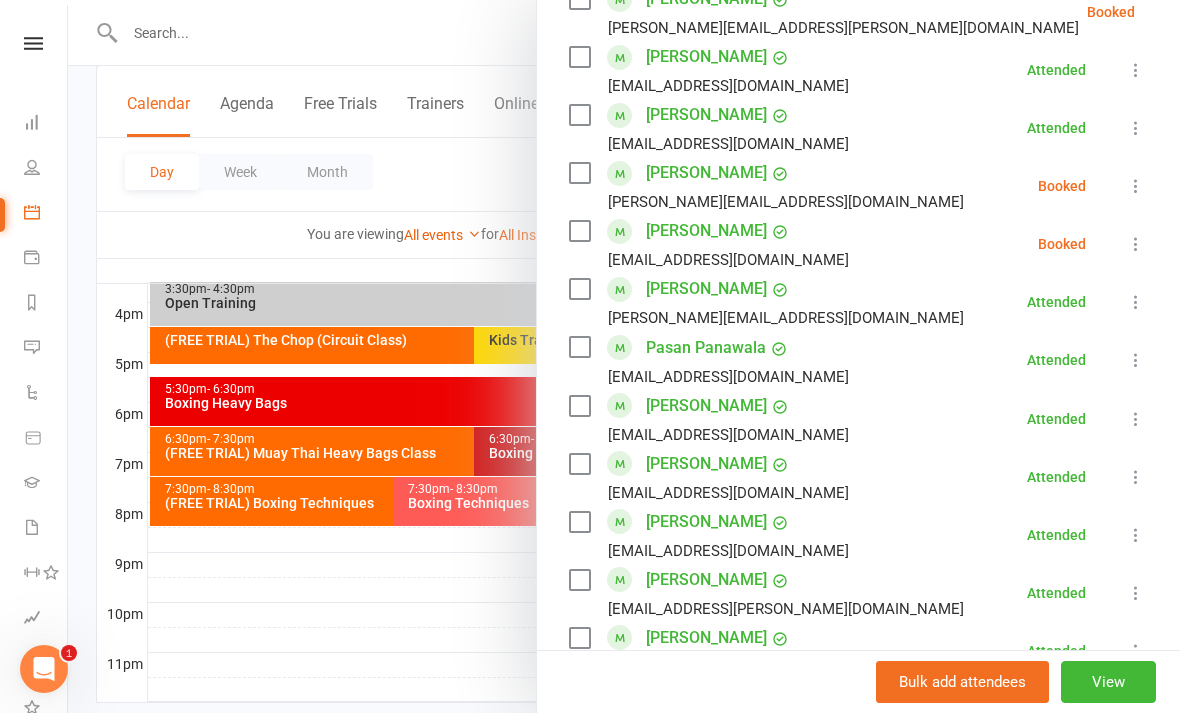click at bounding box center (624, 356) 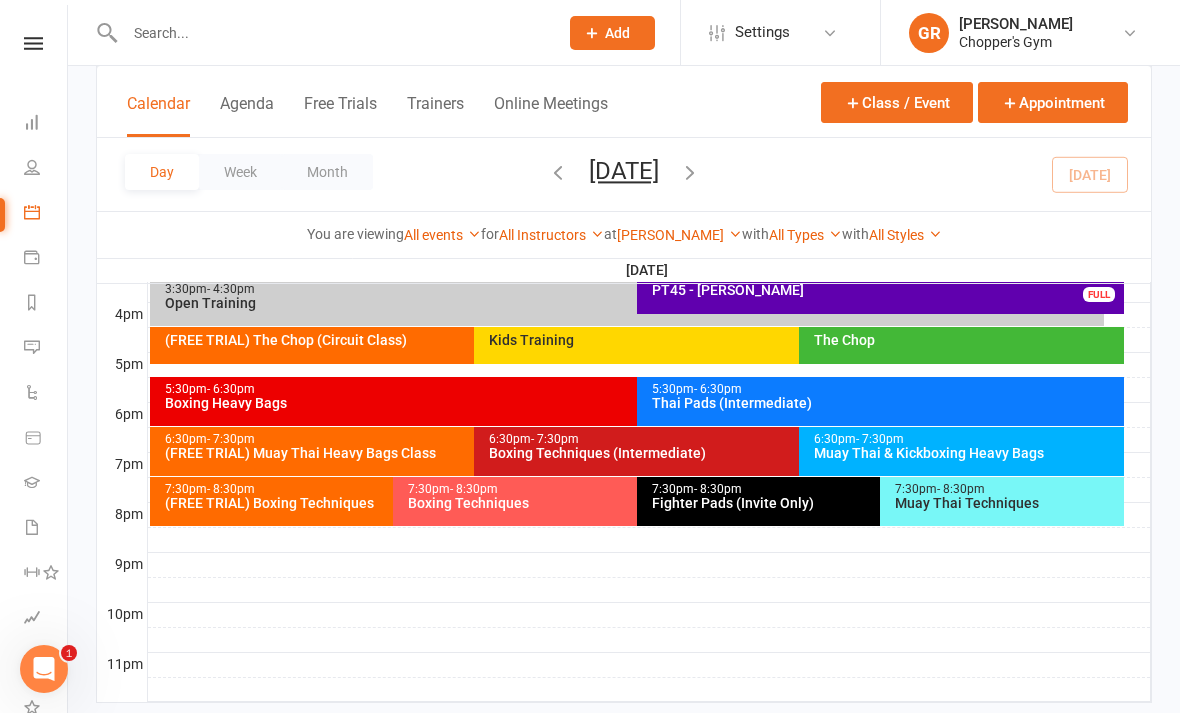 click on "6:30pm  - 7:30pm Boxing Techniques (Intermediate)" at bounding box center [788, 451] 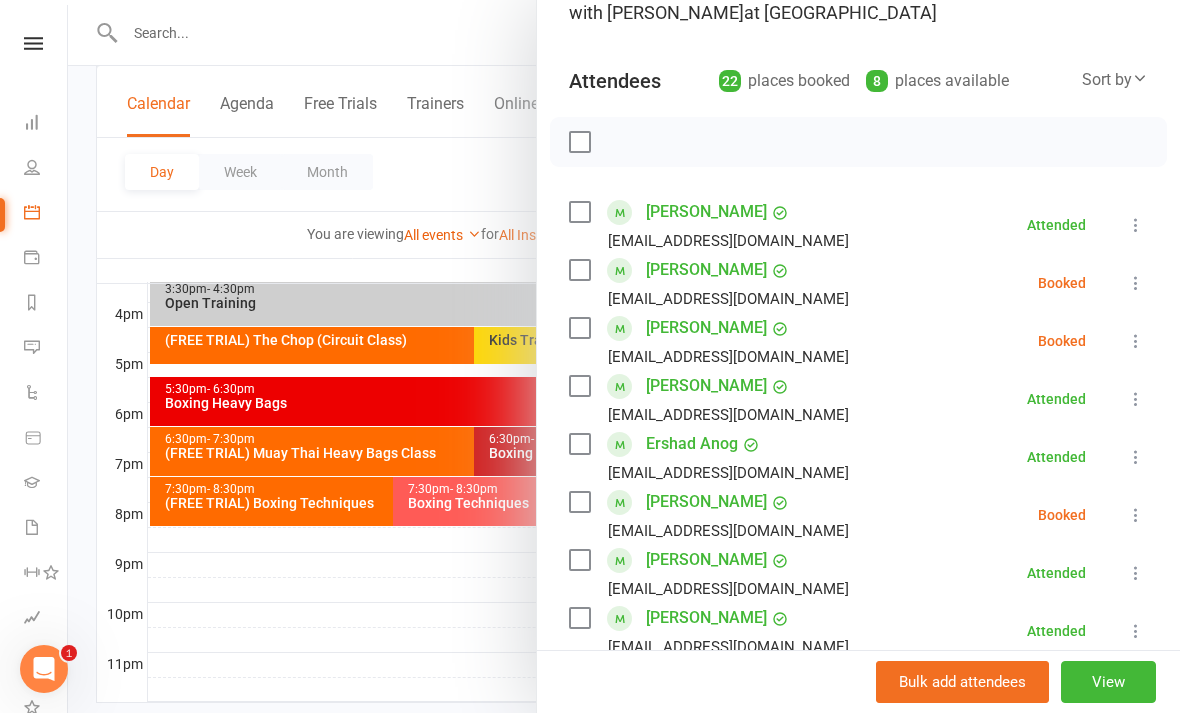 scroll, scrollTop: 178, scrollLeft: 0, axis: vertical 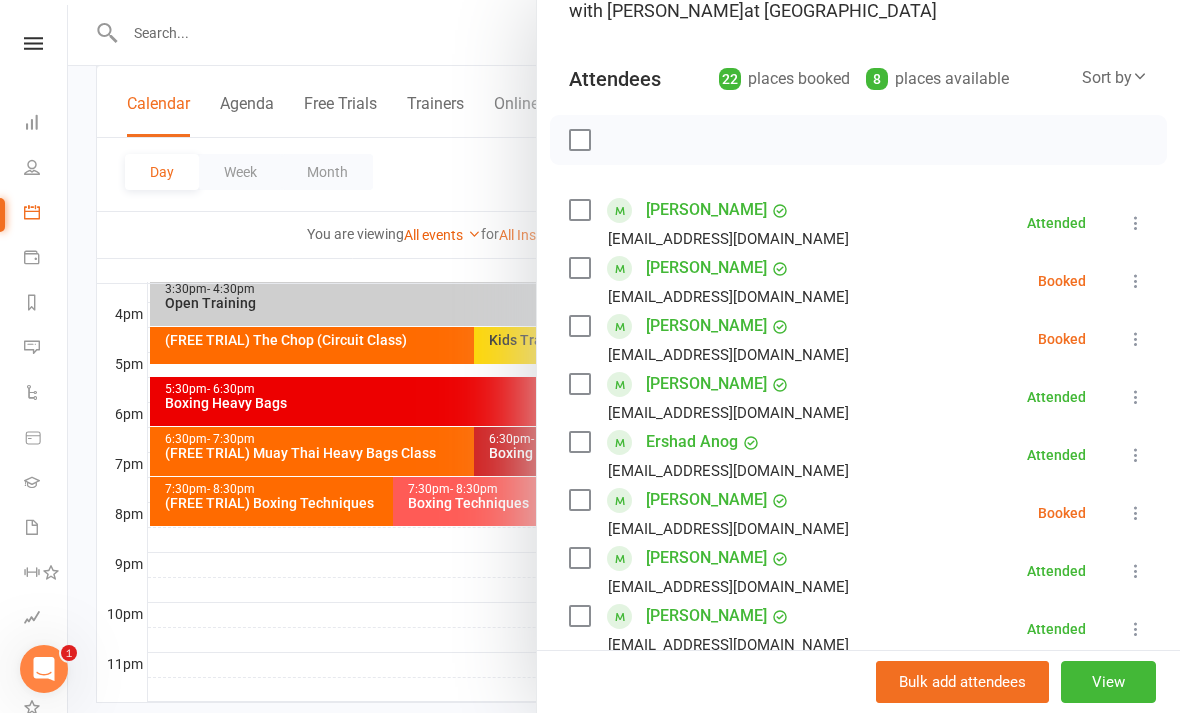 click at bounding box center [1136, 339] 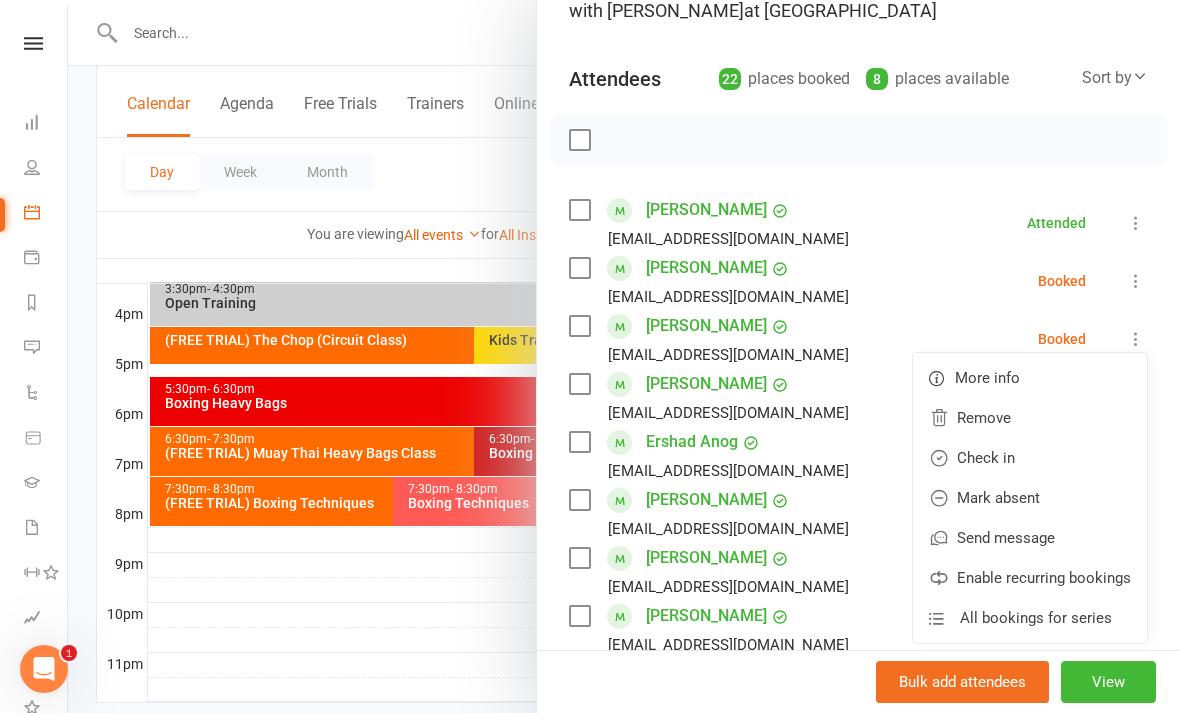click on "Check in" at bounding box center (1030, 458) 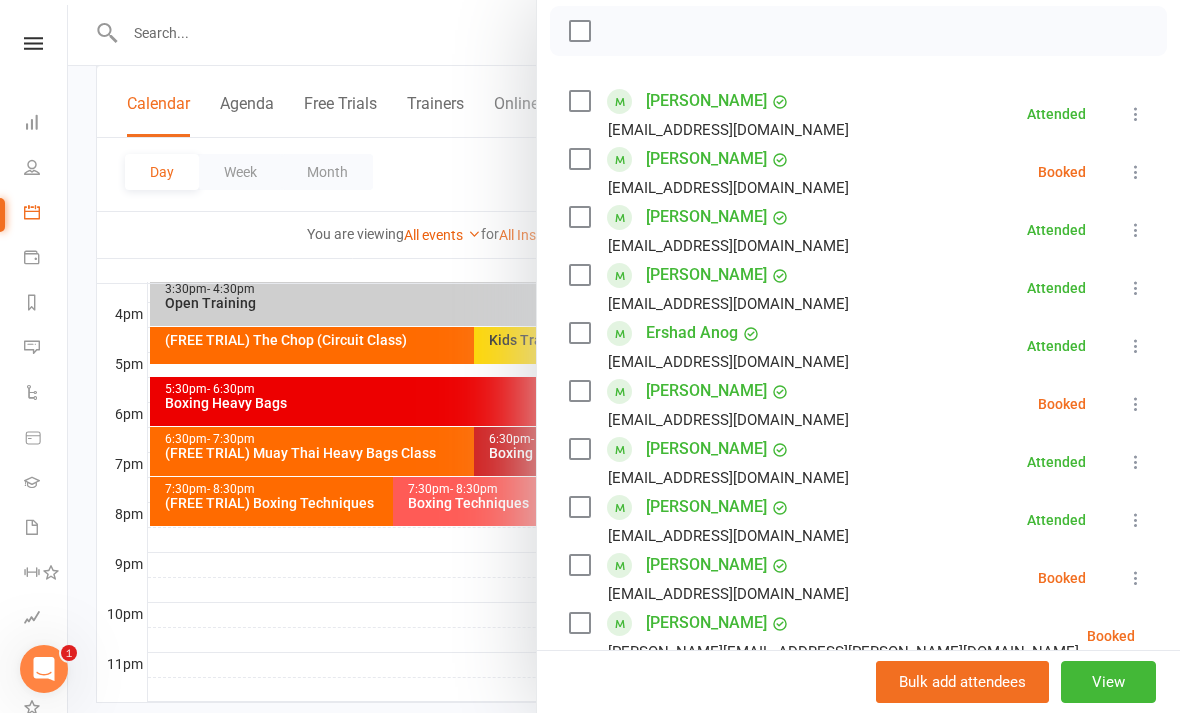 scroll, scrollTop: 295, scrollLeft: 0, axis: vertical 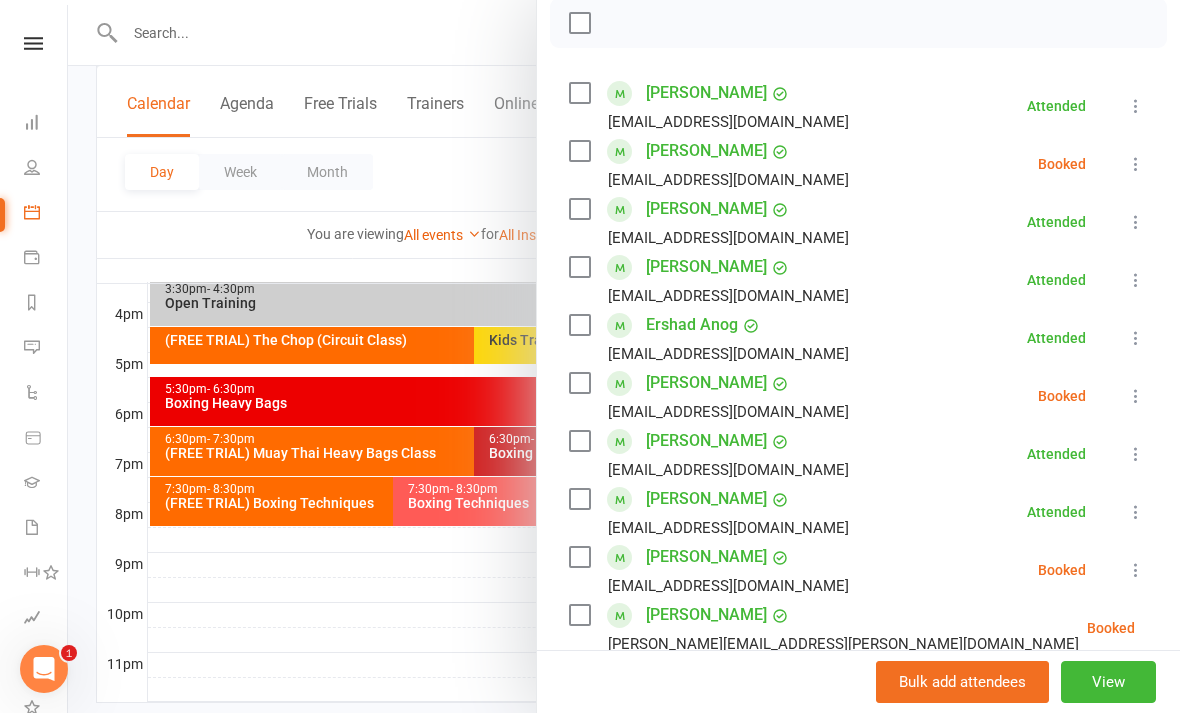 click at bounding box center [1136, 396] 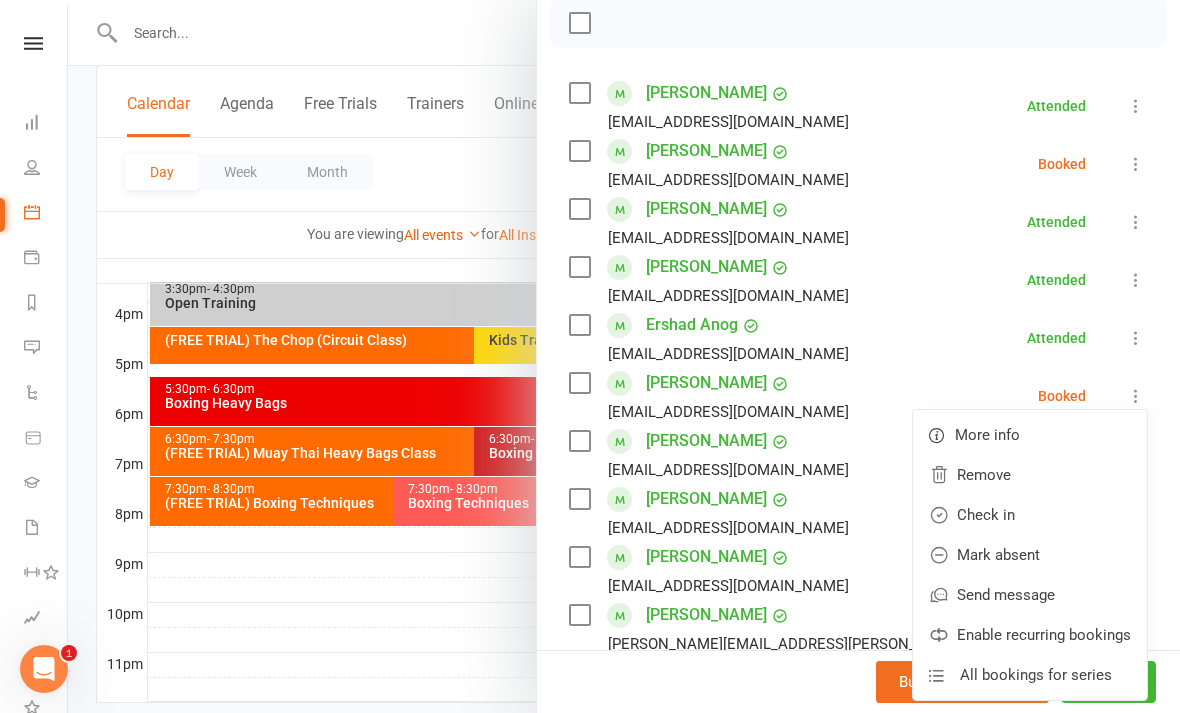 click on "Check in" at bounding box center (1030, 515) 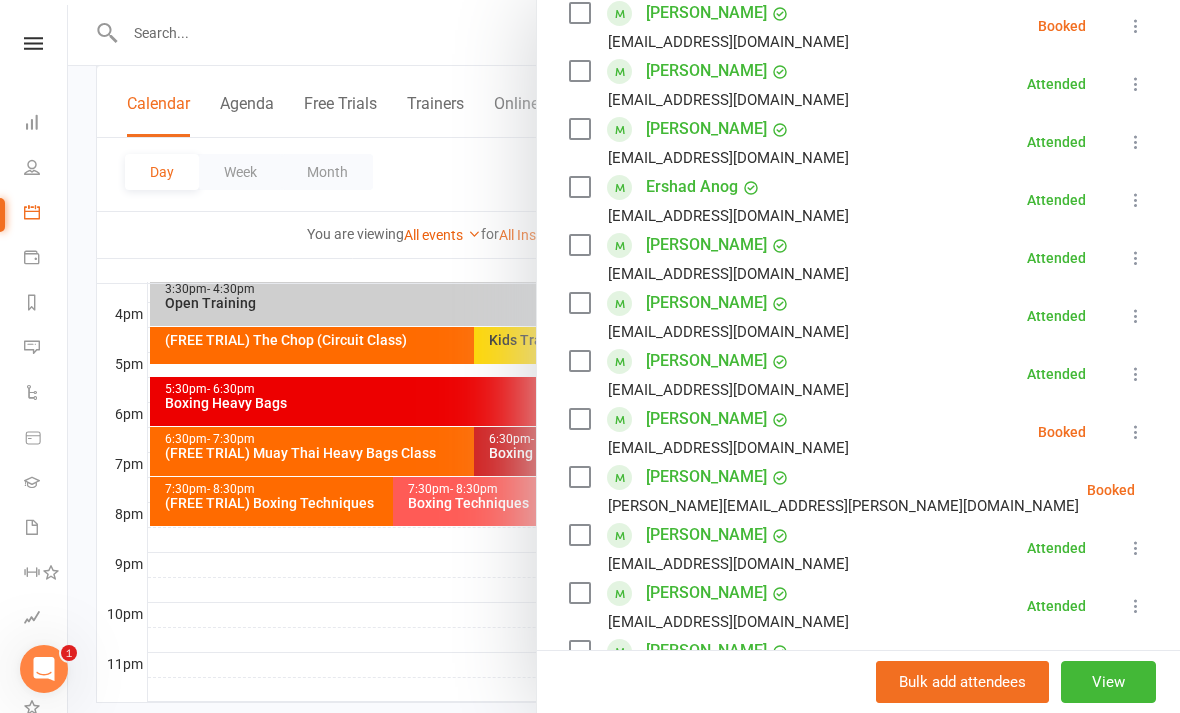 scroll, scrollTop: 437, scrollLeft: 0, axis: vertical 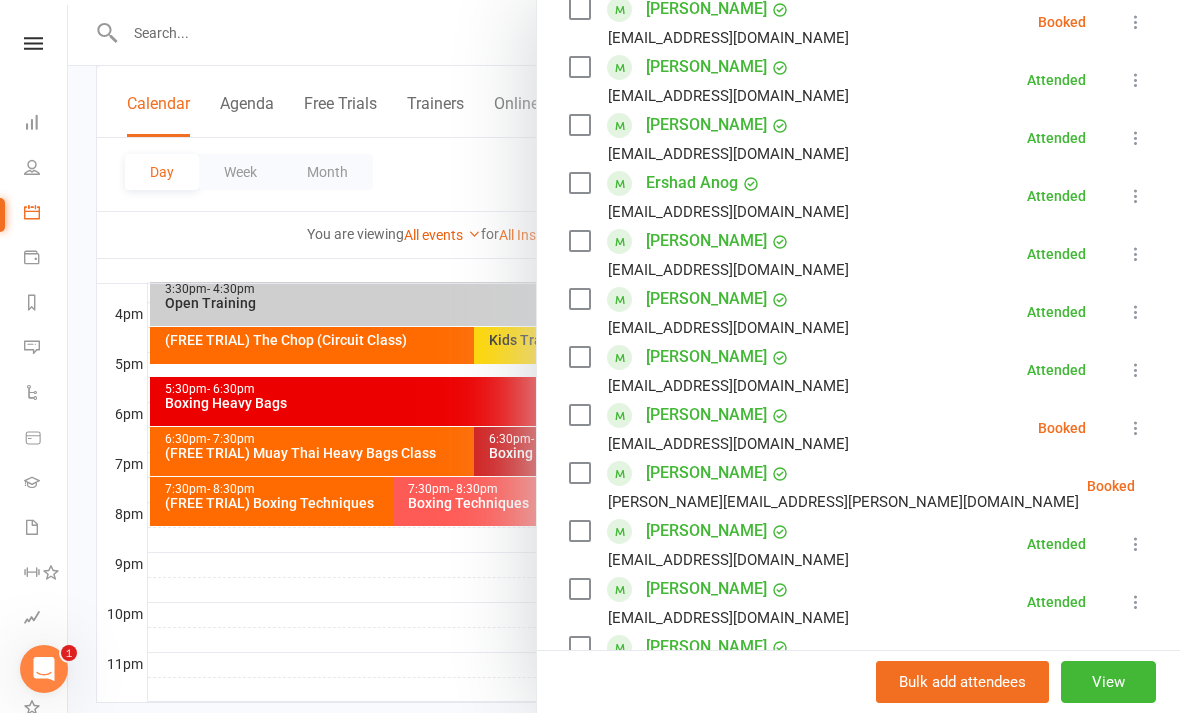 click at bounding box center [1185, 486] 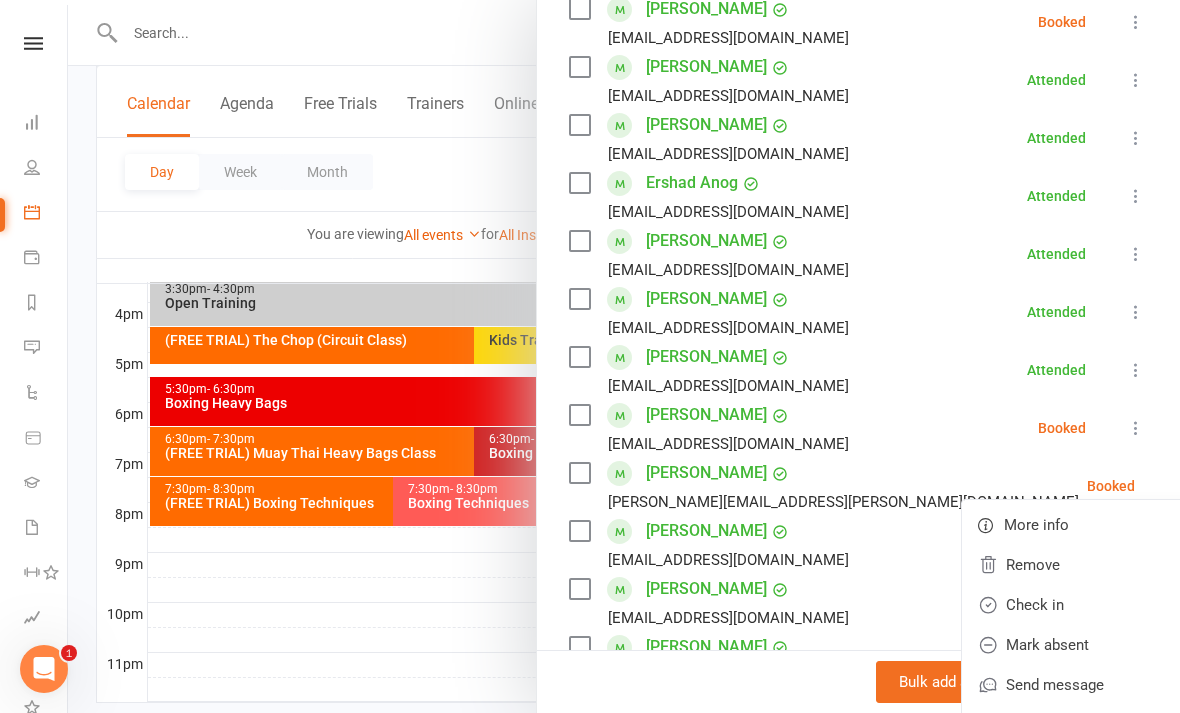 click on "Check in" at bounding box center [1079, 605] 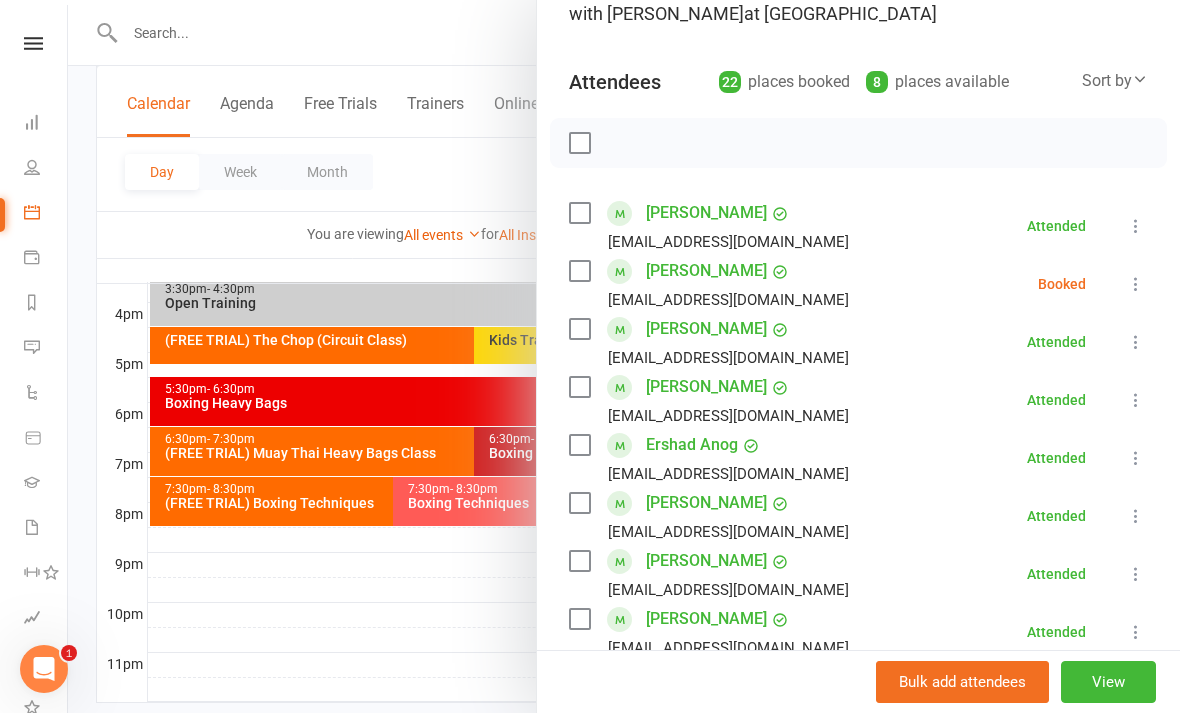 scroll, scrollTop: 179, scrollLeft: 0, axis: vertical 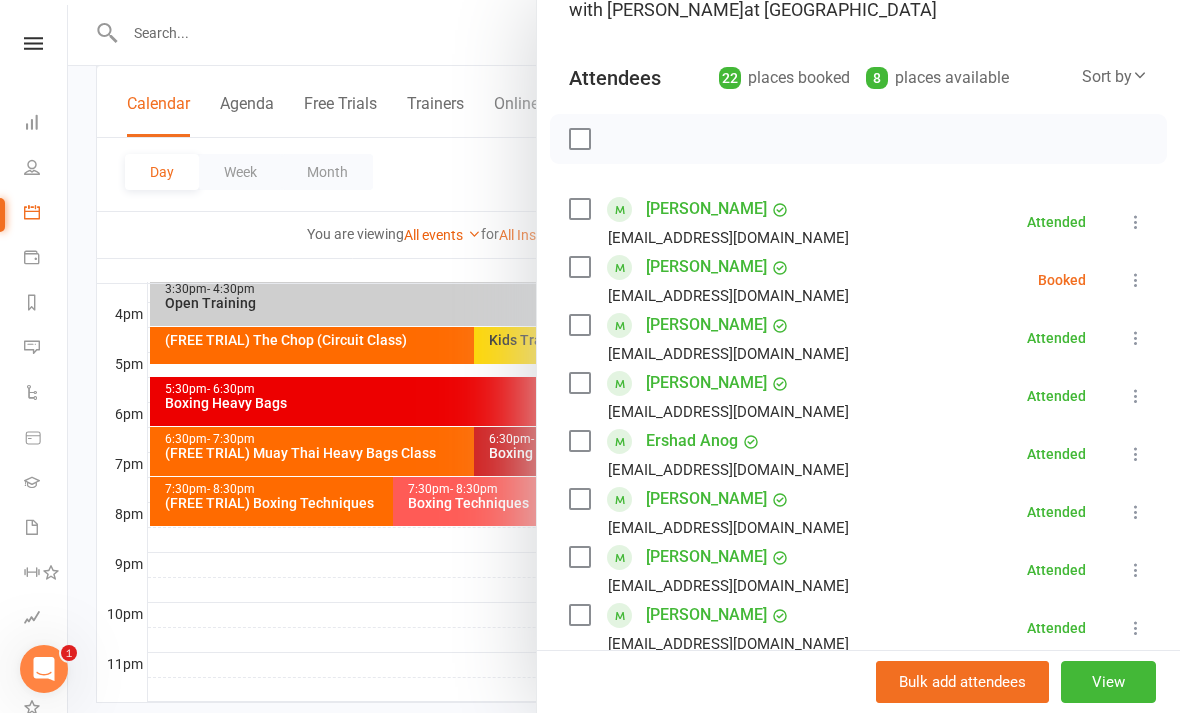 click at bounding box center (1136, 280) 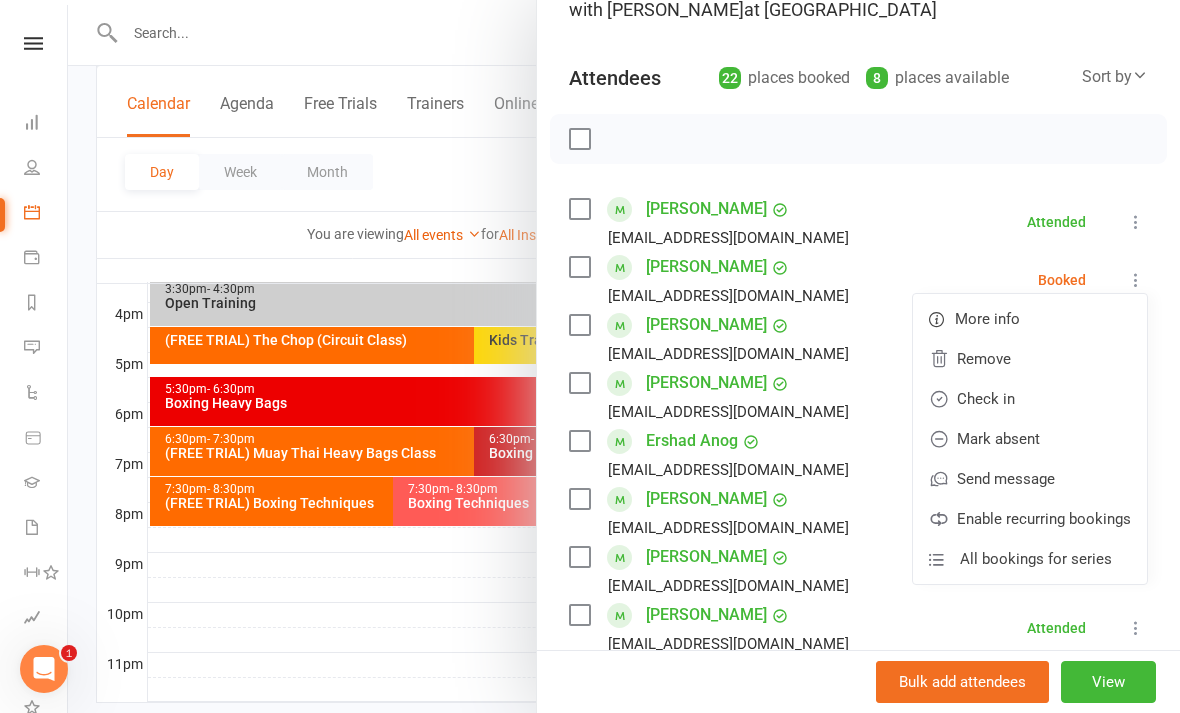 click on "Check in" at bounding box center (1030, 399) 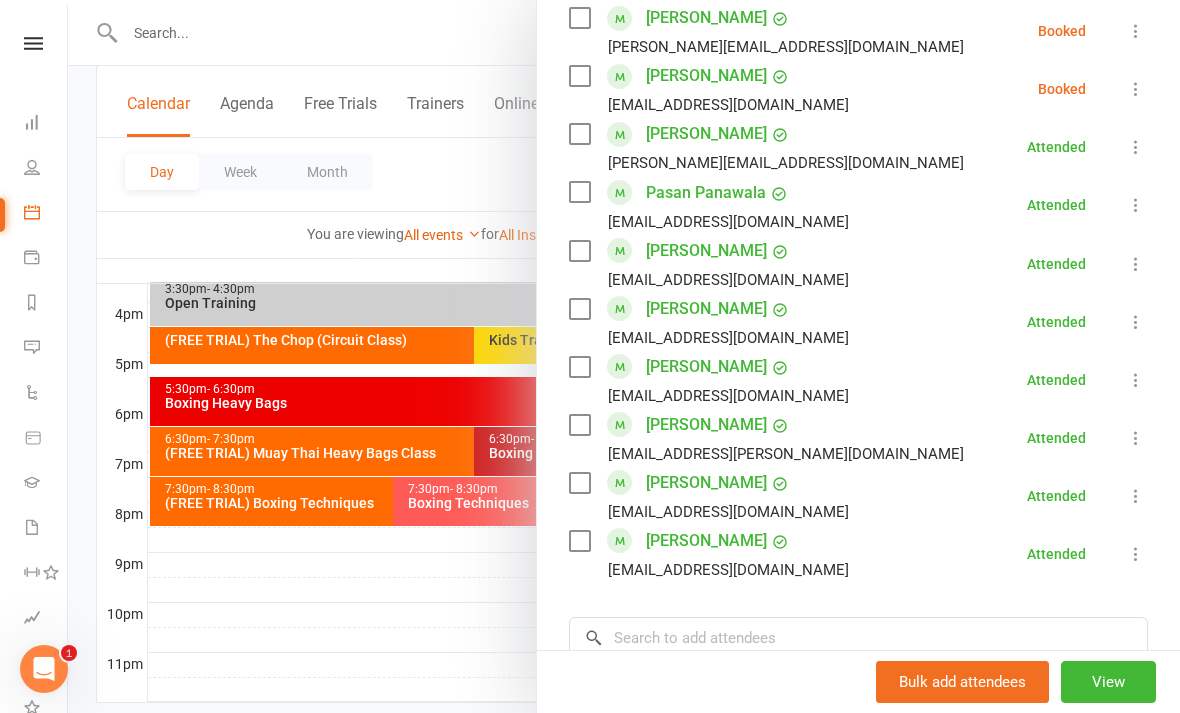scroll, scrollTop: 1072, scrollLeft: 0, axis: vertical 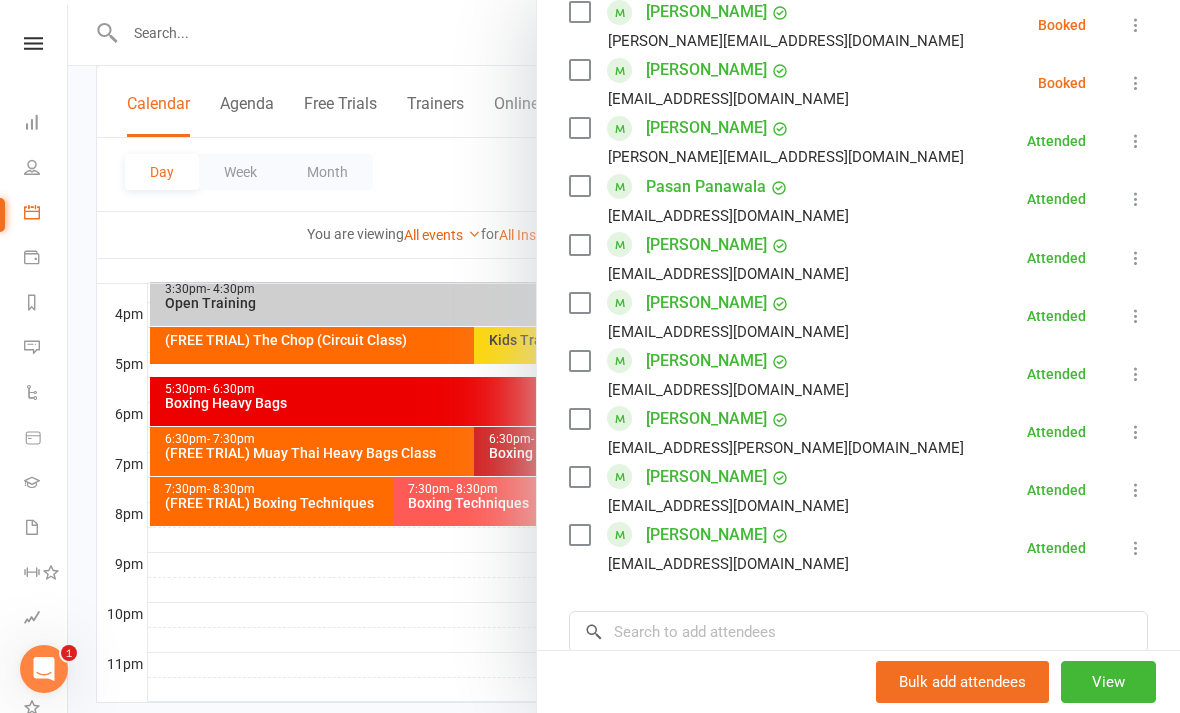 click at bounding box center (624, 356) 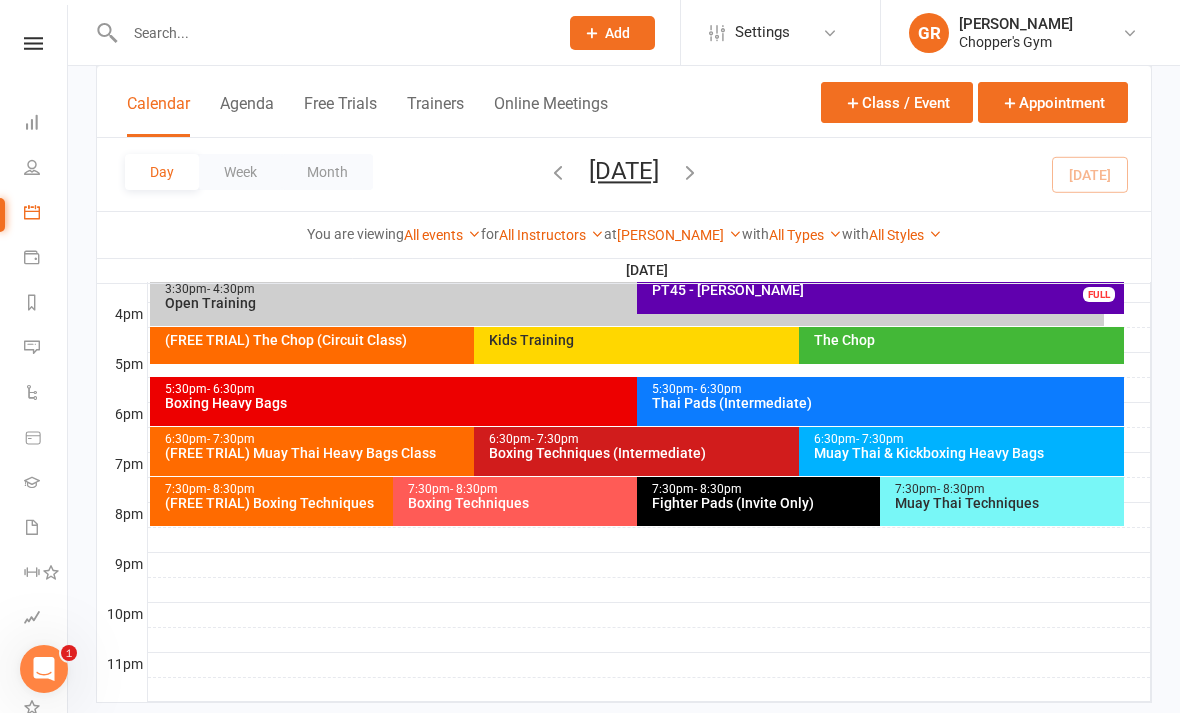 click on "Muay Thai & Kickboxing Heavy Bags" at bounding box center [966, 453] 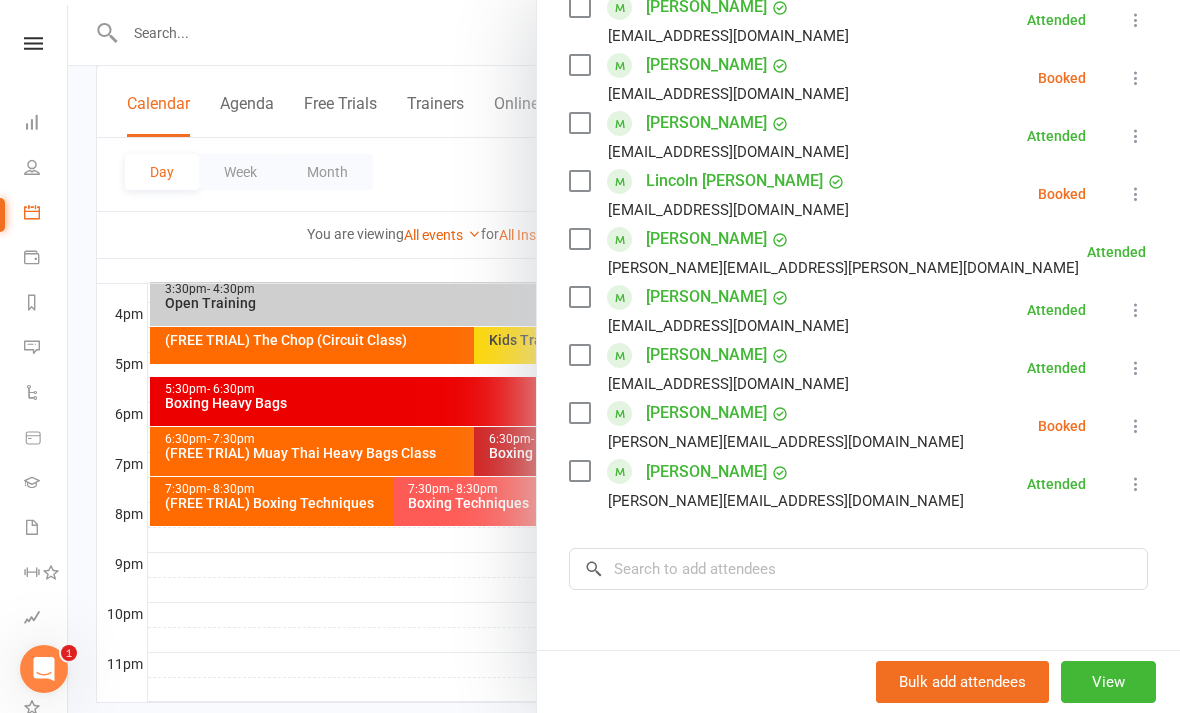 scroll, scrollTop: 788, scrollLeft: 0, axis: vertical 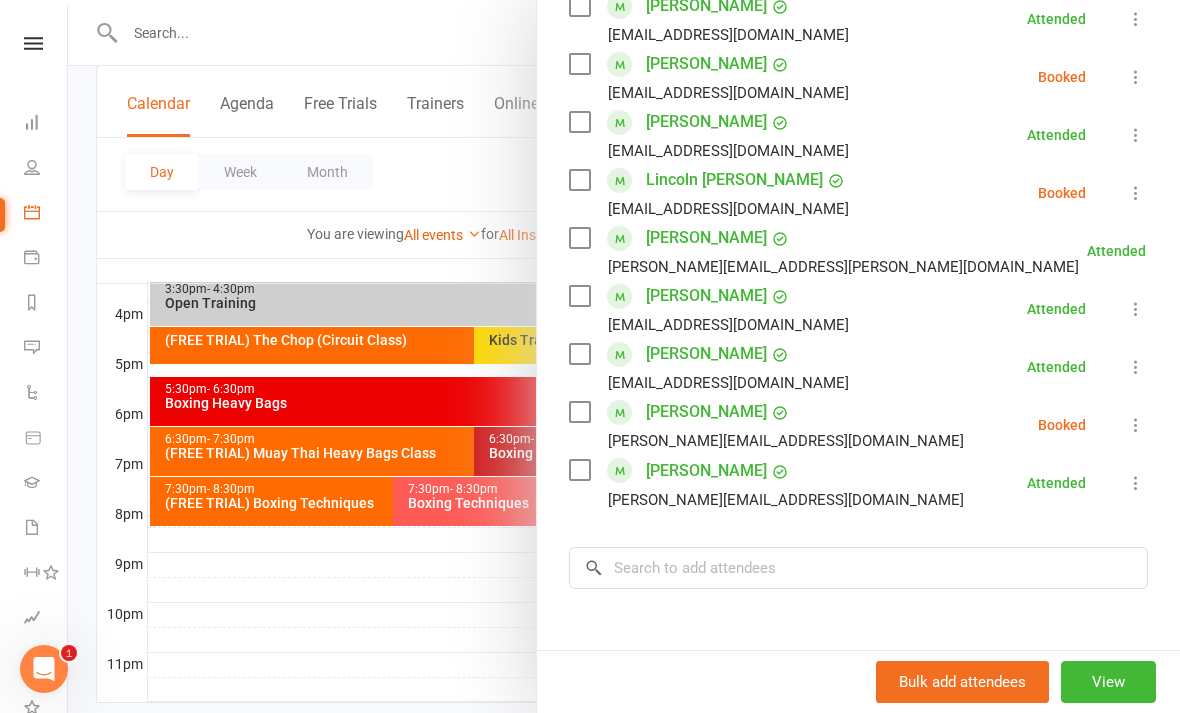 click at bounding box center [1136, 193] 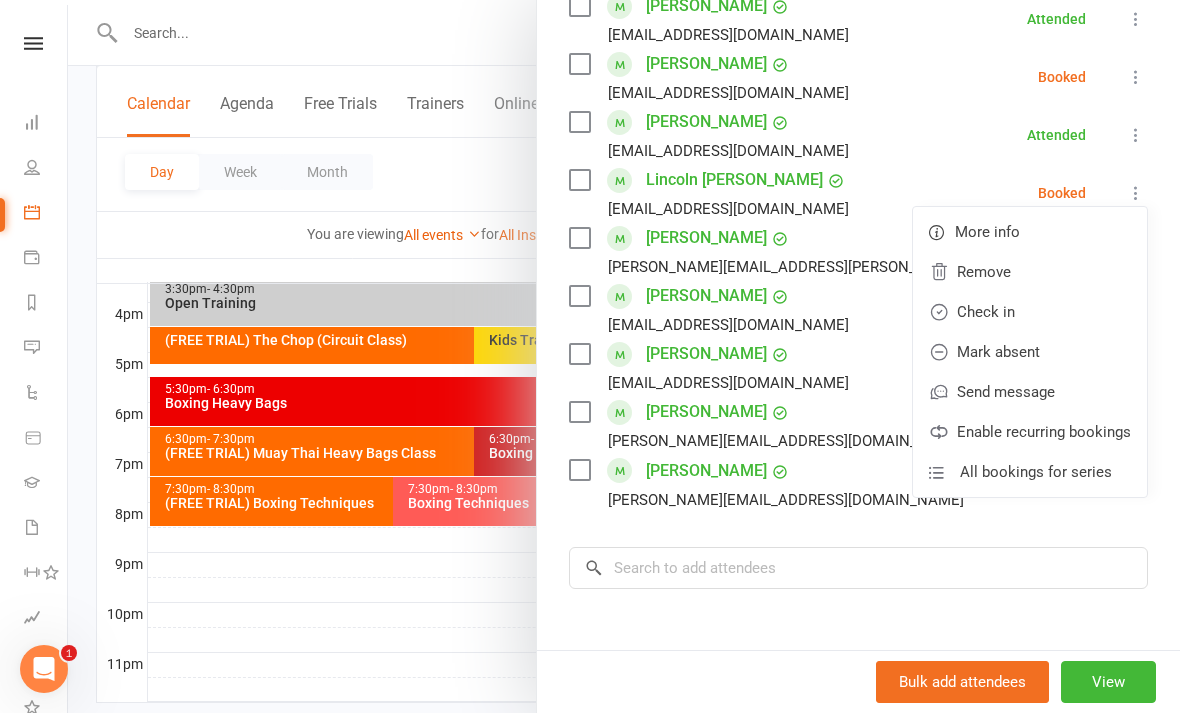 click on "Check in" at bounding box center [1030, 312] 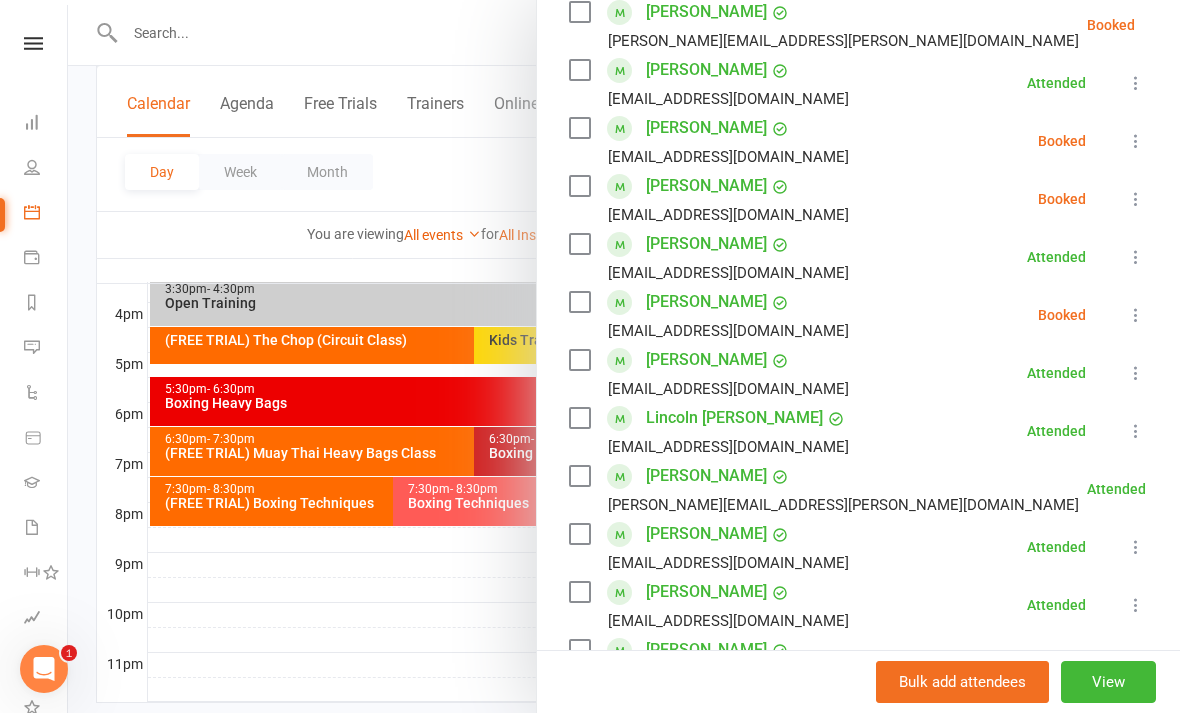 scroll, scrollTop: 551, scrollLeft: 0, axis: vertical 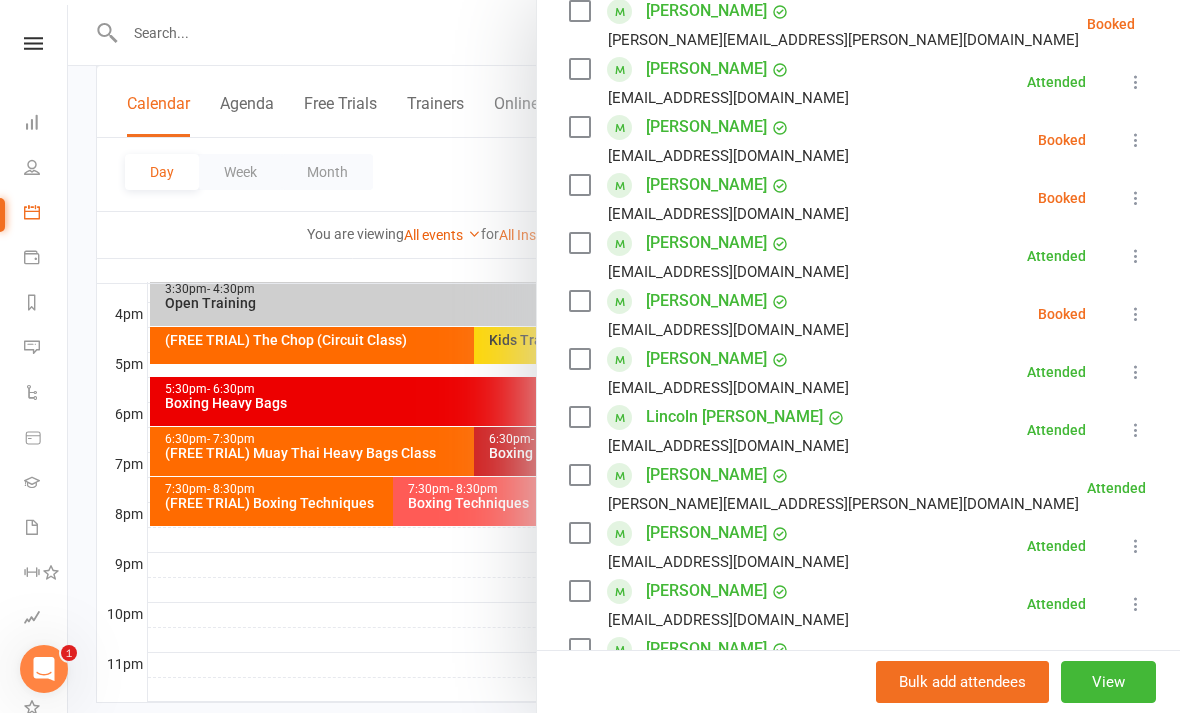 click at bounding box center [1136, 198] 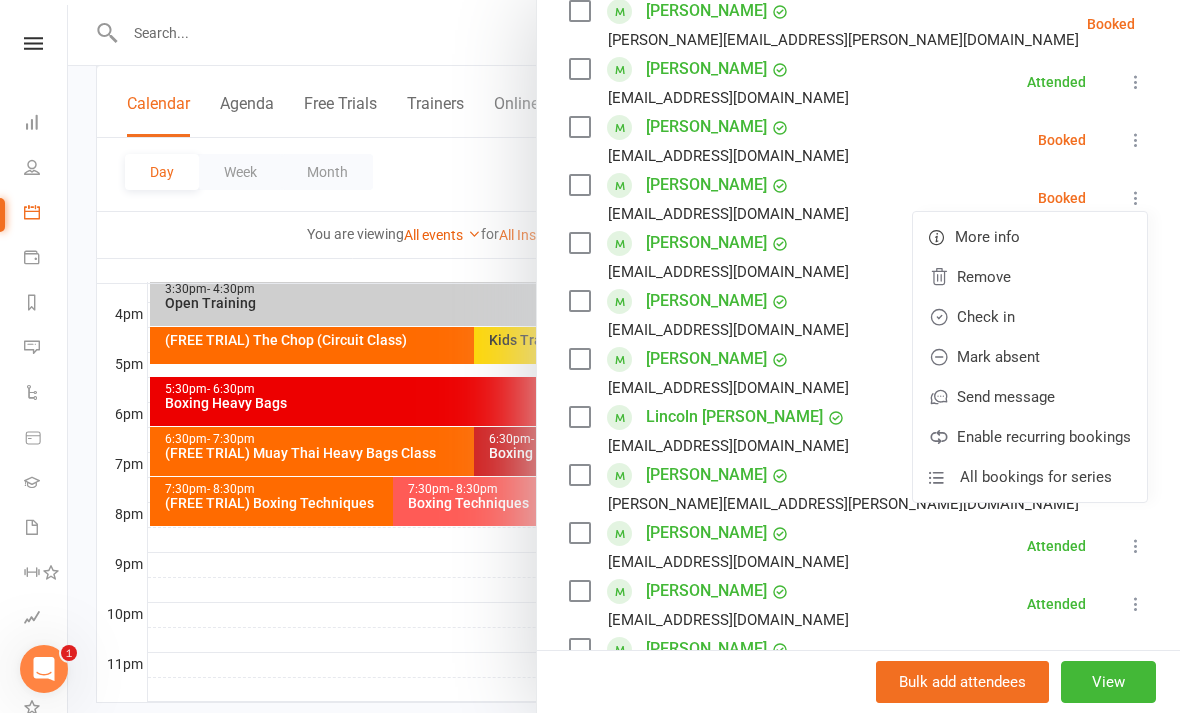 click on "Check in" at bounding box center [1030, 317] 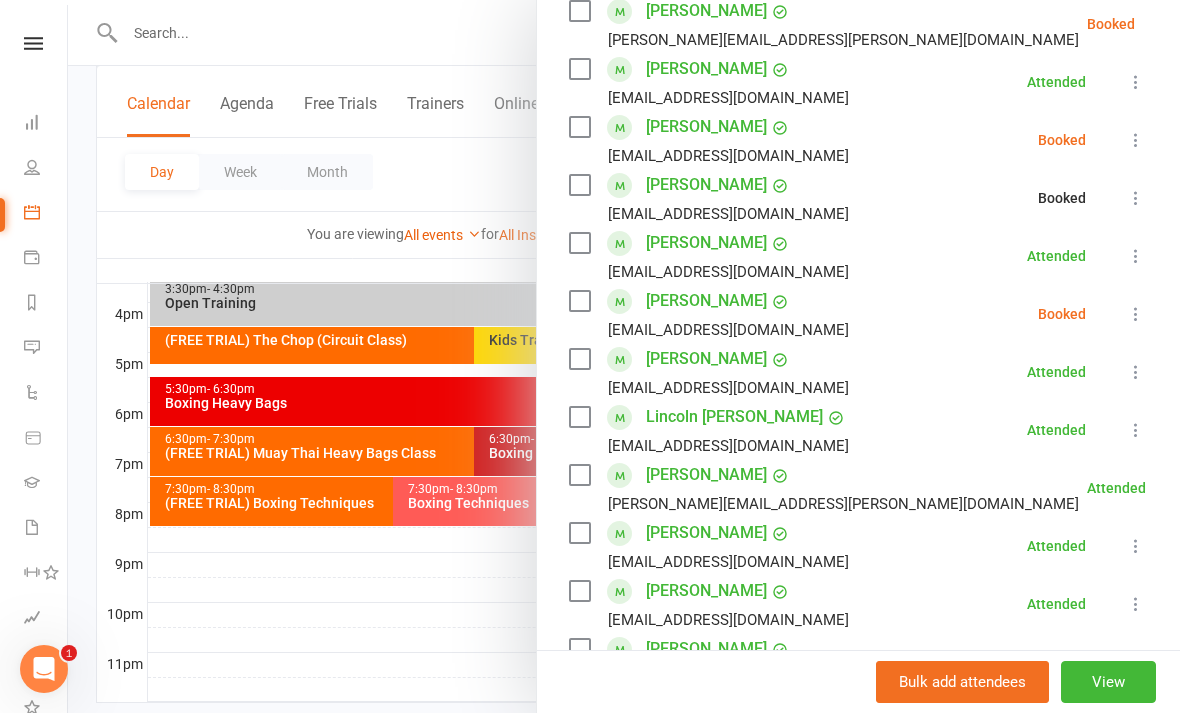 click at bounding box center (1136, 140) 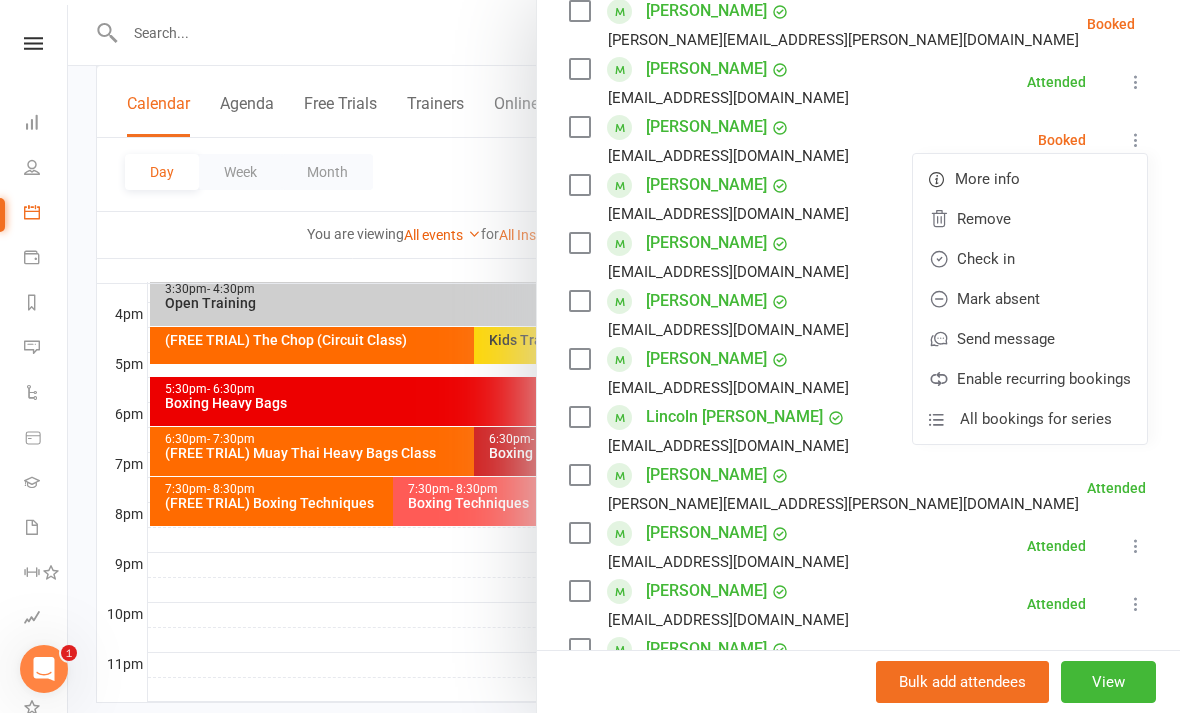 click on "Check in" at bounding box center [1030, 259] 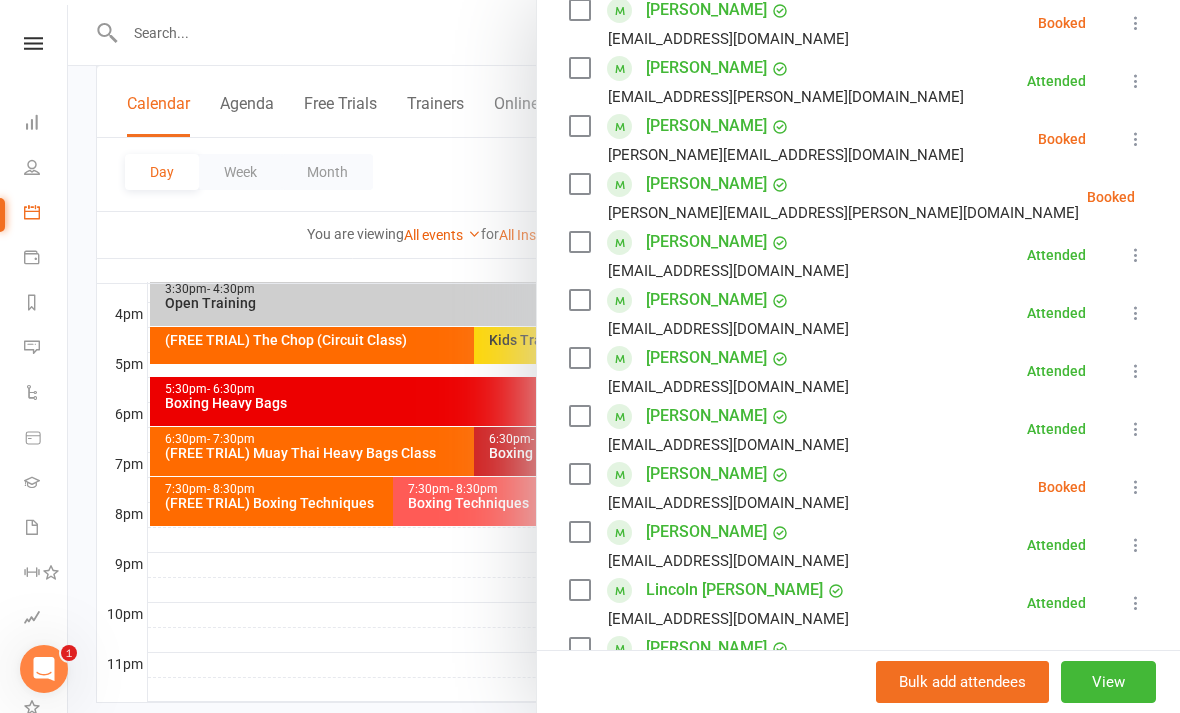 scroll, scrollTop: 367, scrollLeft: 0, axis: vertical 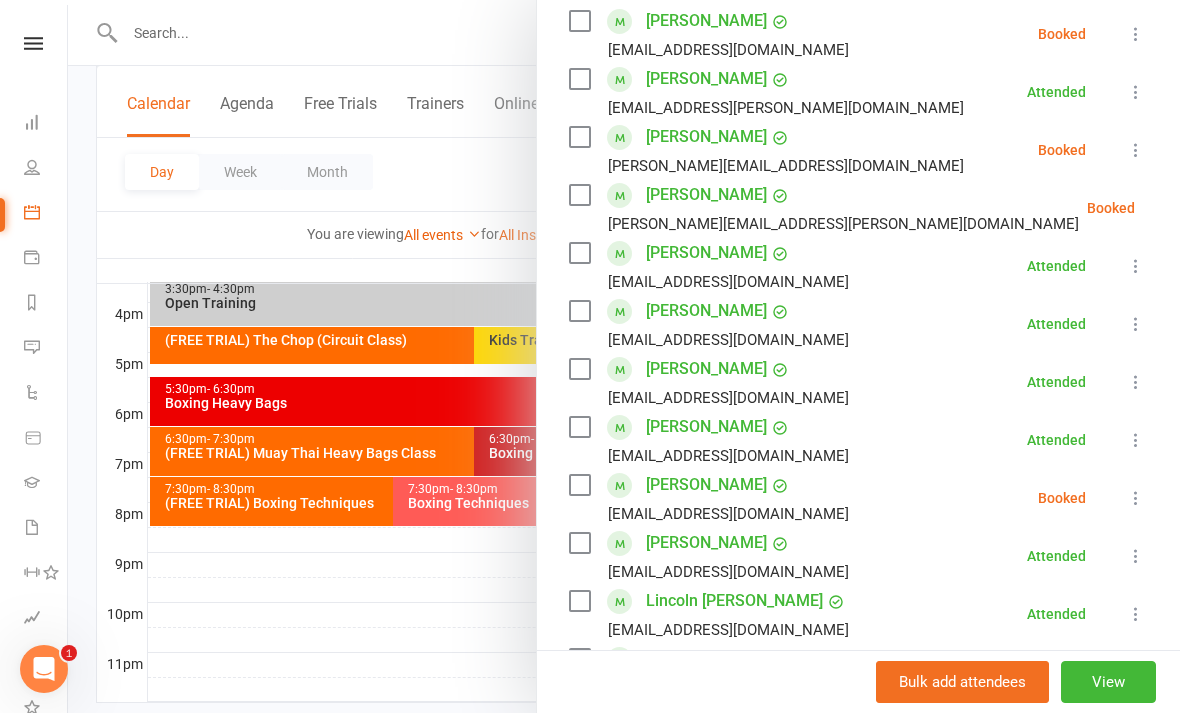 click at bounding box center [1185, 208] 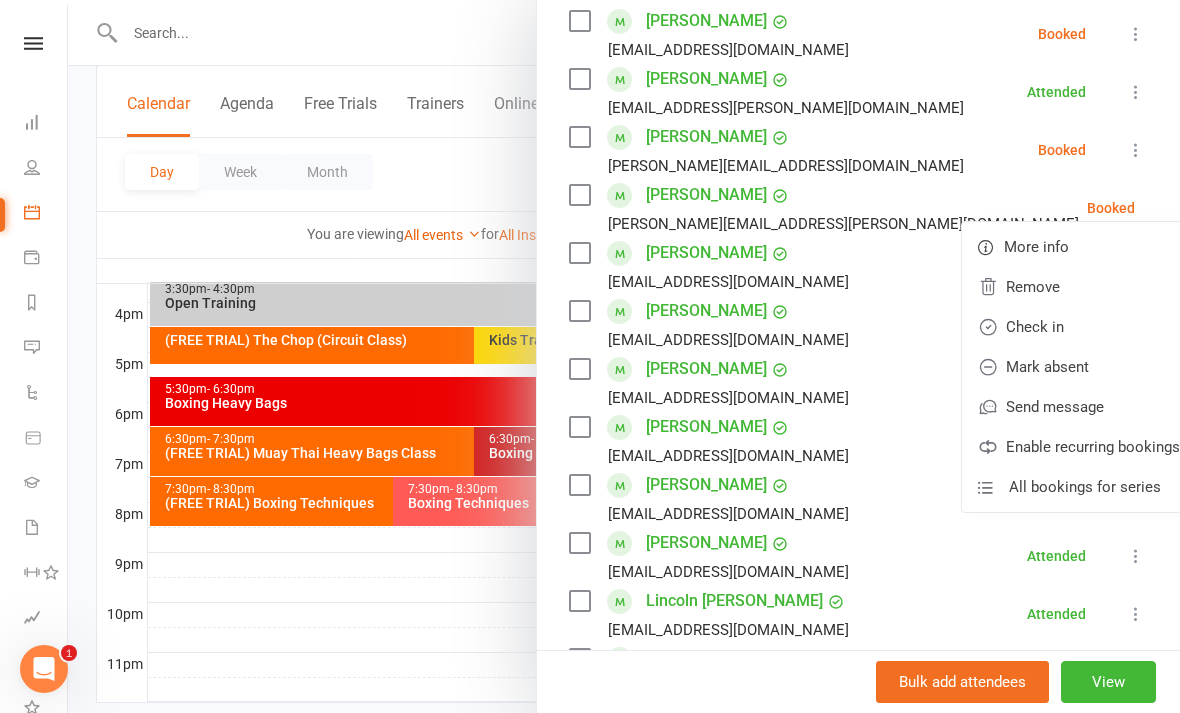 click on "Check in" at bounding box center (1079, 327) 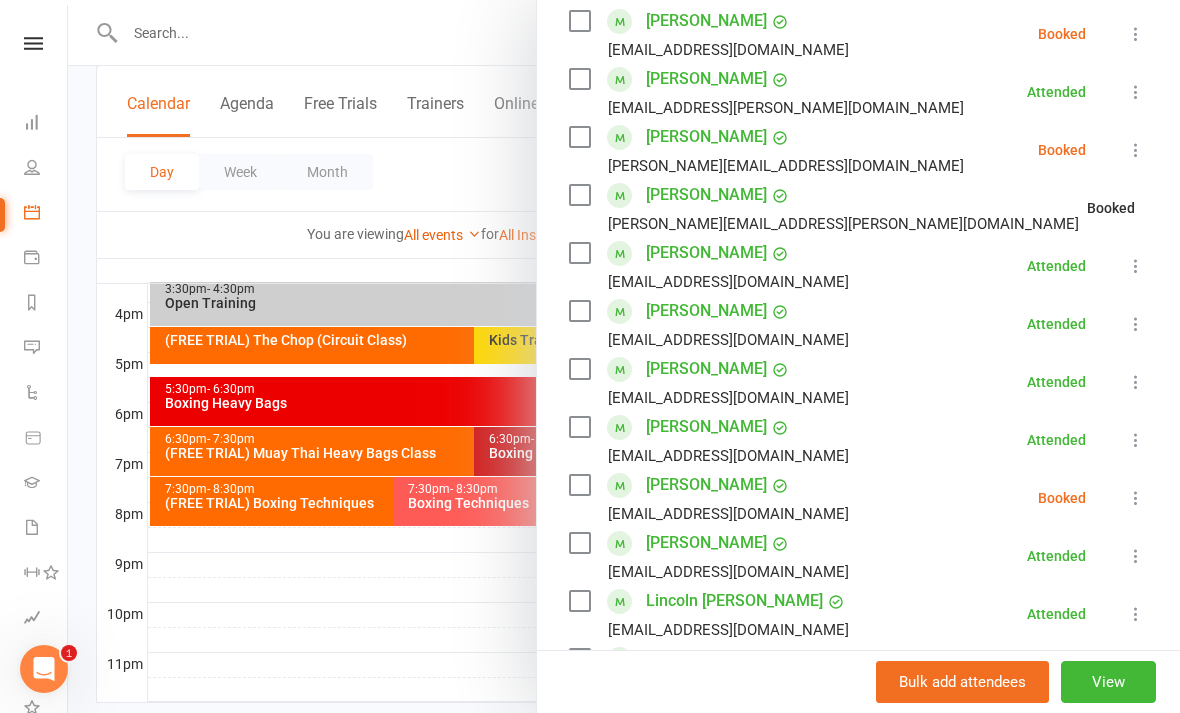 click at bounding box center (1136, 150) 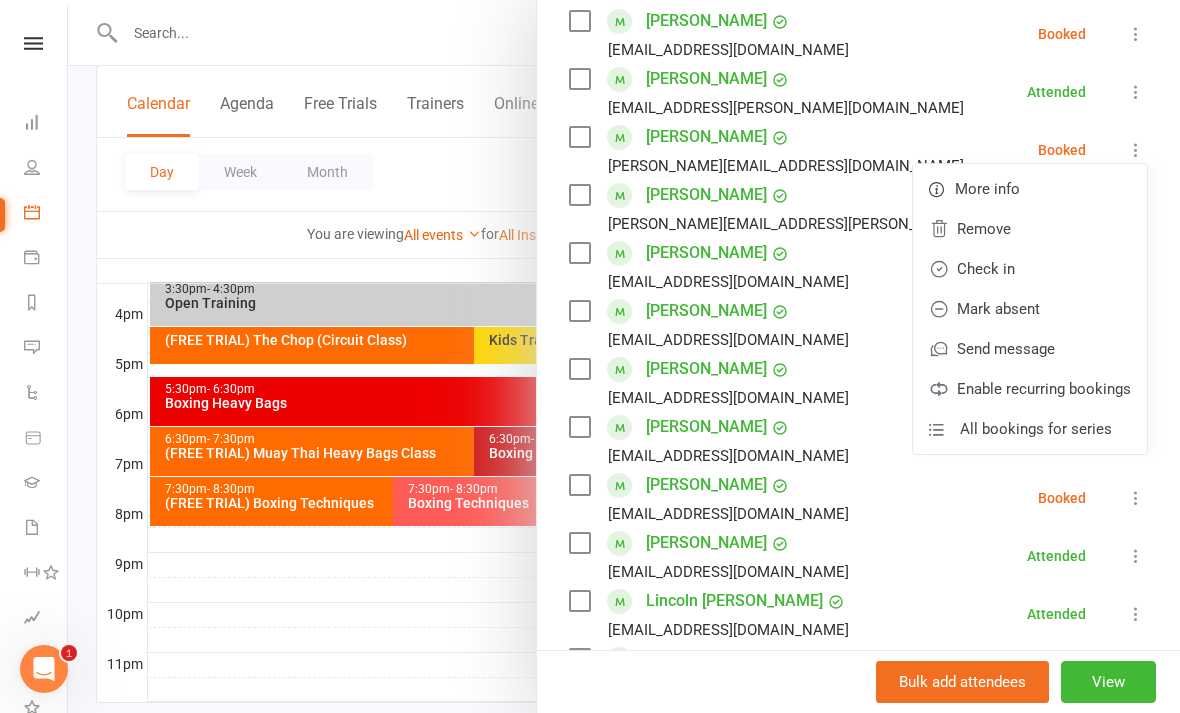 click on "Check in" at bounding box center (1030, 269) 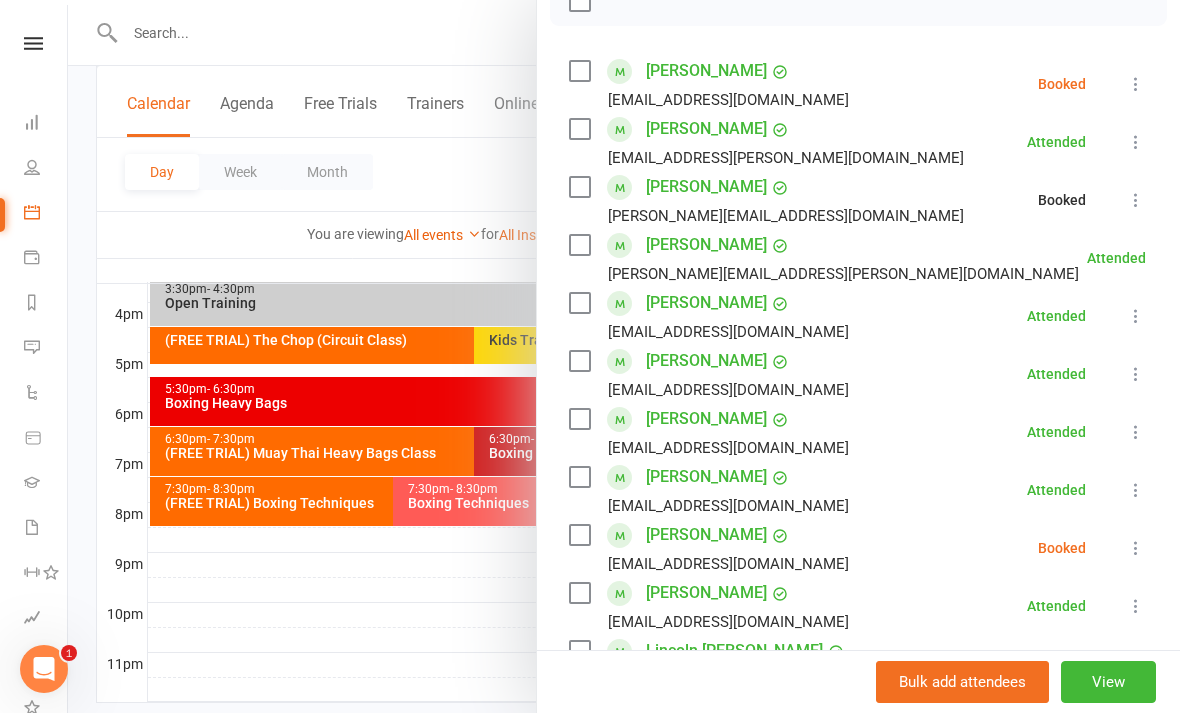 scroll, scrollTop: 306, scrollLeft: 0, axis: vertical 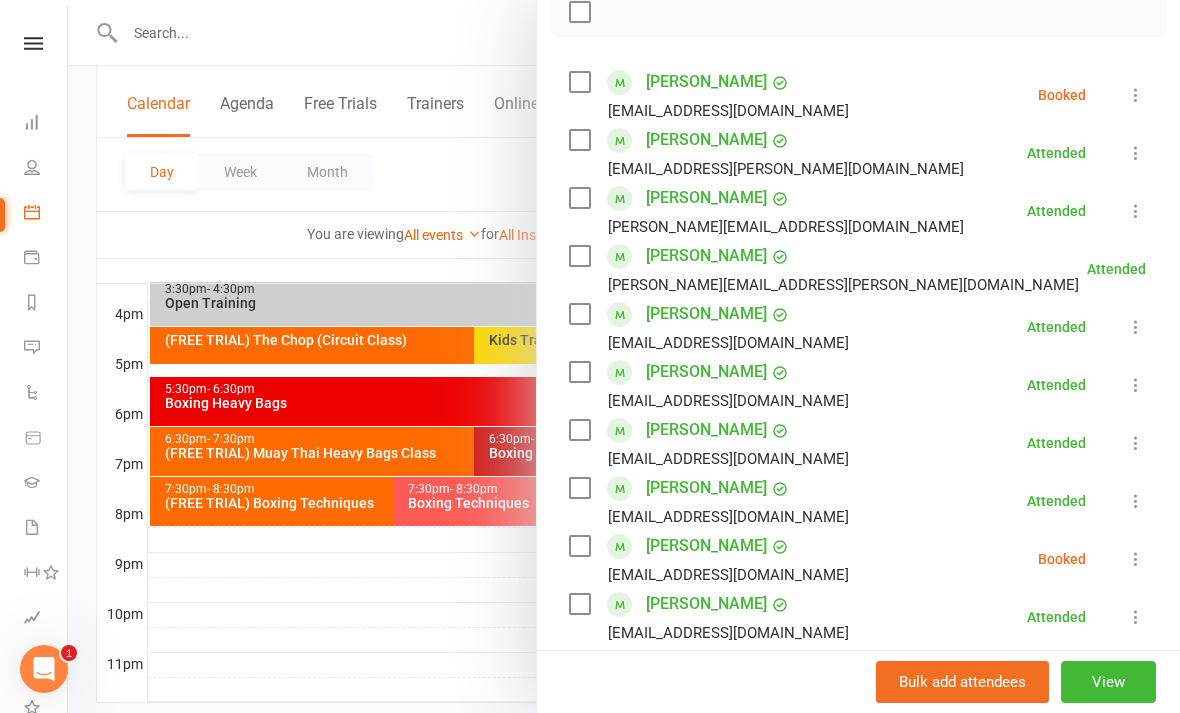 click at bounding box center (624, 356) 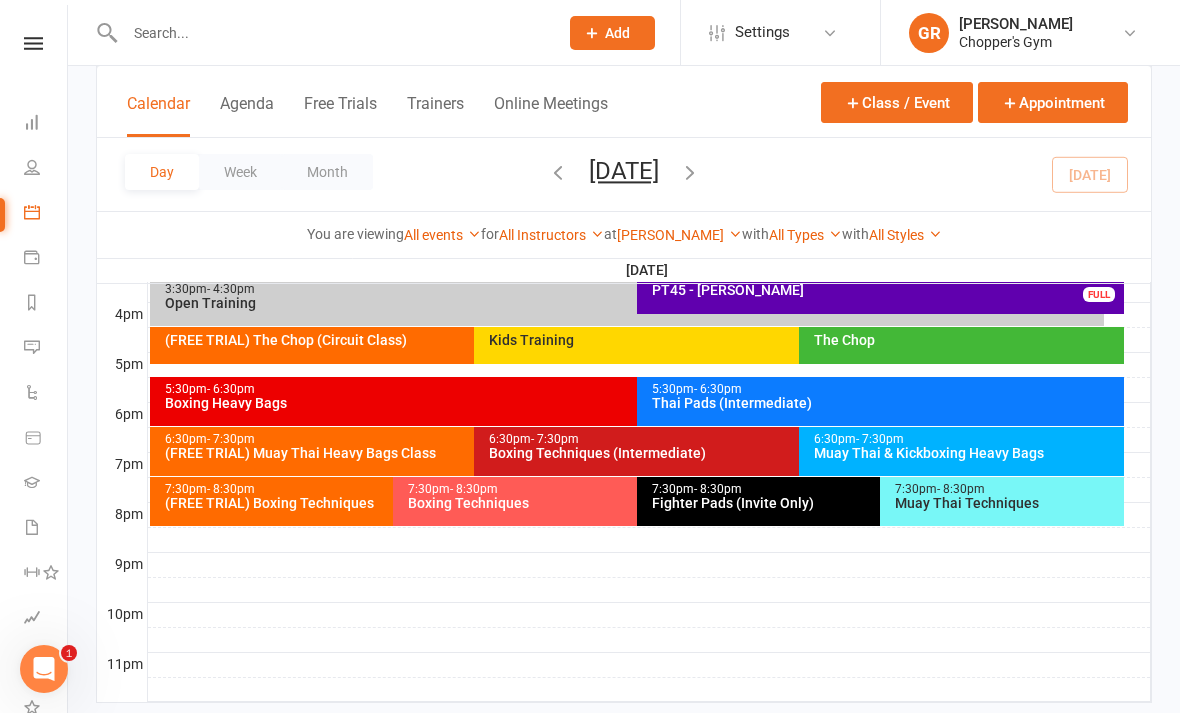 click on "Messages   1" at bounding box center (46, 349) 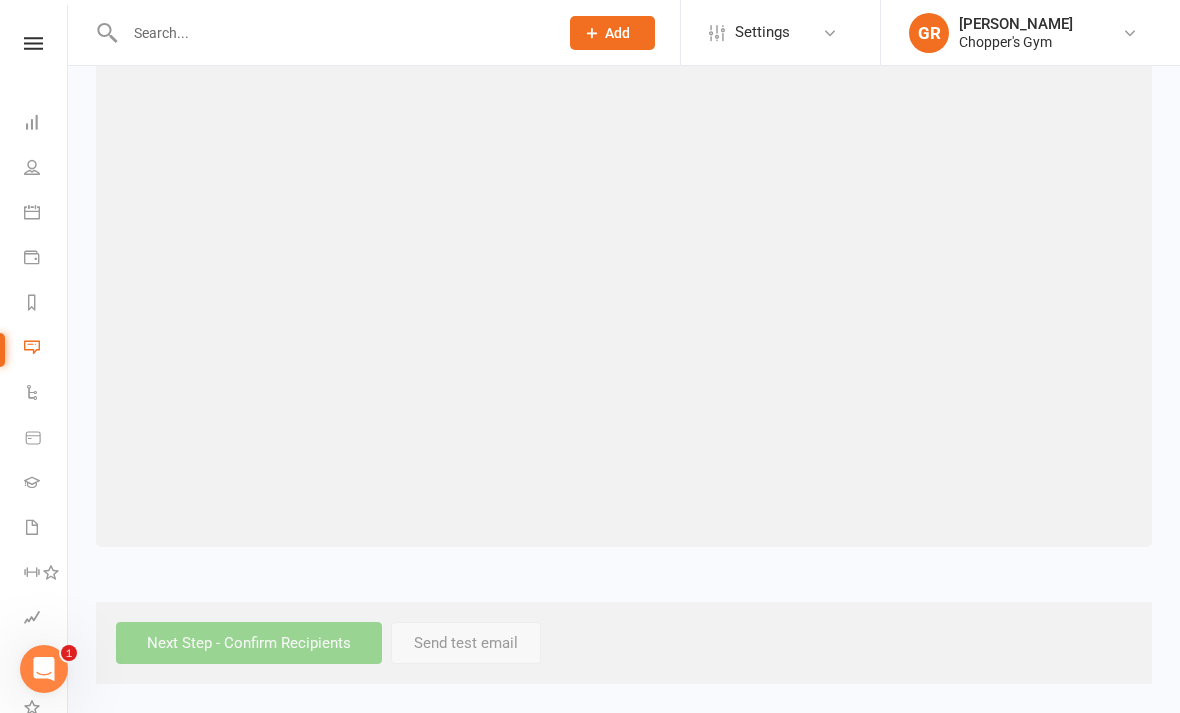 scroll, scrollTop: 0, scrollLeft: 0, axis: both 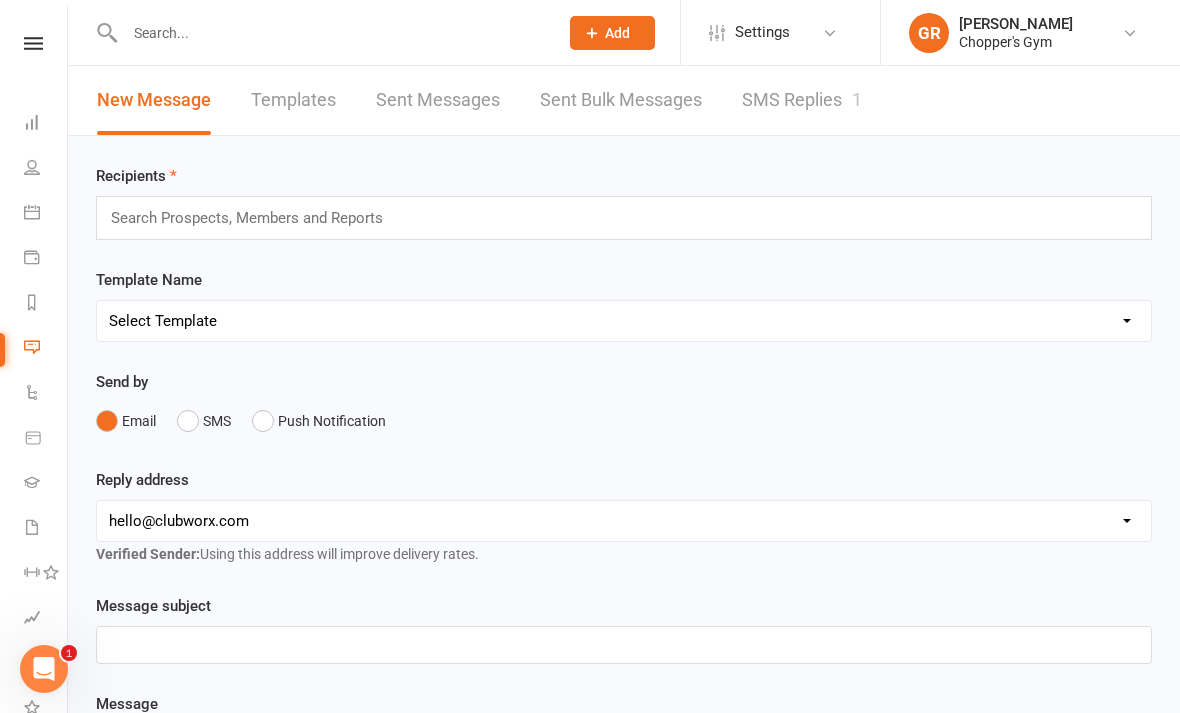 click 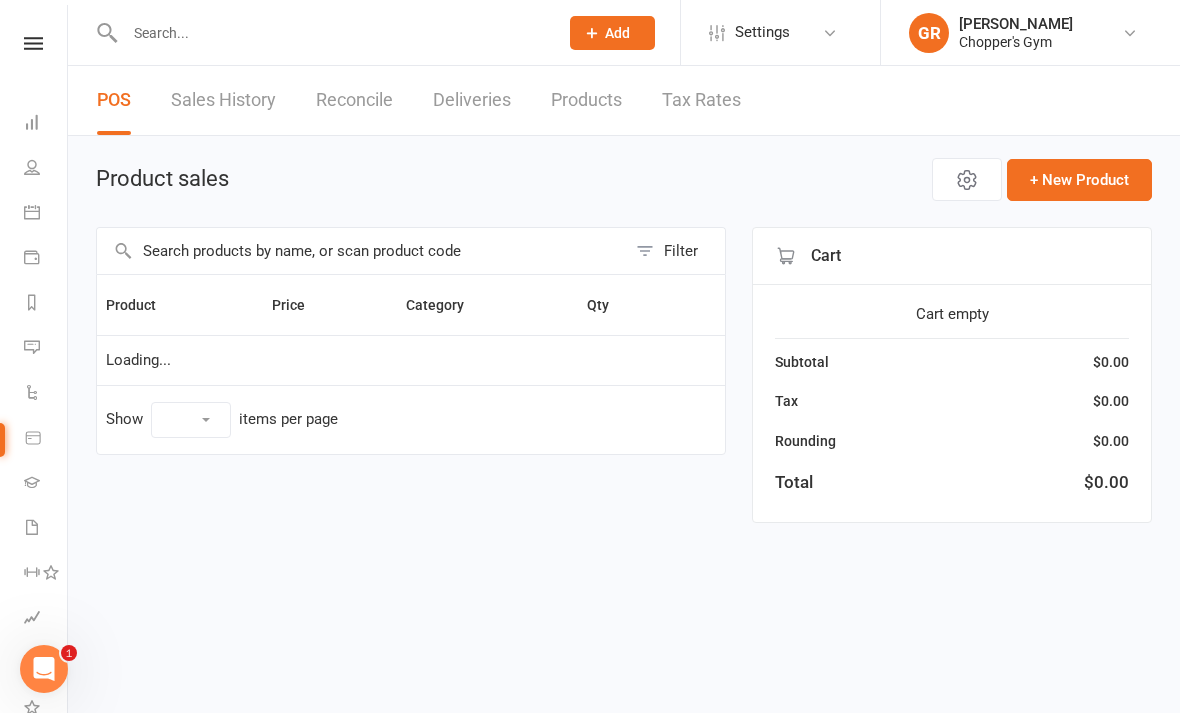 select on "100" 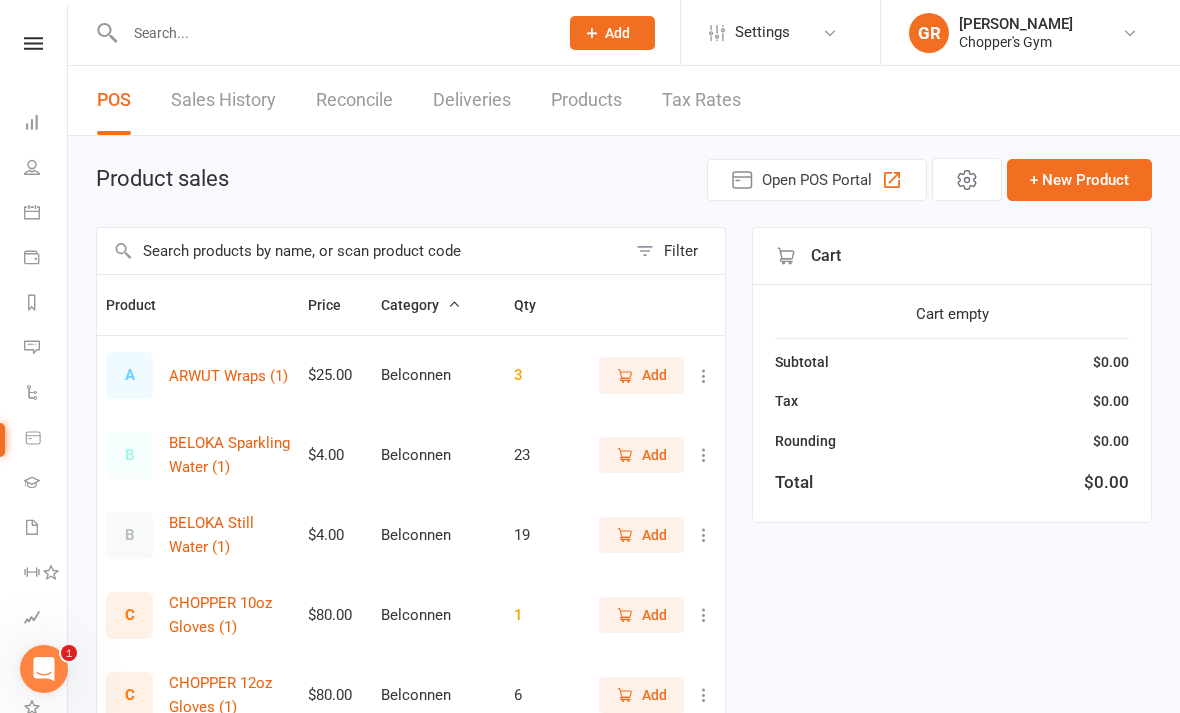click at bounding box center [361, 251] 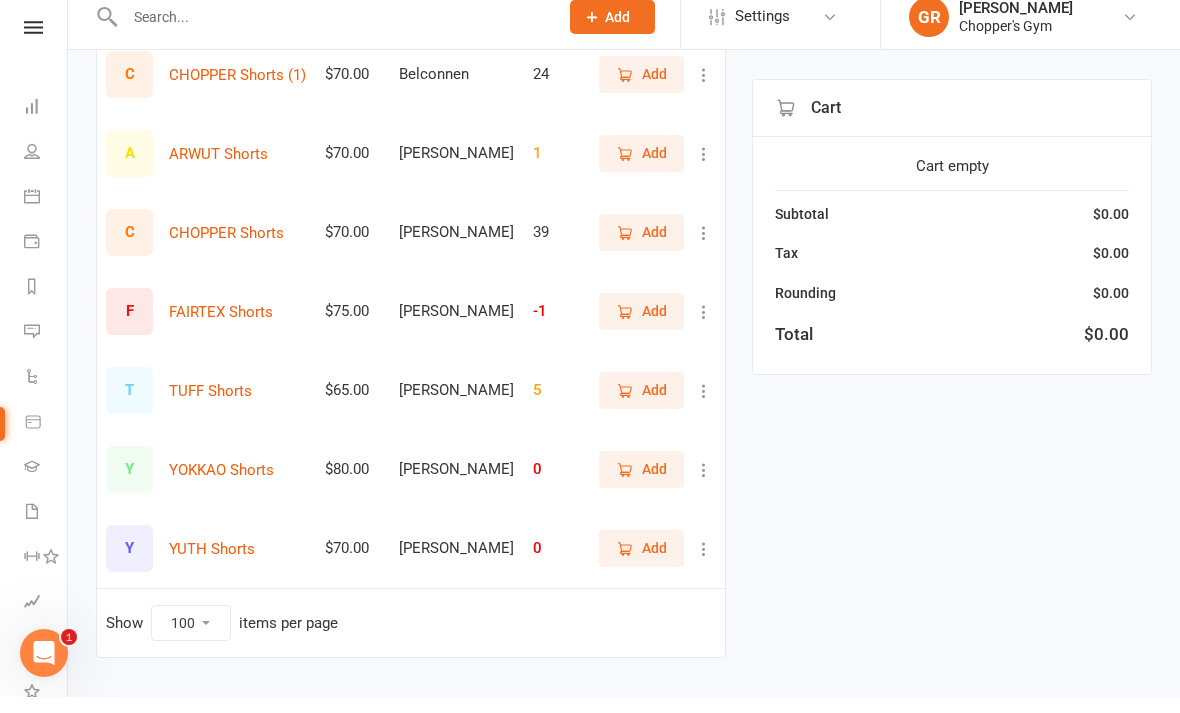 scroll, scrollTop: 284, scrollLeft: 0, axis: vertical 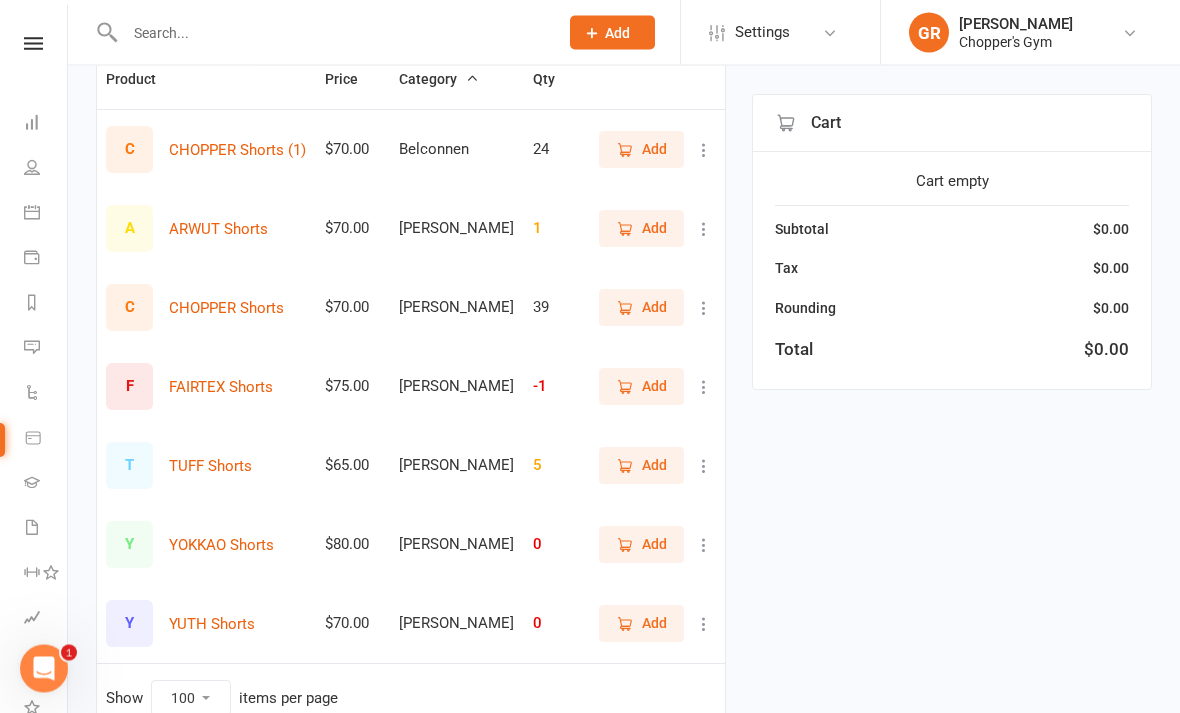 type on "Short" 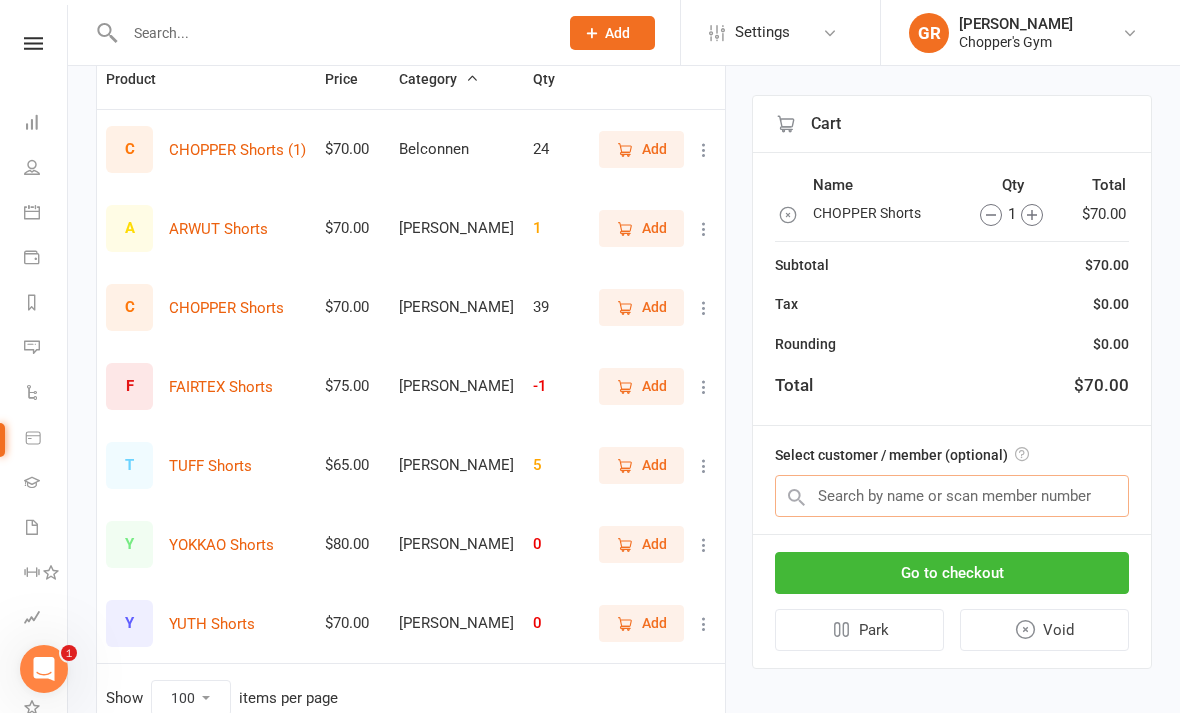 click at bounding box center [952, 496] 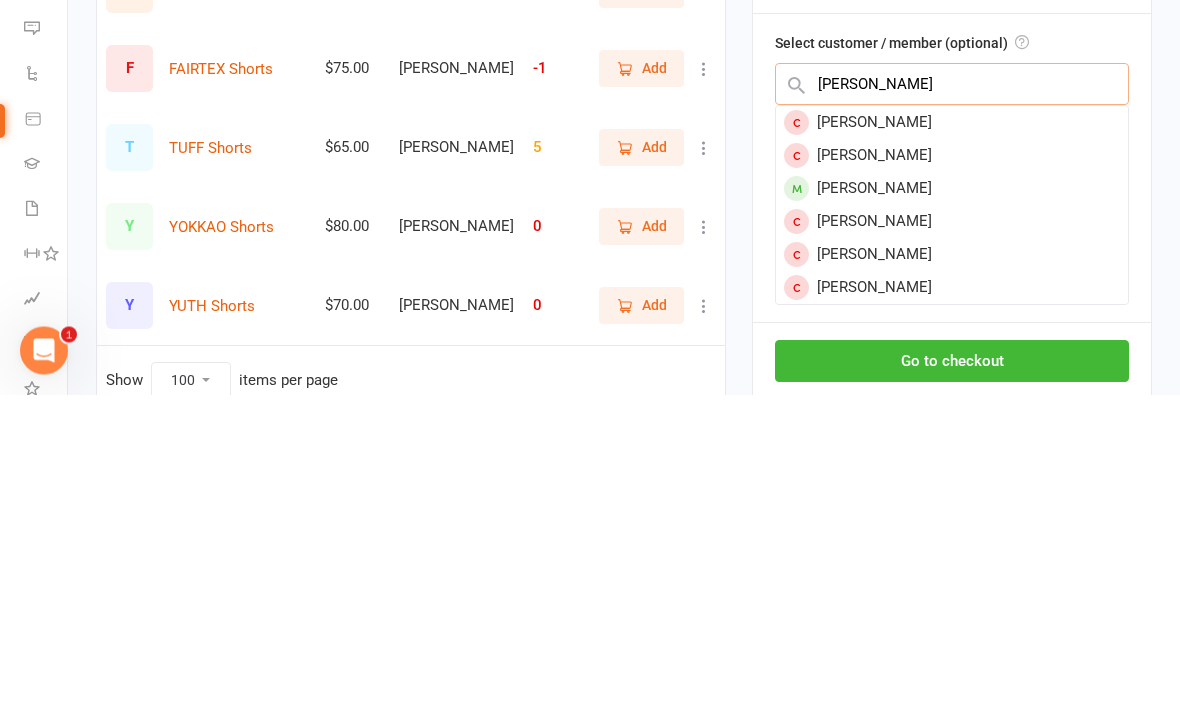 type on "Liam ward" 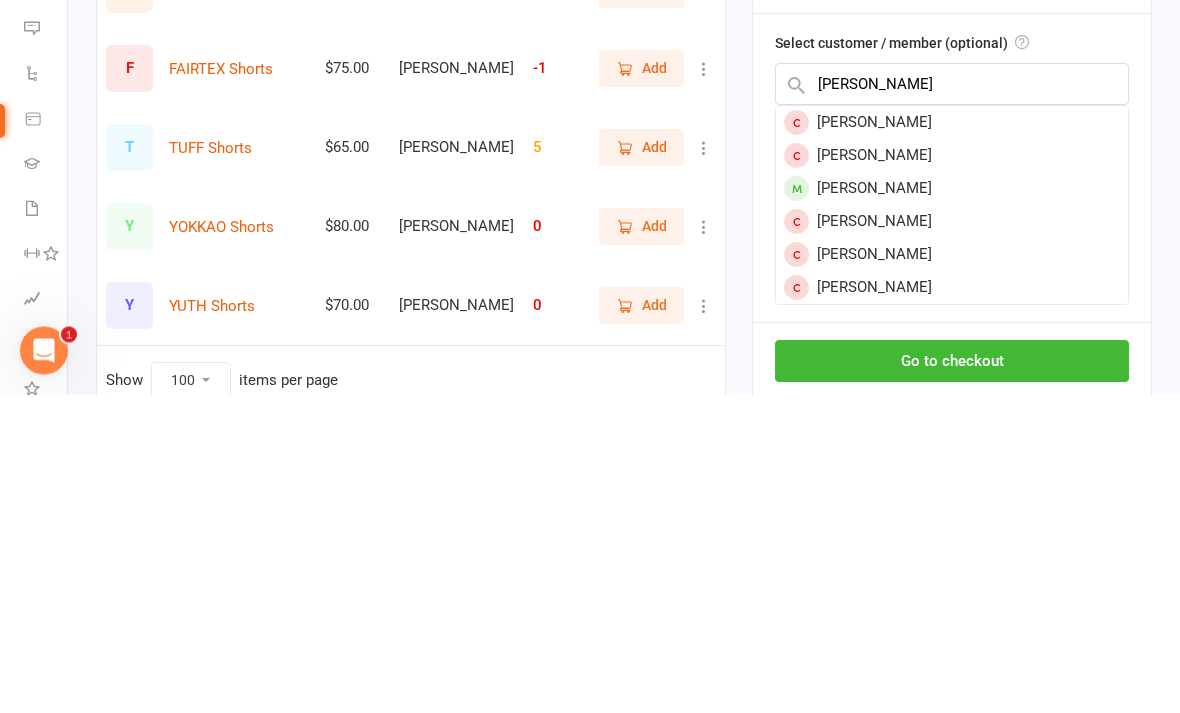 click on "[PERSON_NAME]" at bounding box center [952, 507] 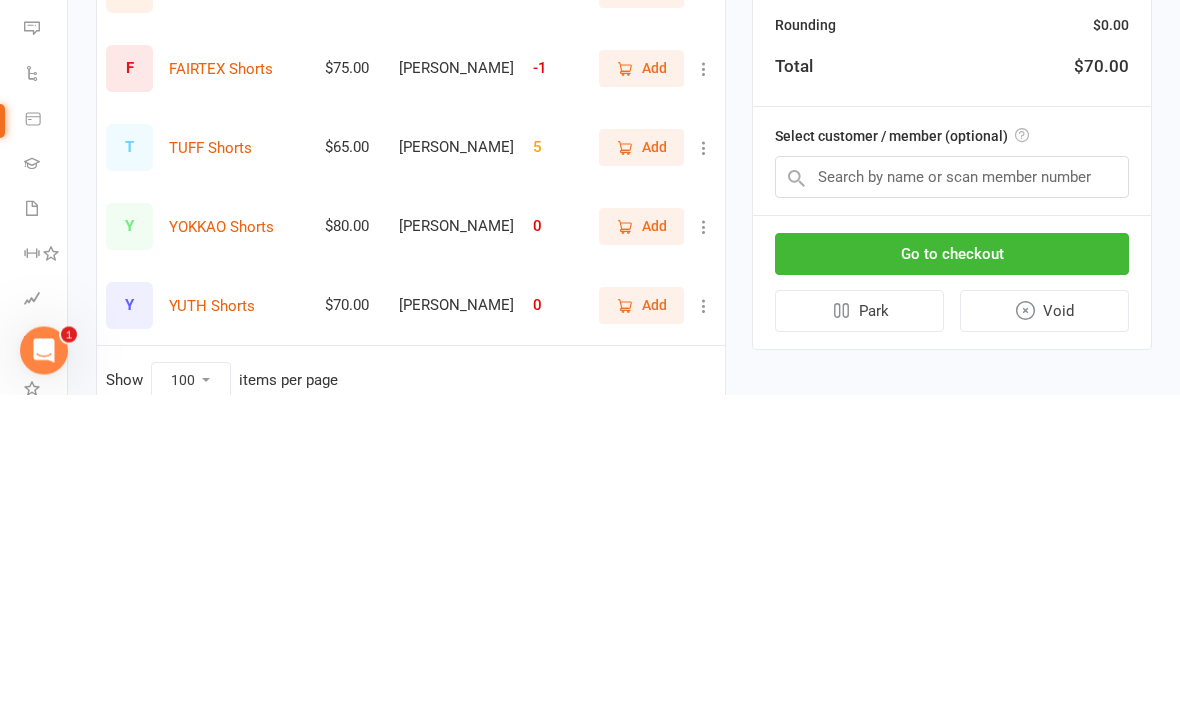 scroll, scrollTop: 284, scrollLeft: 0, axis: vertical 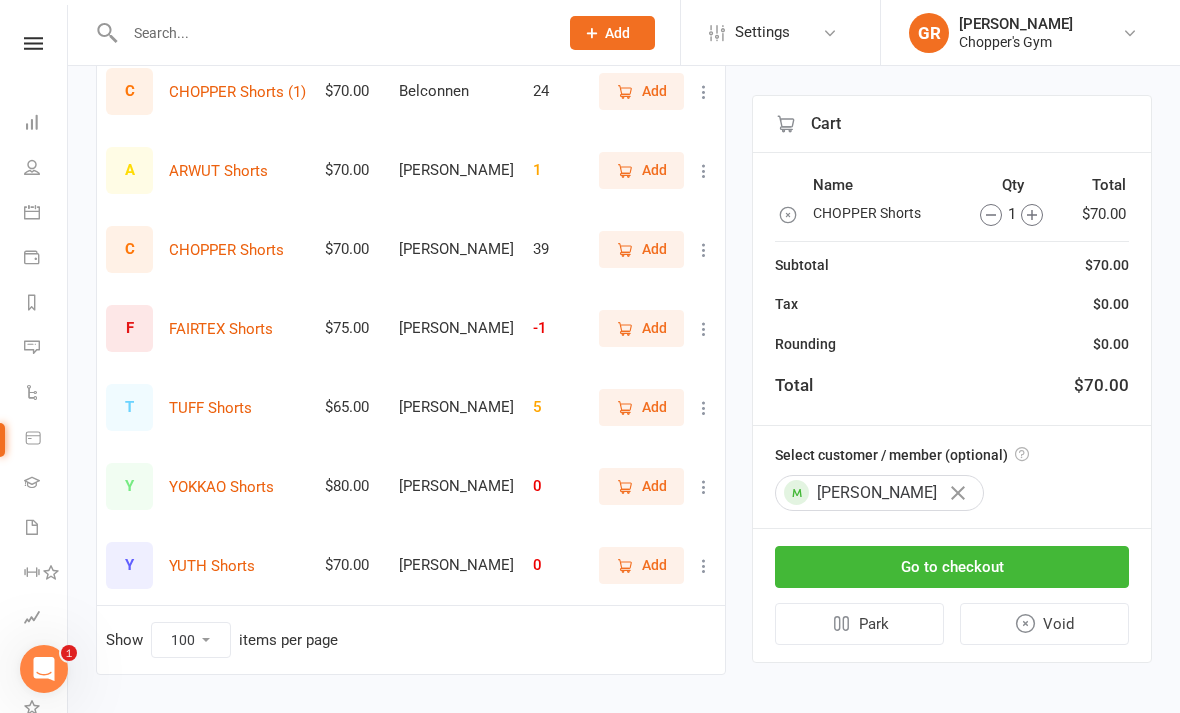 click on "Go to checkout" at bounding box center [952, 567] 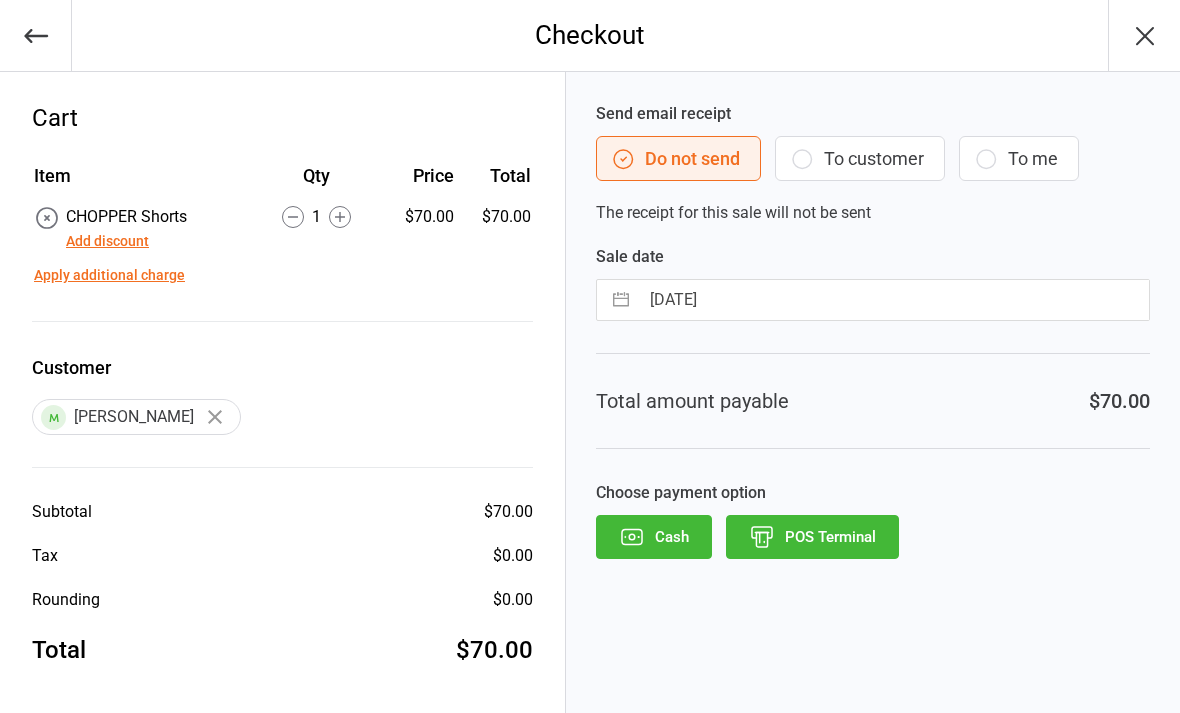 scroll, scrollTop: 0, scrollLeft: 0, axis: both 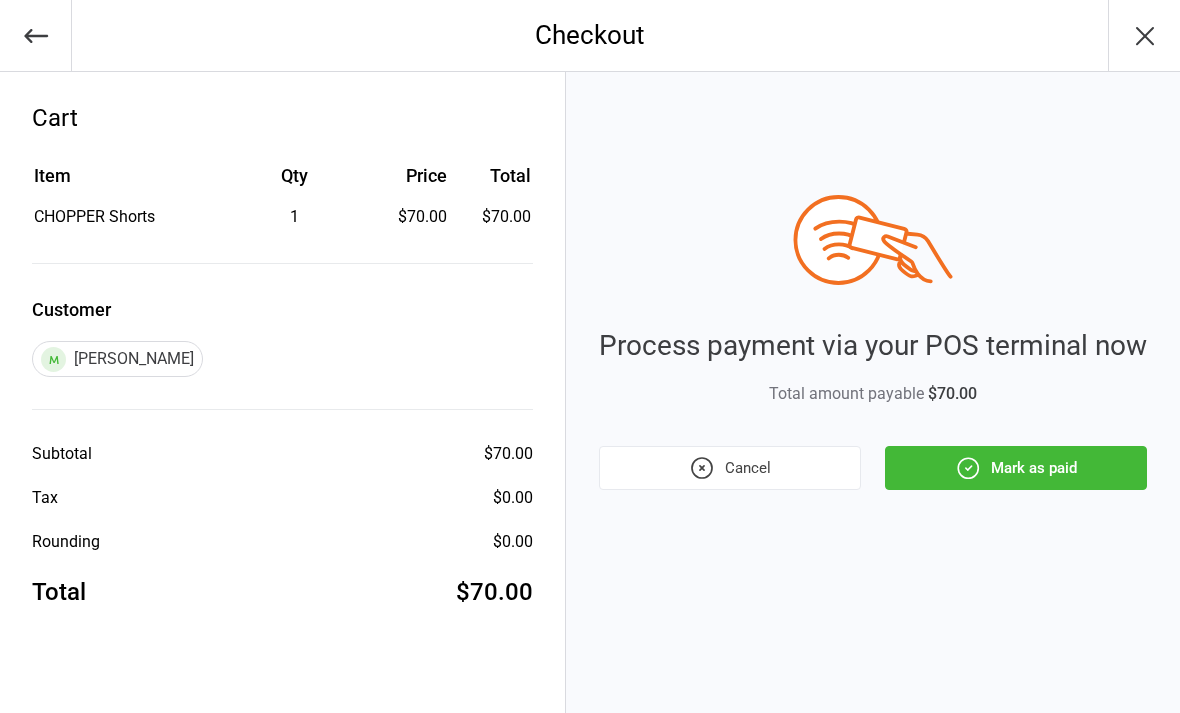 click on "Mark as paid" at bounding box center (1016, 468) 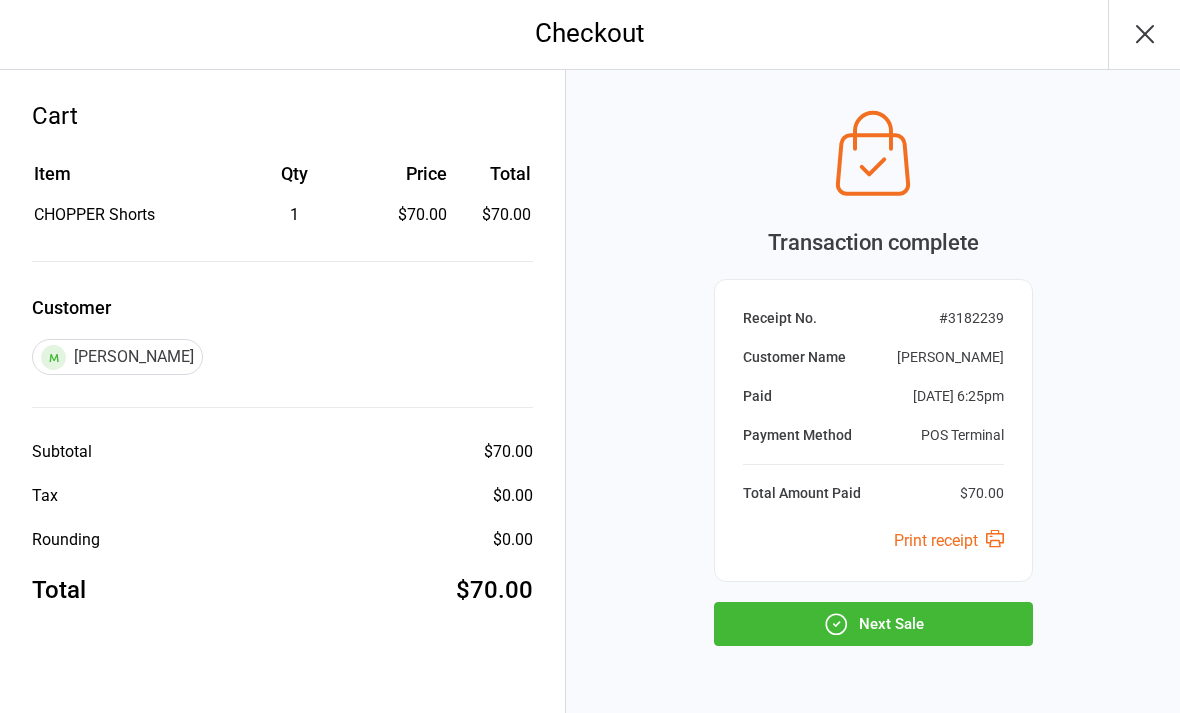 scroll, scrollTop: 3, scrollLeft: 0, axis: vertical 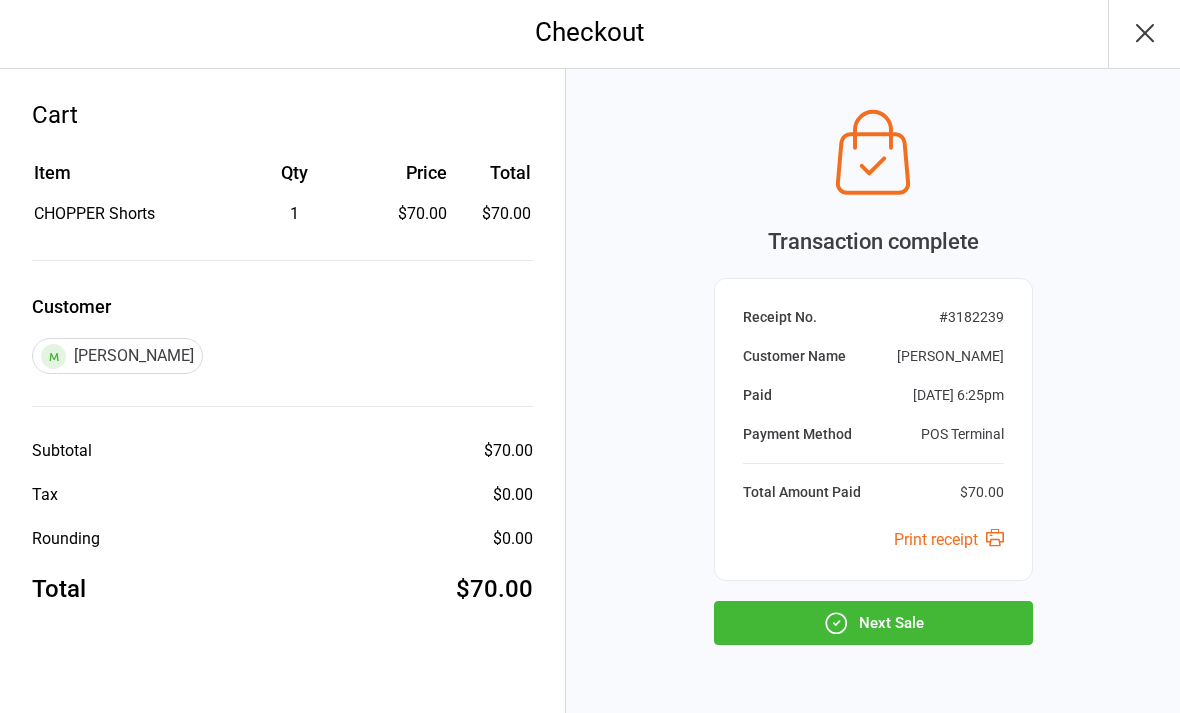 click on "Next Sale" at bounding box center [873, 623] 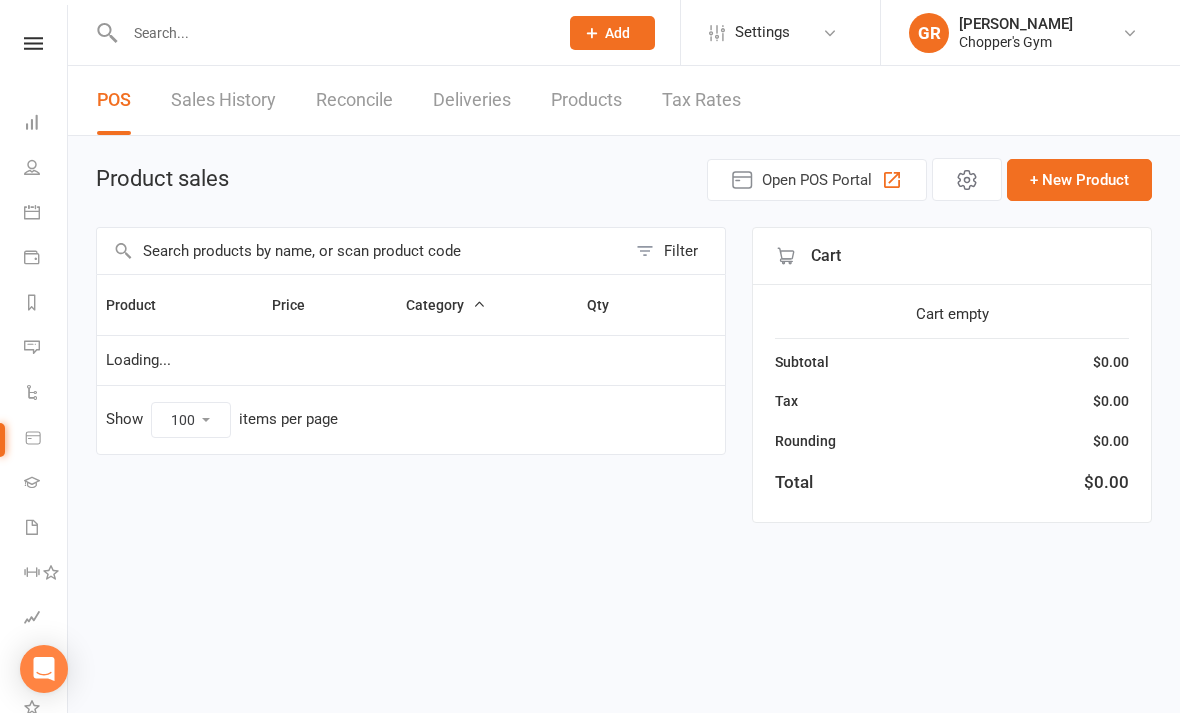 select on "100" 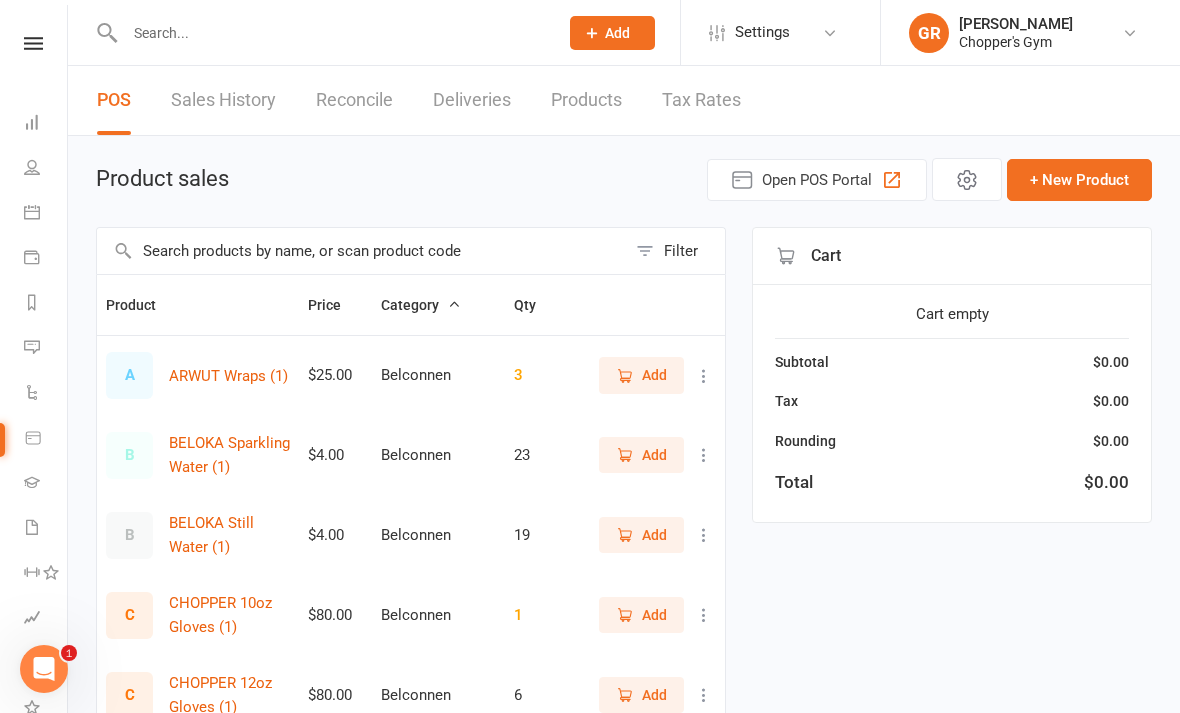 scroll, scrollTop: 0, scrollLeft: 0, axis: both 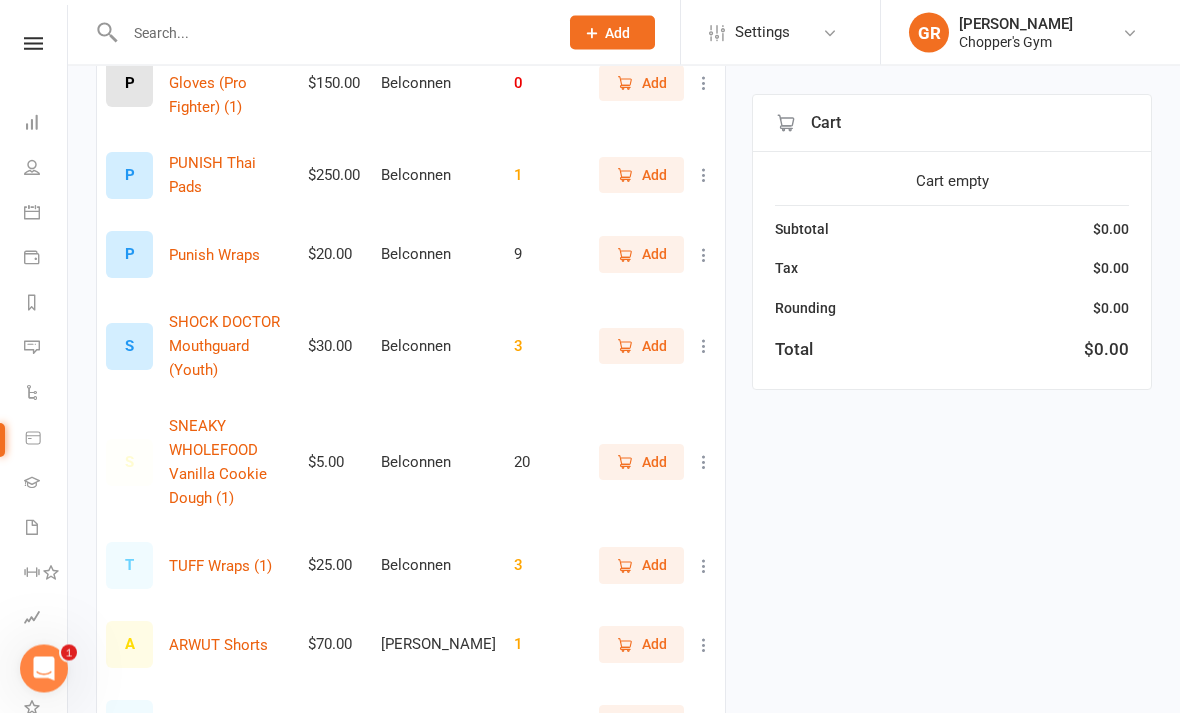 click on "Calendar" at bounding box center (46, 214) 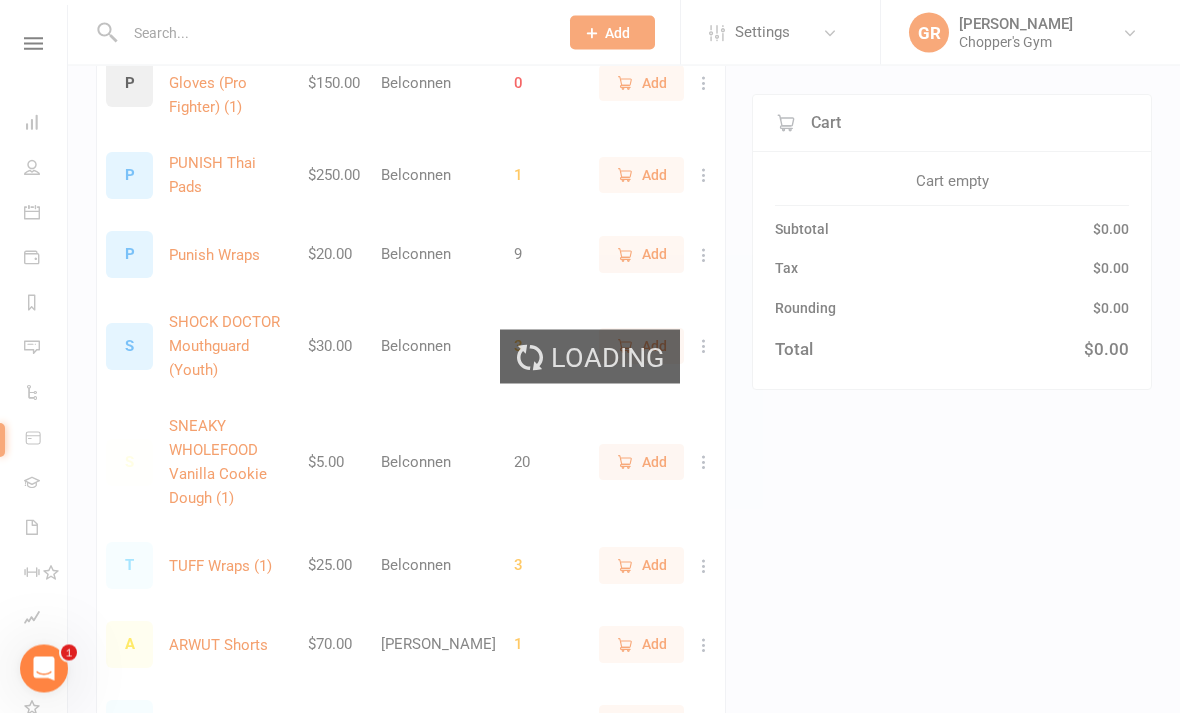 scroll, scrollTop: 2214, scrollLeft: 0, axis: vertical 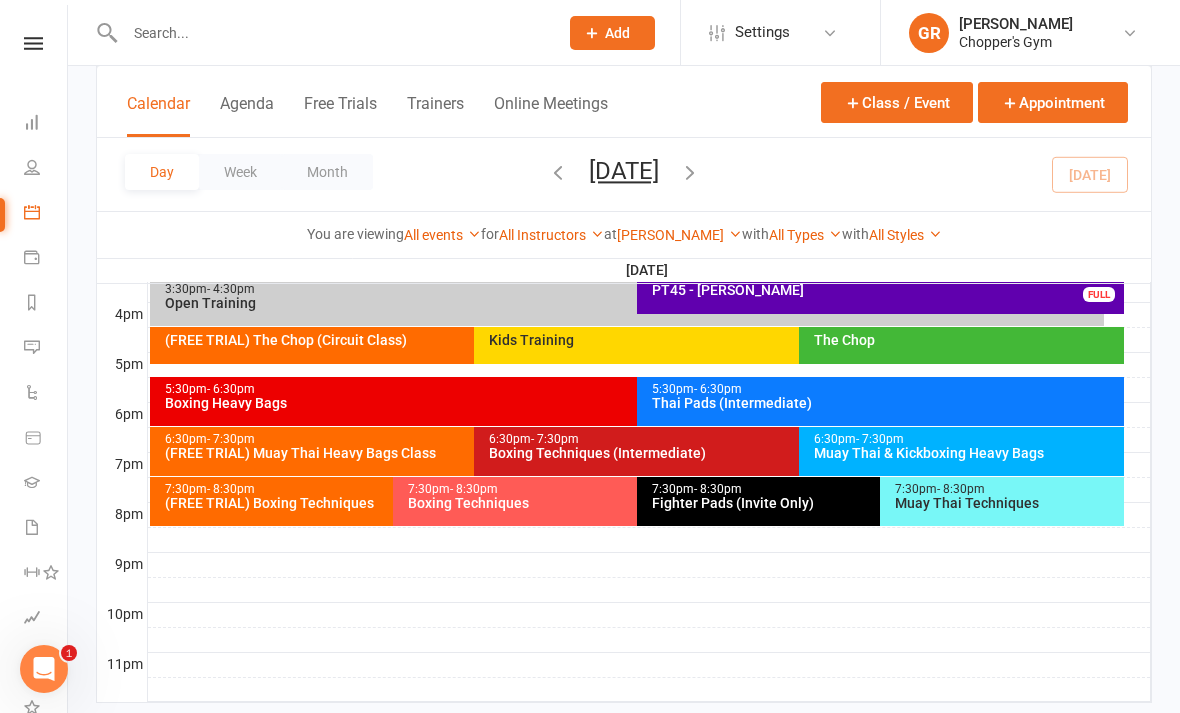 click on "Muay Thai Techniques" at bounding box center (1007, 503) 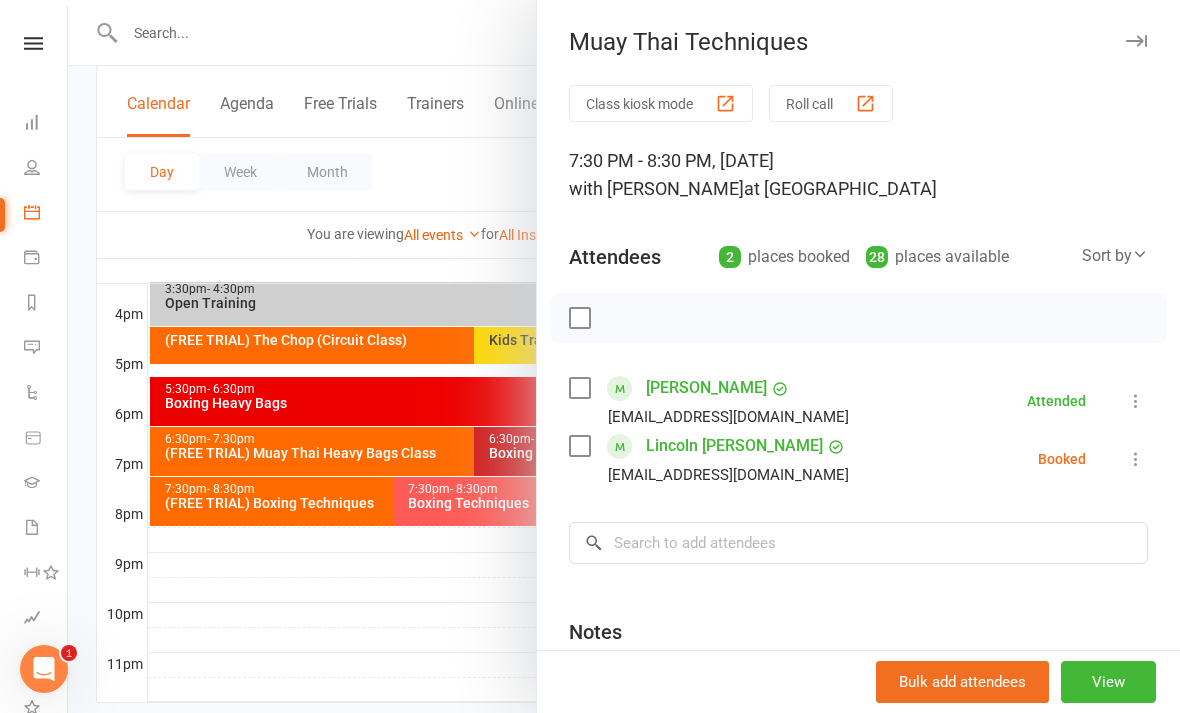 click at bounding box center [1136, 459] 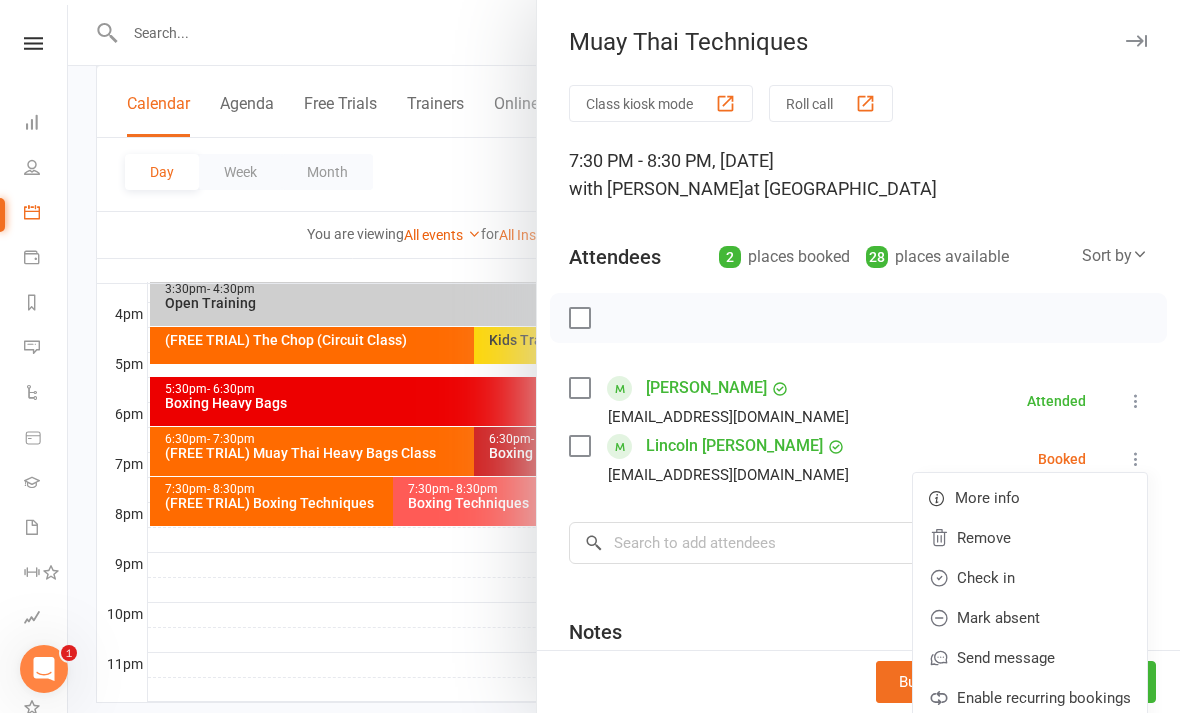click on "Check in" at bounding box center (1030, 578) 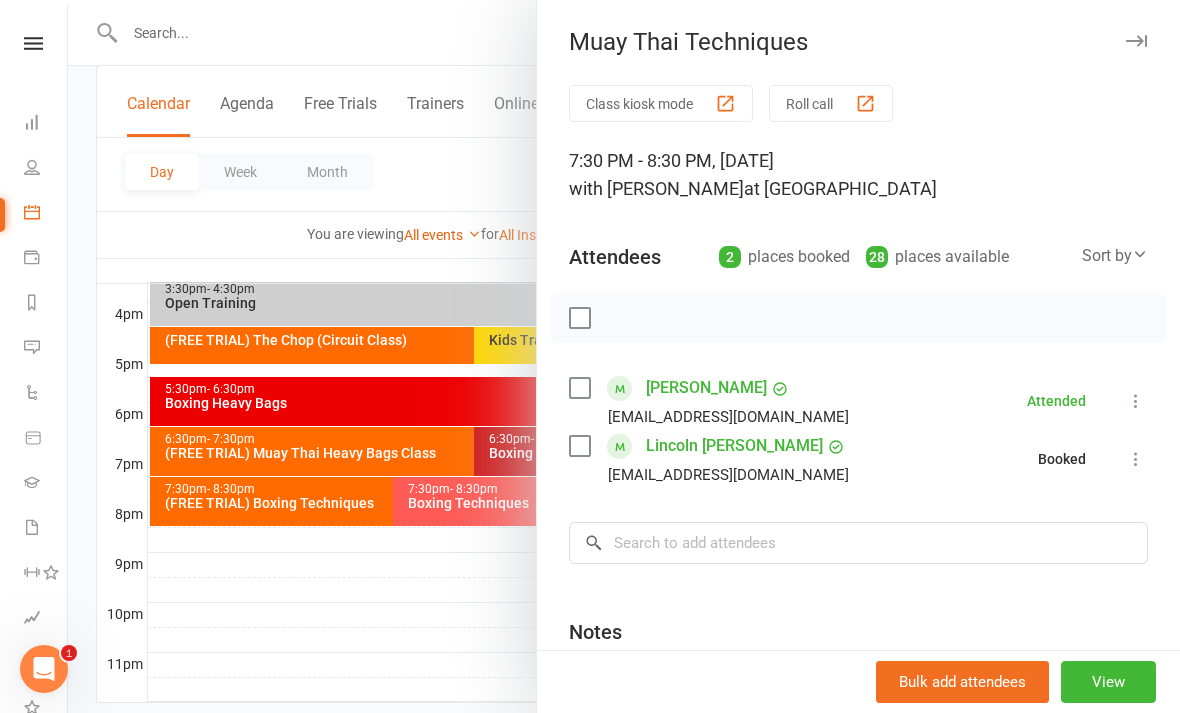 click at bounding box center [624, 356] 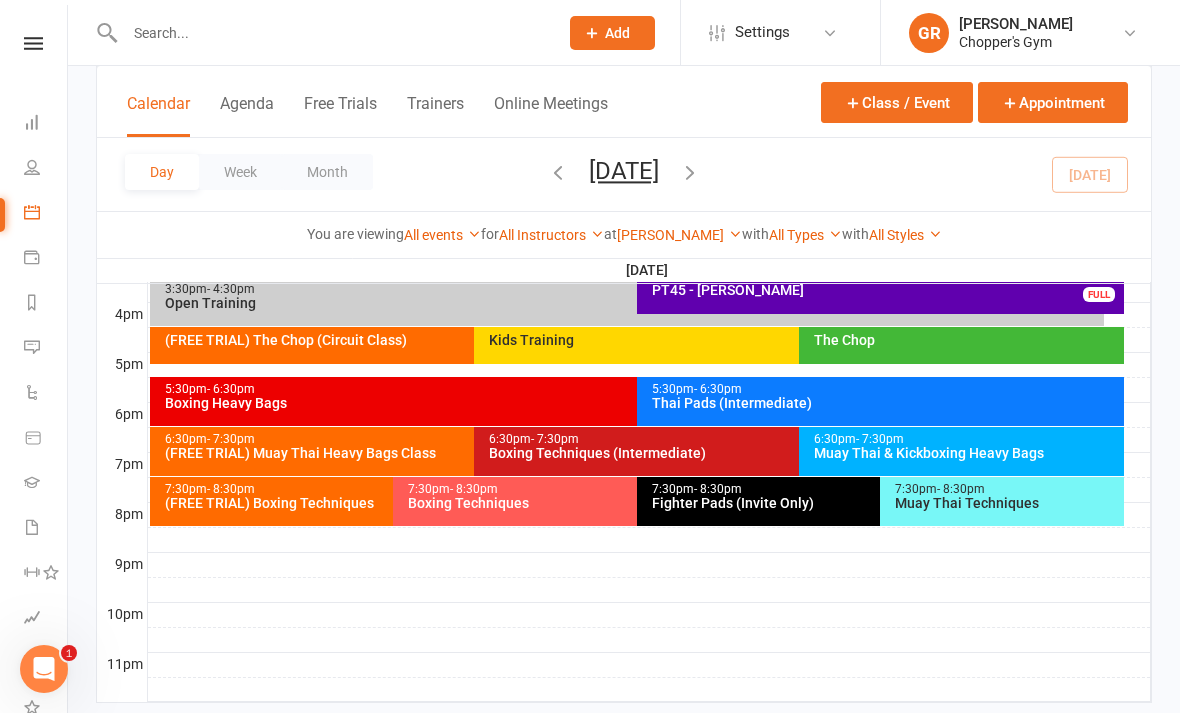 click on "Muay Thai & Kickboxing Heavy Bags" at bounding box center (966, 453) 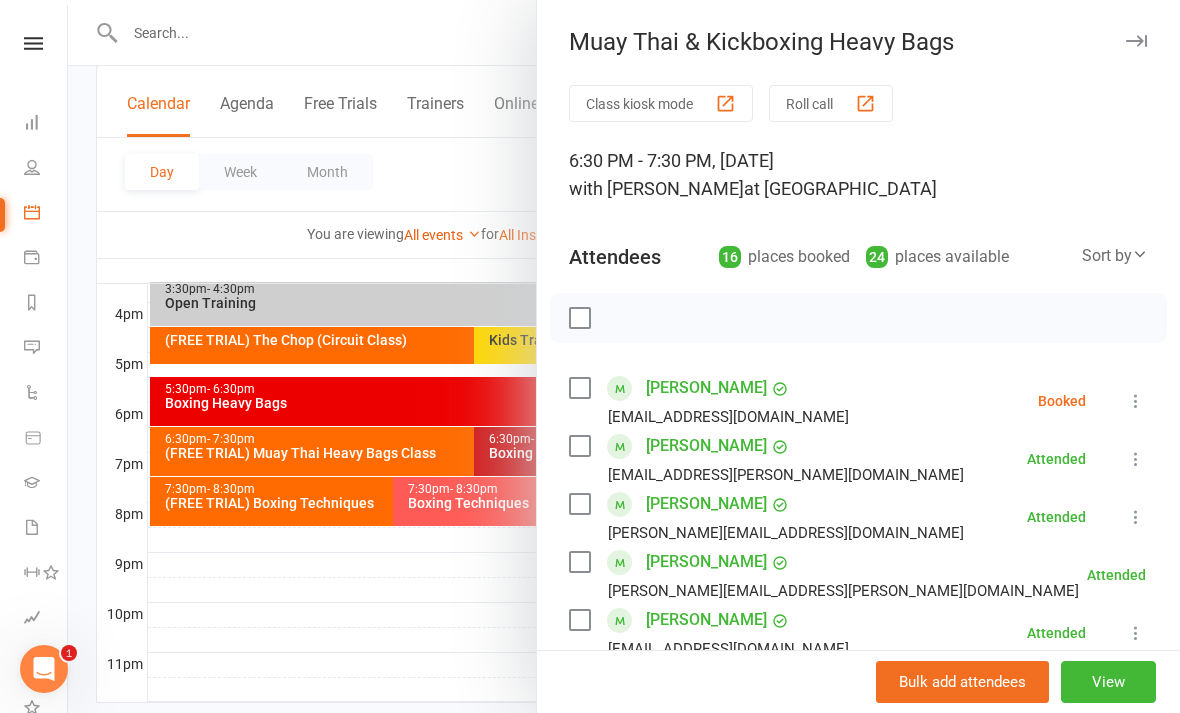 click at bounding box center (624, 356) 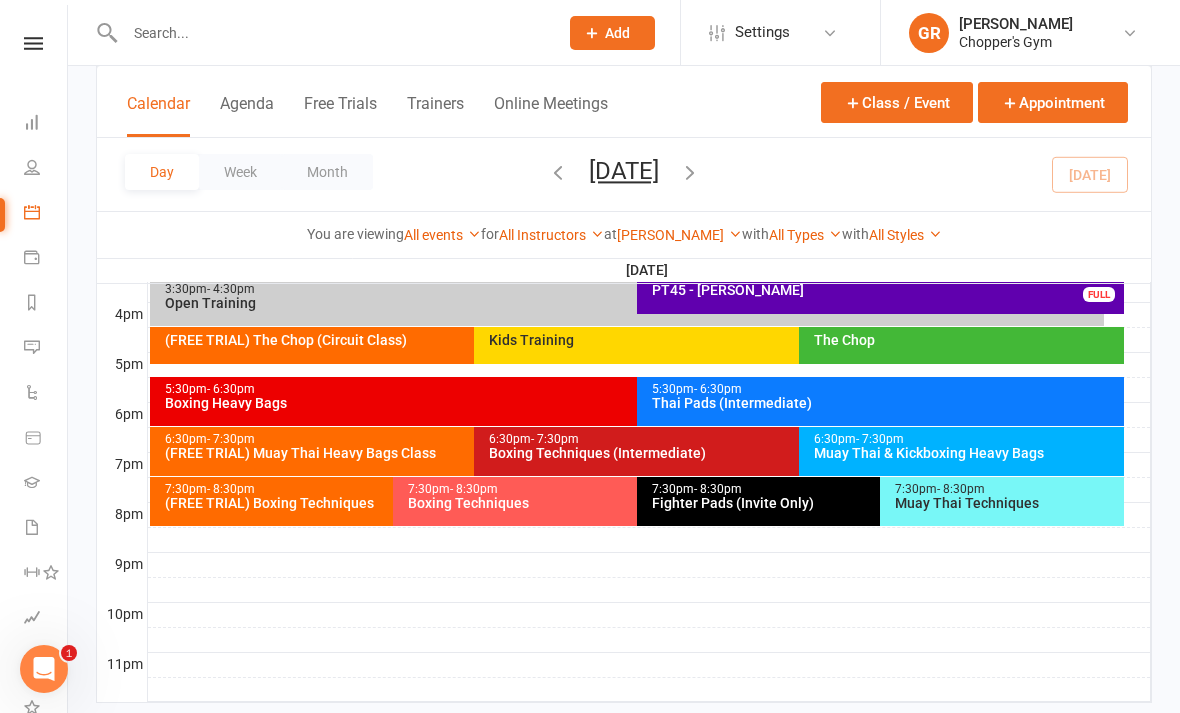 click on "7:30pm  - 8:30pm Fighter Pads (Invite Only)" at bounding box center (870, 501) 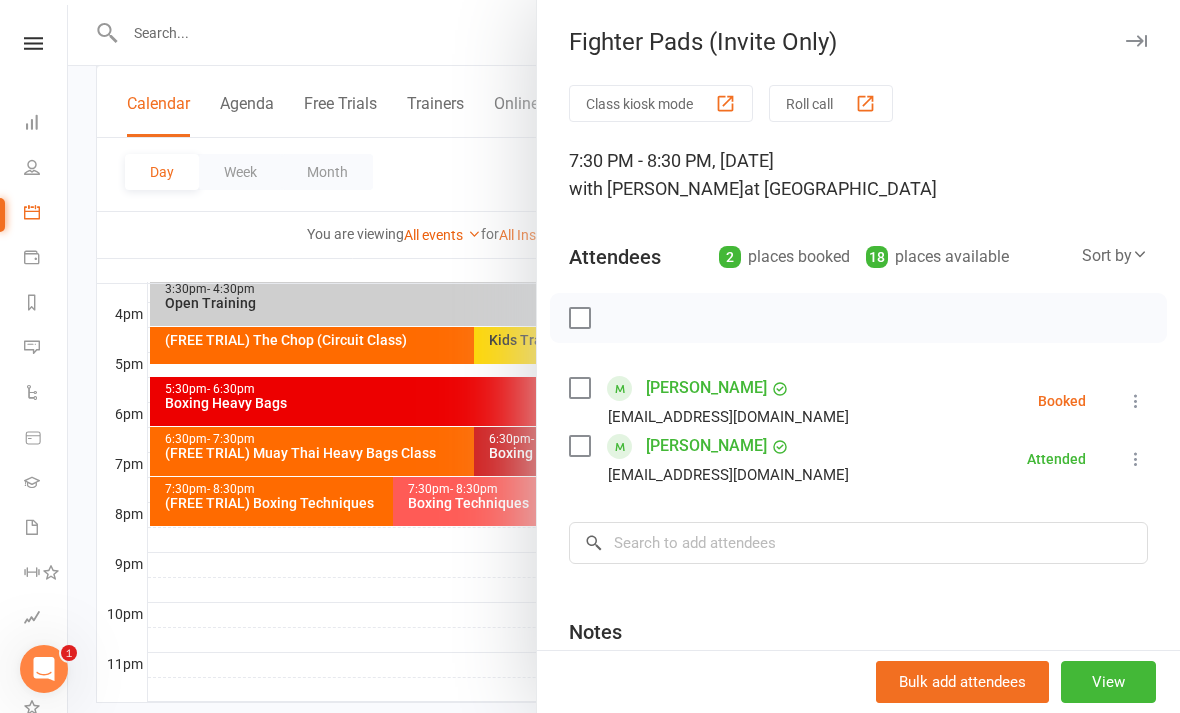 click at bounding box center [1136, 401] 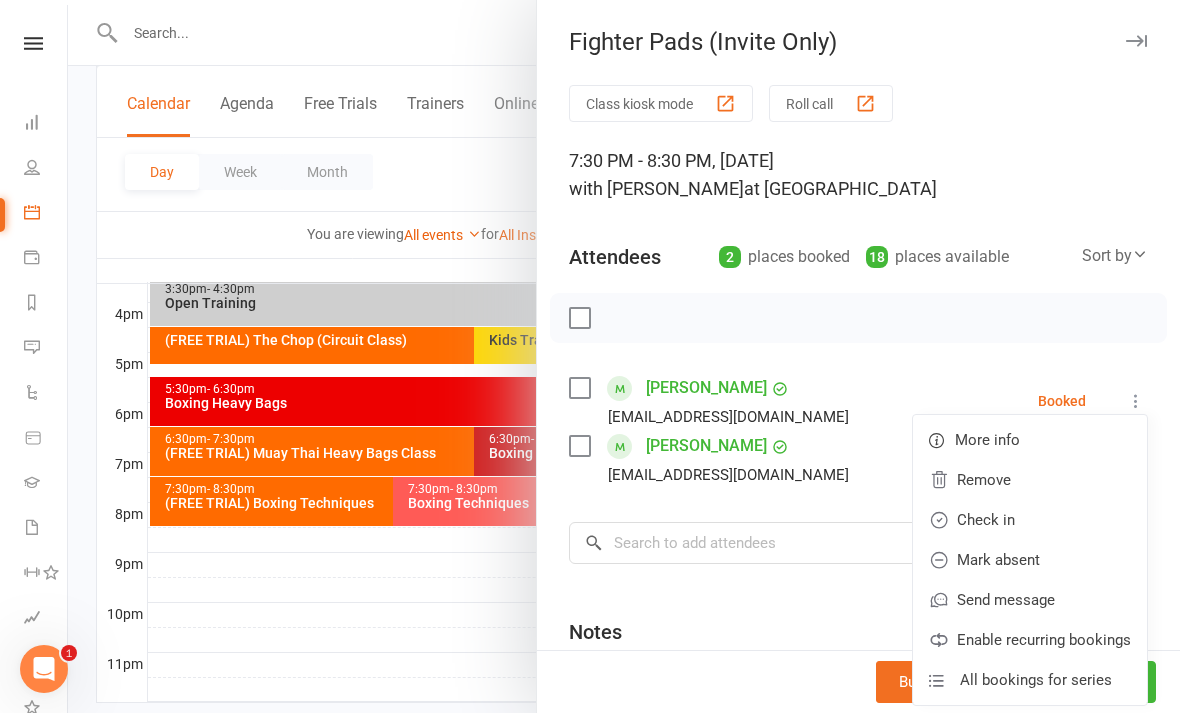 click on "Check in" at bounding box center (1030, 520) 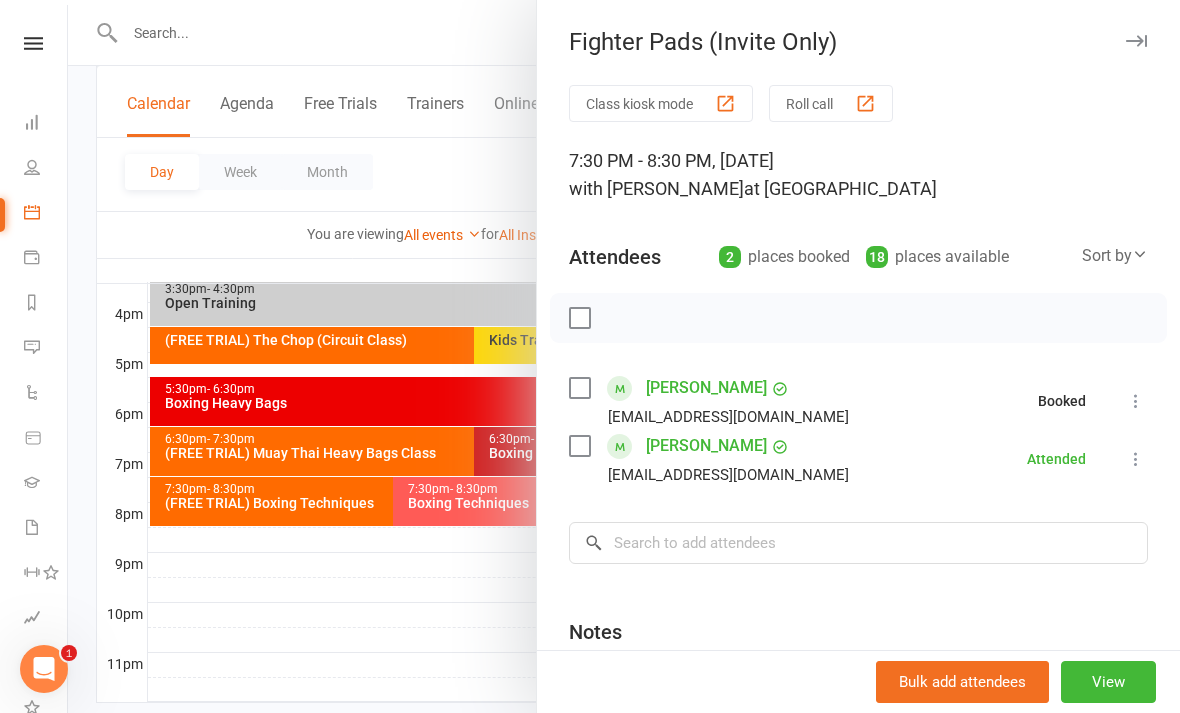 click at bounding box center [624, 356] 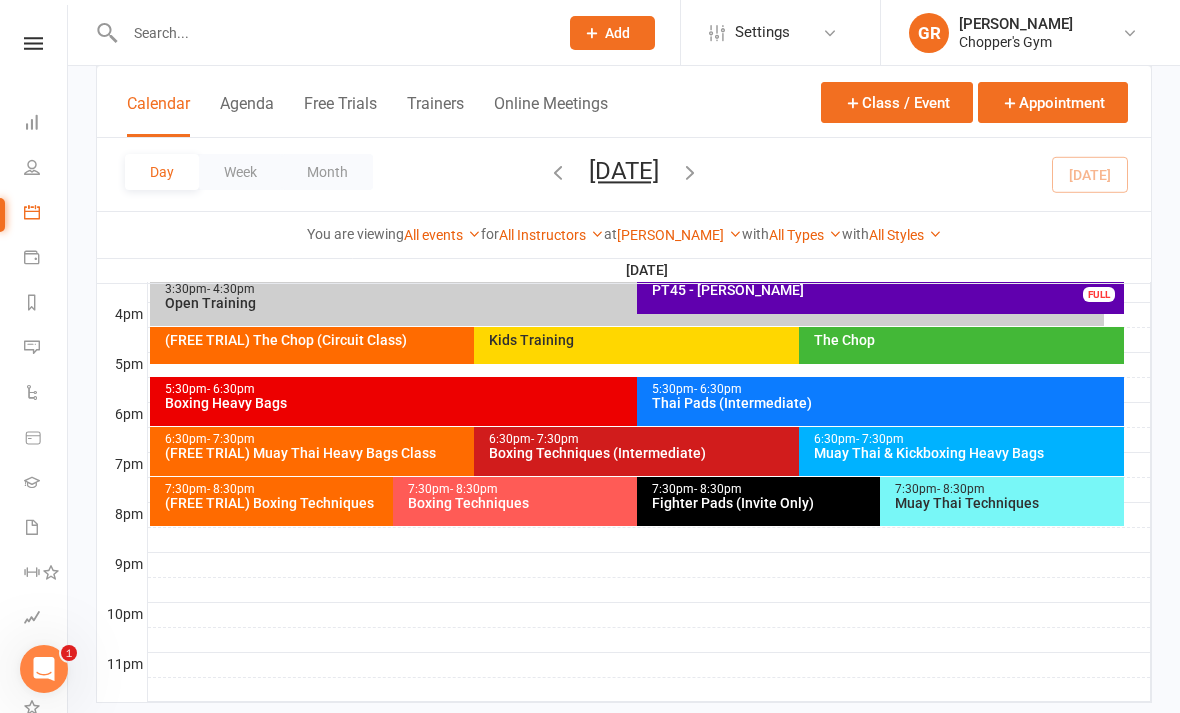click on "7:30pm  - 8:30pm Boxing Techniques" at bounding box center [626, 501] 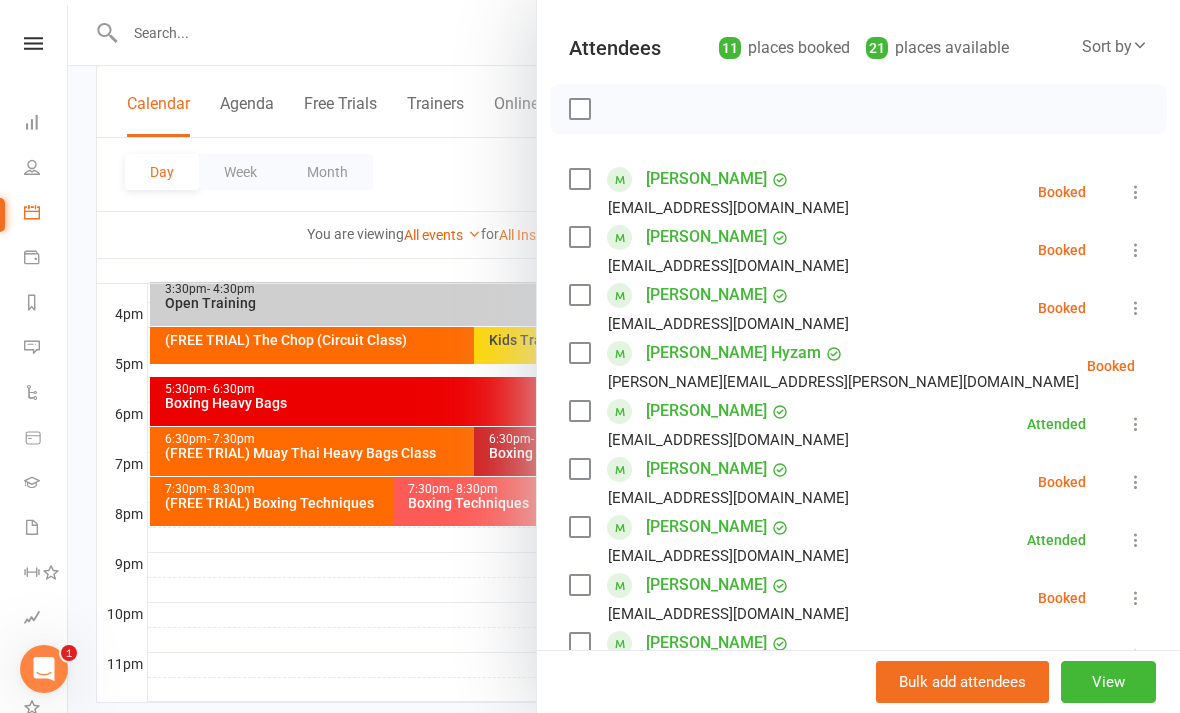 scroll, scrollTop: 231, scrollLeft: 0, axis: vertical 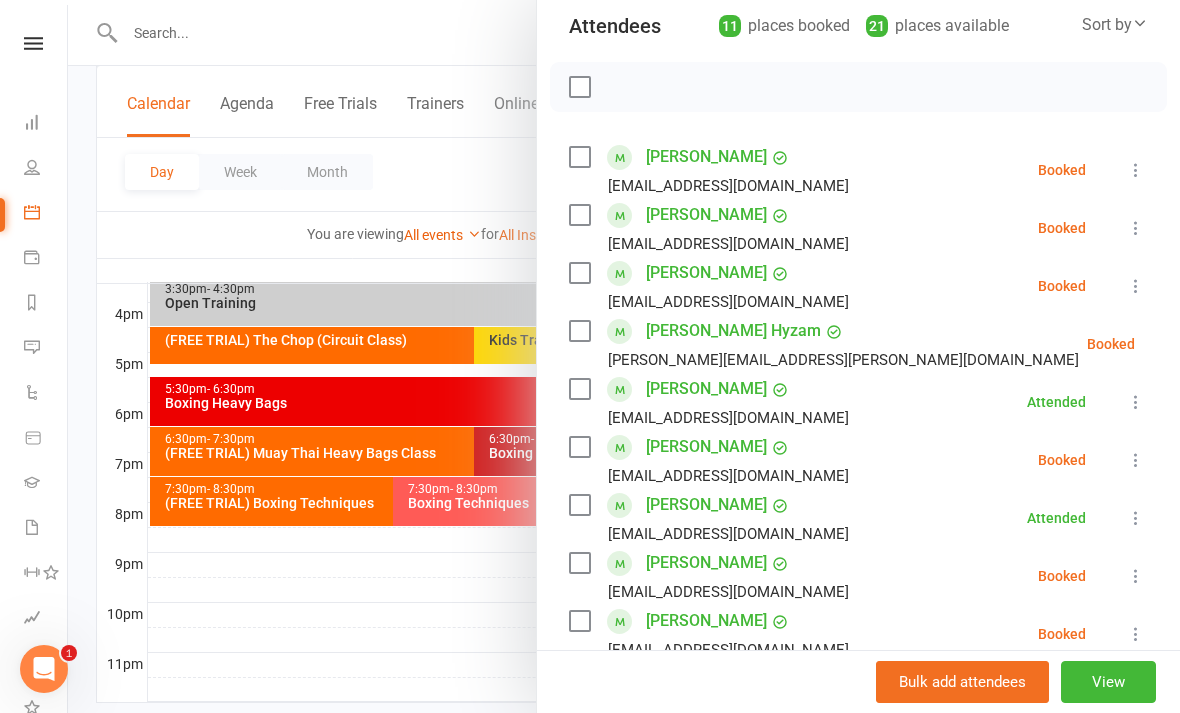 click at bounding box center [1136, 460] 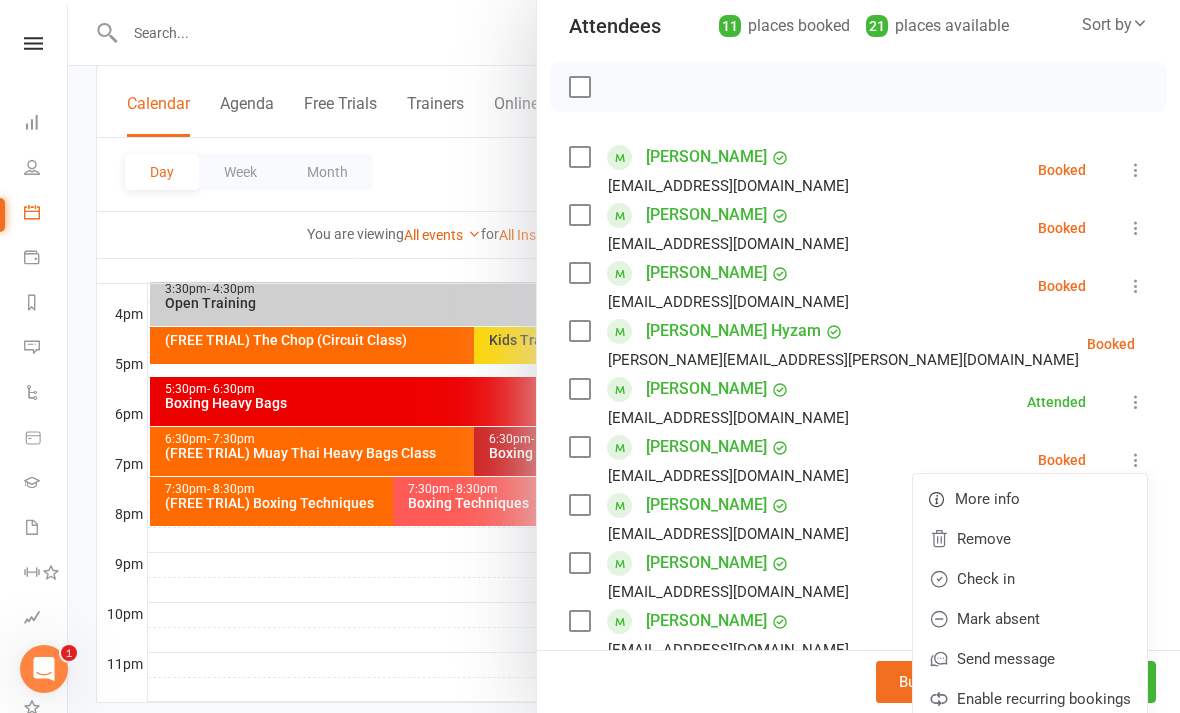 click on "Check in" at bounding box center [1030, 579] 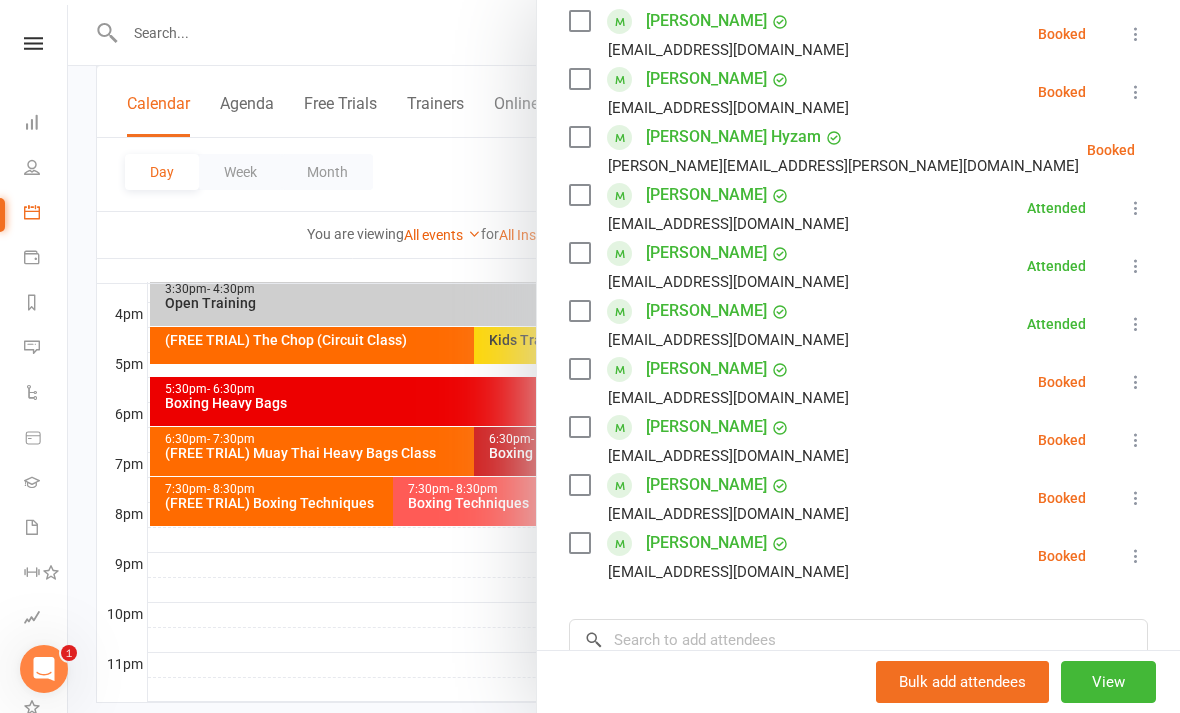 scroll, scrollTop: 426, scrollLeft: 0, axis: vertical 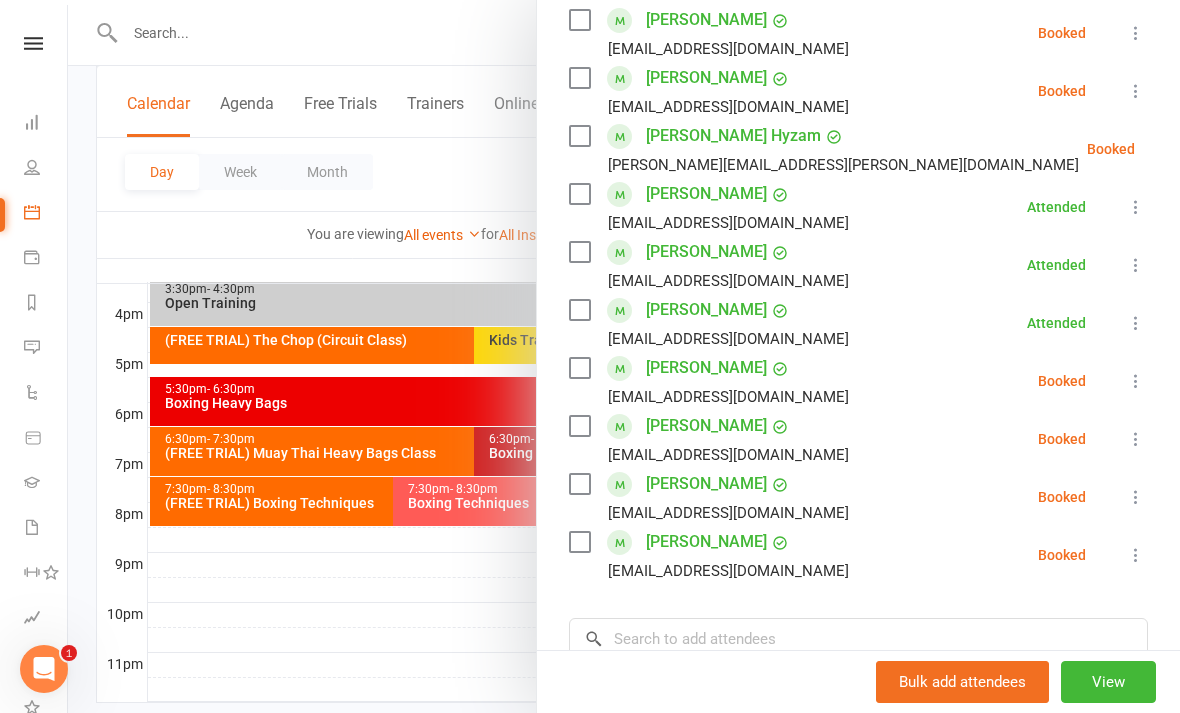 click at bounding box center [624, 356] 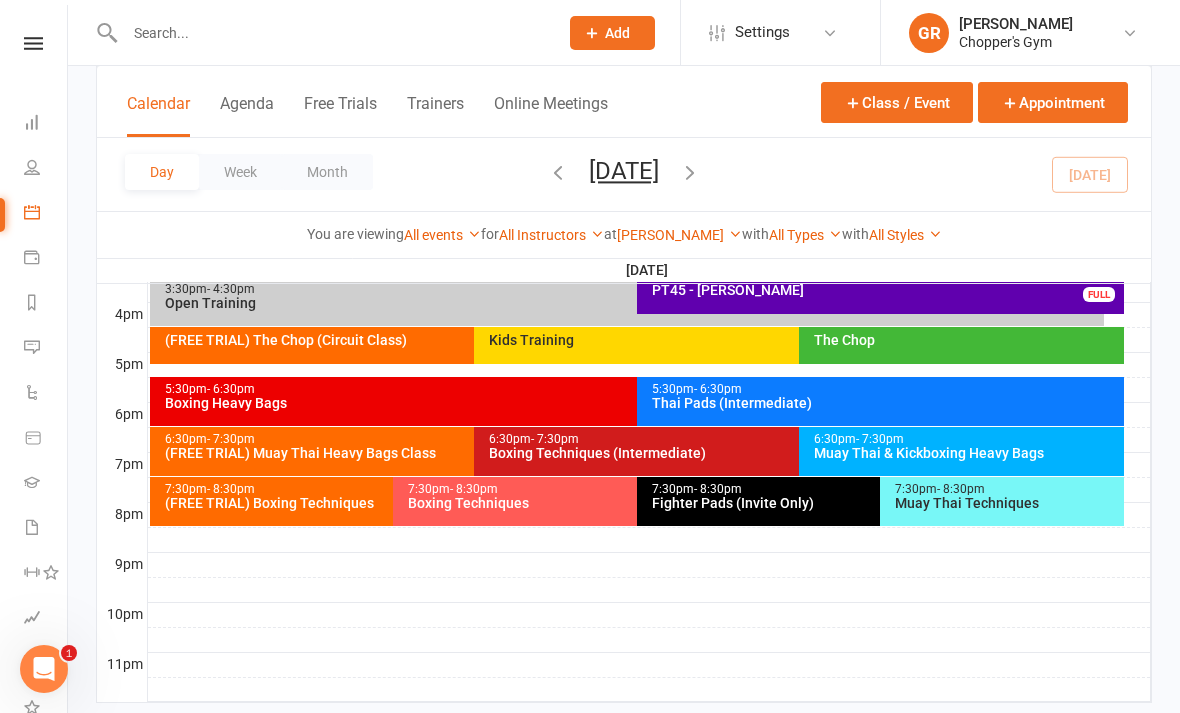 click on "6:30pm  - 7:30pm Boxing Techniques (Intermediate)" at bounding box center (788, 451) 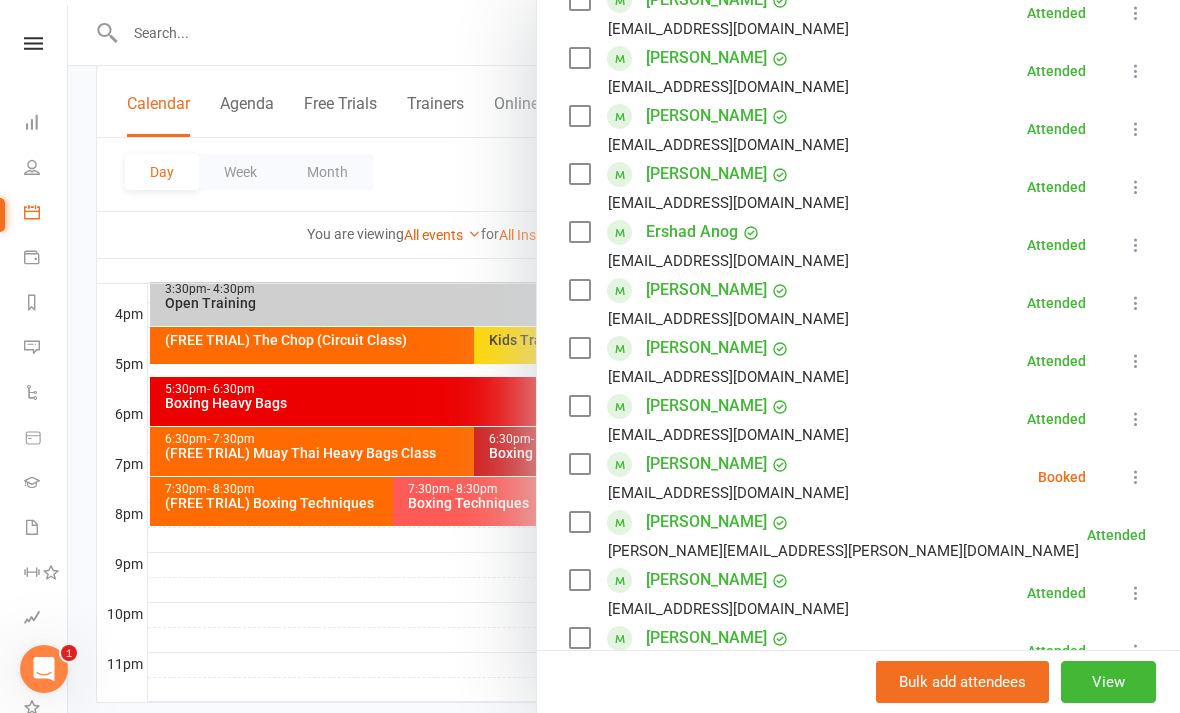 scroll, scrollTop: 383, scrollLeft: 0, axis: vertical 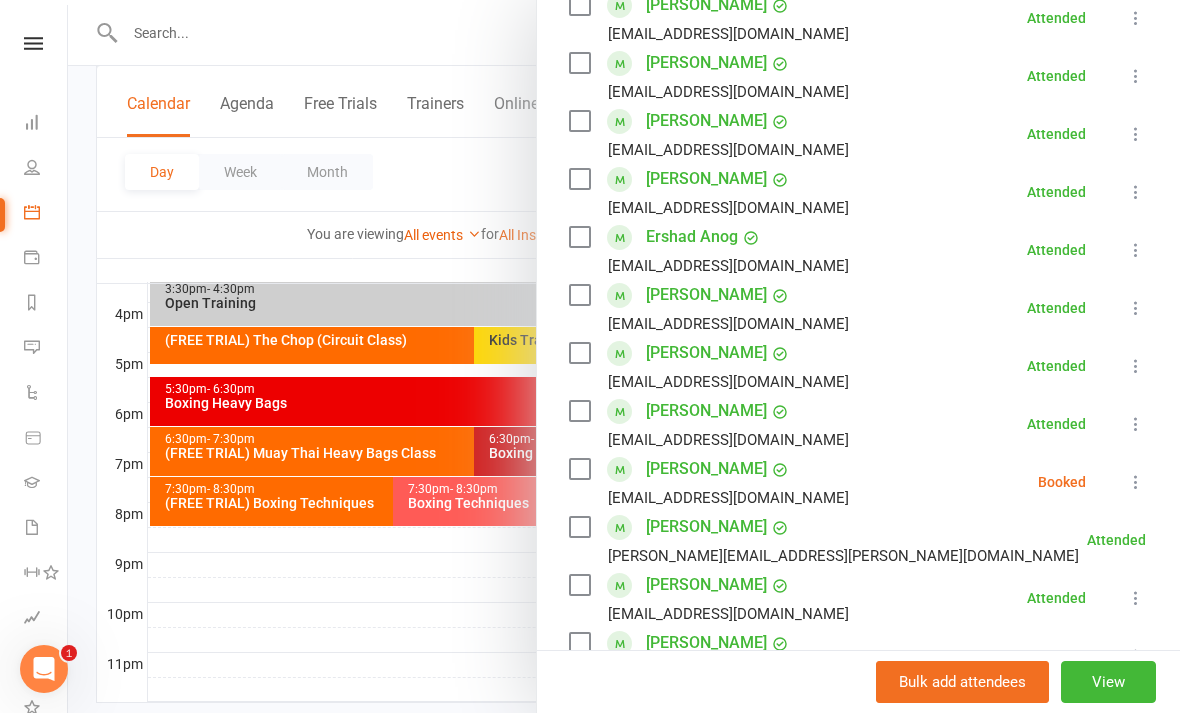 click at bounding box center [624, 356] 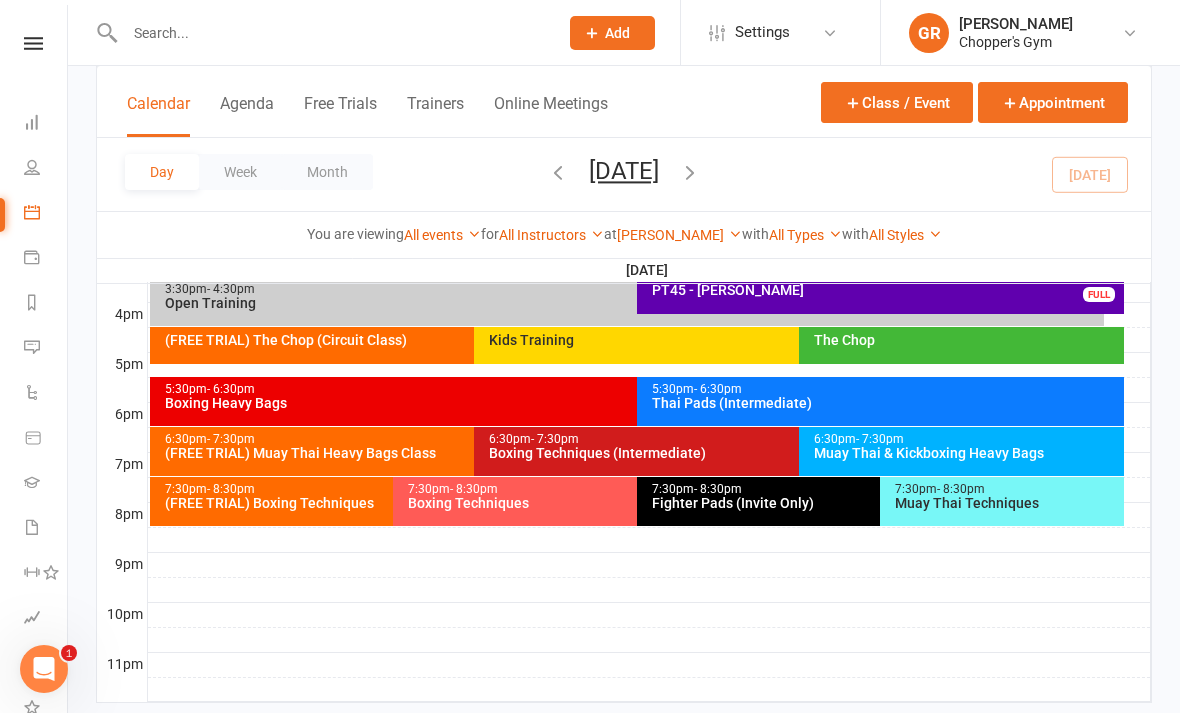 click on "Muay Thai & Kickboxing Heavy Bags" at bounding box center (966, 453) 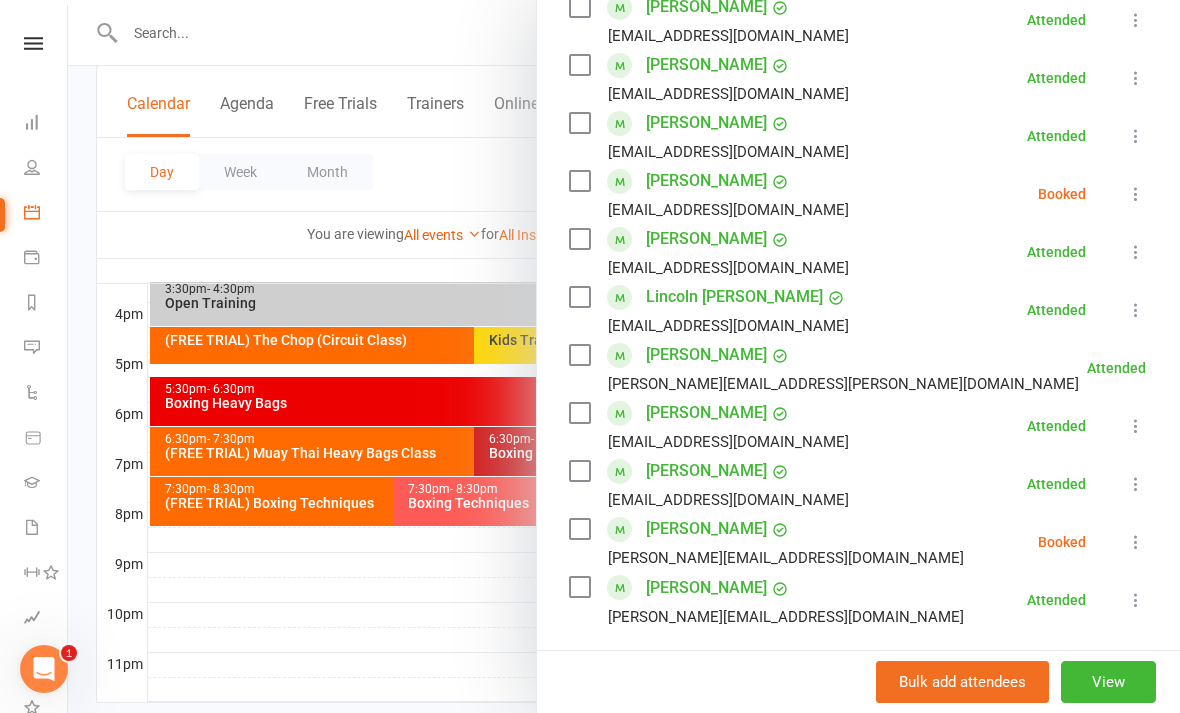 scroll, scrollTop: 679, scrollLeft: 0, axis: vertical 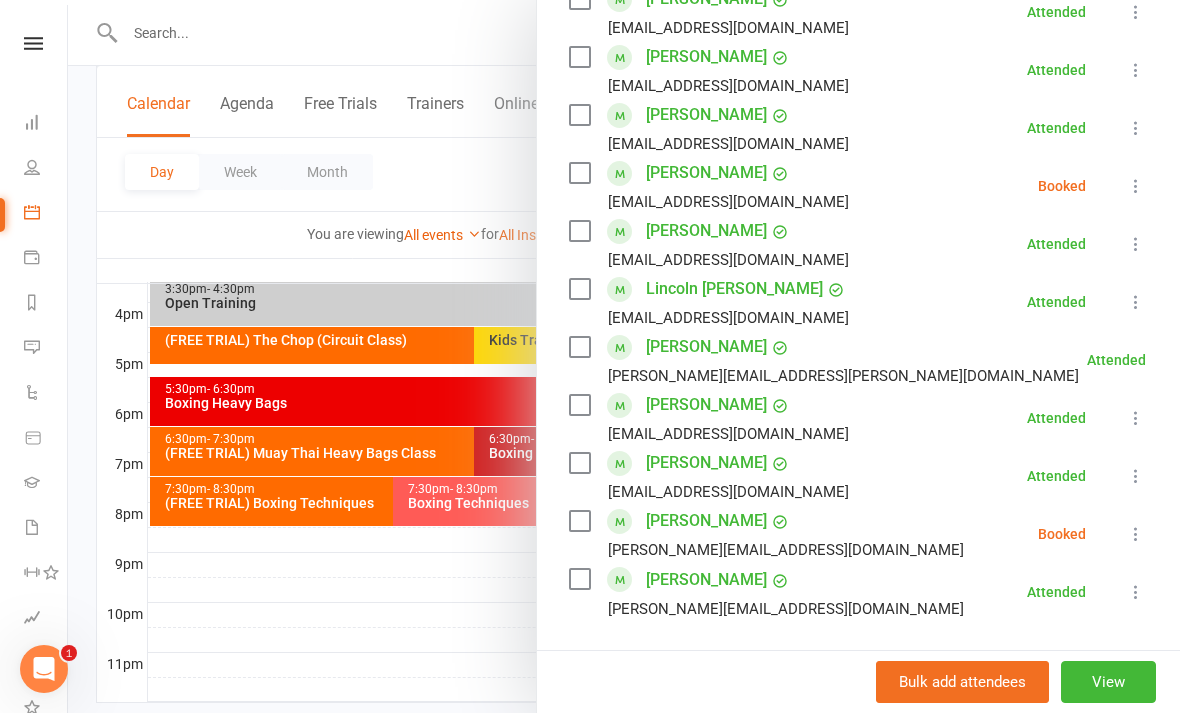 click at bounding box center [624, 356] 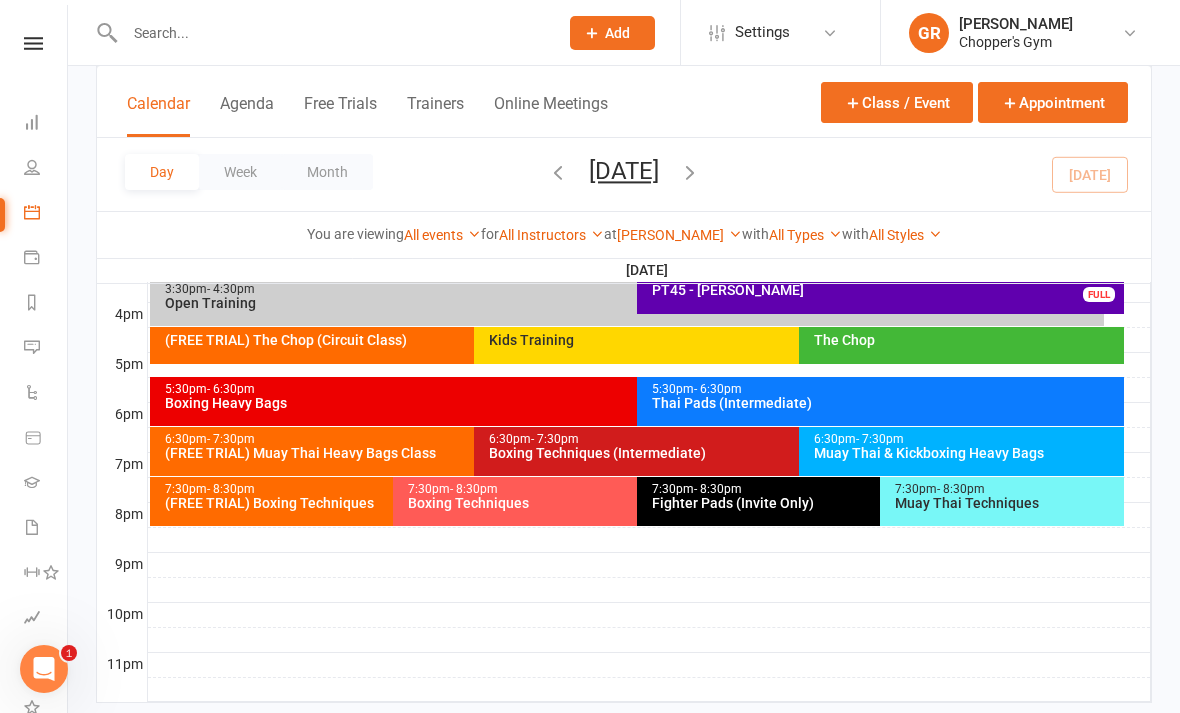 click on "Boxing Techniques (Intermediate)" at bounding box center (793, 453) 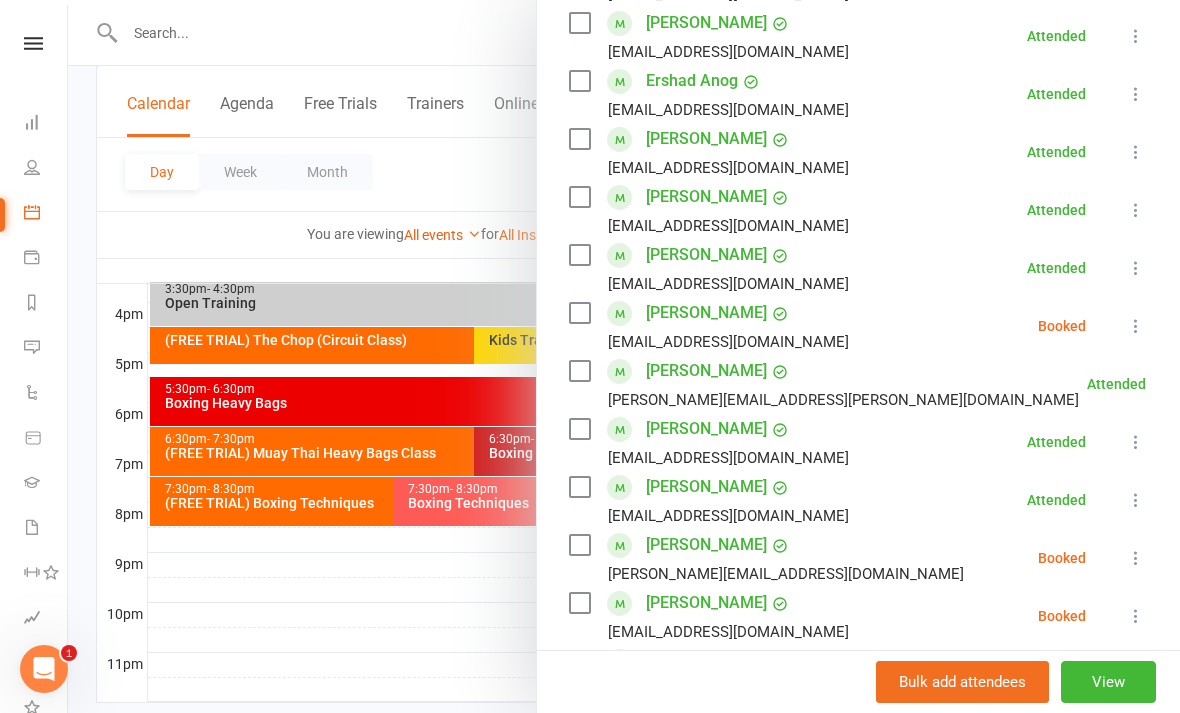 scroll, scrollTop: 589, scrollLeft: 0, axis: vertical 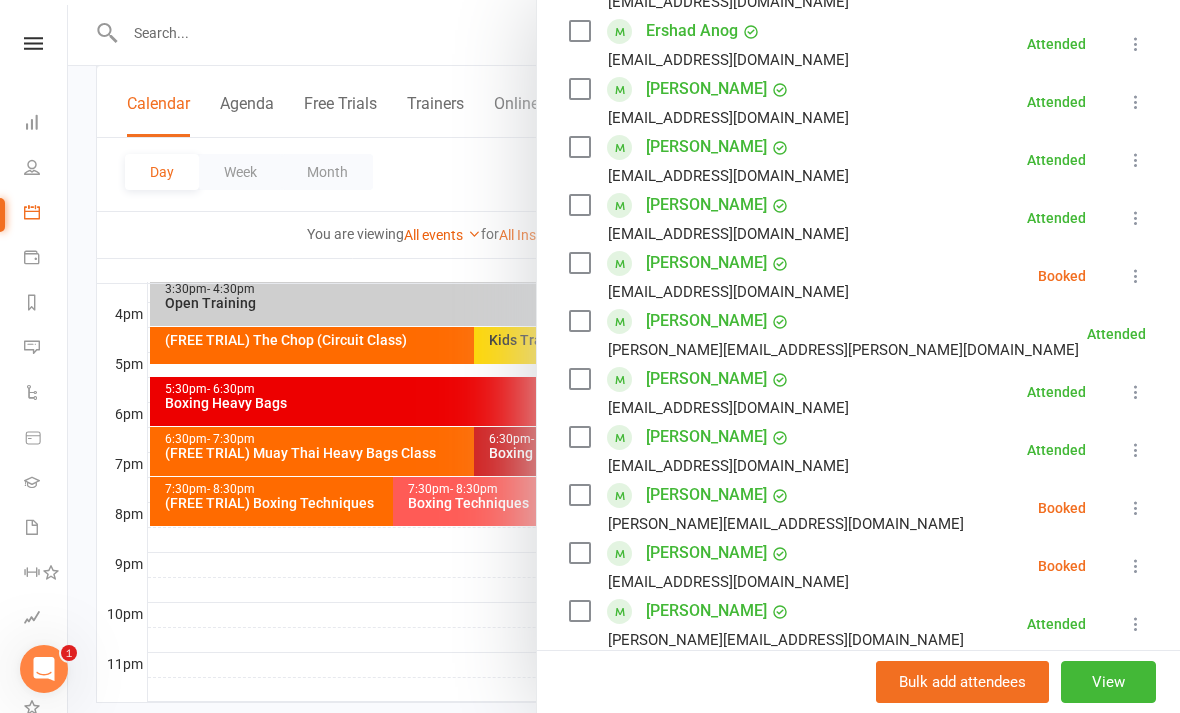 click at bounding box center [624, 356] 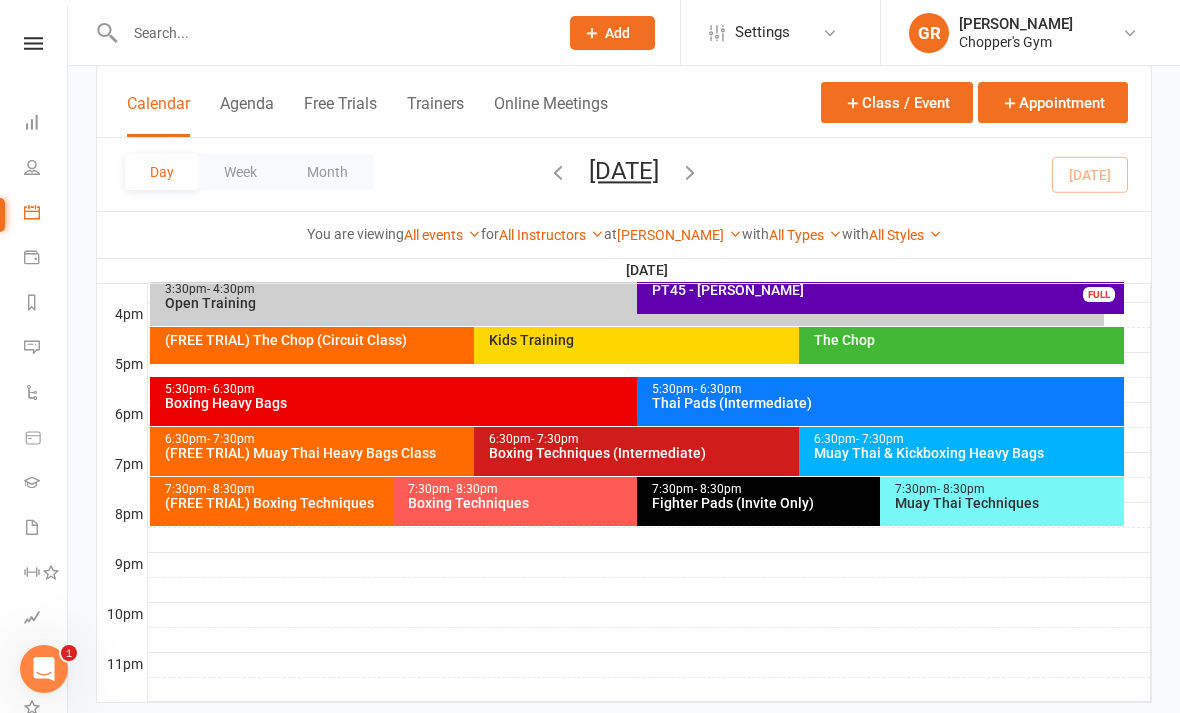 click on "6:30pm  - 7:30pm" at bounding box center (966, 439) 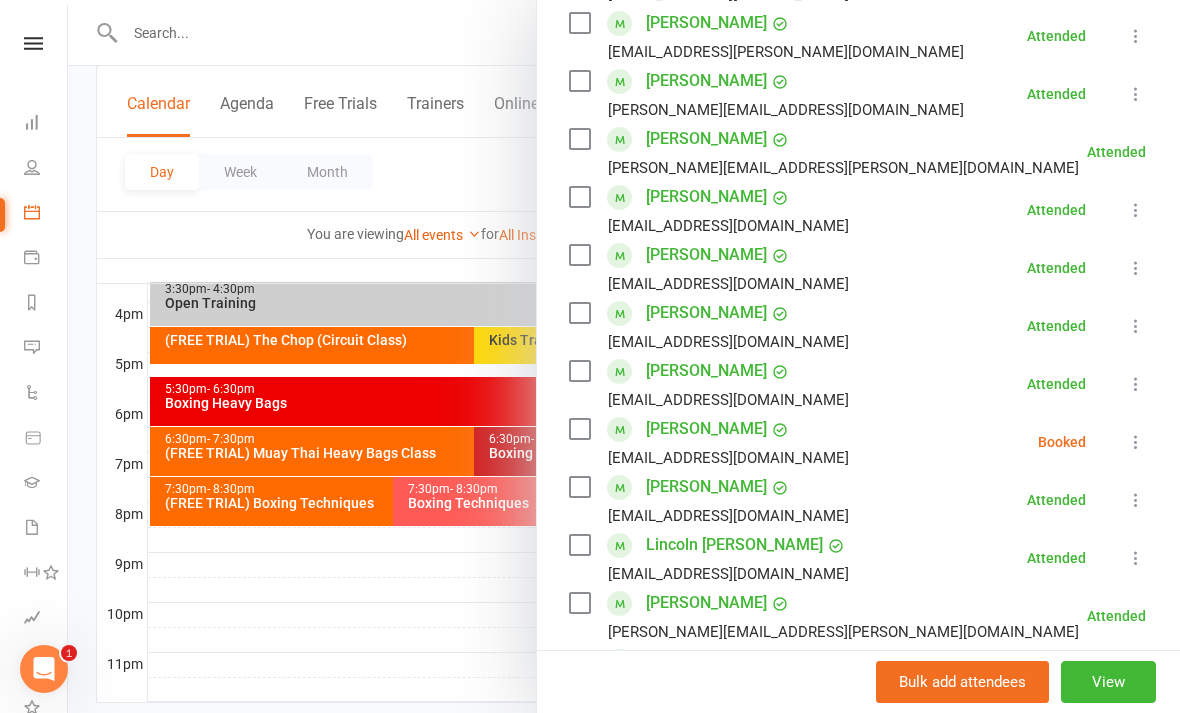 scroll, scrollTop: 422, scrollLeft: 0, axis: vertical 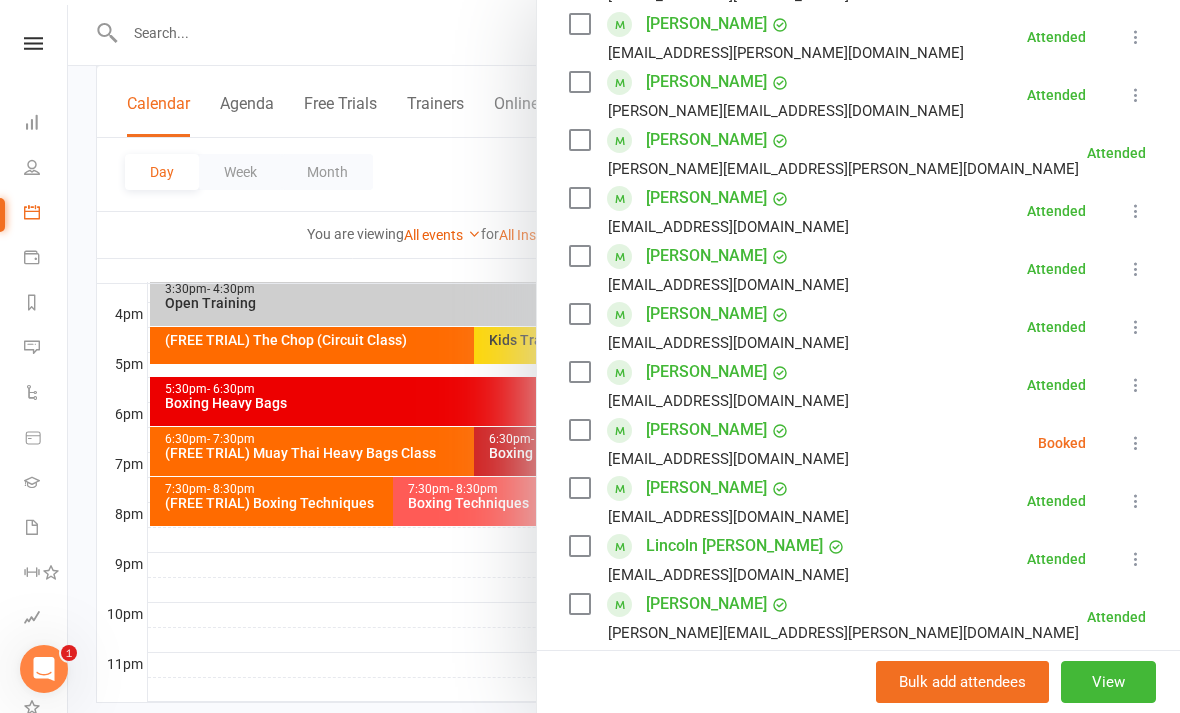 click at bounding box center (1136, 443) 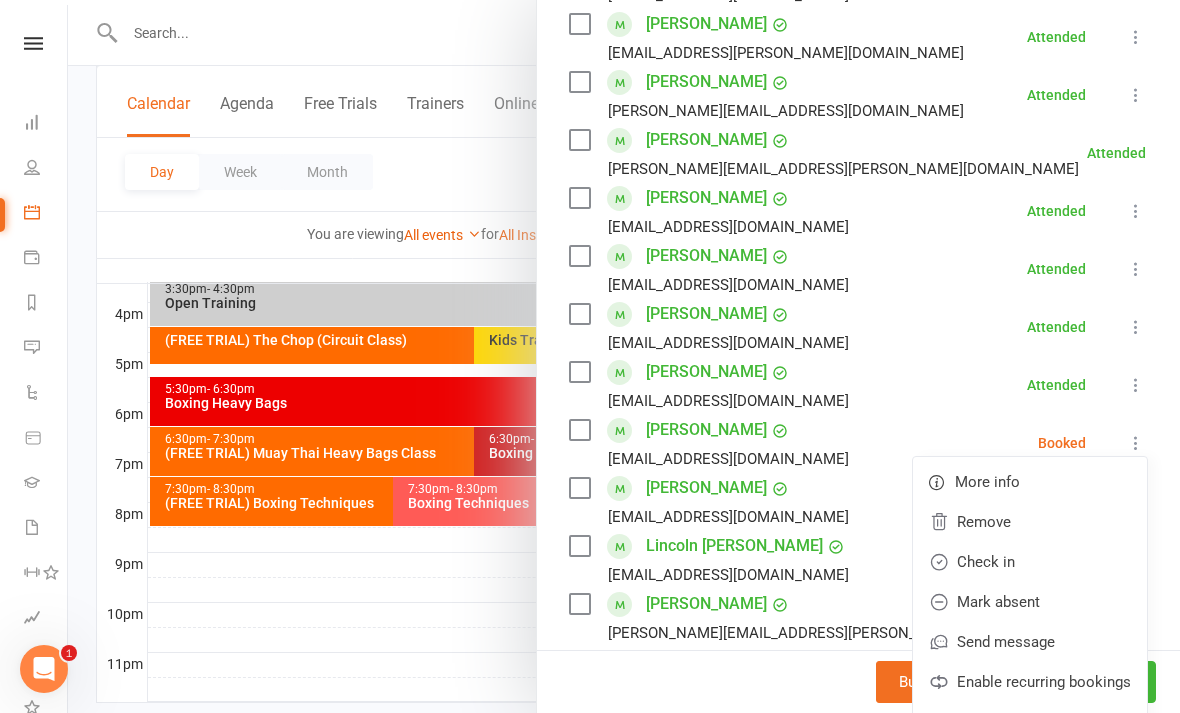 click on "Check in" at bounding box center (1030, 562) 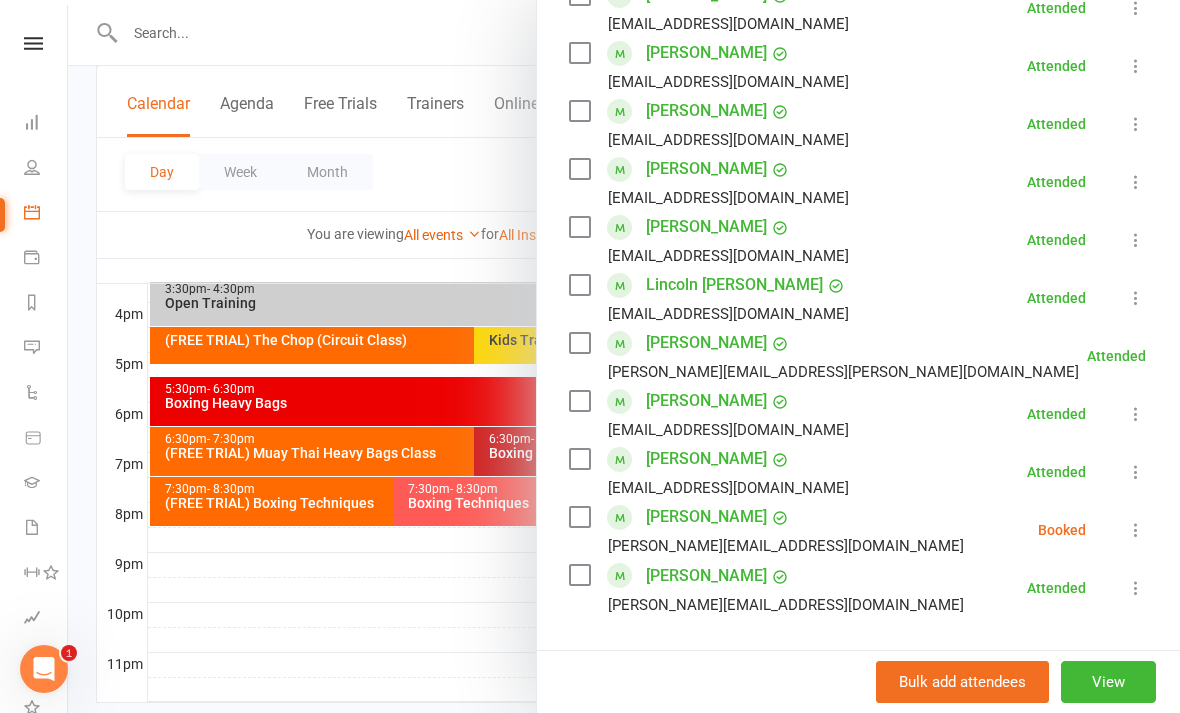 scroll, scrollTop: 689, scrollLeft: 0, axis: vertical 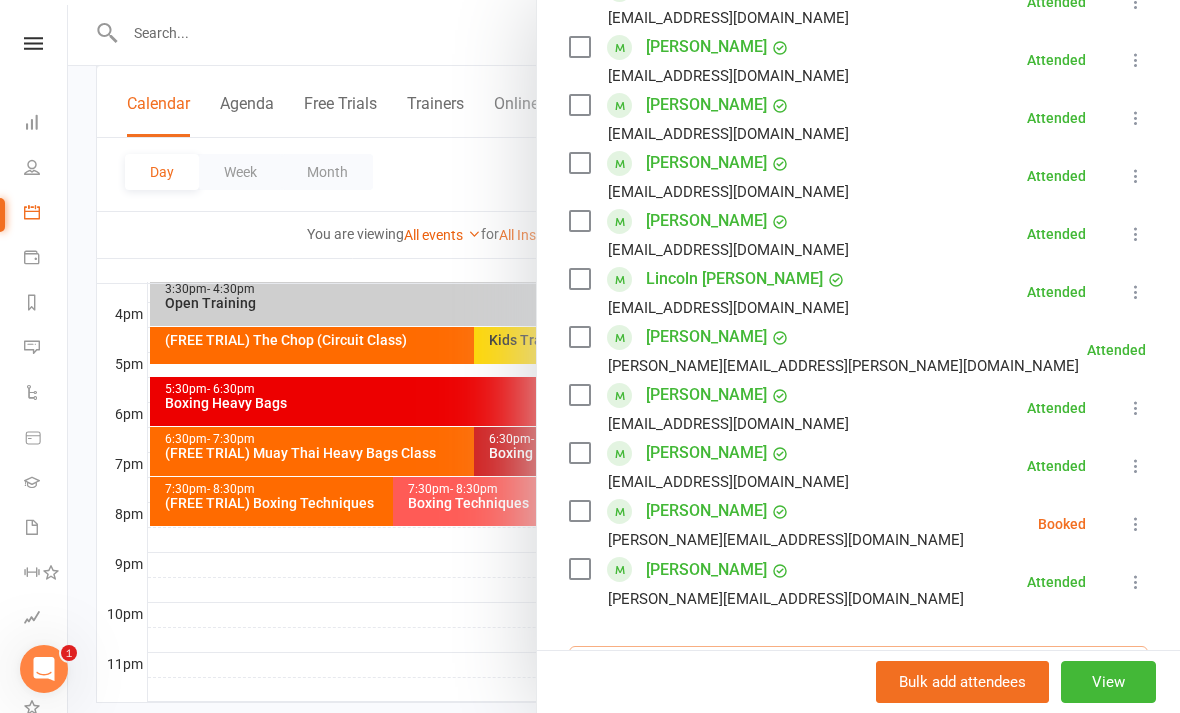 click at bounding box center [858, 667] 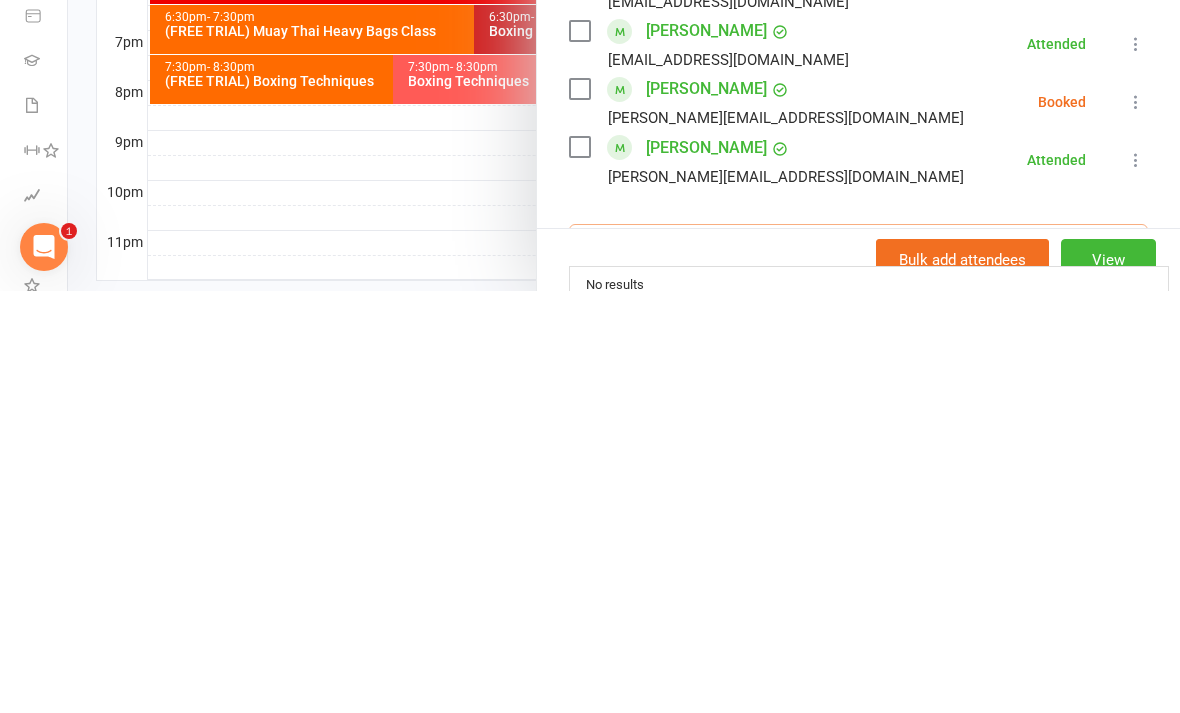 scroll, scrollTop: 968, scrollLeft: 0, axis: vertical 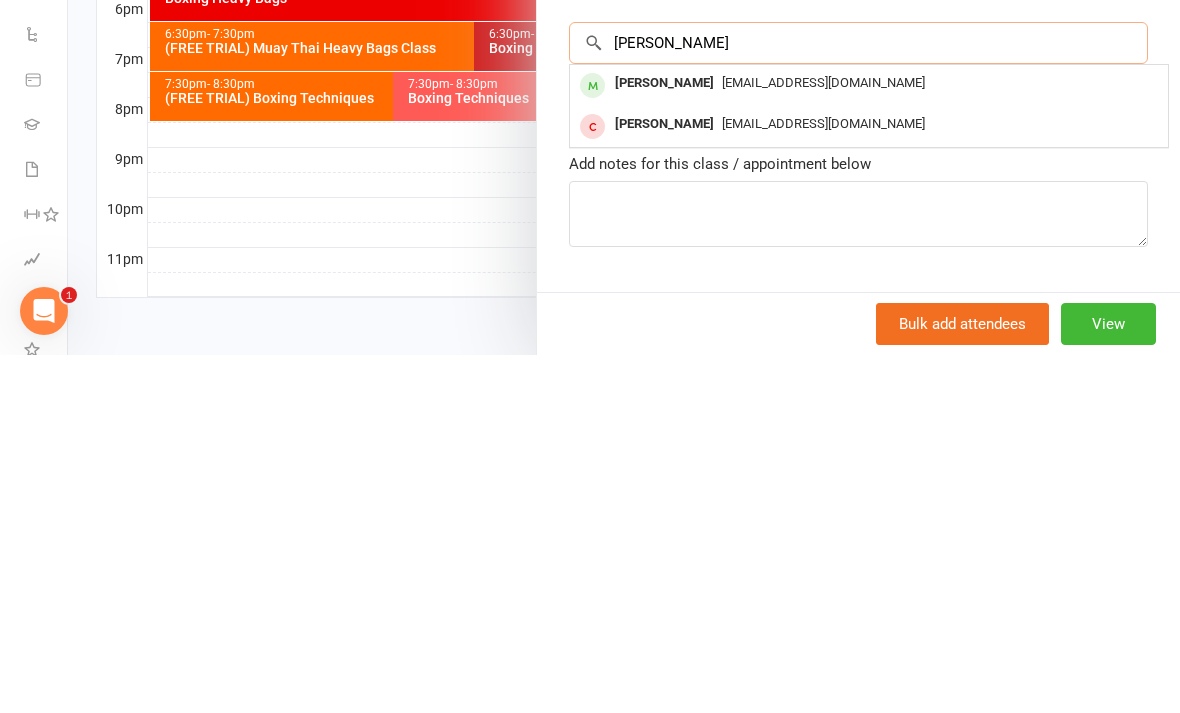 type on "Yazmin" 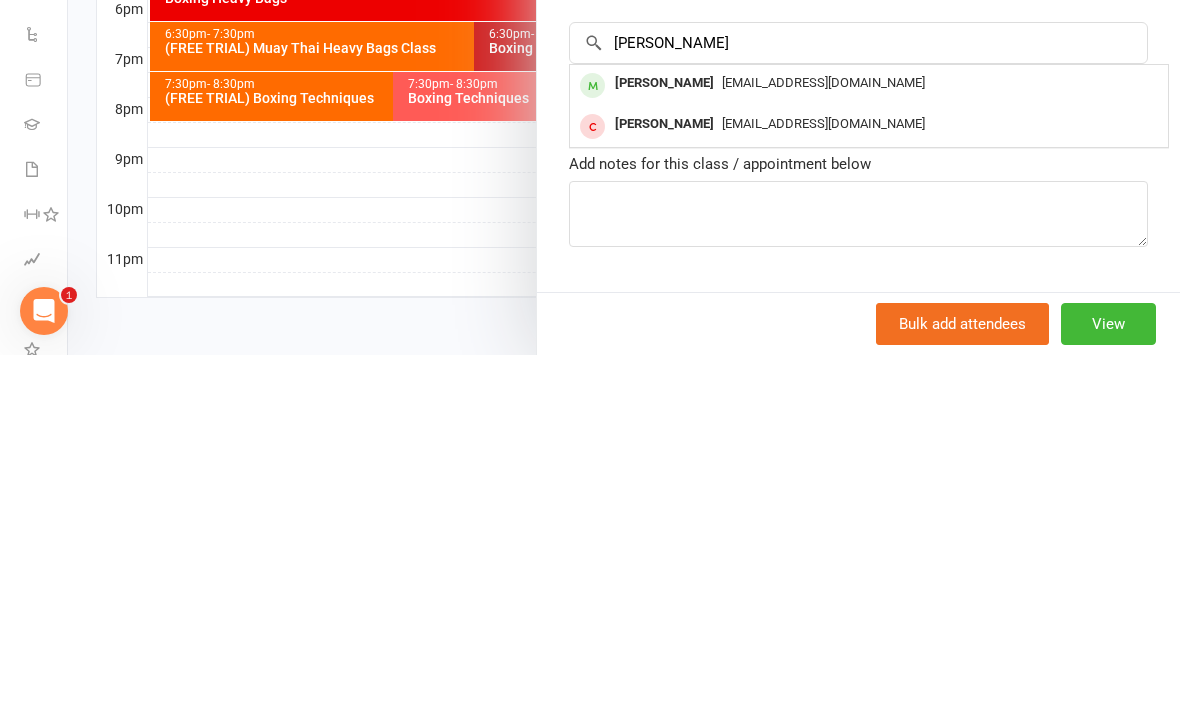 click on "andreaquinteron@gmail.com" at bounding box center (869, 441) 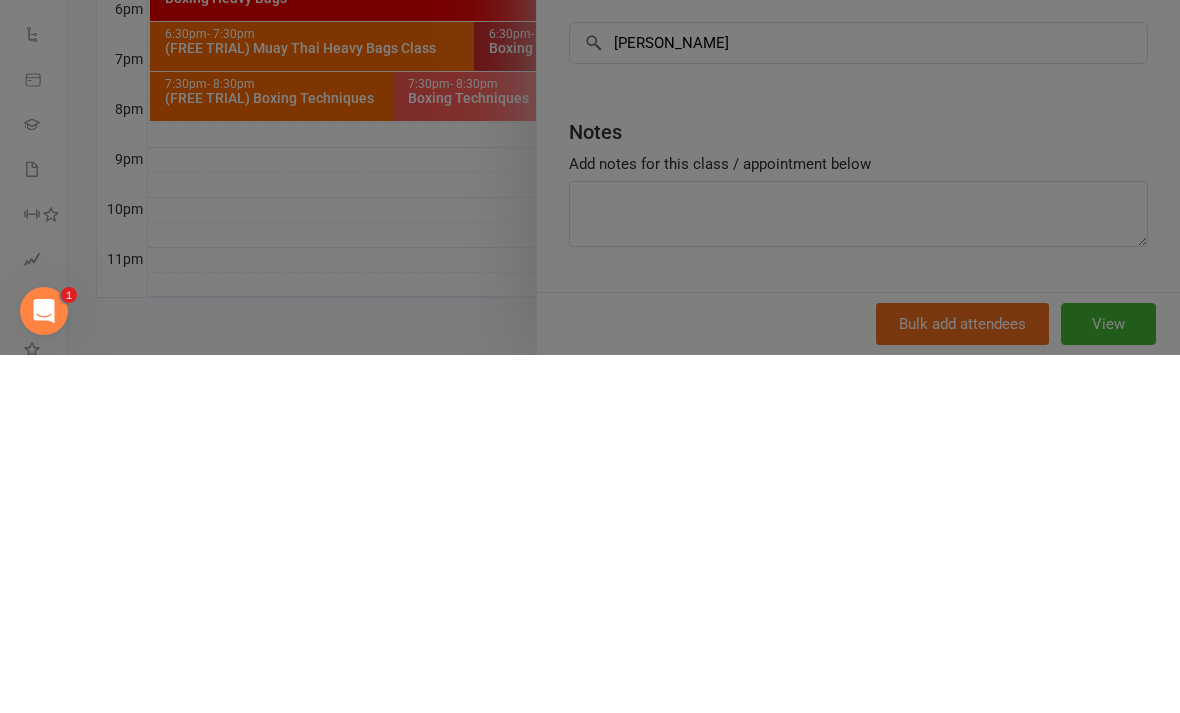 type 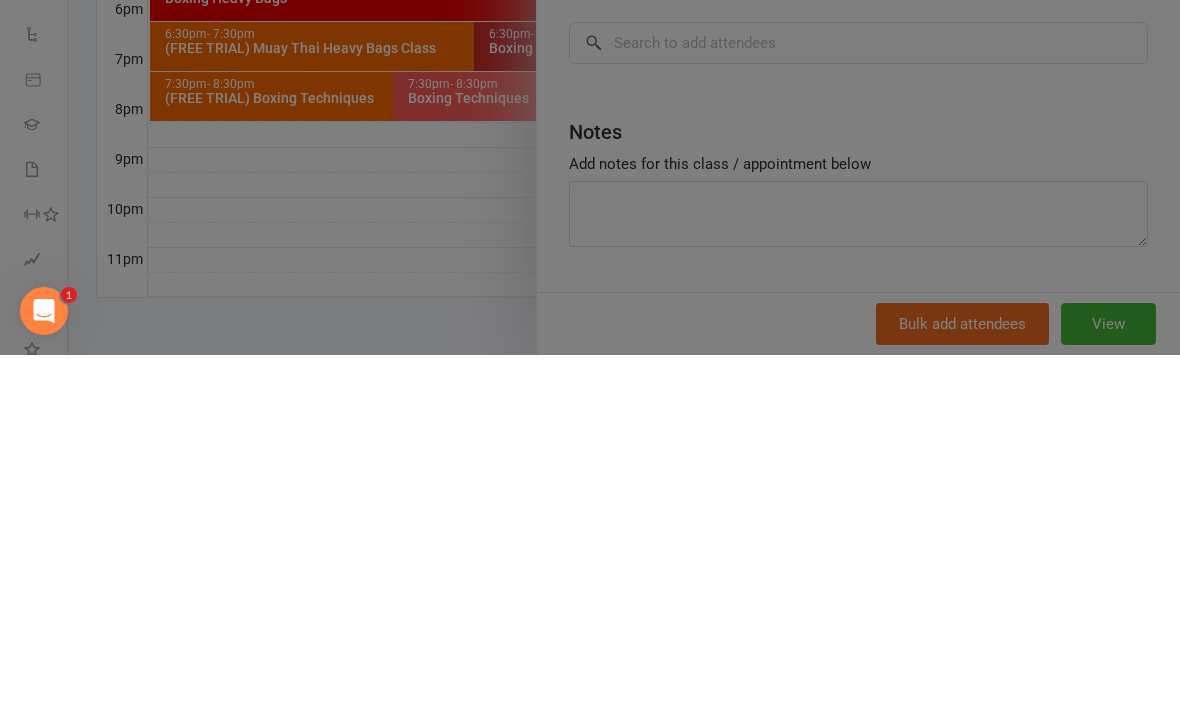 scroll, scrollTop: 904, scrollLeft: 0, axis: vertical 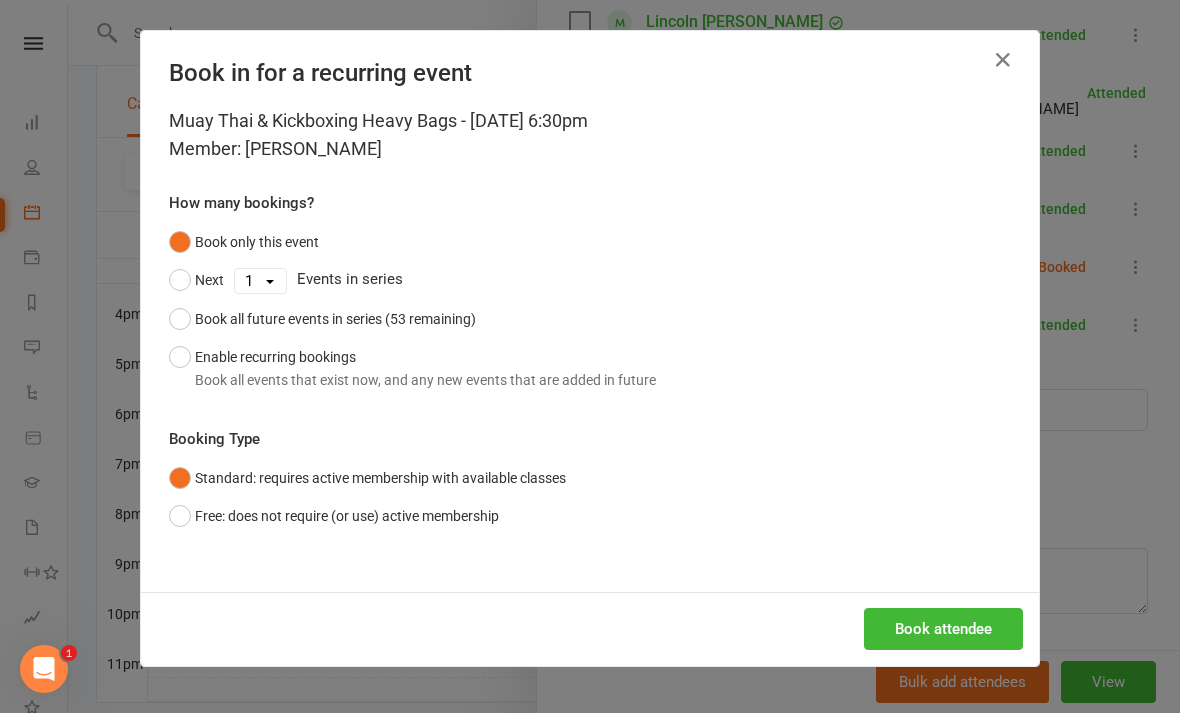 click on "Book attendee" at bounding box center [943, 629] 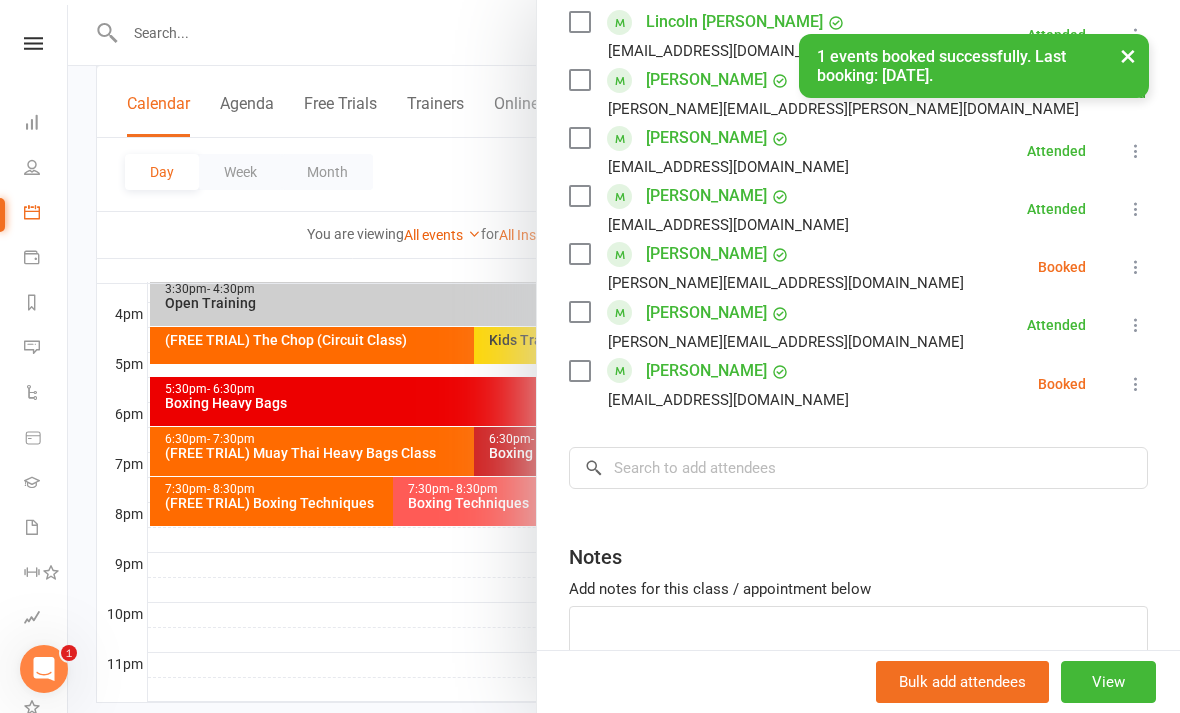 click at bounding box center [1136, 384] 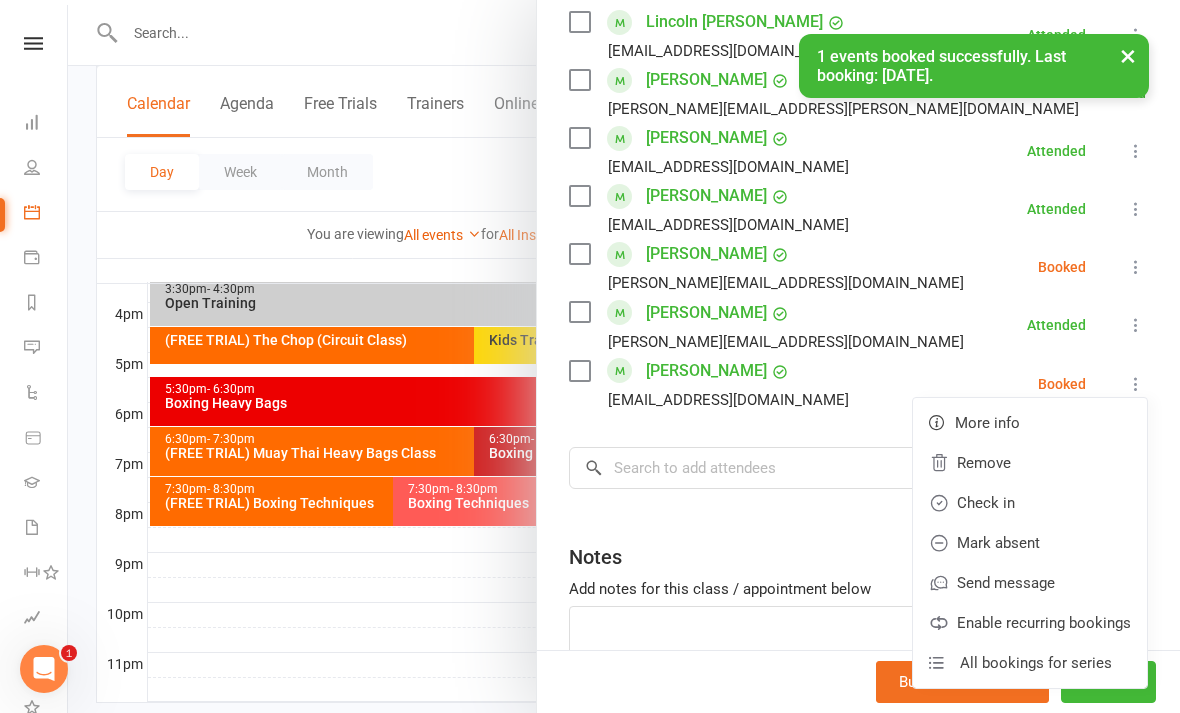 click on "Check in" at bounding box center [1030, 503] 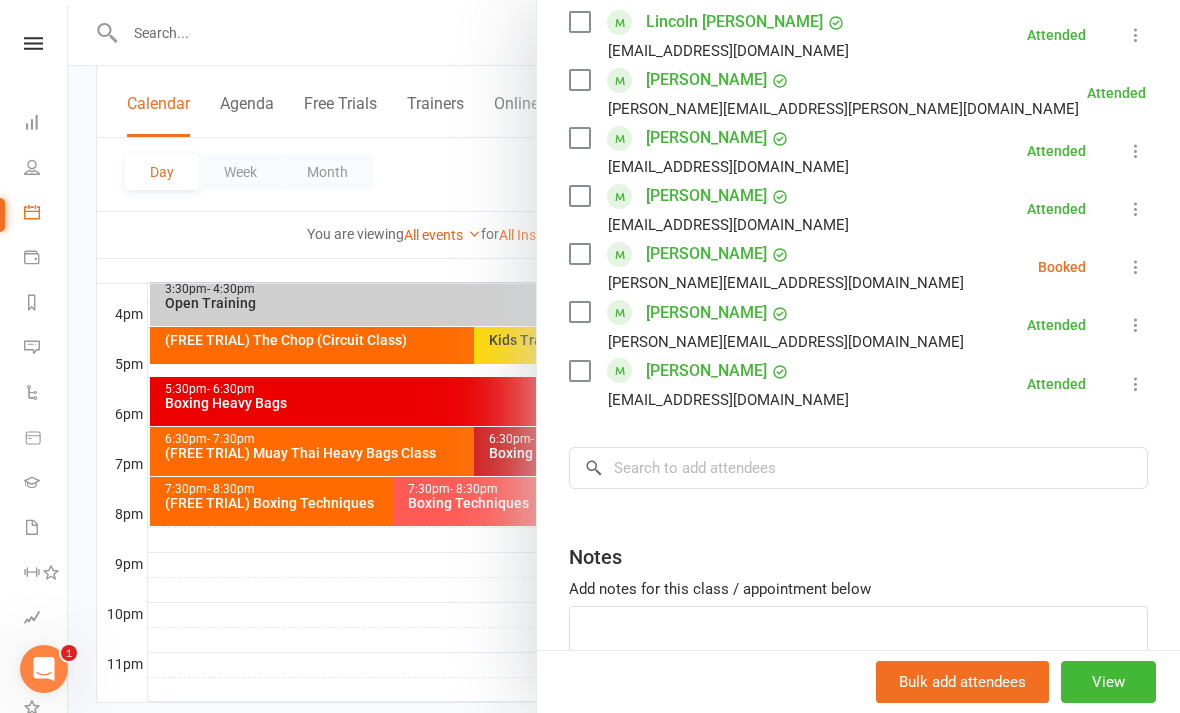 click at bounding box center (624, 356) 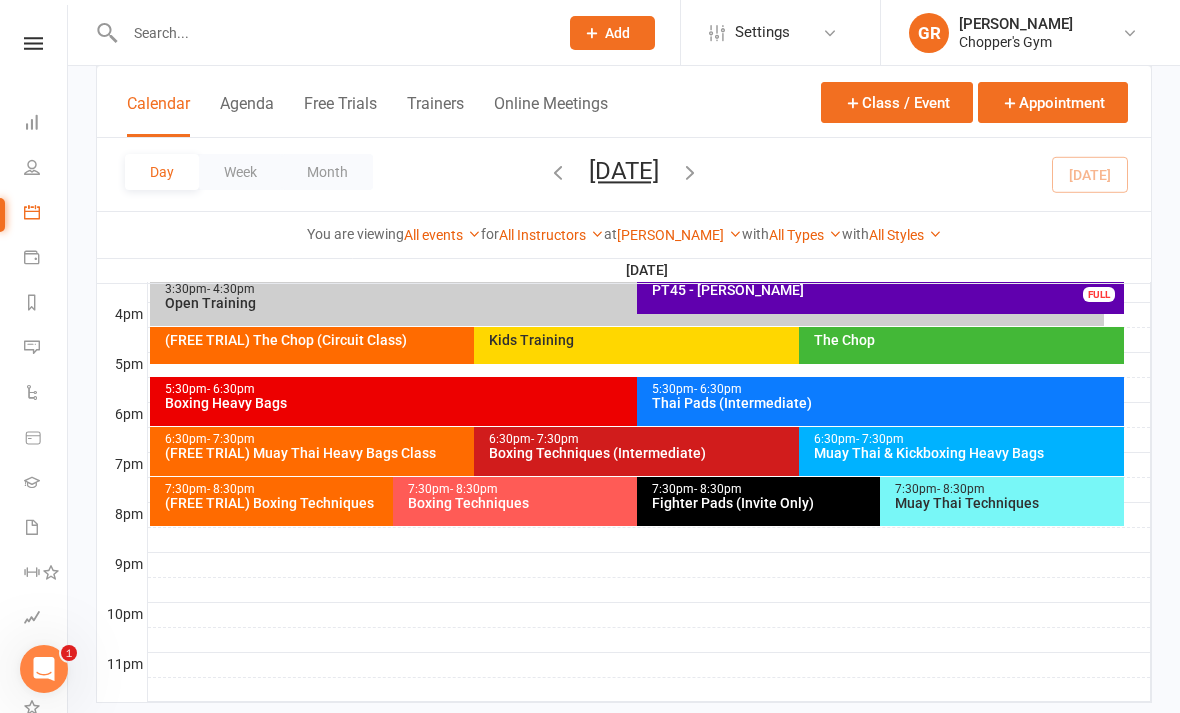 click on "Boxing Techniques (Intermediate)" at bounding box center (793, 453) 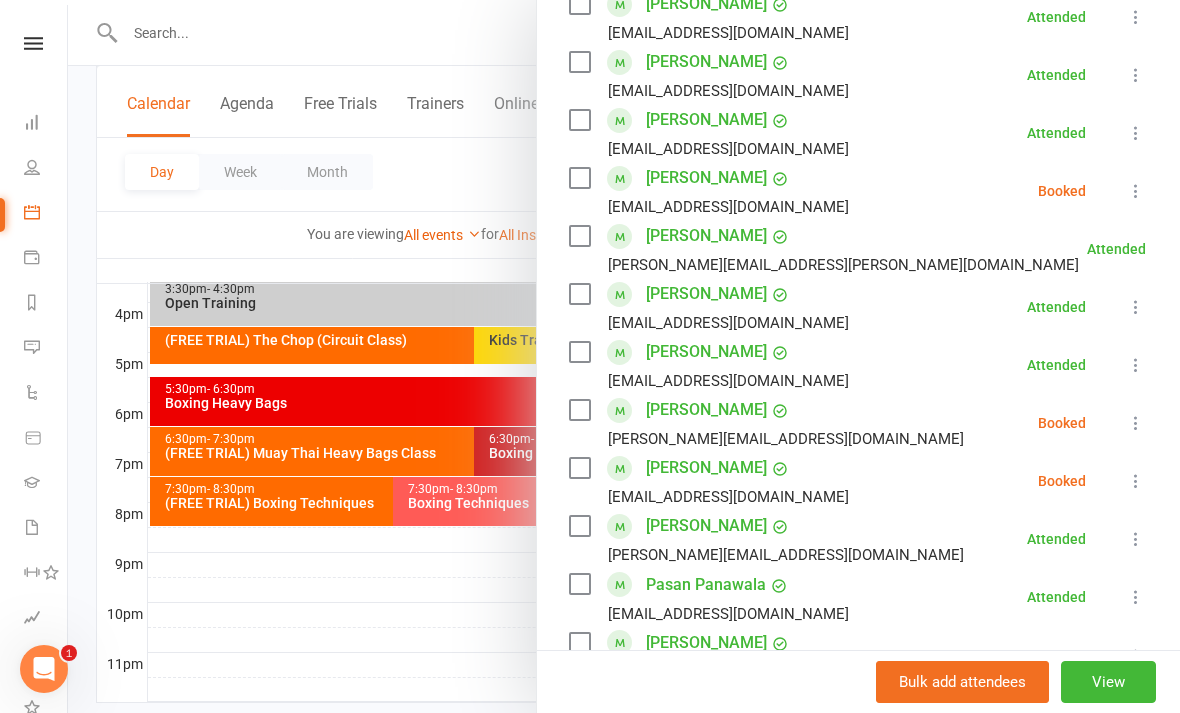 scroll, scrollTop: 675, scrollLeft: 0, axis: vertical 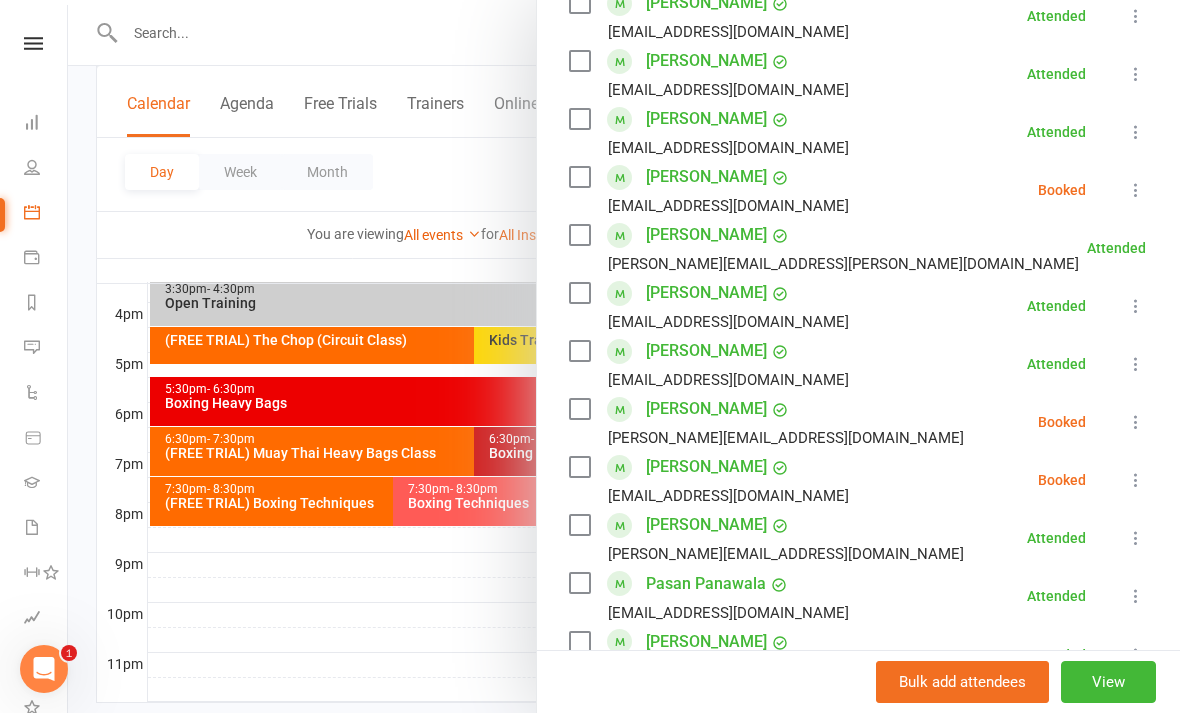 click at bounding box center (624, 356) 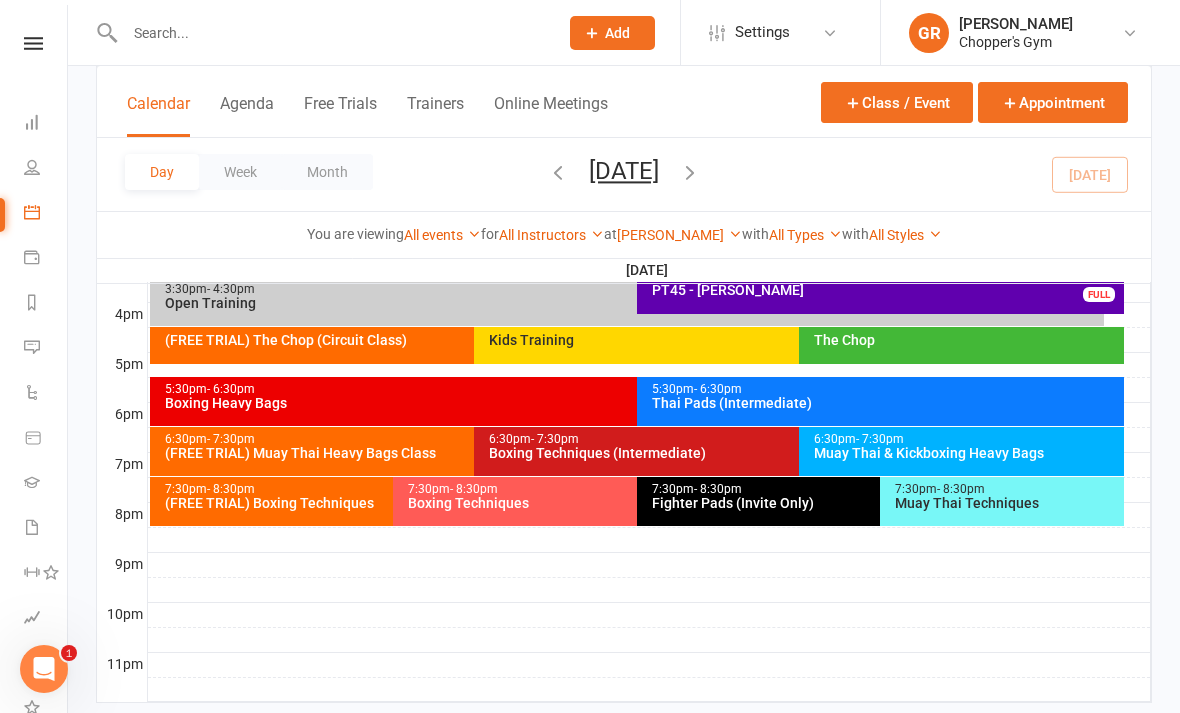 click on "Muay Thai & Kickboxing Heavy Bags" at bounding box center [966, 453] 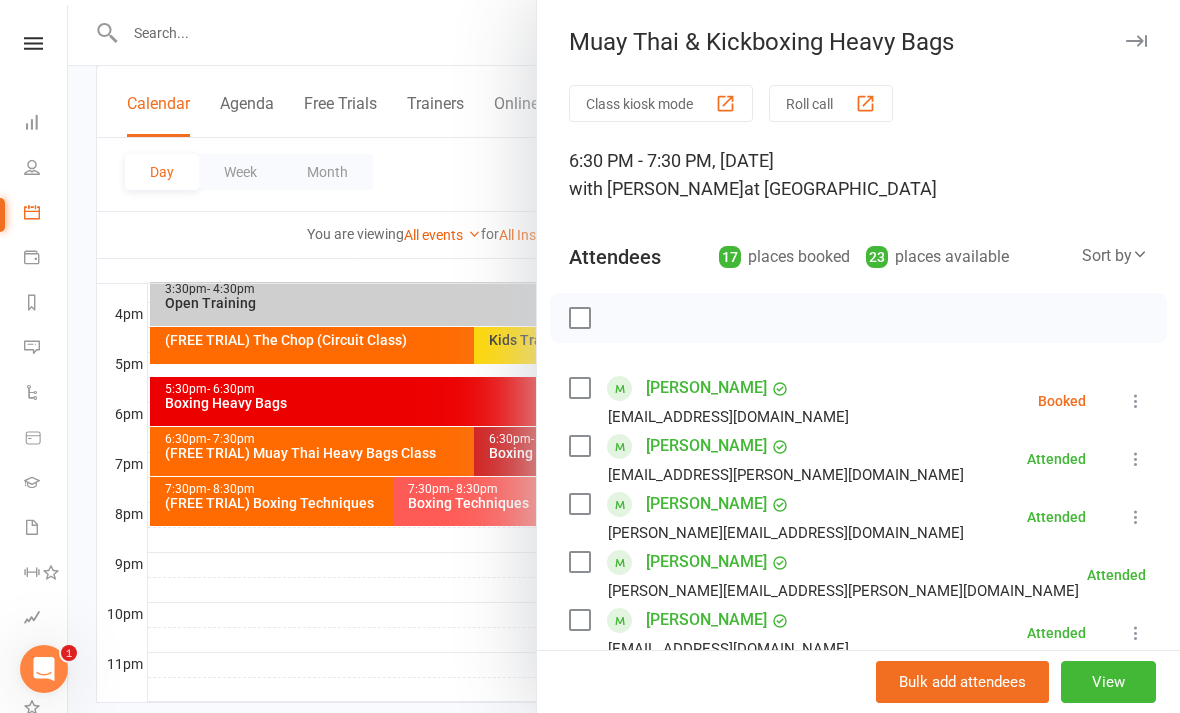 click at bounding box center [1136, 401] 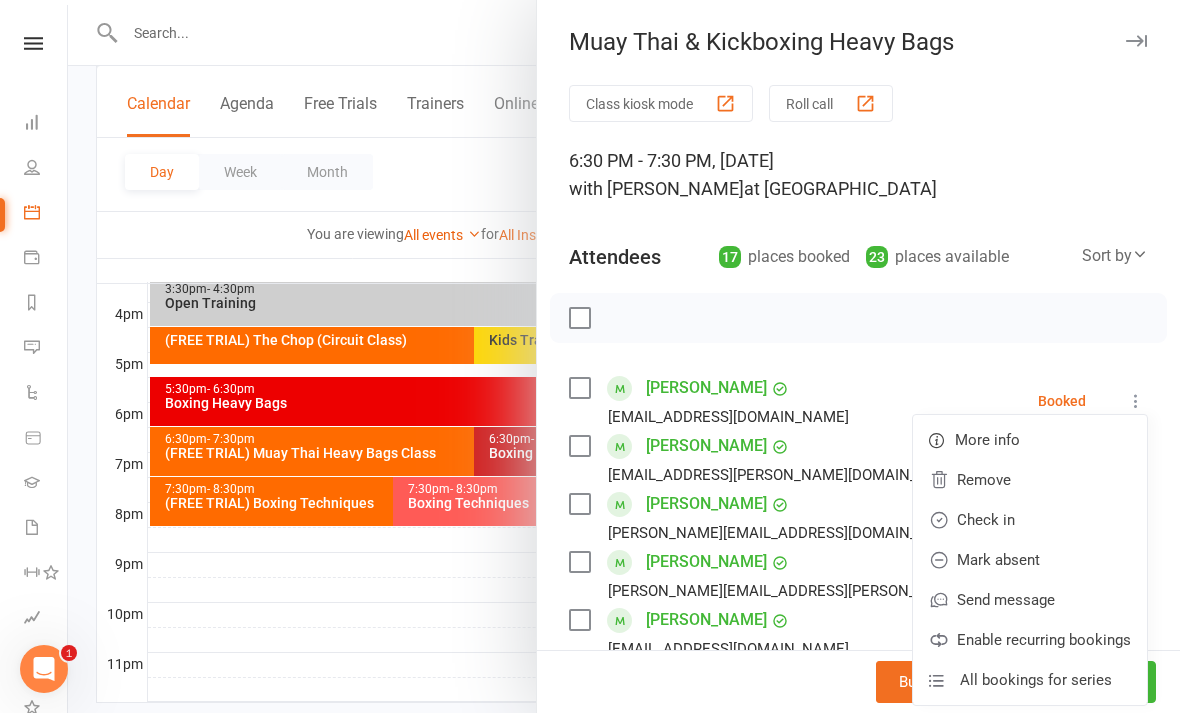 click on "Check in" at bounding box center (1030, 520) 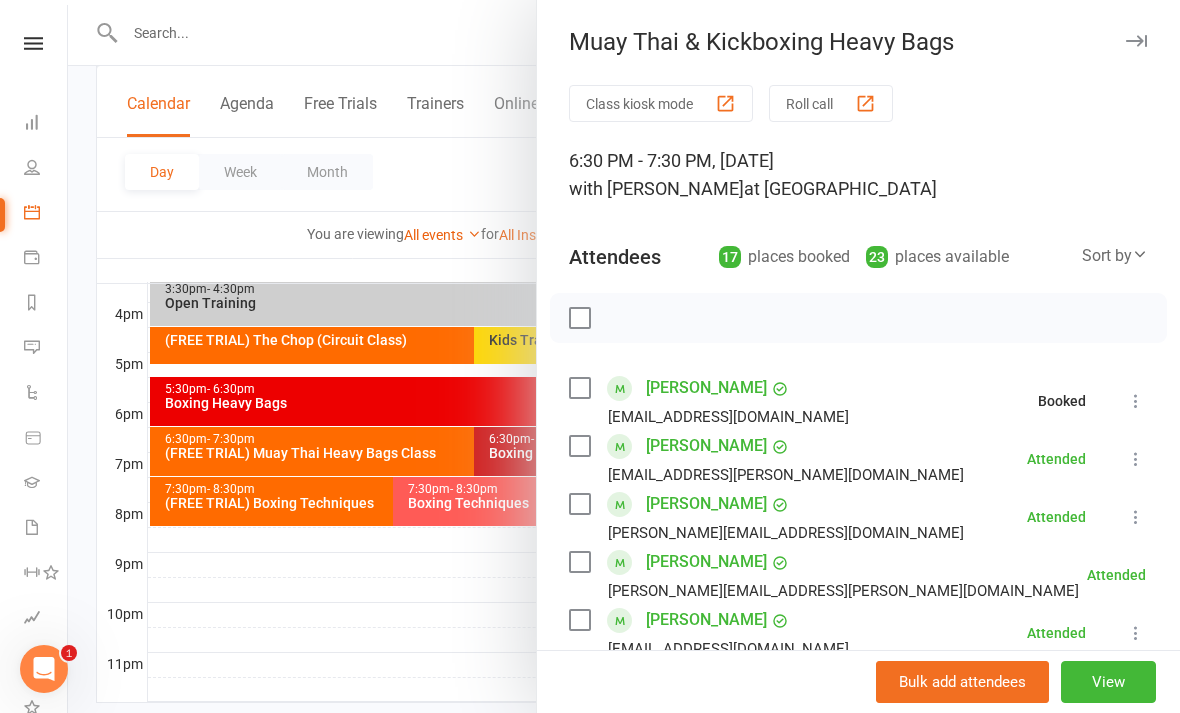 click on "Amir Elhag" at bounding box center (706, 388) 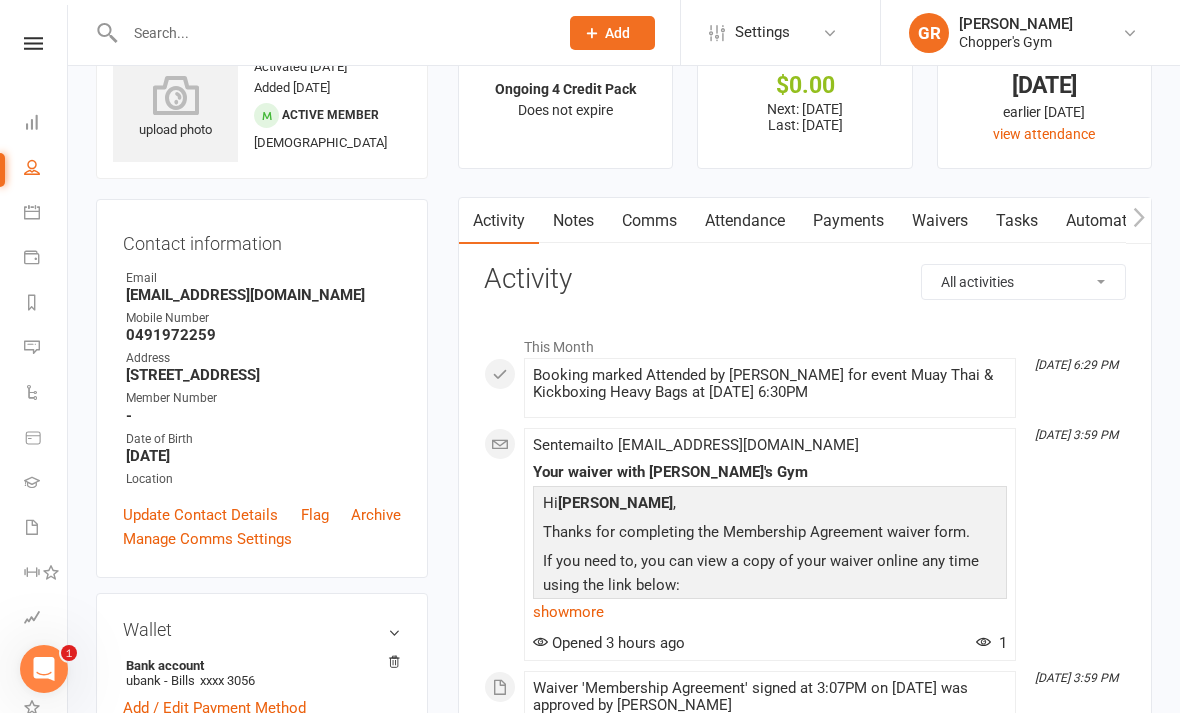 scroll, scrollTop: 35, scrollLeft: 0, axis: vertical 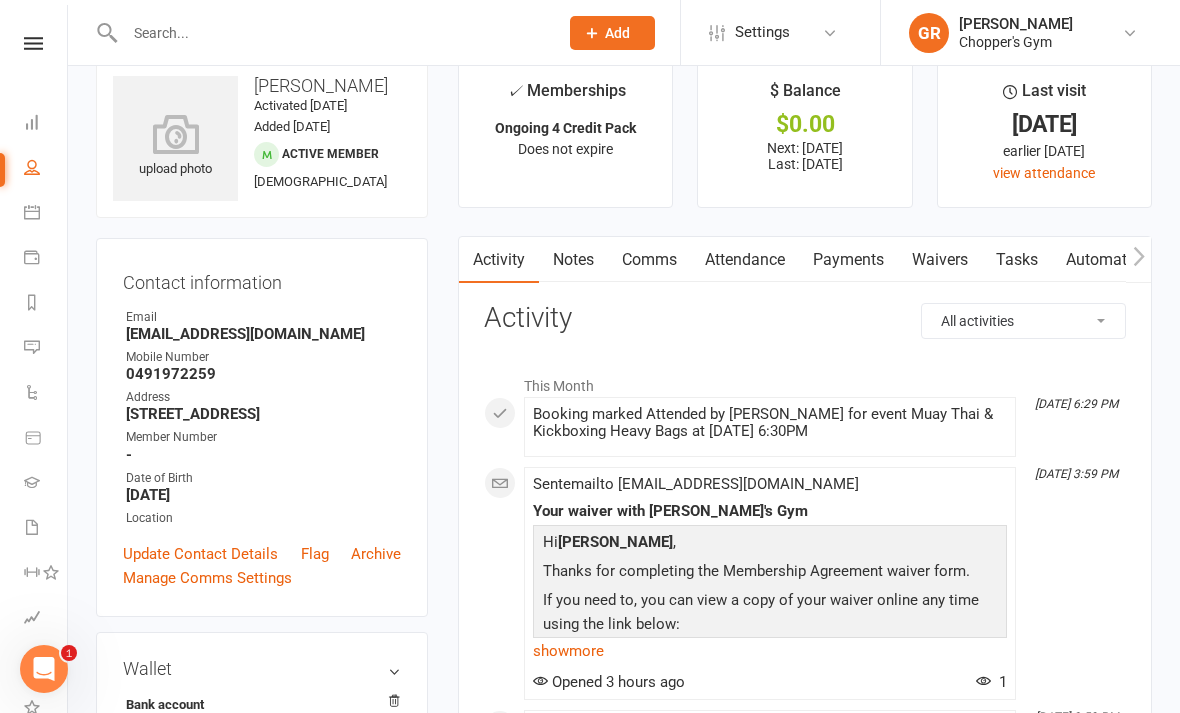 click on "Payments" at bounding box center [848, 260] 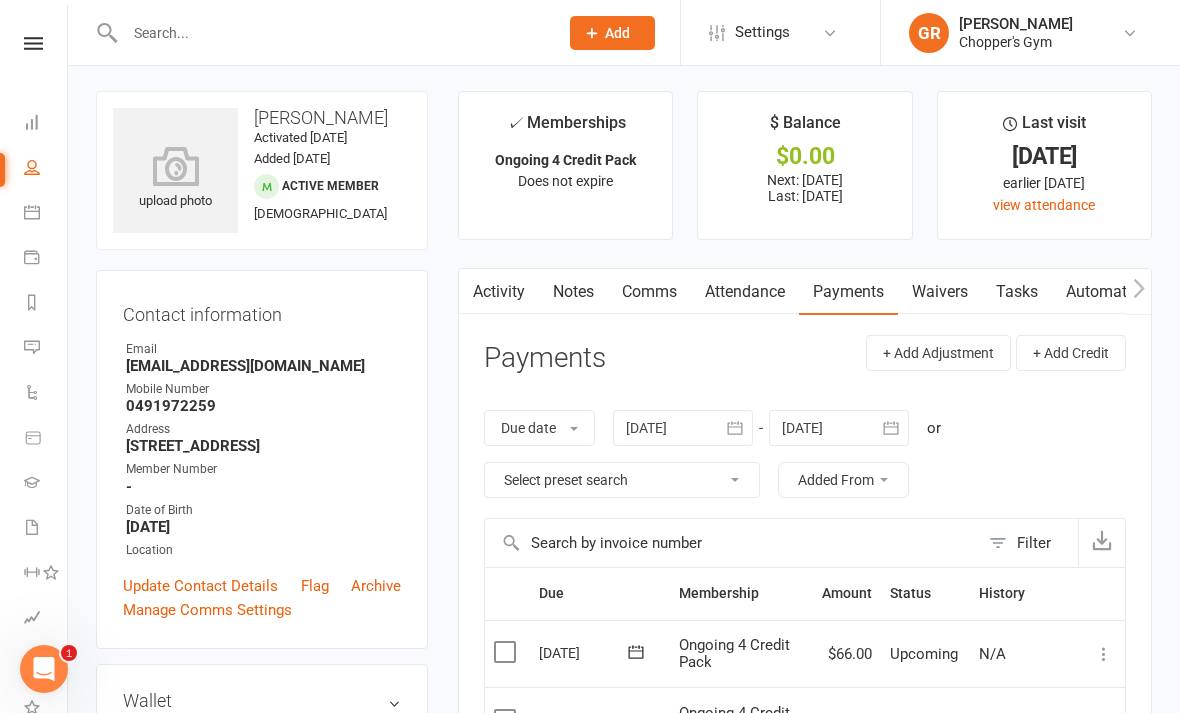 scroll, scrollTop: 0, scrollLeft: 0, axis: both 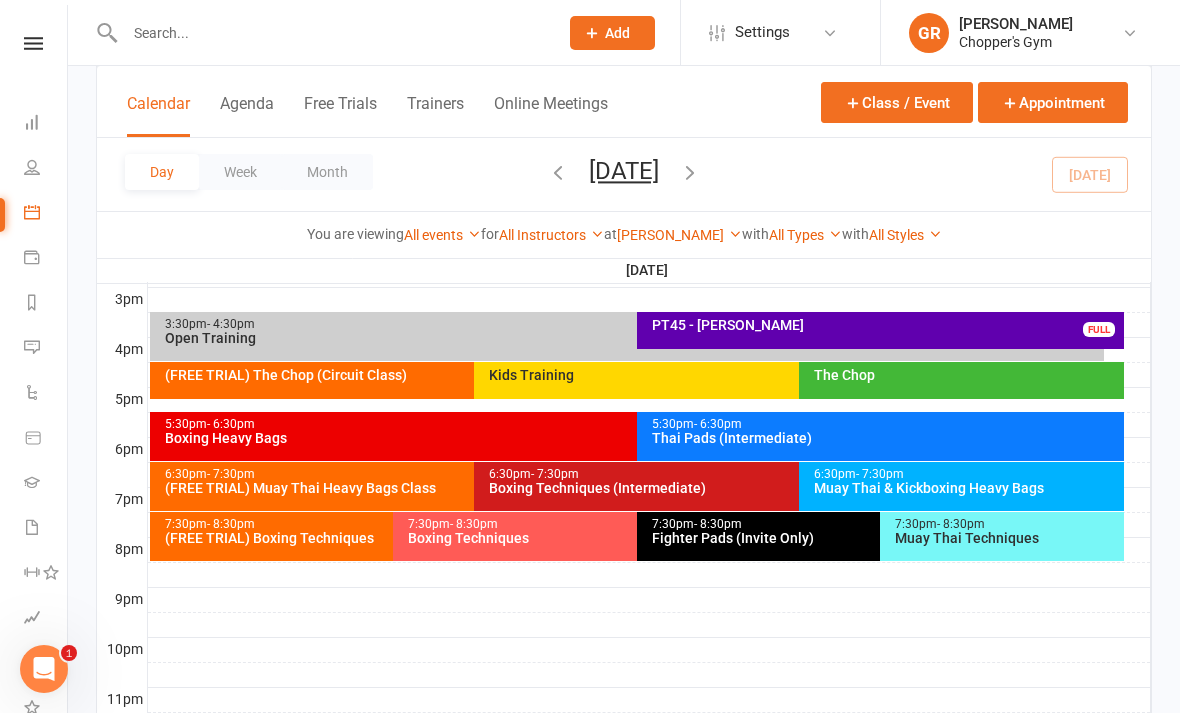 click on "6:30pm  - 7:30pm Muay Thai & Kickboxing Heavy Bags" at bounding box center [961, 486] 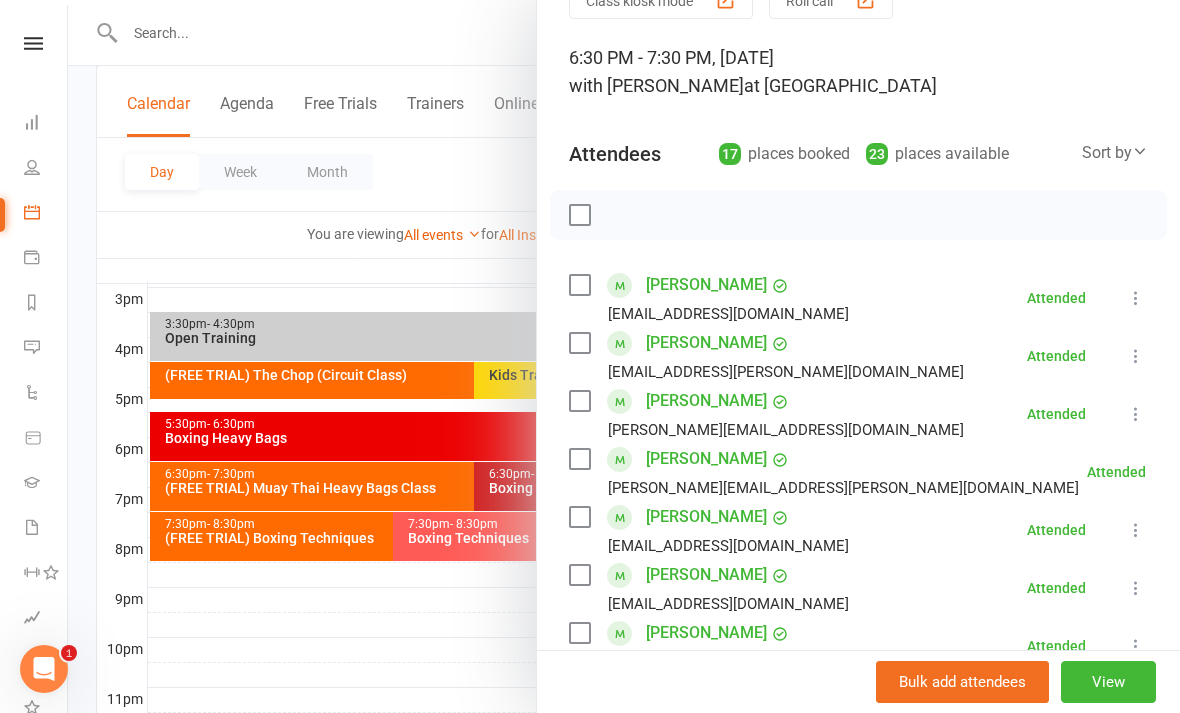 scroll, scrollTop: 118, scrollLeft: 0, axis: vertical 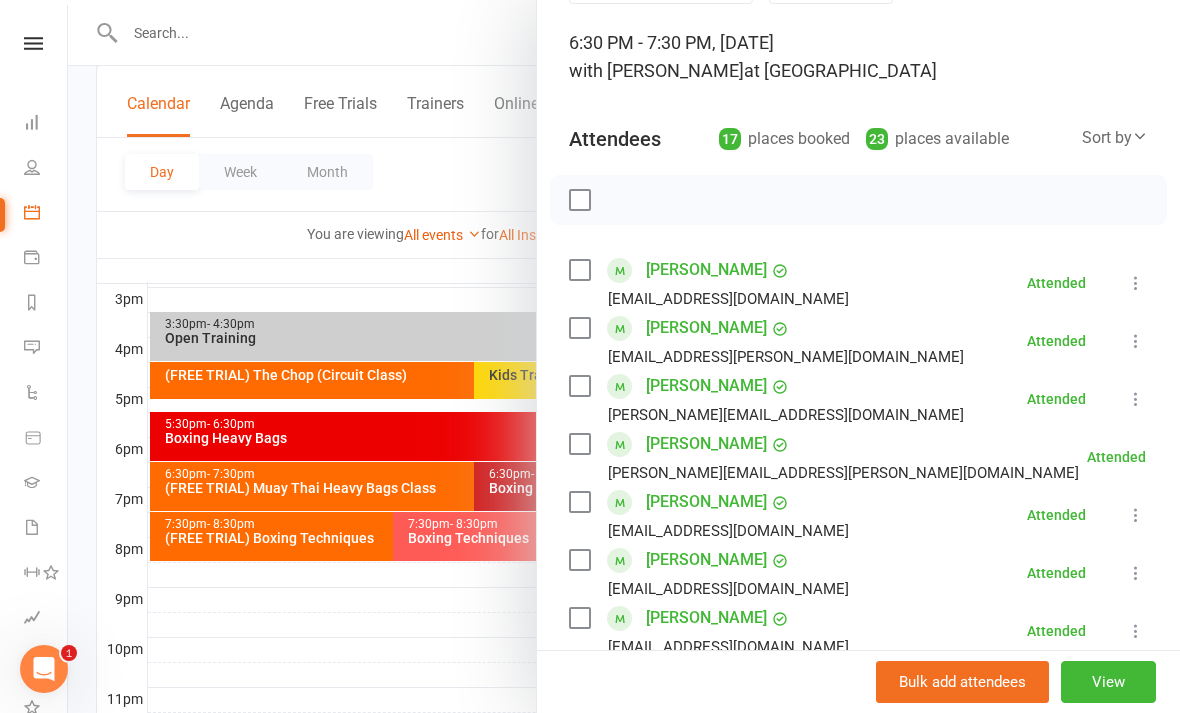 click at bounding box center (1136, 515) 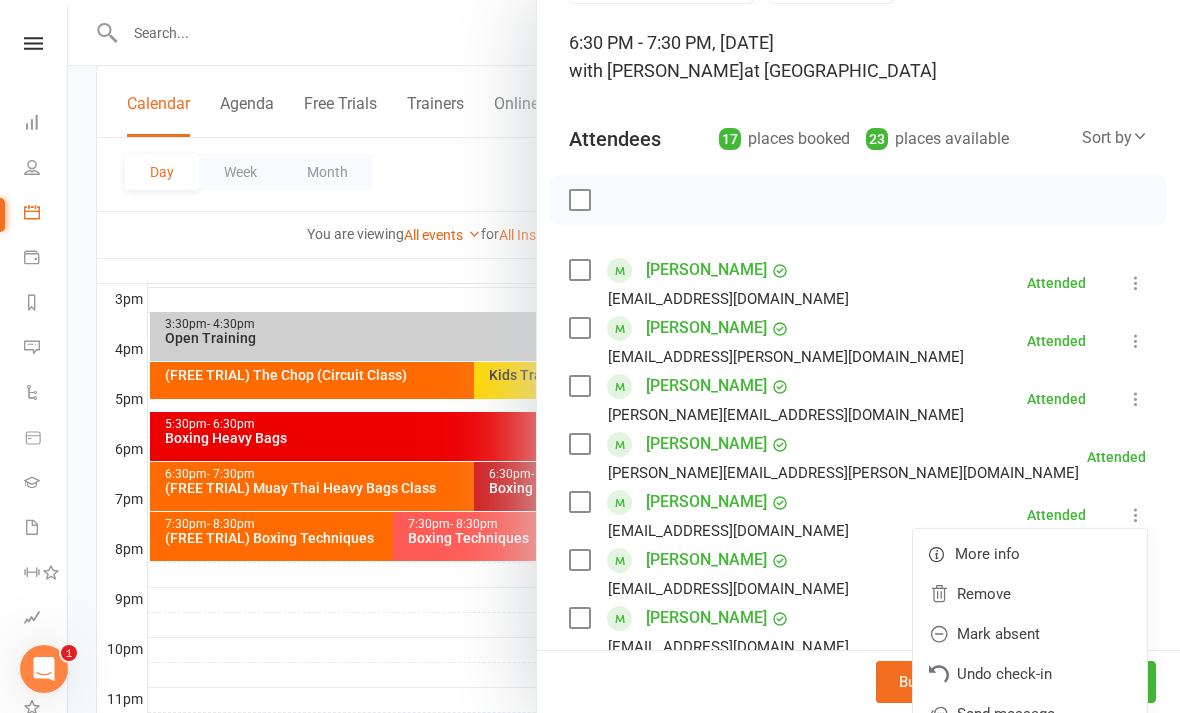 click on "Remove" at bounding box center [1030, 594] 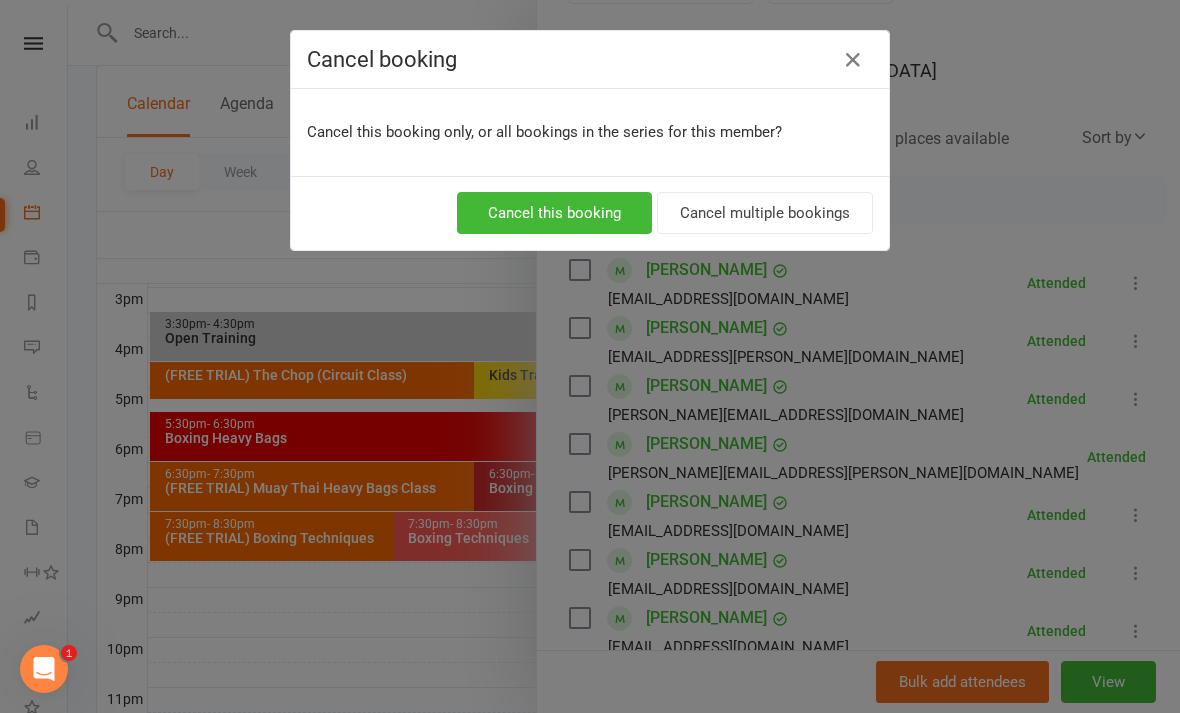click on "Cancel this booking" at bounding box center [554, 213] 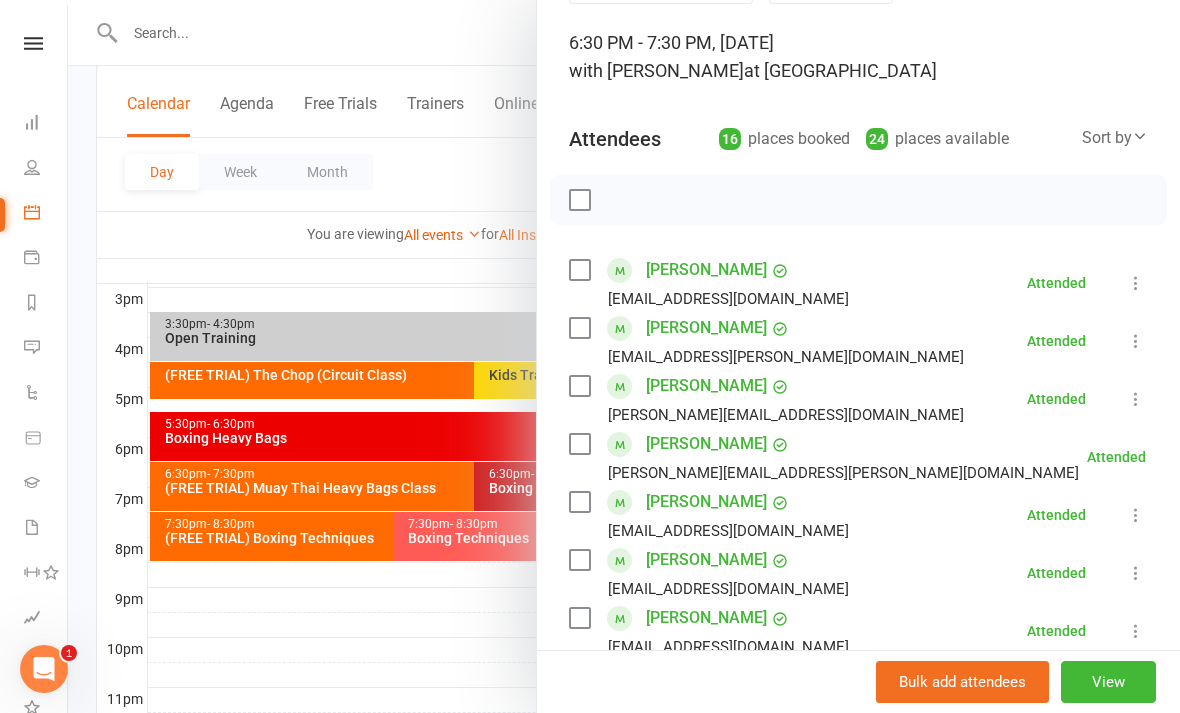 click at bounding box center [624, 356] 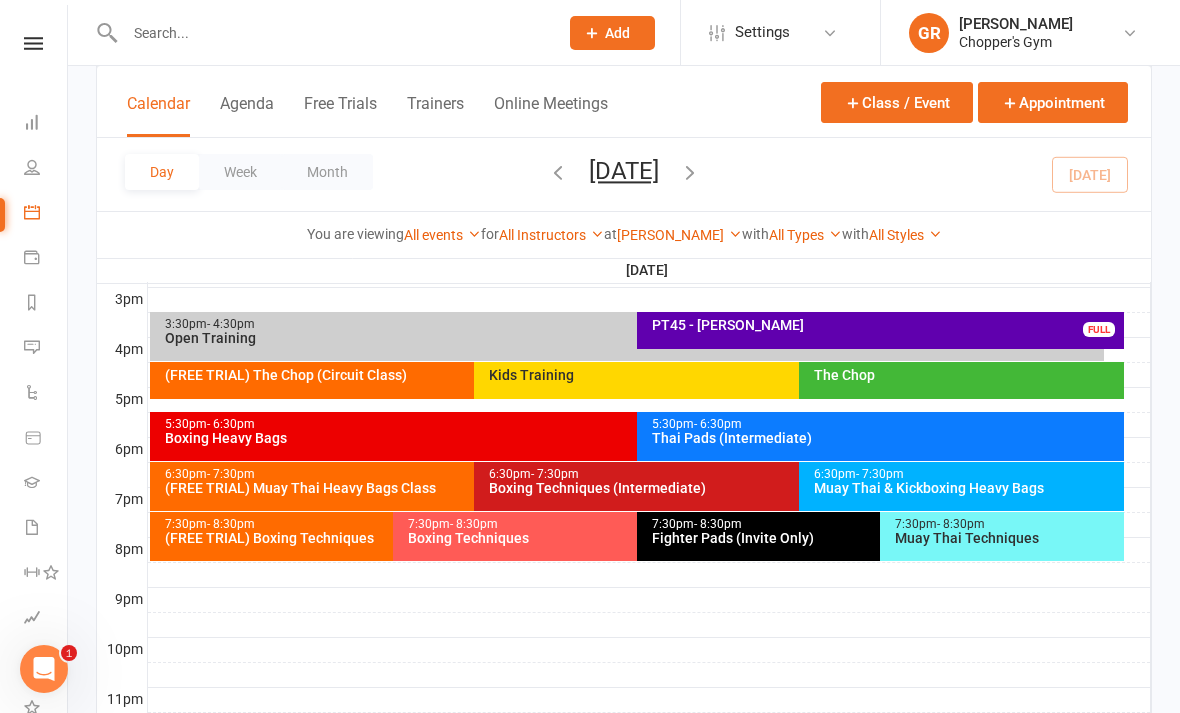 click on "Muay Thai & Kickboxing Heavy Bags" at bounding box center [966, 488] 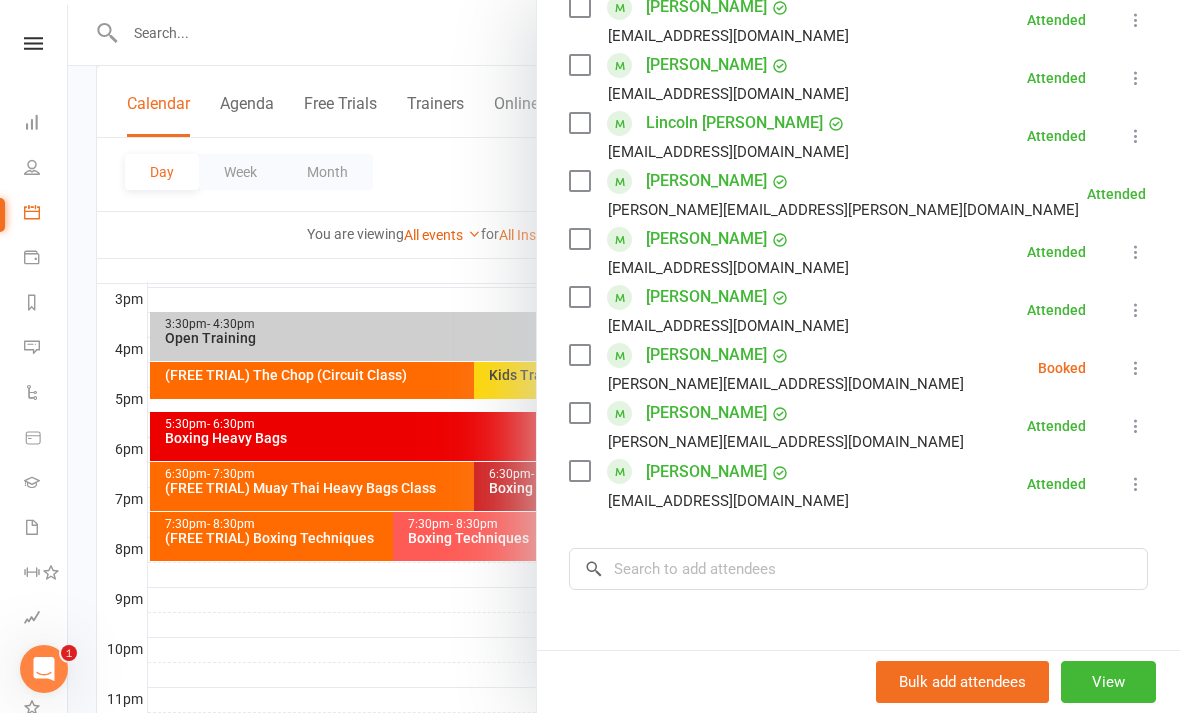 scroll, scrollTop: 825, scrollLeft: 0, axis: vertical 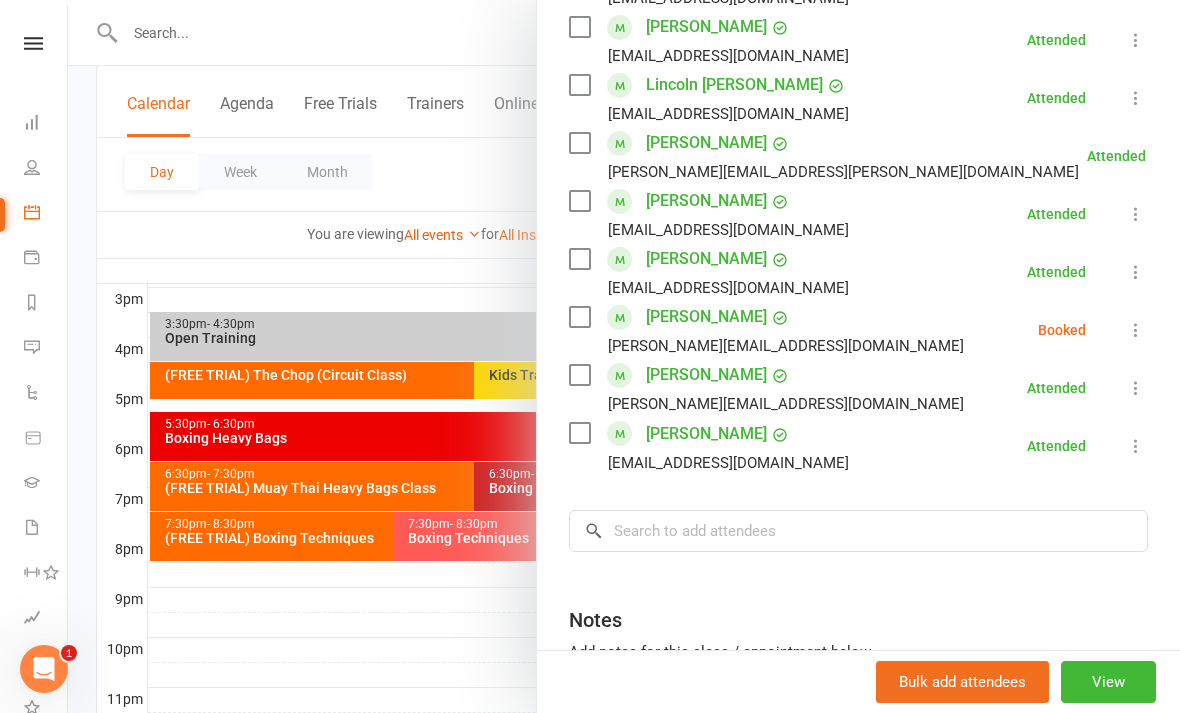click at bounding box center (1136, 330) 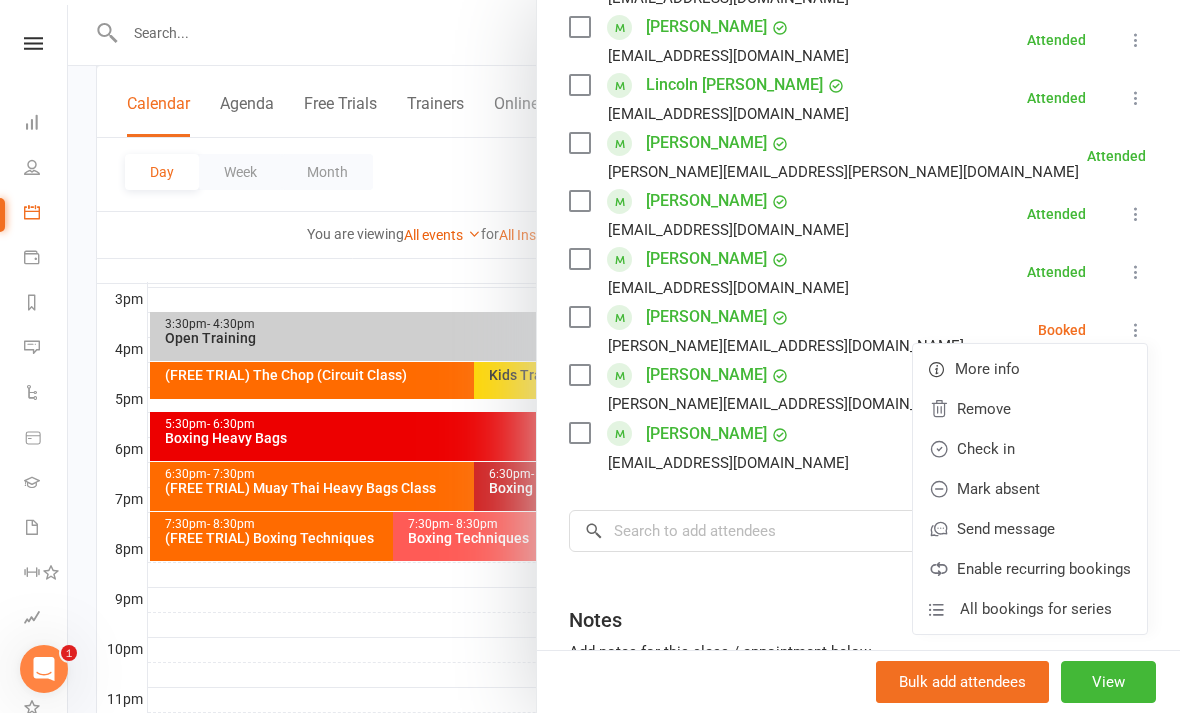 click on "Check in" at bounding box center [1030, 449] 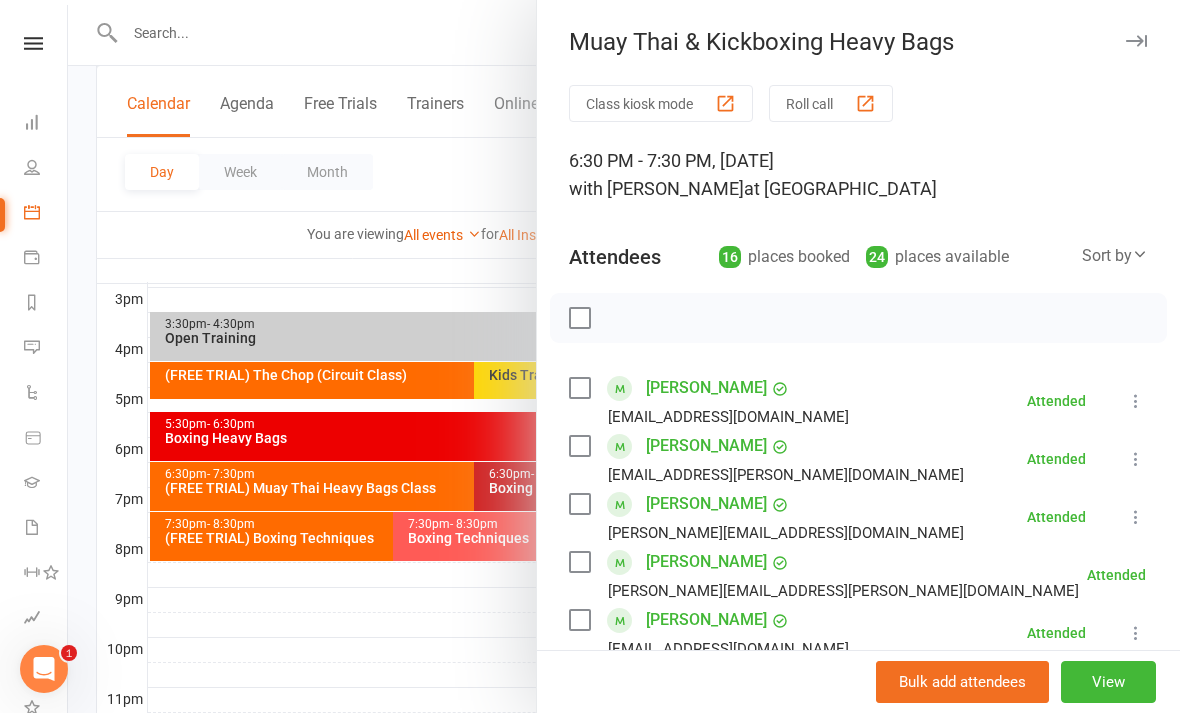 scroll, scrollTop: 0, scrollLeft: 0, axis: both 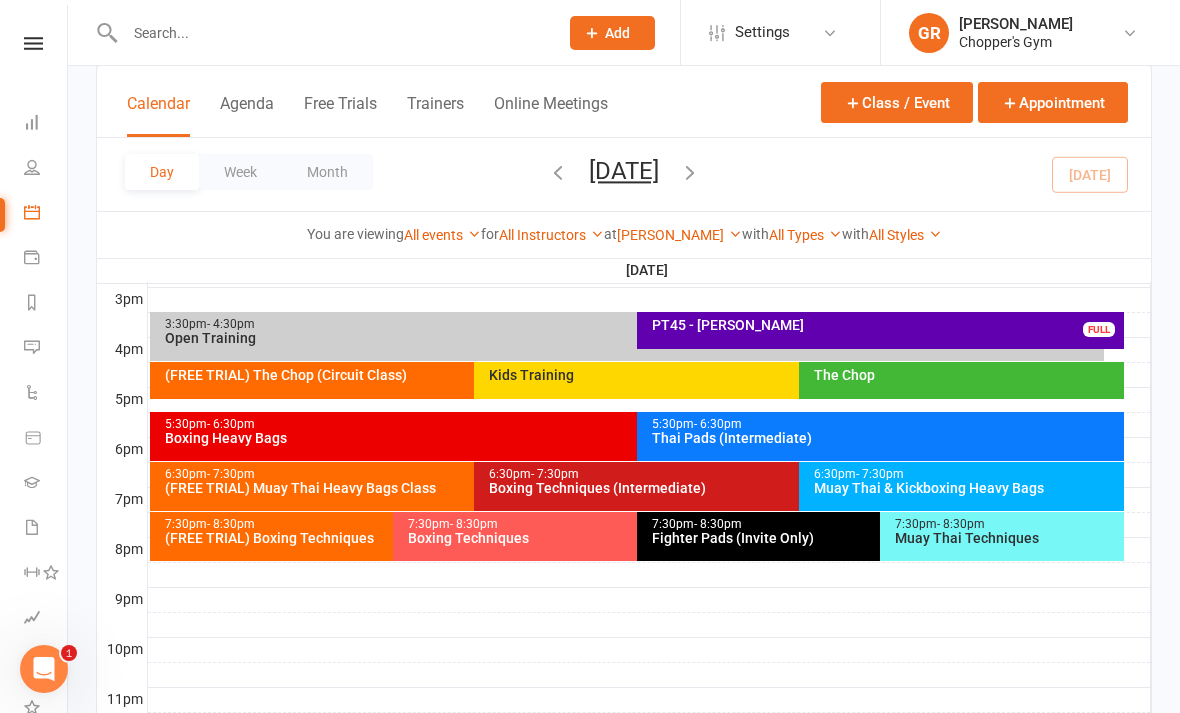 click on "Boxing Techniques (Intermediate)" at bounding box center (793, 488) 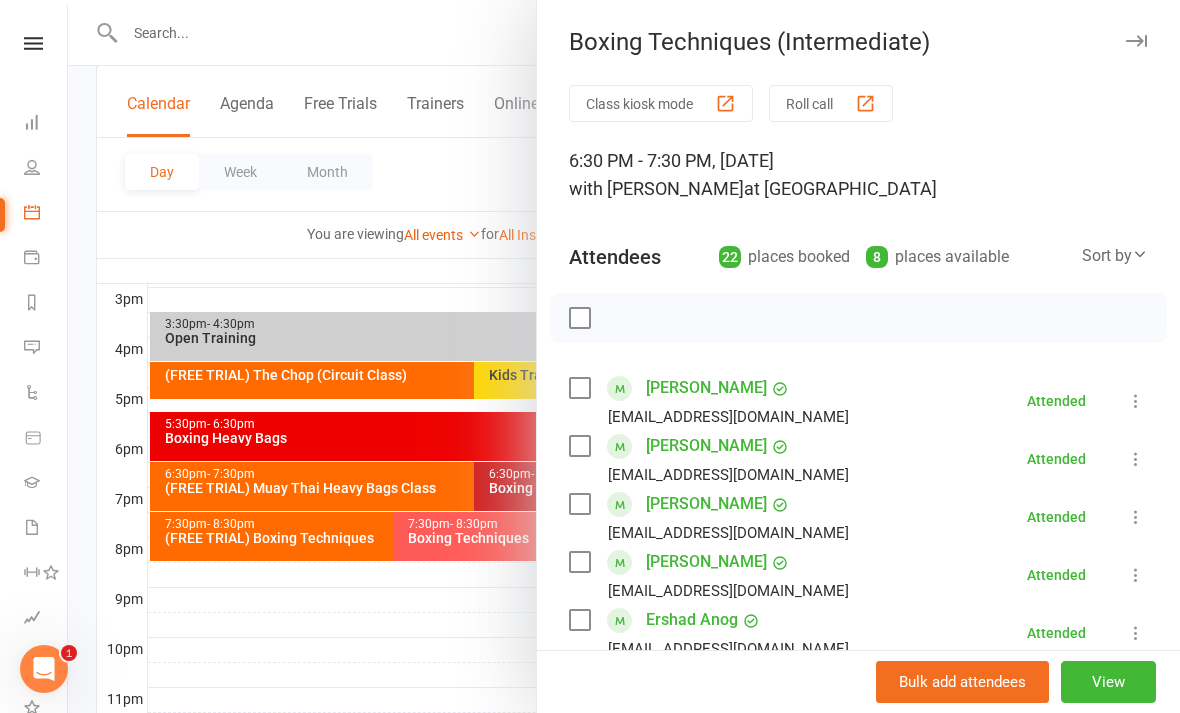 click at bounding box center [624, 356] 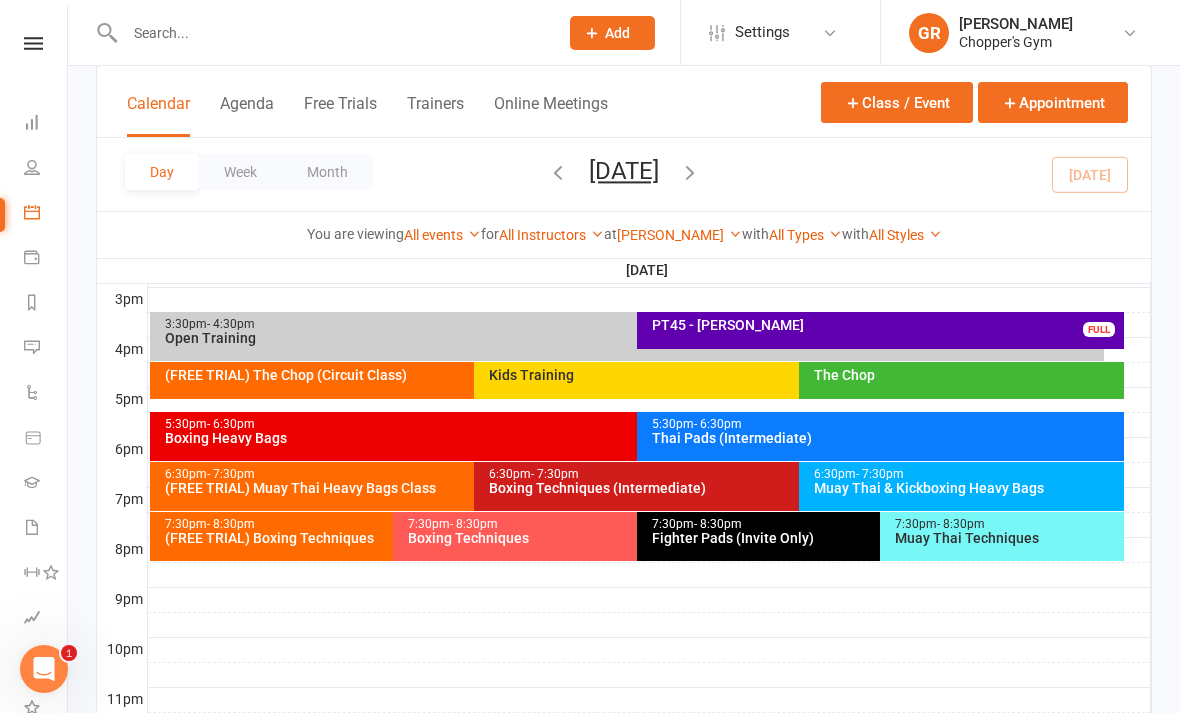 click on "Boxing Techniques (Intermediate)" at bounding box center [793, 488] 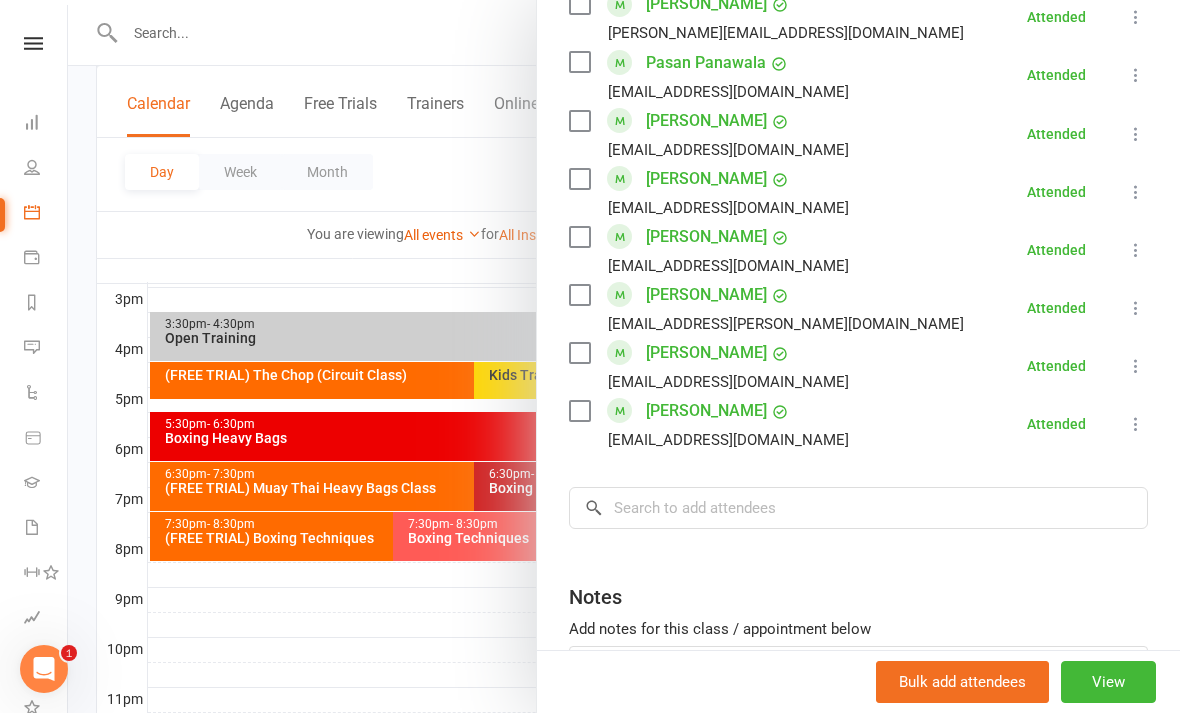 scroll, scrollTop: 1218, scrollLeft: 0, axis: vertical 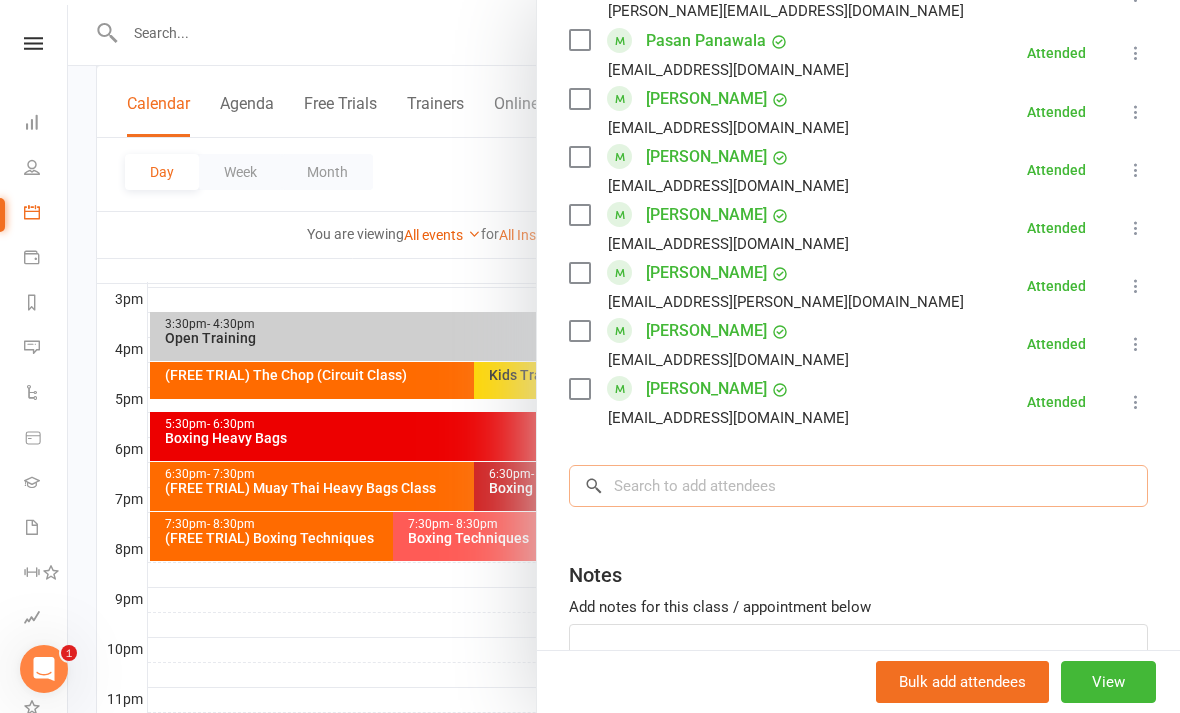 click at bounding box center (858, 486) 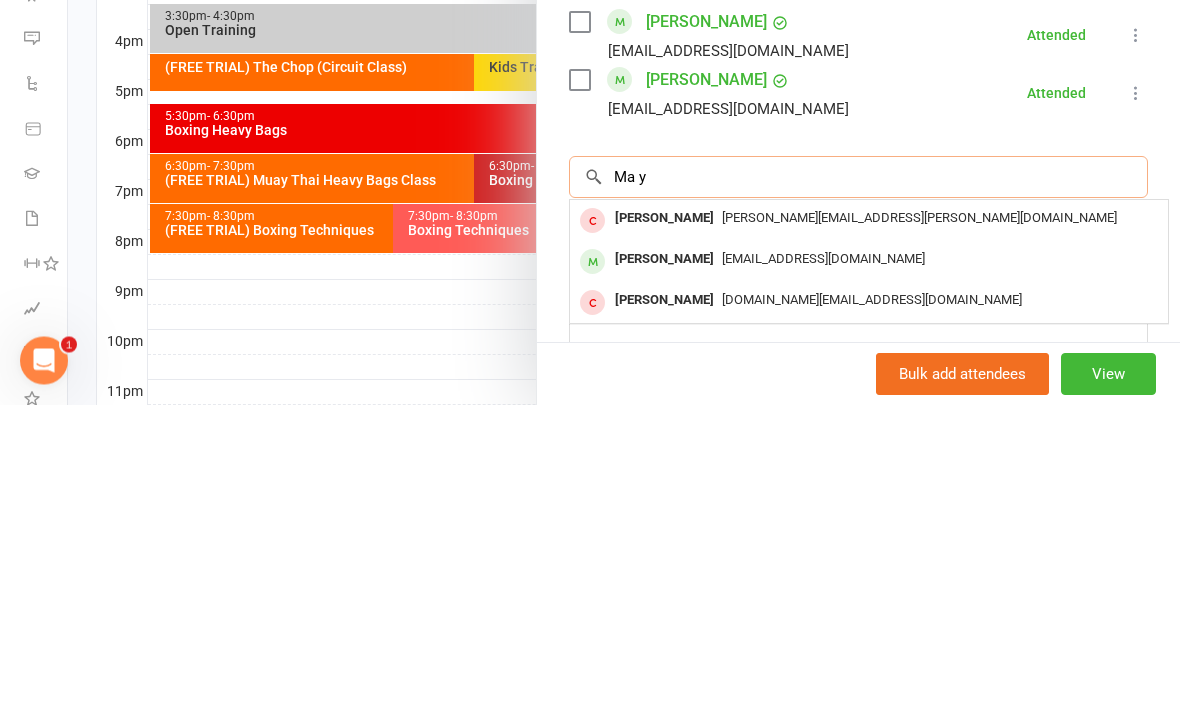 type on "Ma y" 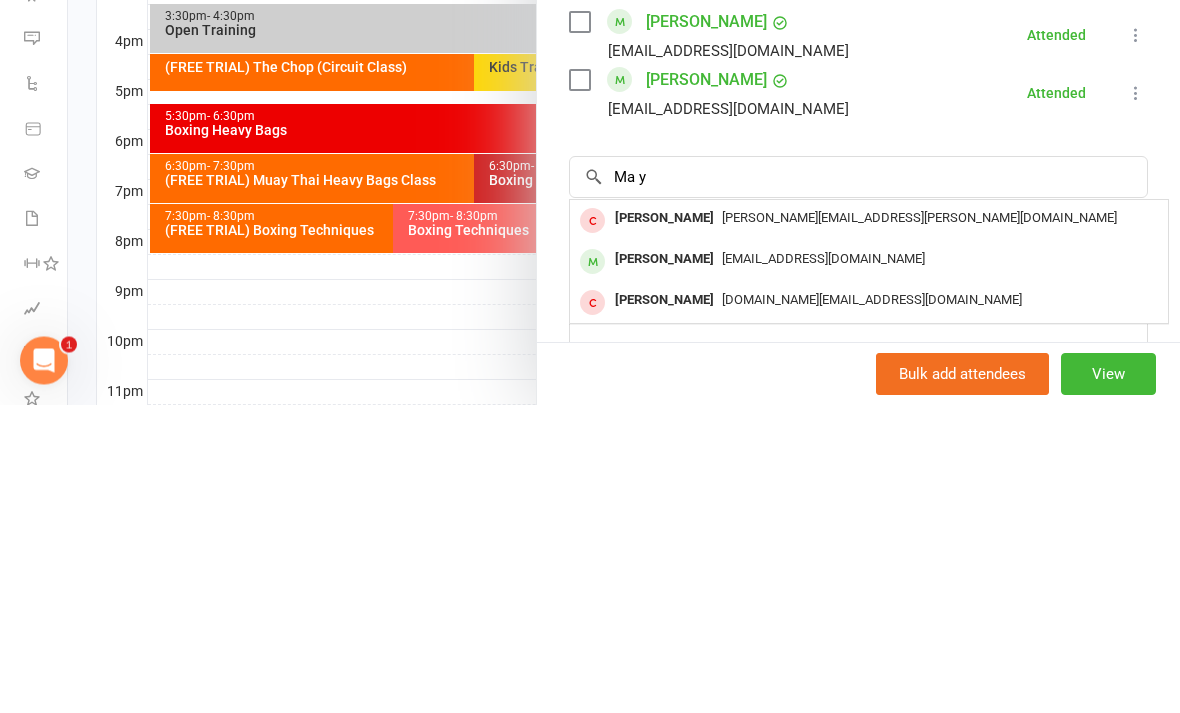 click on "ma280023373@gmail.com" at bounding box center (869, 568) 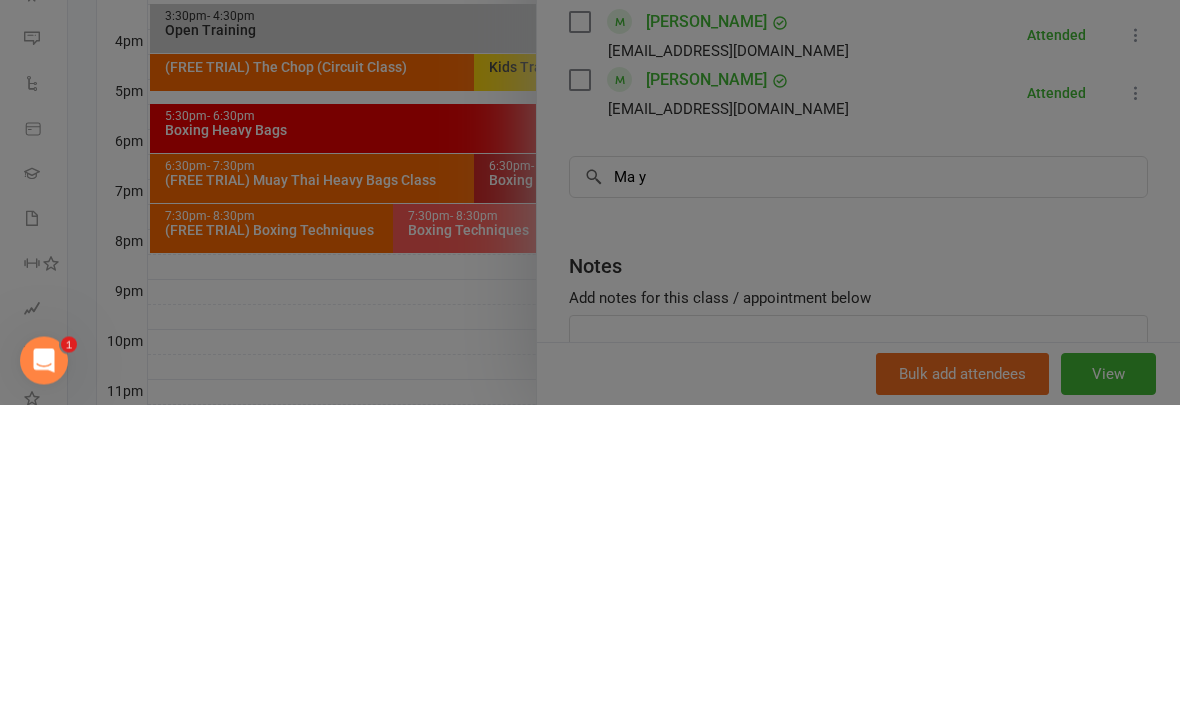 type 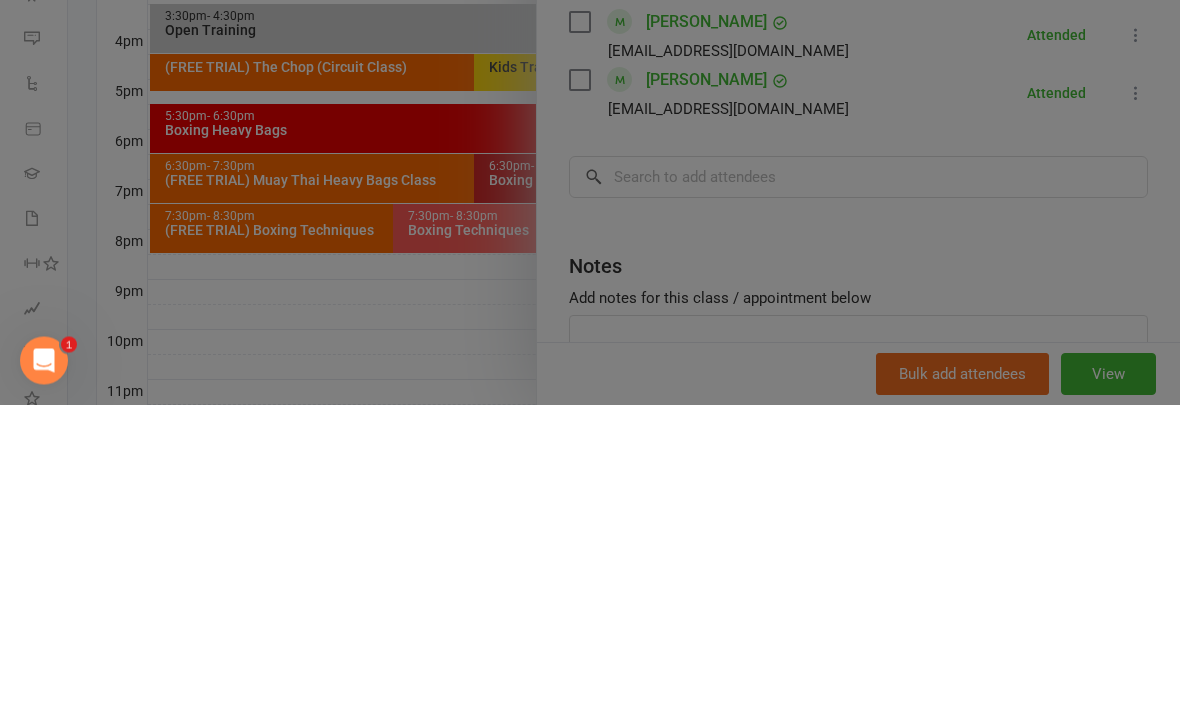 scroll, scrollTop: 904, scrollLeft: 0, axis: vertical 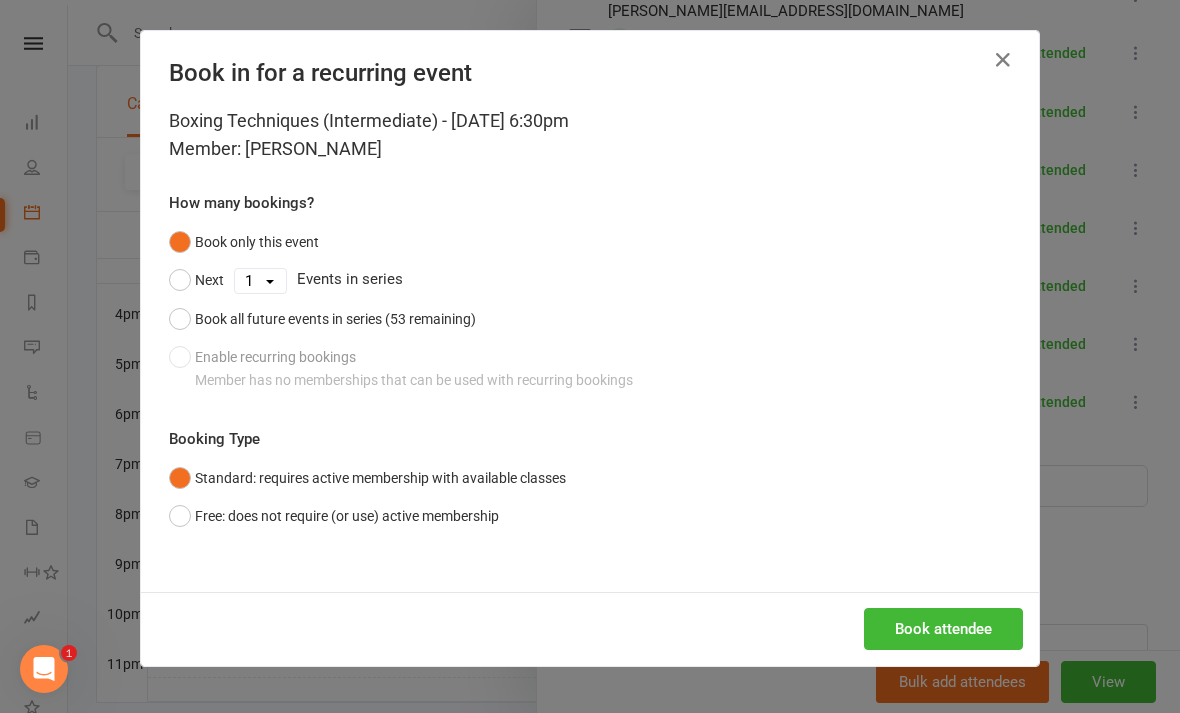 click on "Book attendee" at bounding box center [943, 629] 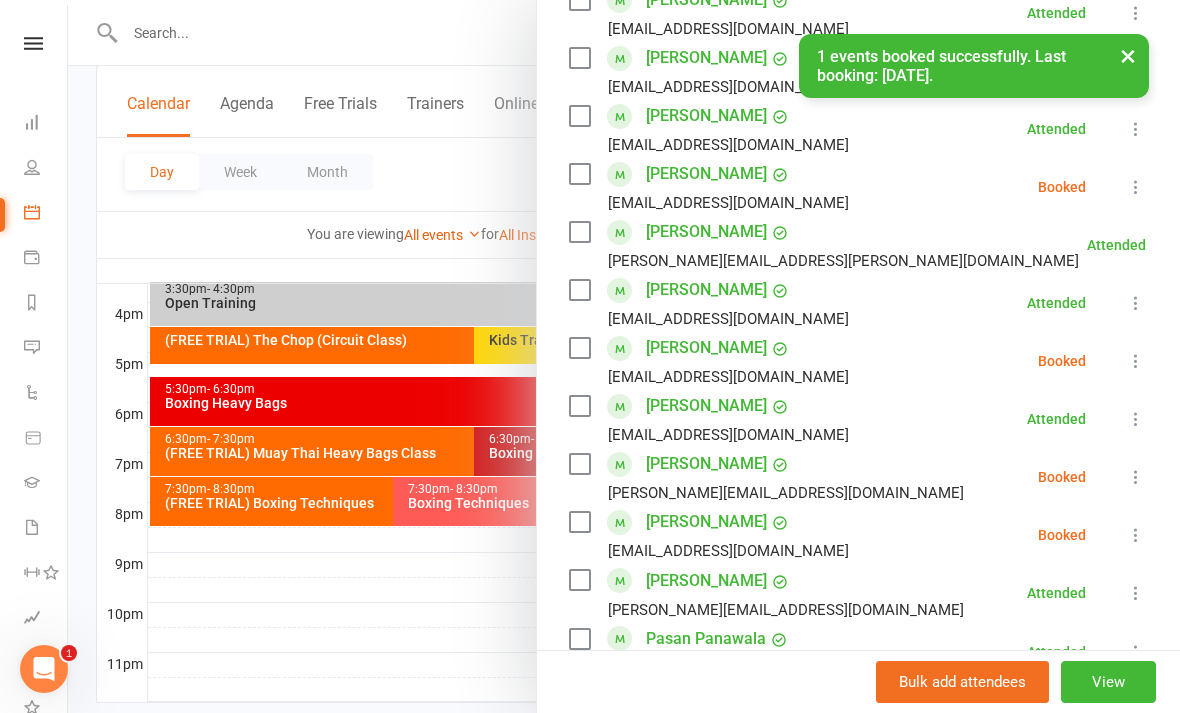 scroll, scrollTop: 646, scrollLeft: 0, axis: vertical 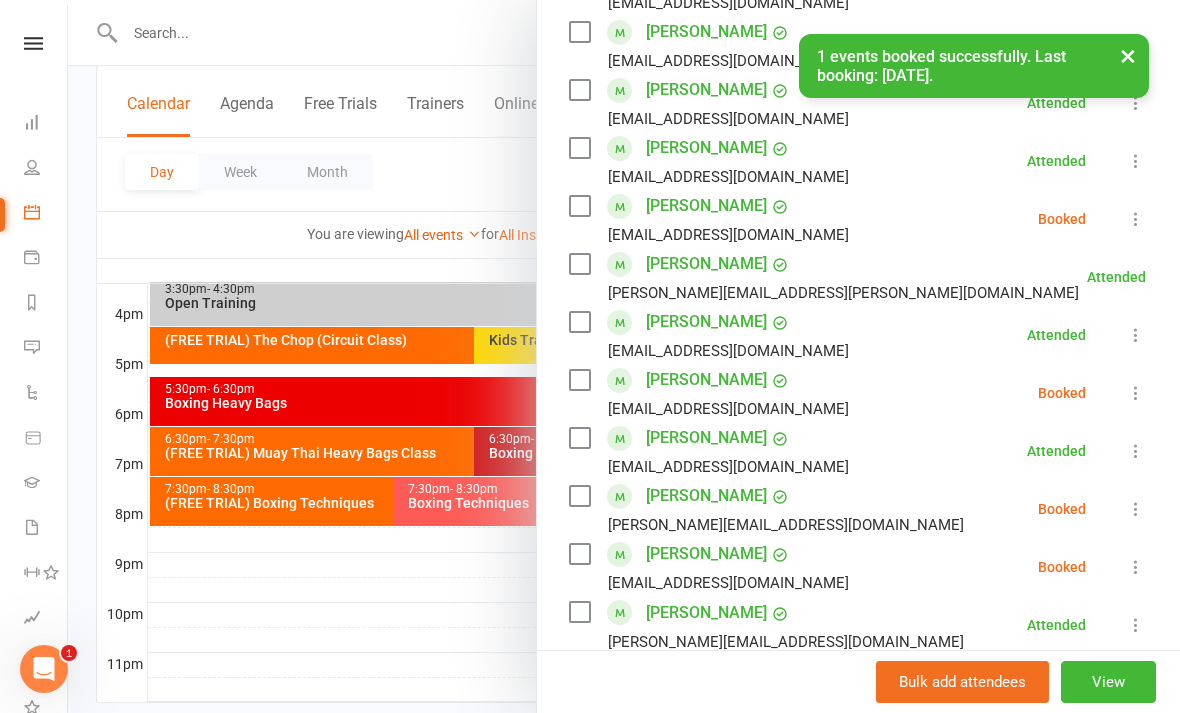 click at bounding box center [1136, 393] 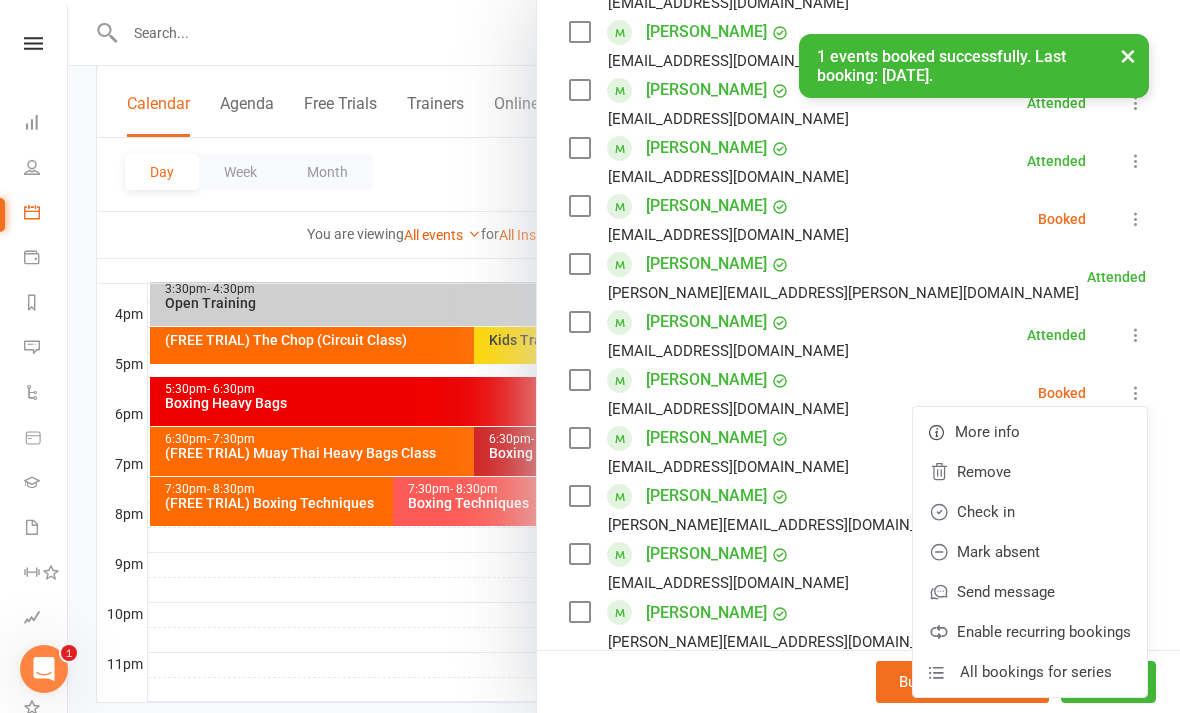 click on "Check in" at bounding box center [1030, 512] 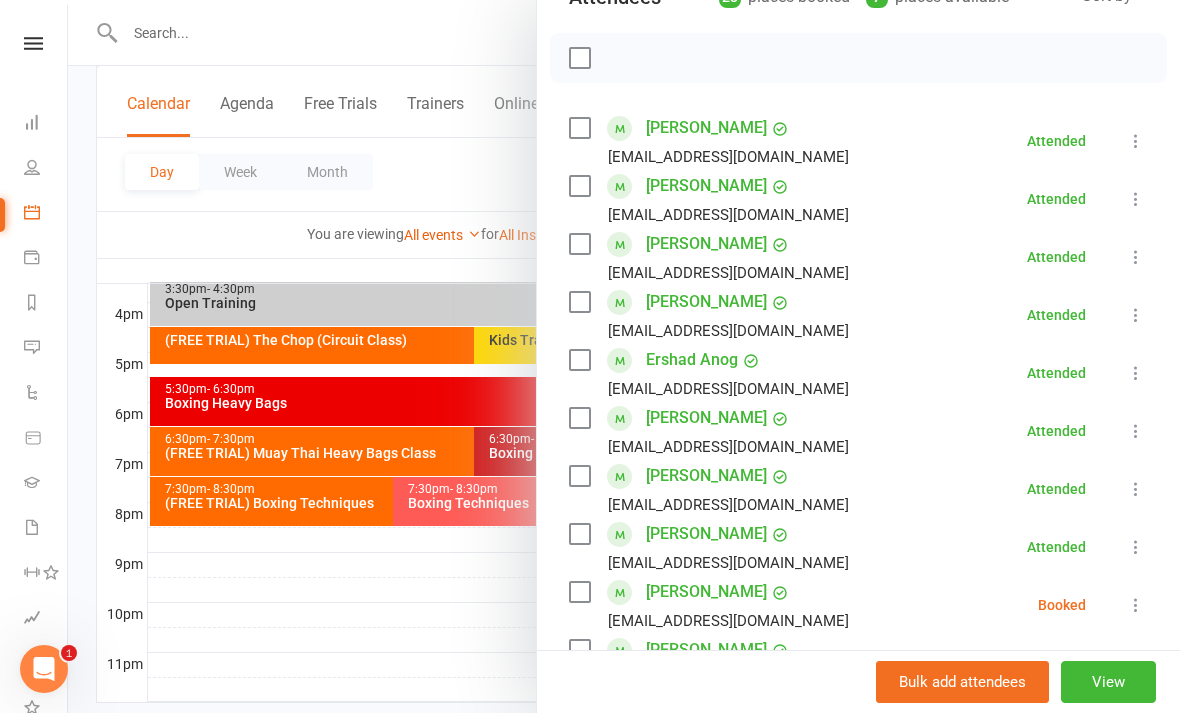 scroll, scrollTop: 315, scrollLeft: 0, axis: vertical 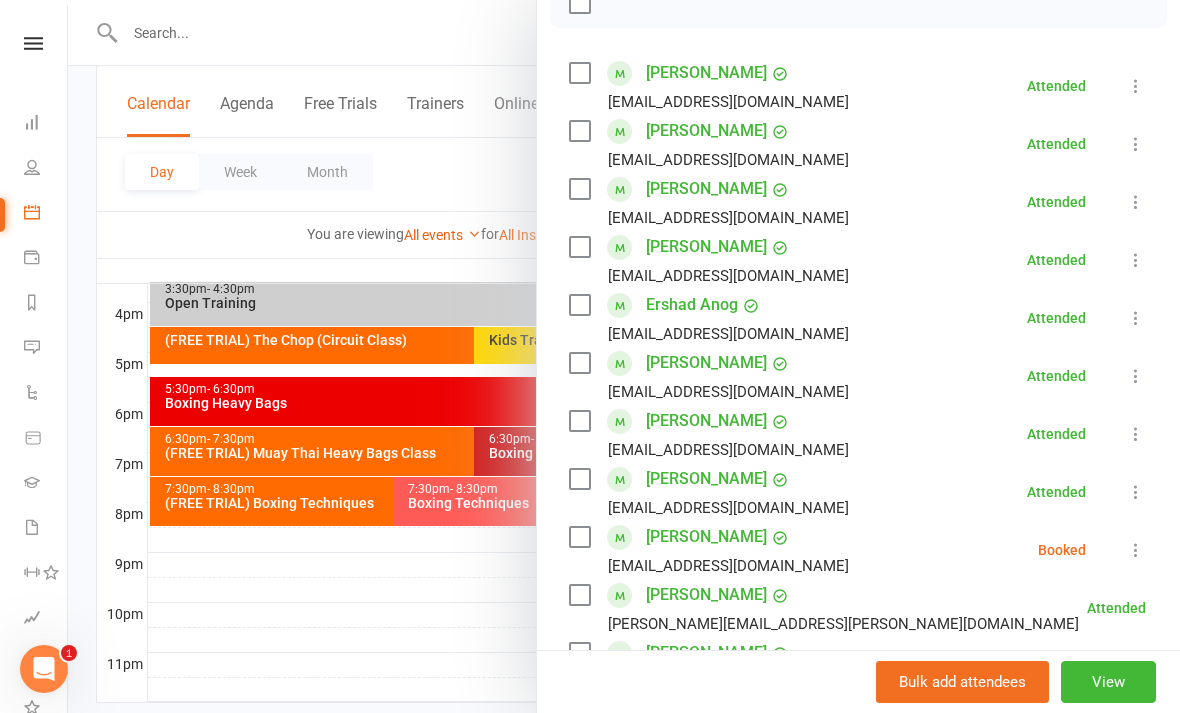 click at bounding box center (624, 356) 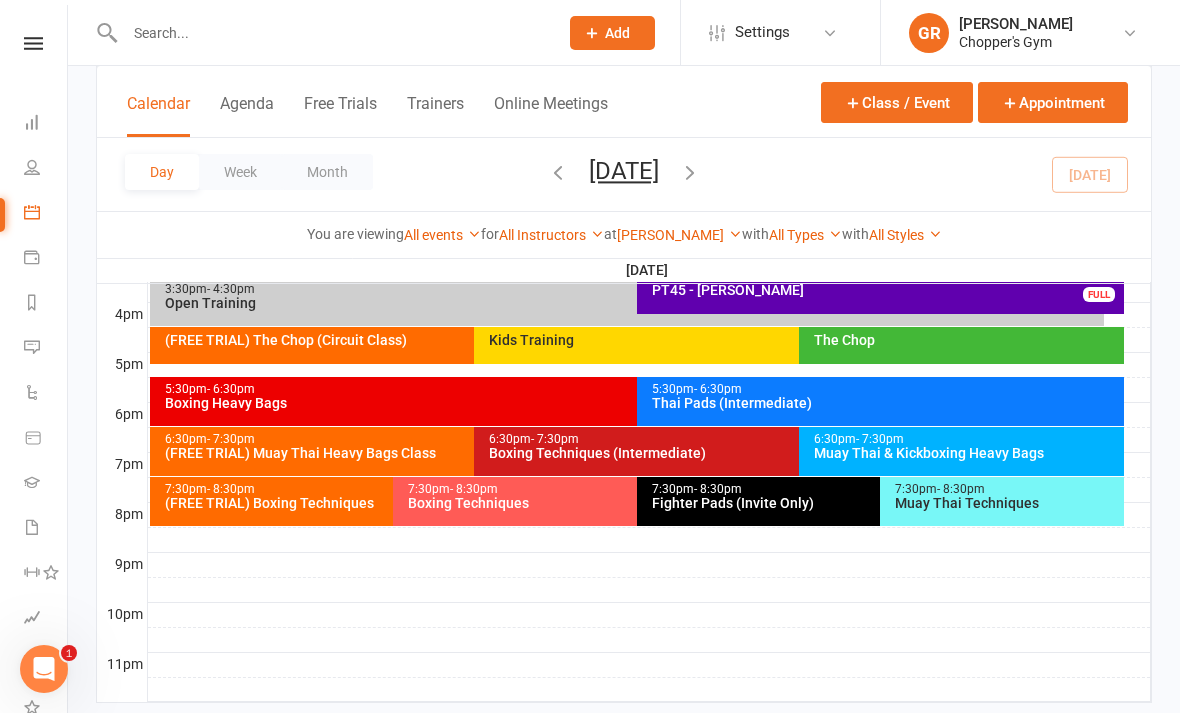 click on "Muay Thai & Kickboxing Heavy Bags" at bounding box center [966, 453] 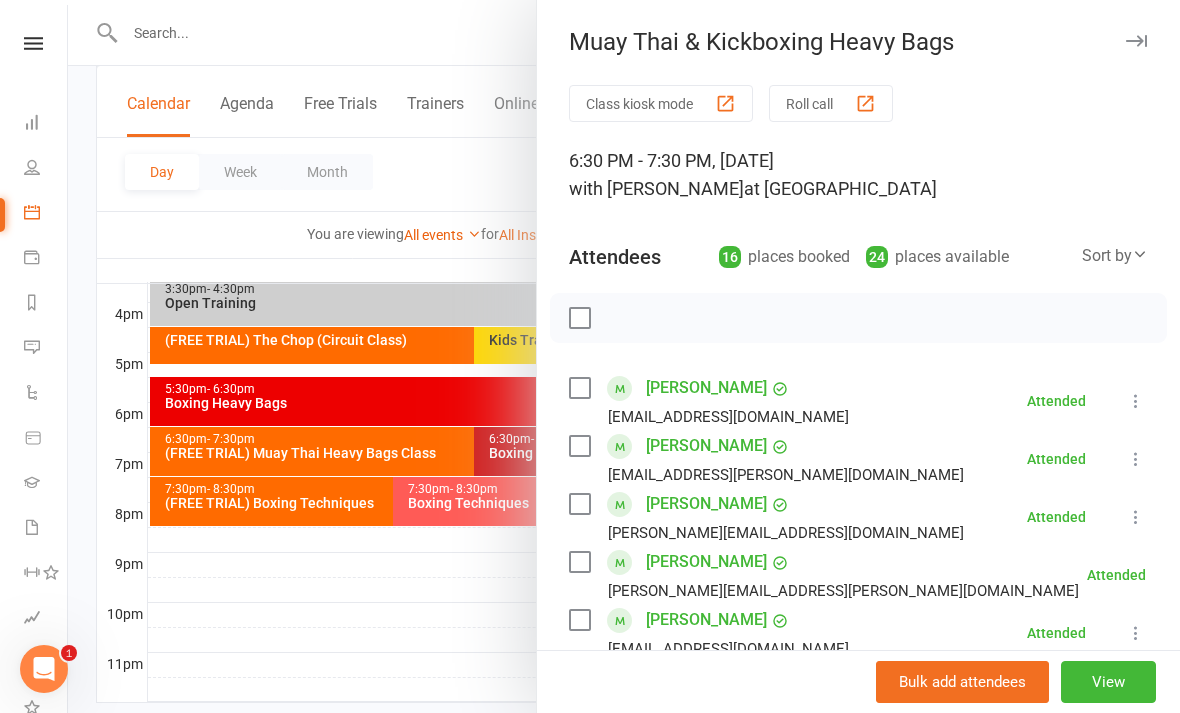 click at bounding box center (624, 356) 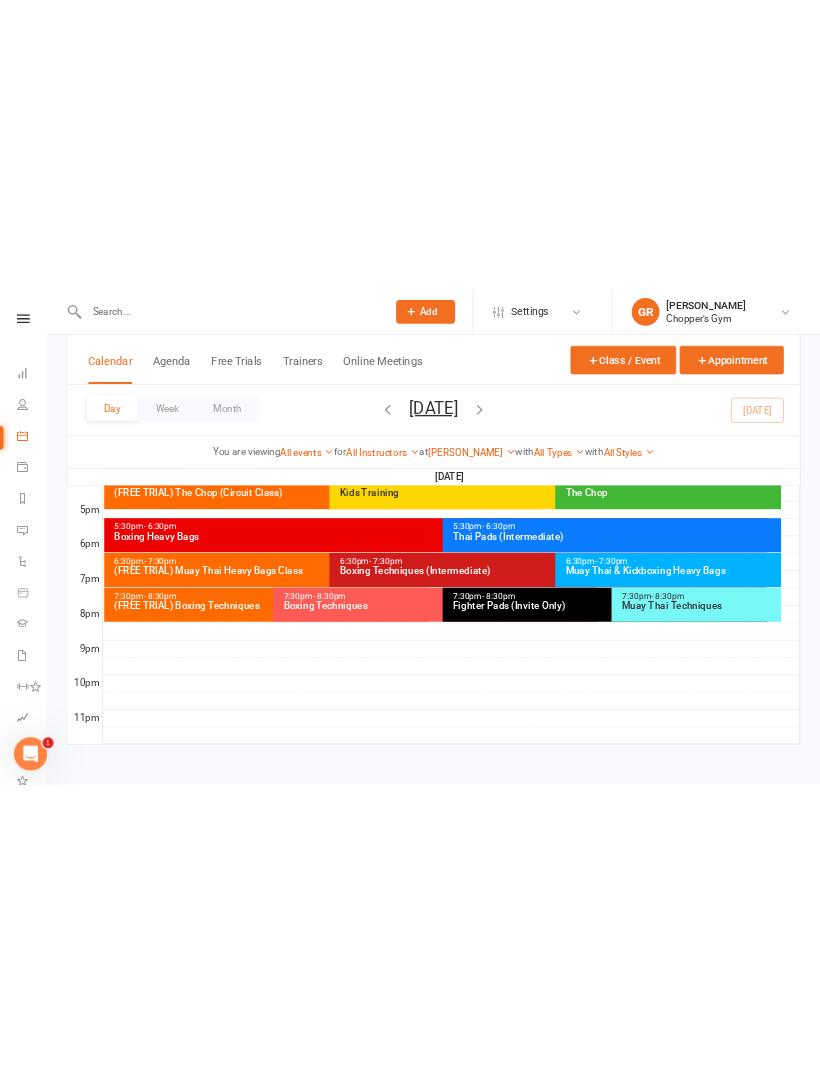 scroll, scrollTop: 625, scrollLeft: 0, axis: vertical 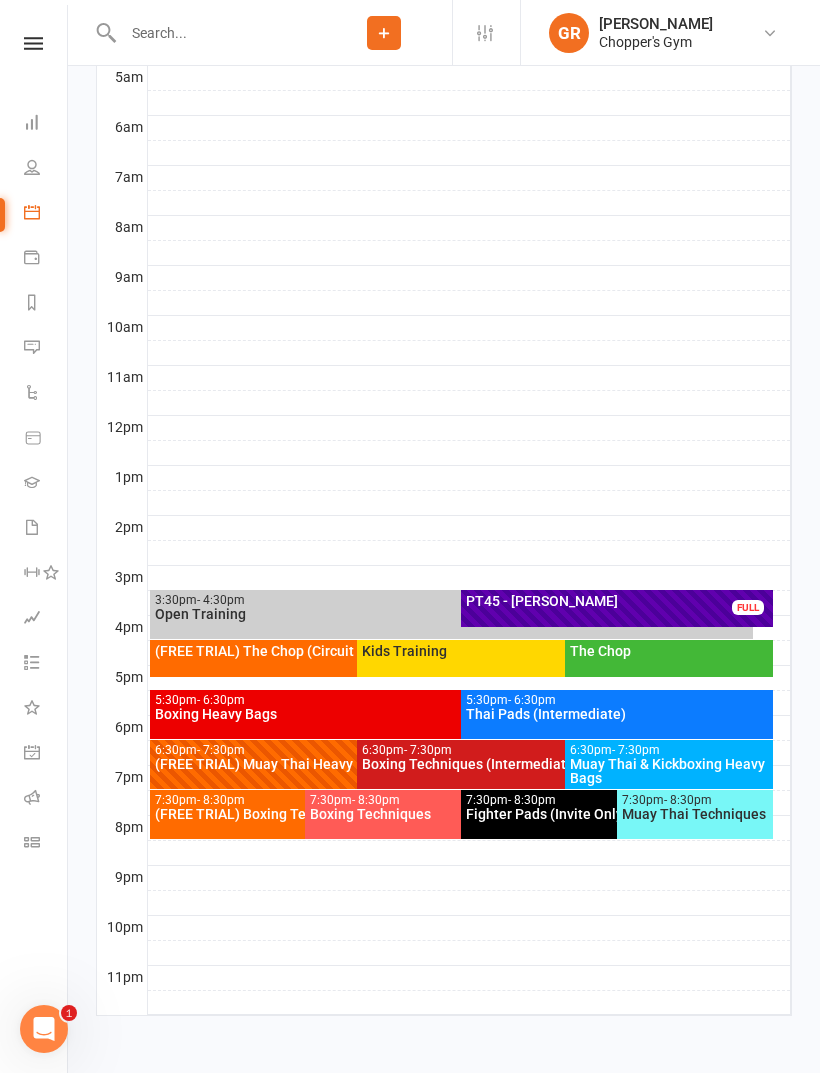 click at bounding box center (216, 33) 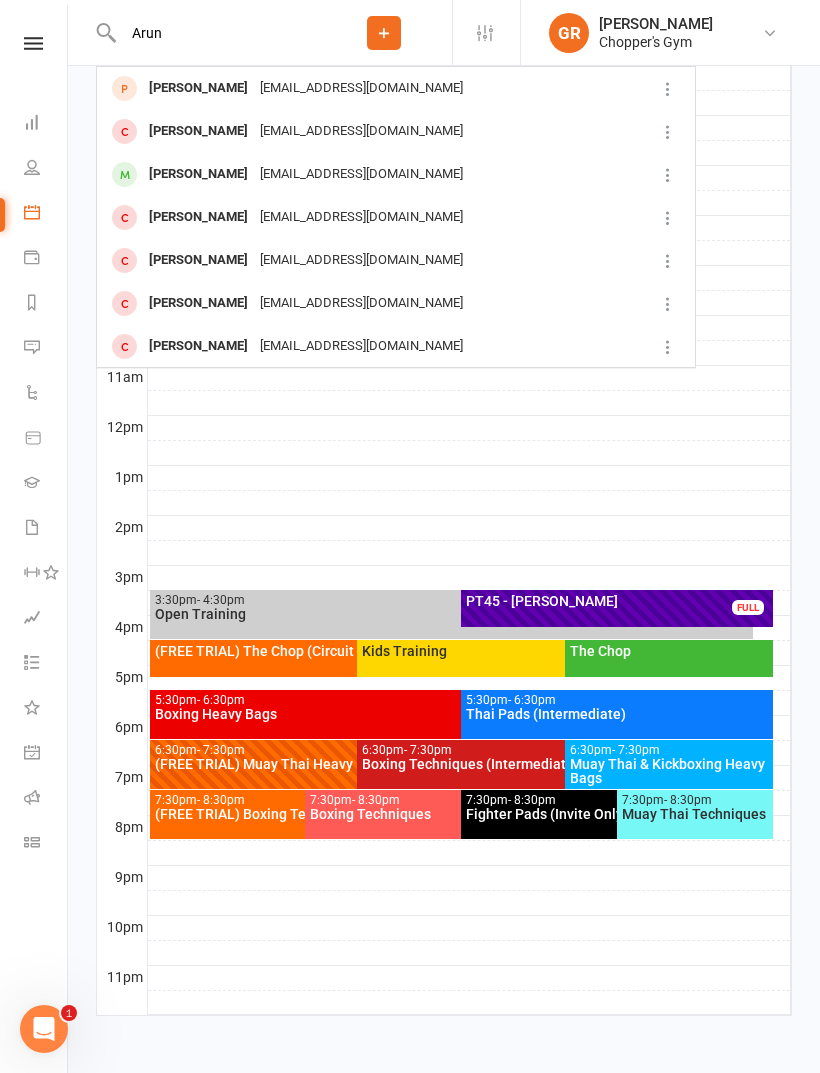 type on "Arun" 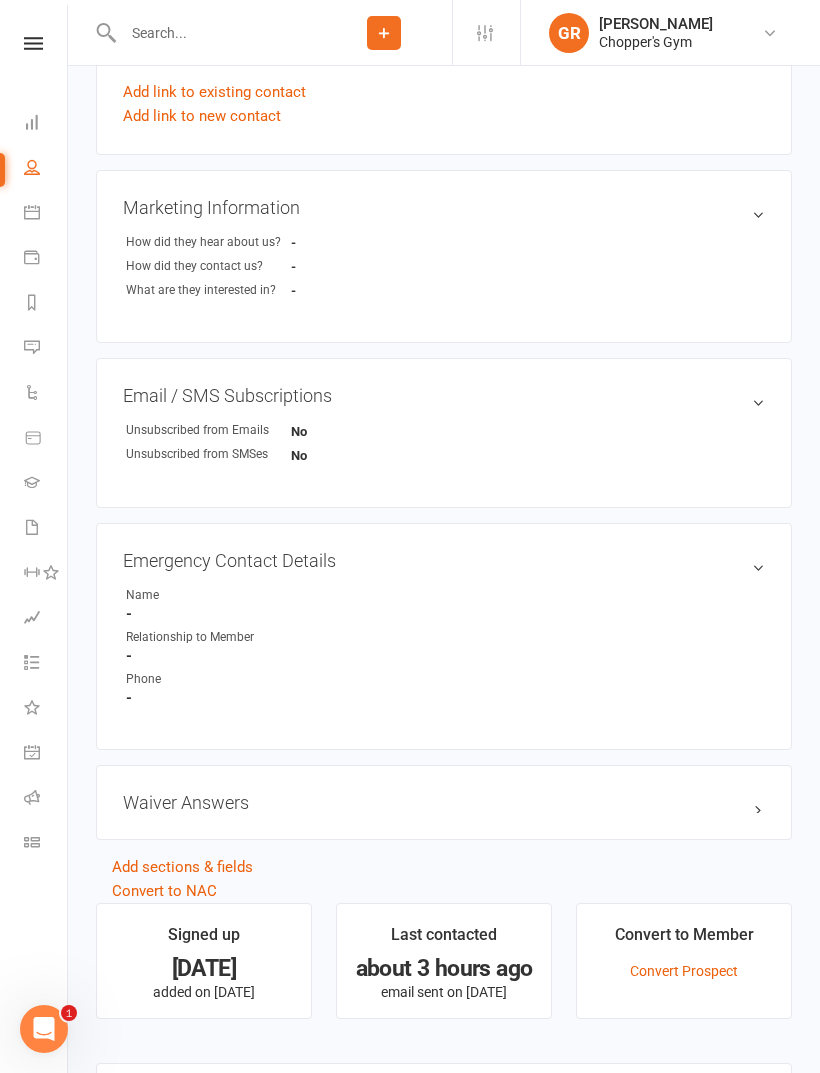 scroll, scrollTop: 0, scrollLeft: 0, axis: both 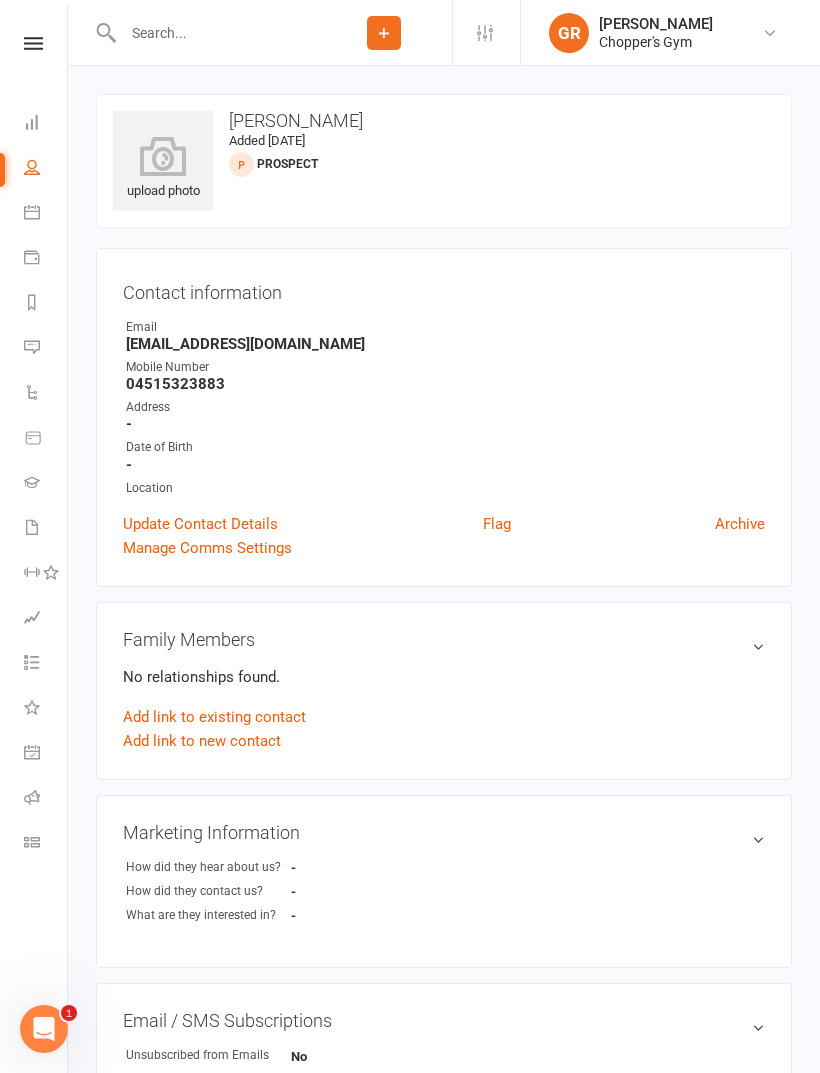 click at bounding box center (216, 33) 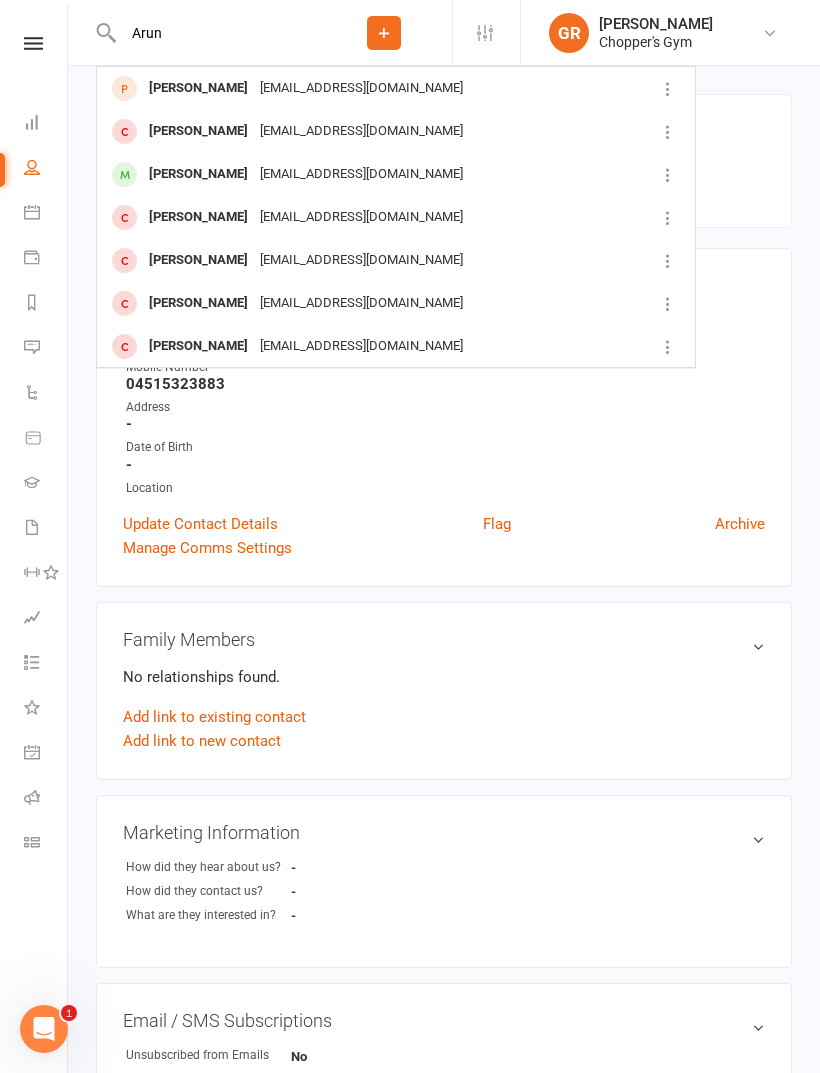 type on "Arun" 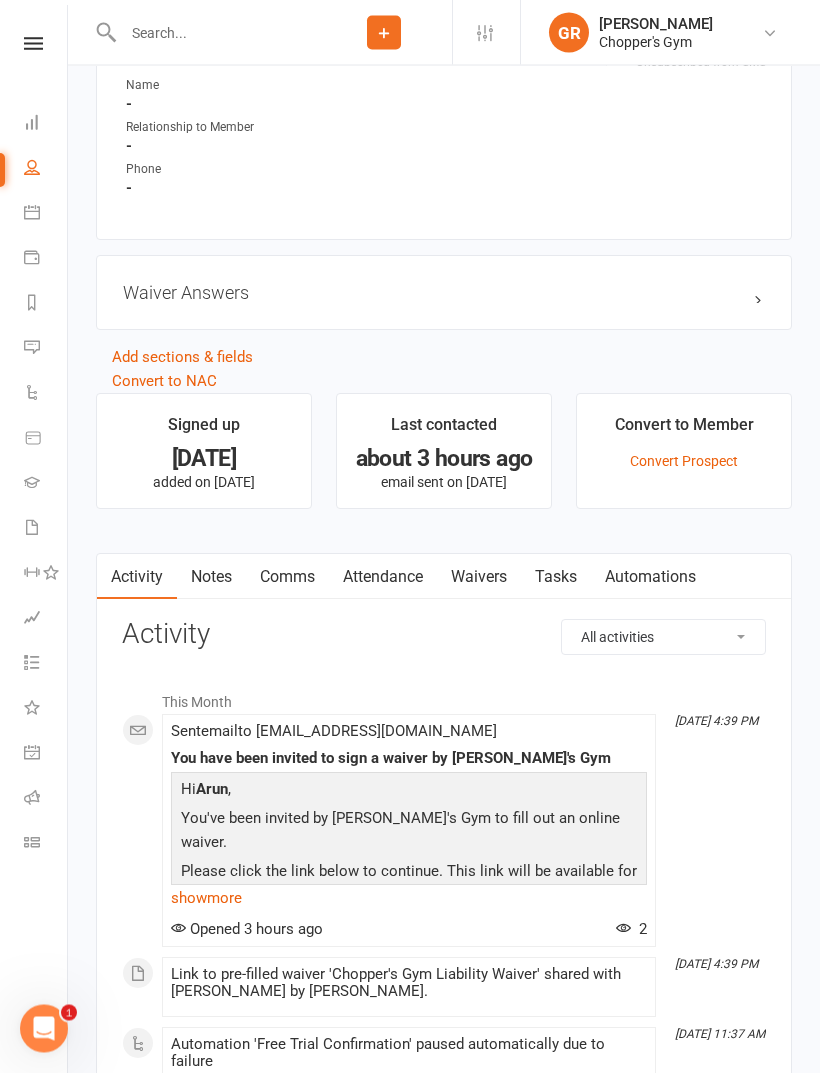 scroll, scrollTop: 1141, scrollLeft: 0, axis: vertical 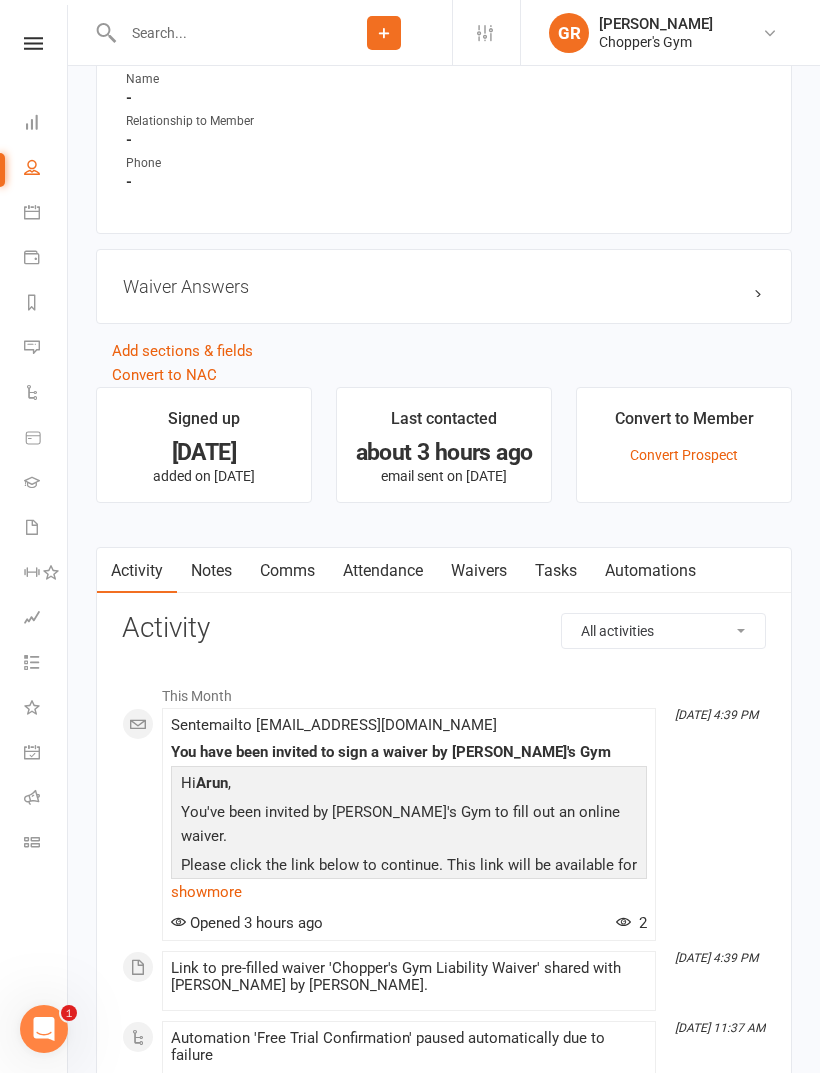 click on "Waivers" at bounding box center [479, 571] 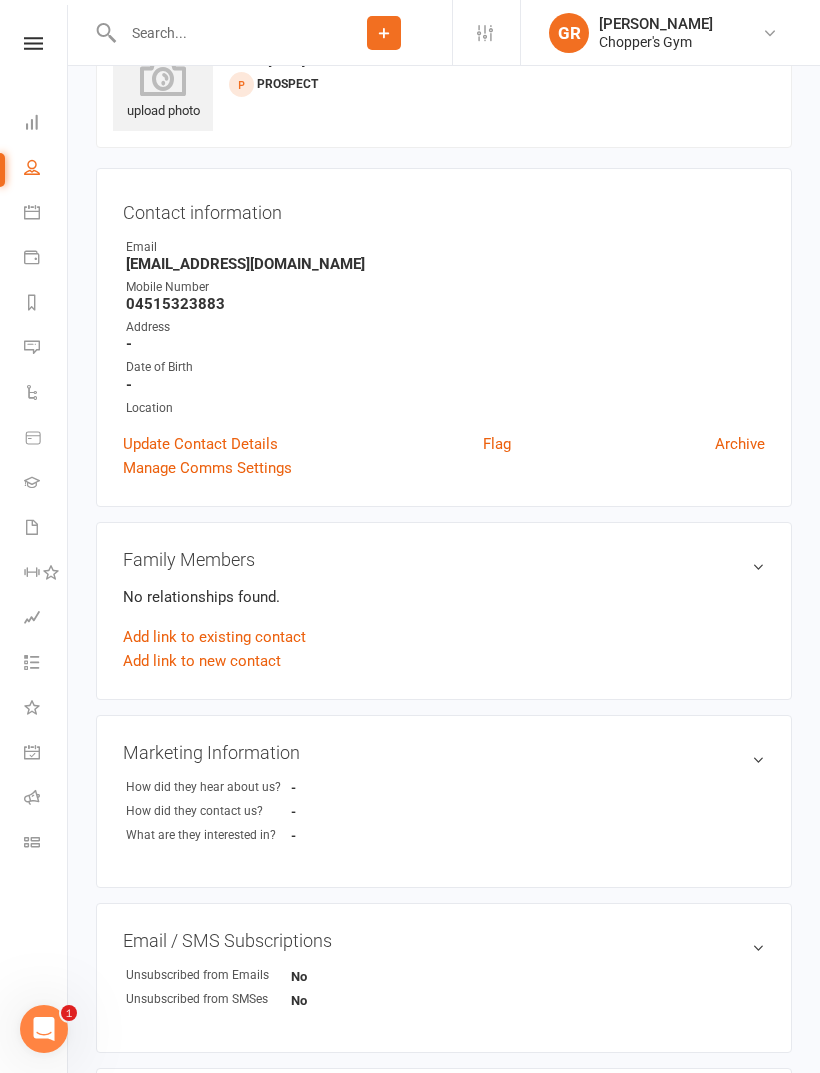 scroll, scrollTop: 0, scrollLeft: 0, axis: both 